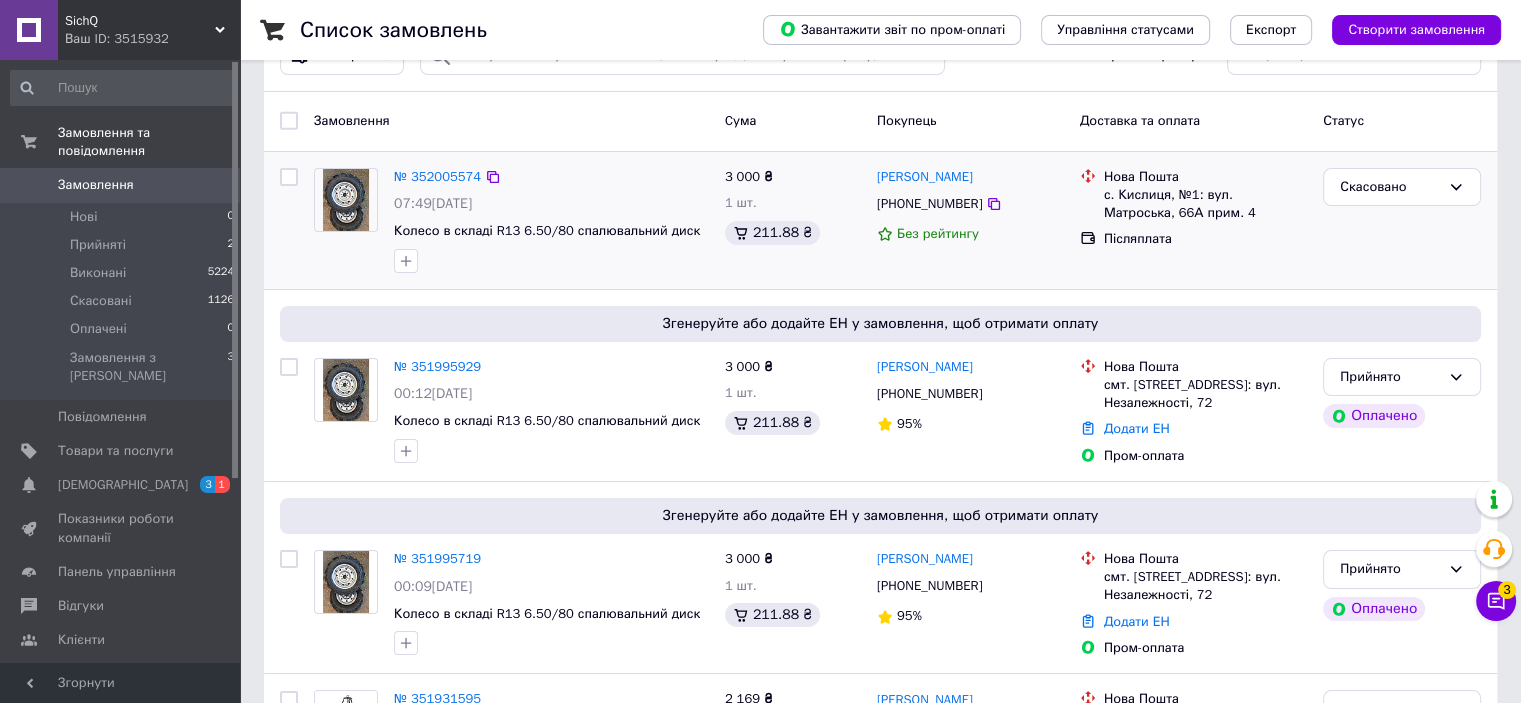 scroll, scrollTop: 100, scrollLeft: 0, axis: vertical 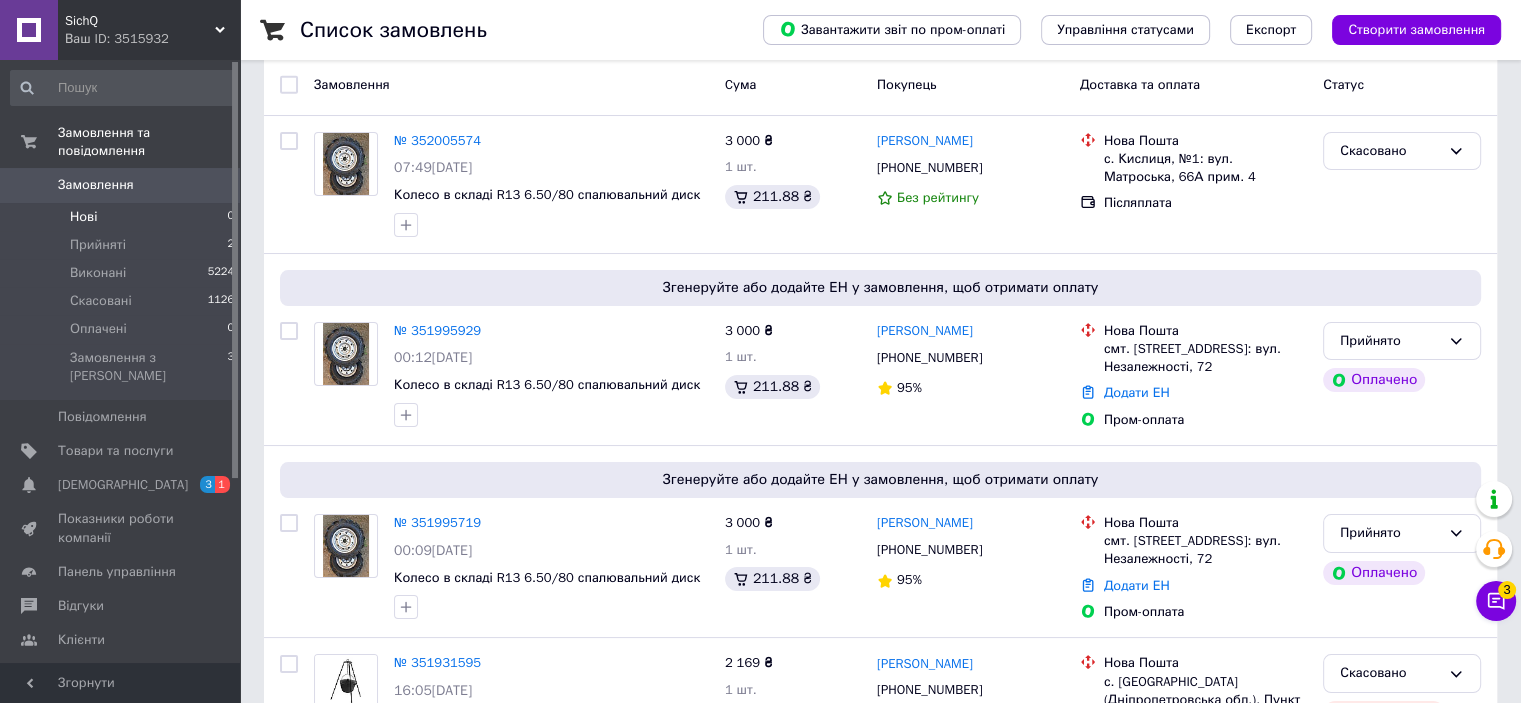 click on "Нові 0" at bounding box center (123, 217) 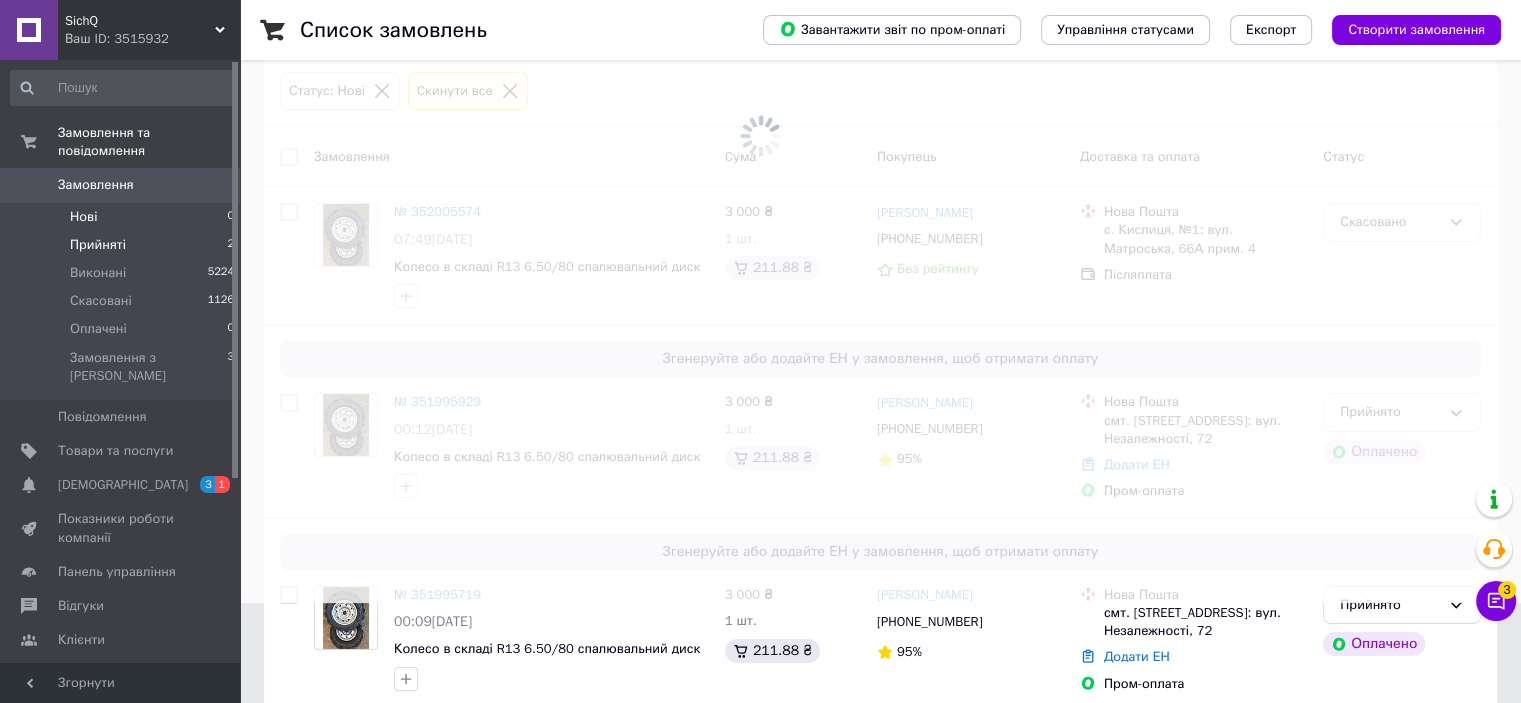 scroll, scrollTop: 0, scrollLeft: 0, axis: both 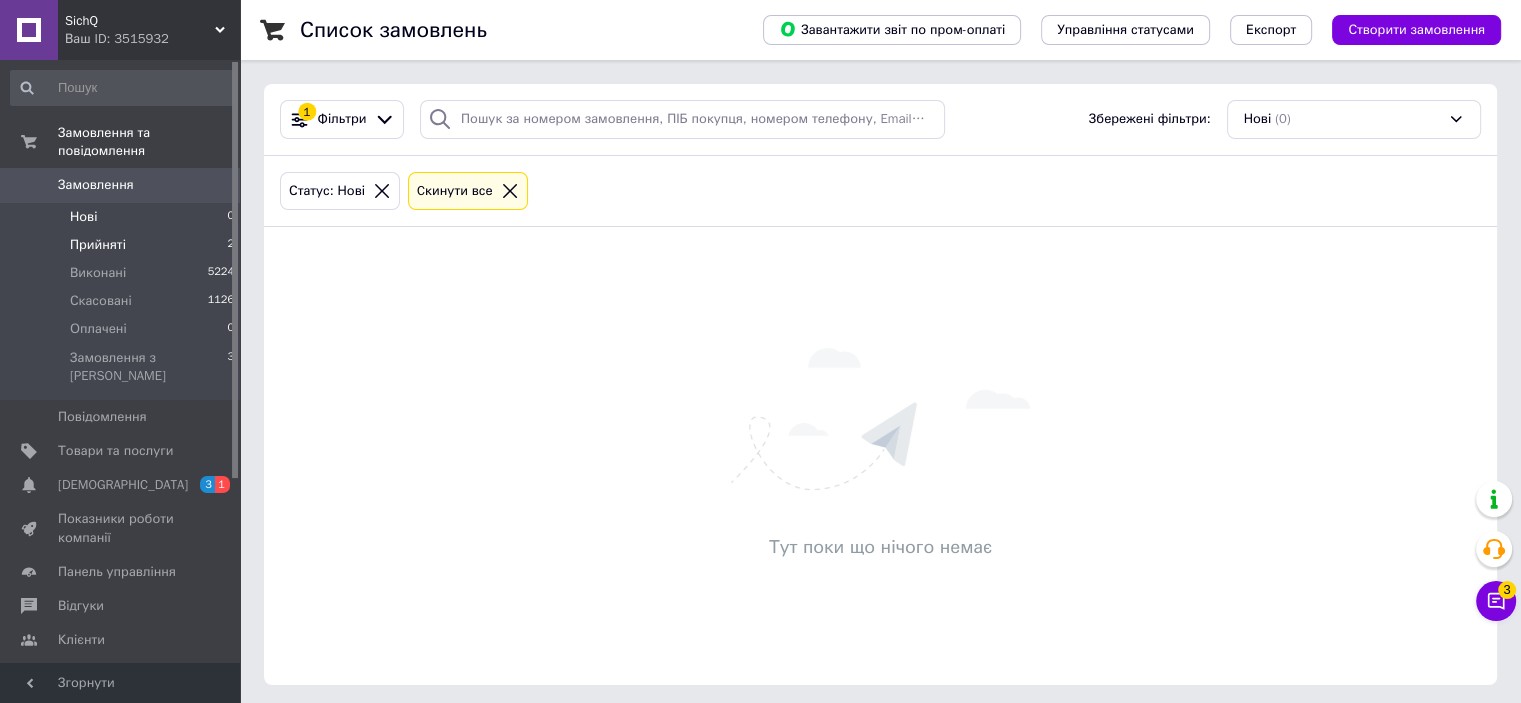 click on "Прийняті 2" at bounding box center (123, 245) 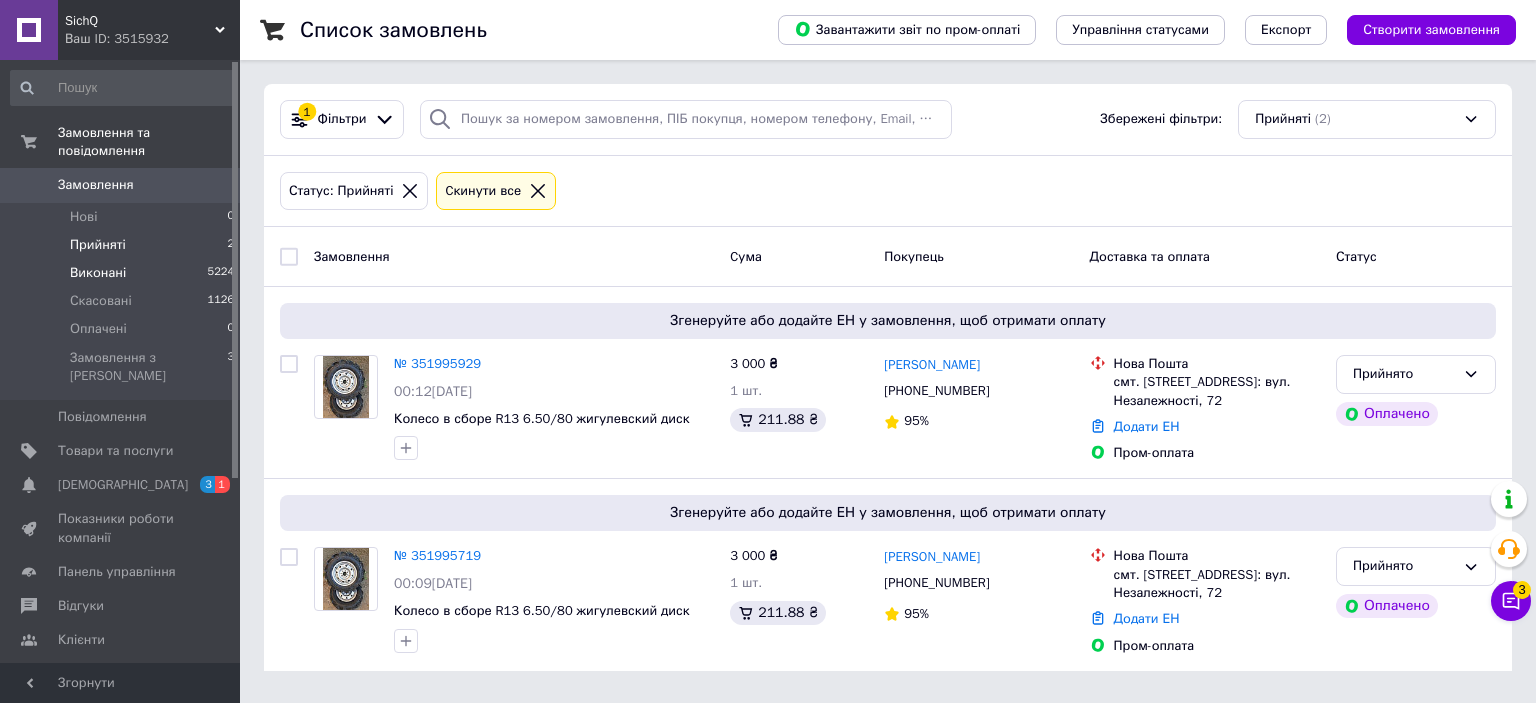 click on "Виконані 5224" at bounding box center (123, 273) 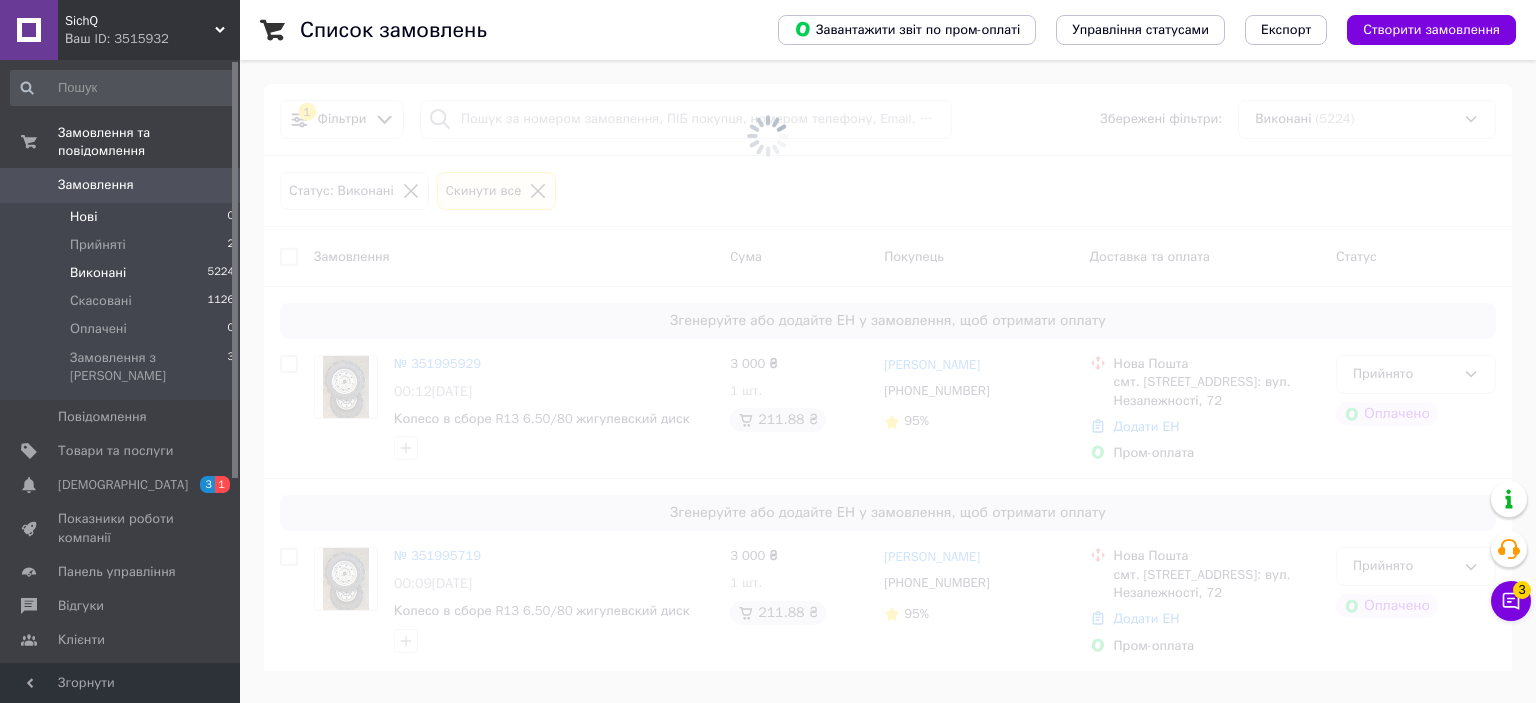 click on "Нові 0" at bounding box center (123, 217) 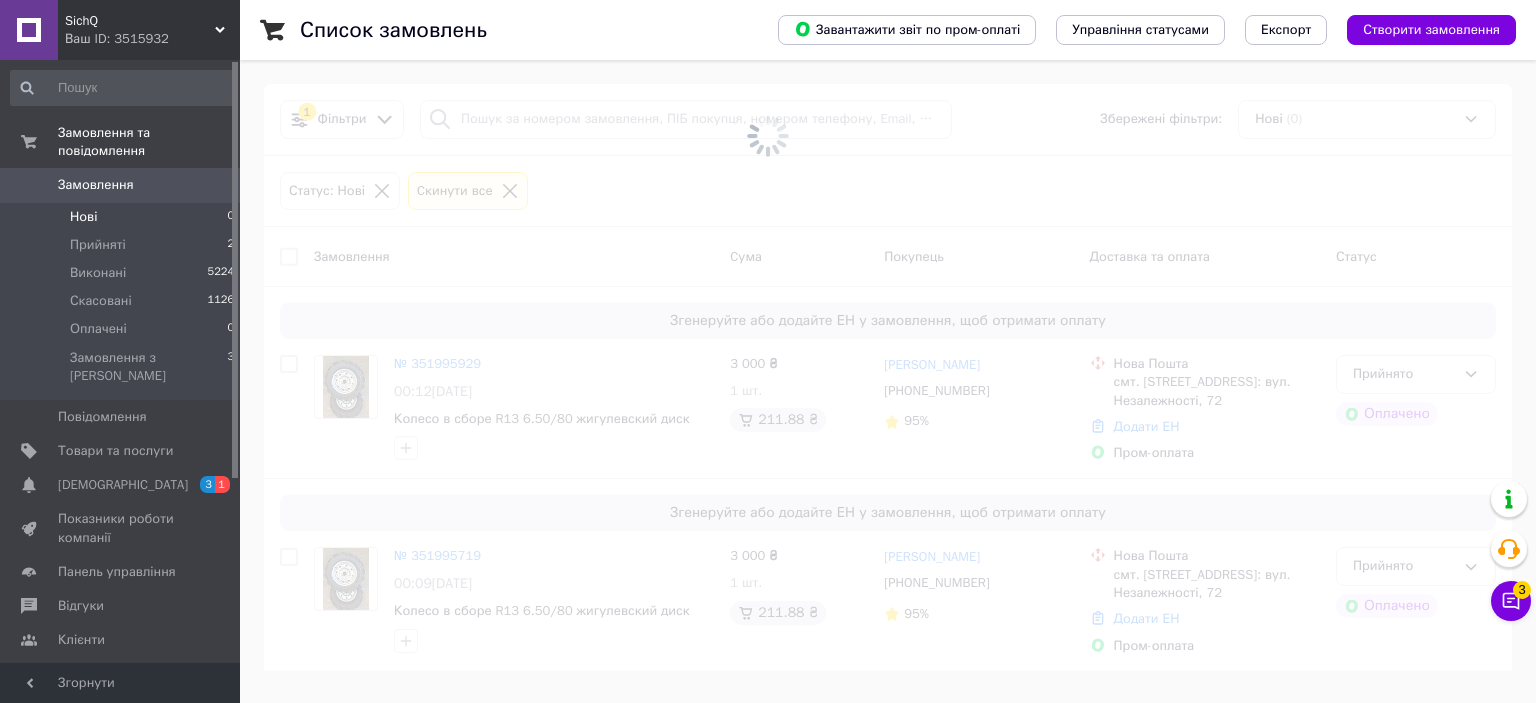 click on "Замовлення" at bounding box center (121, 185) 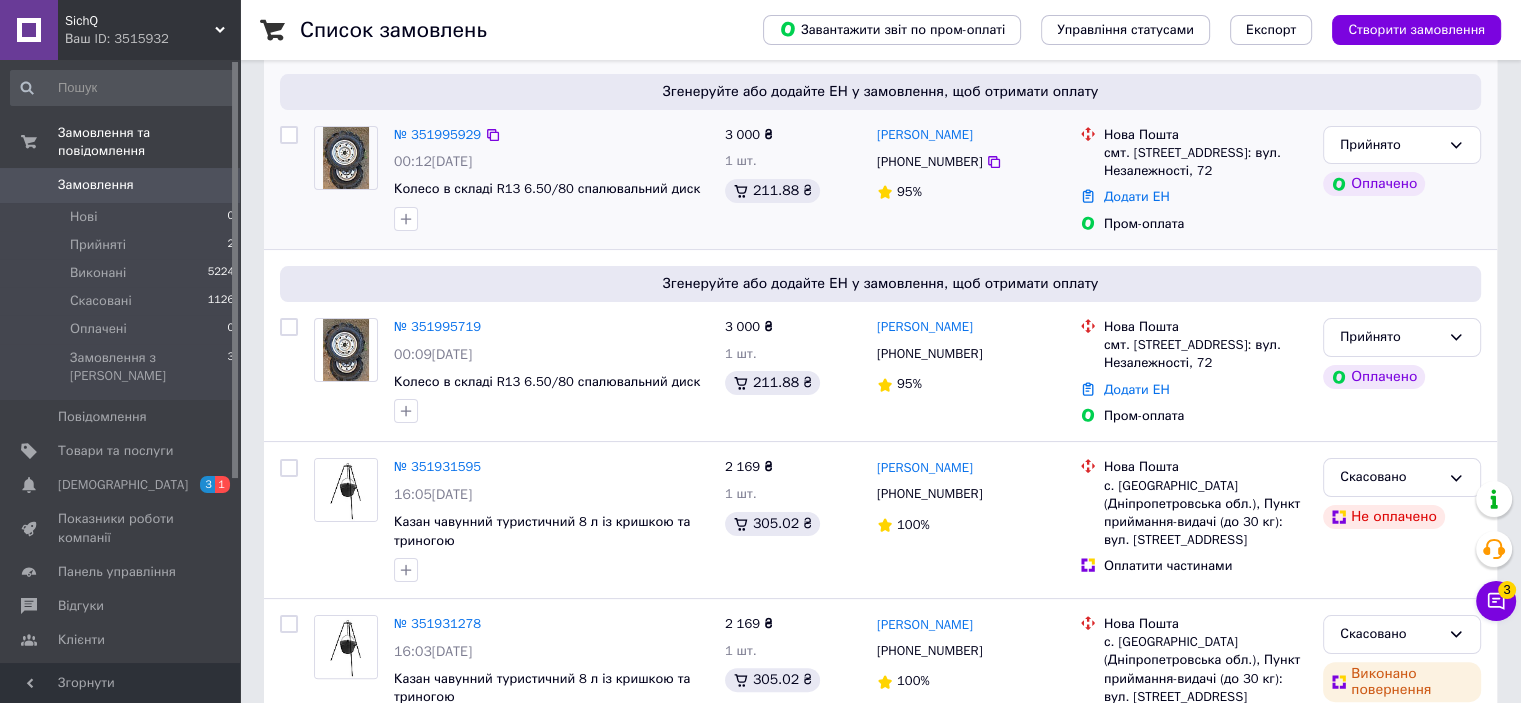 scroll, scrollTop: 300, scrollLeft: 0, axis: vertical 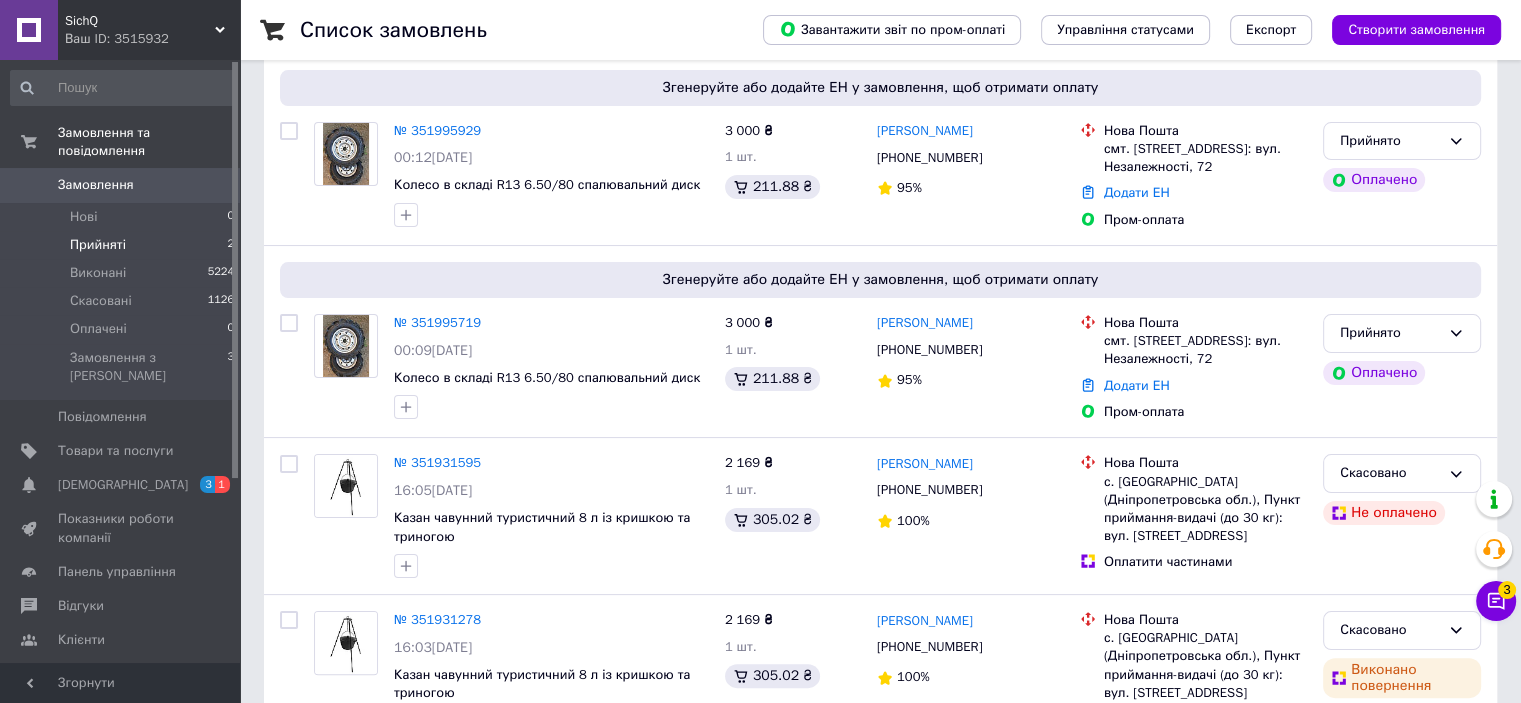 click on "Прийняті 2" at bounding box center (123, 245) 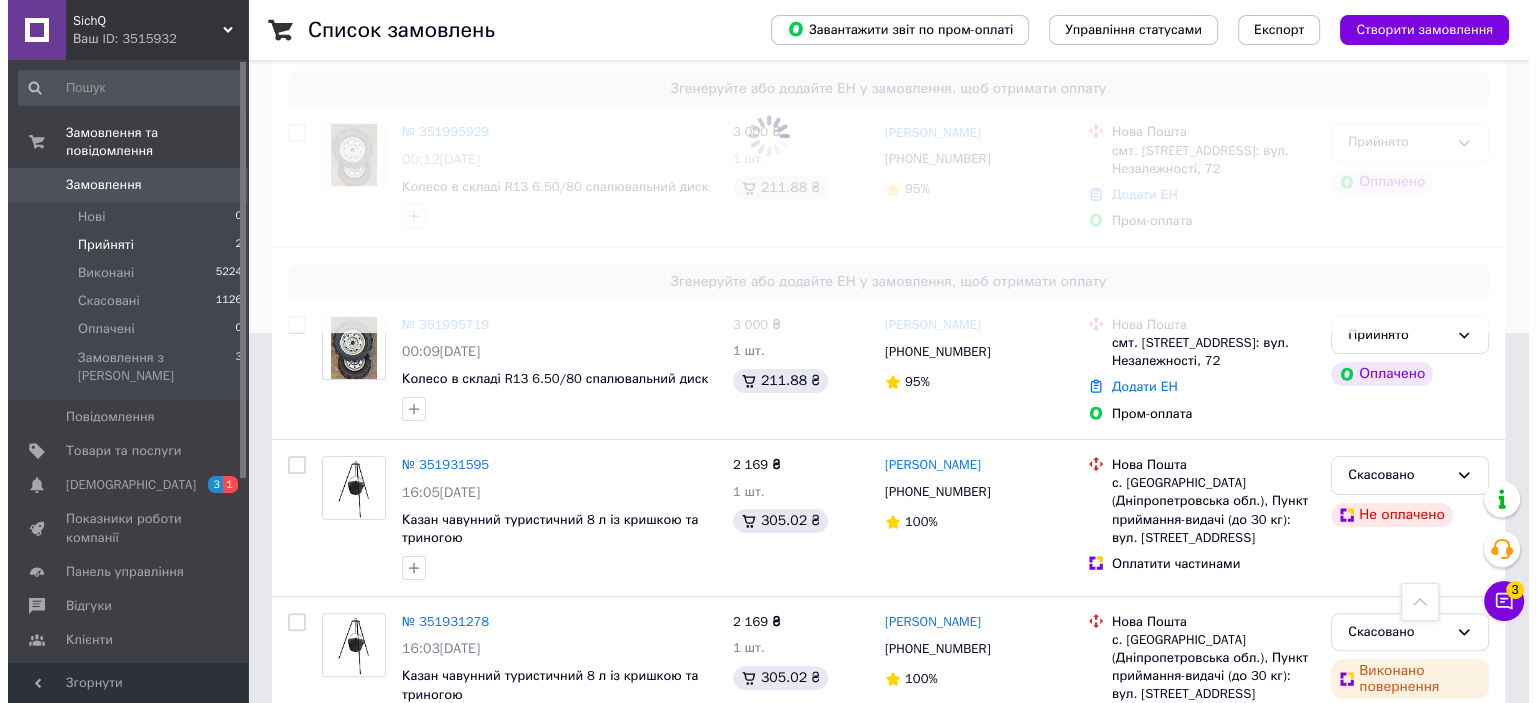 scroll, scrollTop: 0, scrollLeft: 0, axis: both 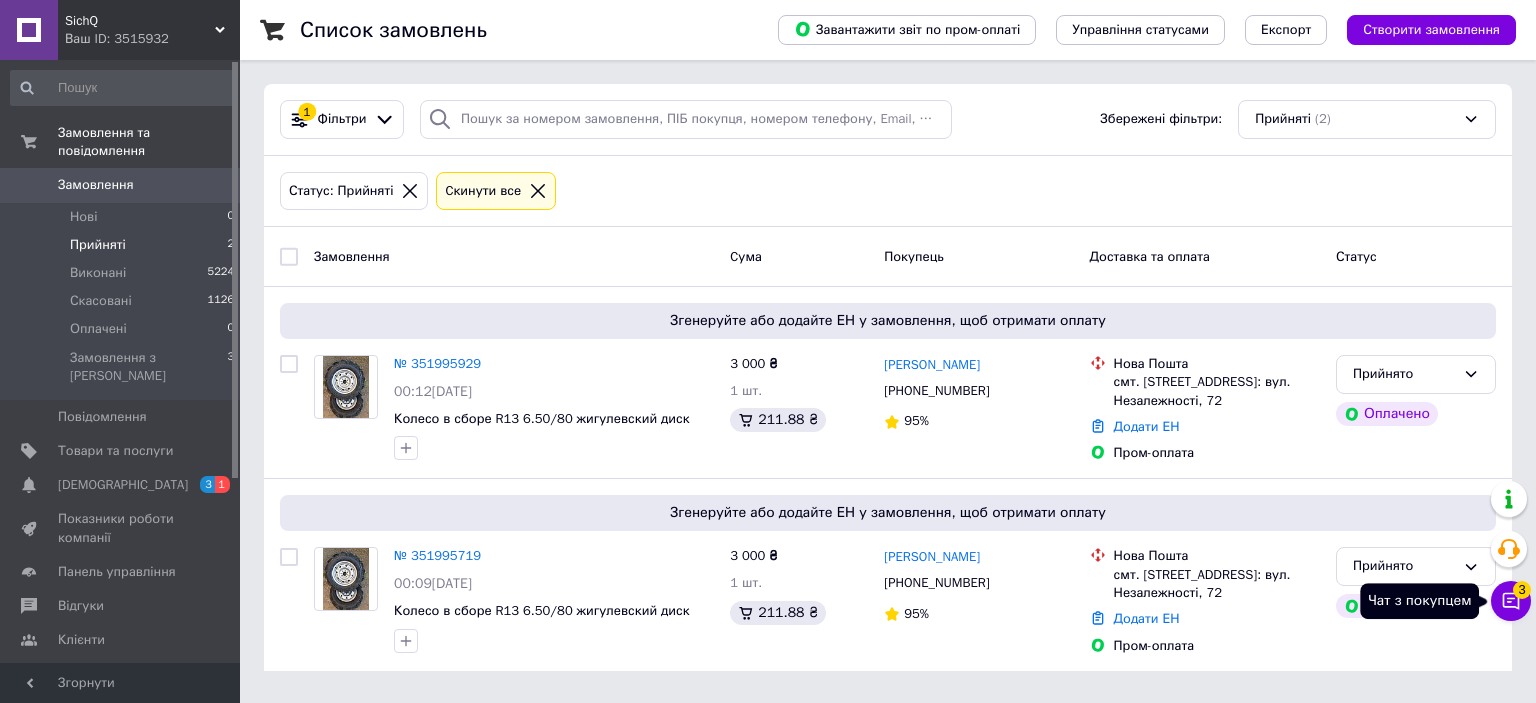 click on "3" at bounding box center (1522, 590) 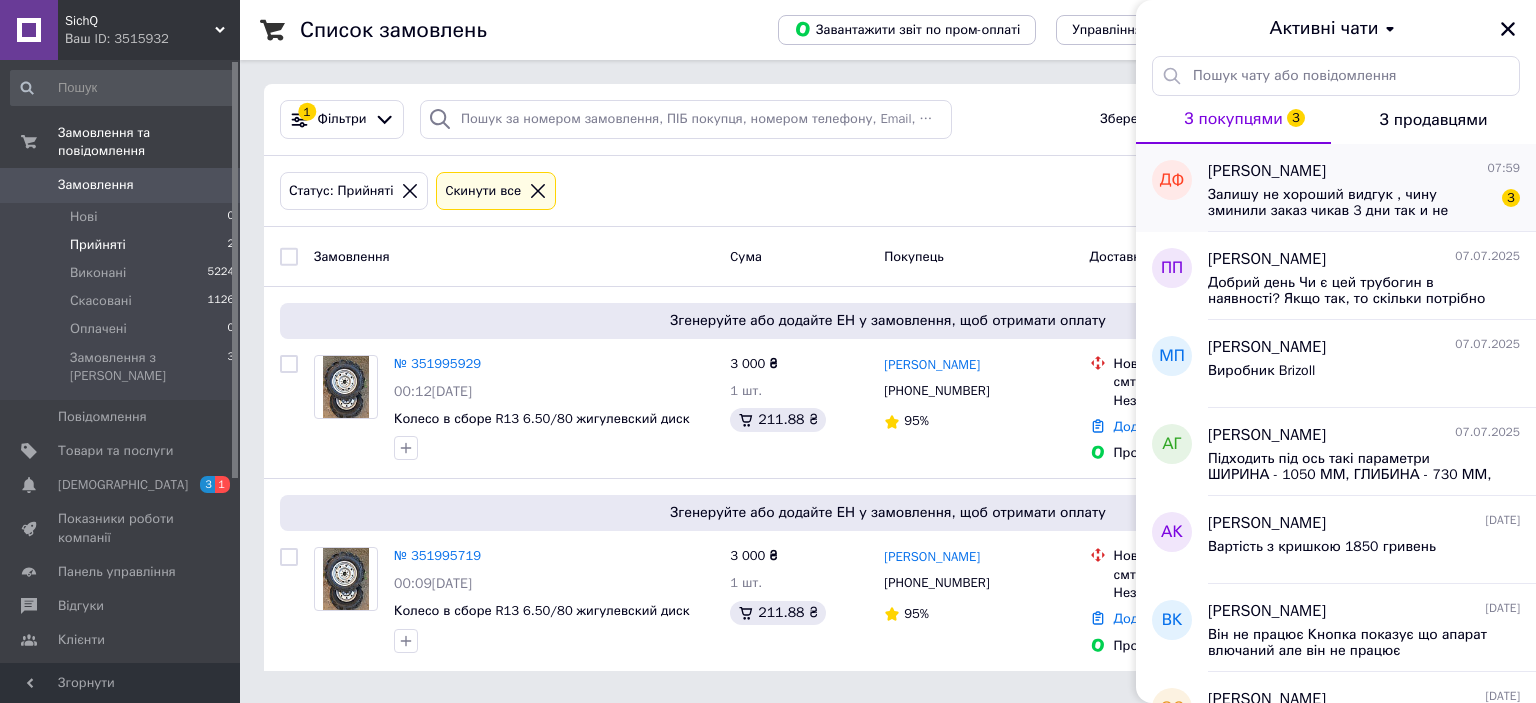 click on "Залишу не хороший видгук , чину зминили заказ чикав 3 дни так и не видправили , так не льзя" at bounding box center [1350, 203] 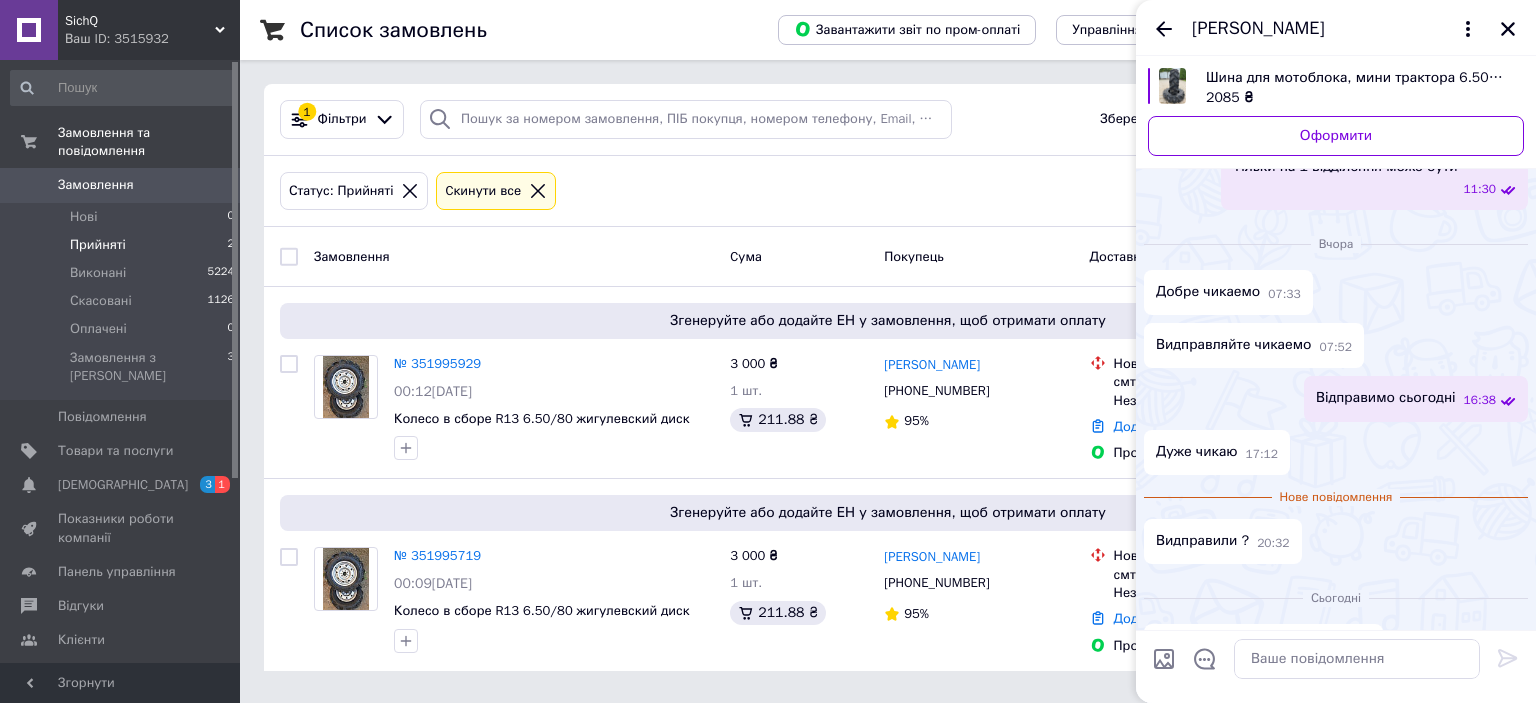 scroll, scrollTop: 1587, scrollLeft: 0, axis: vertical 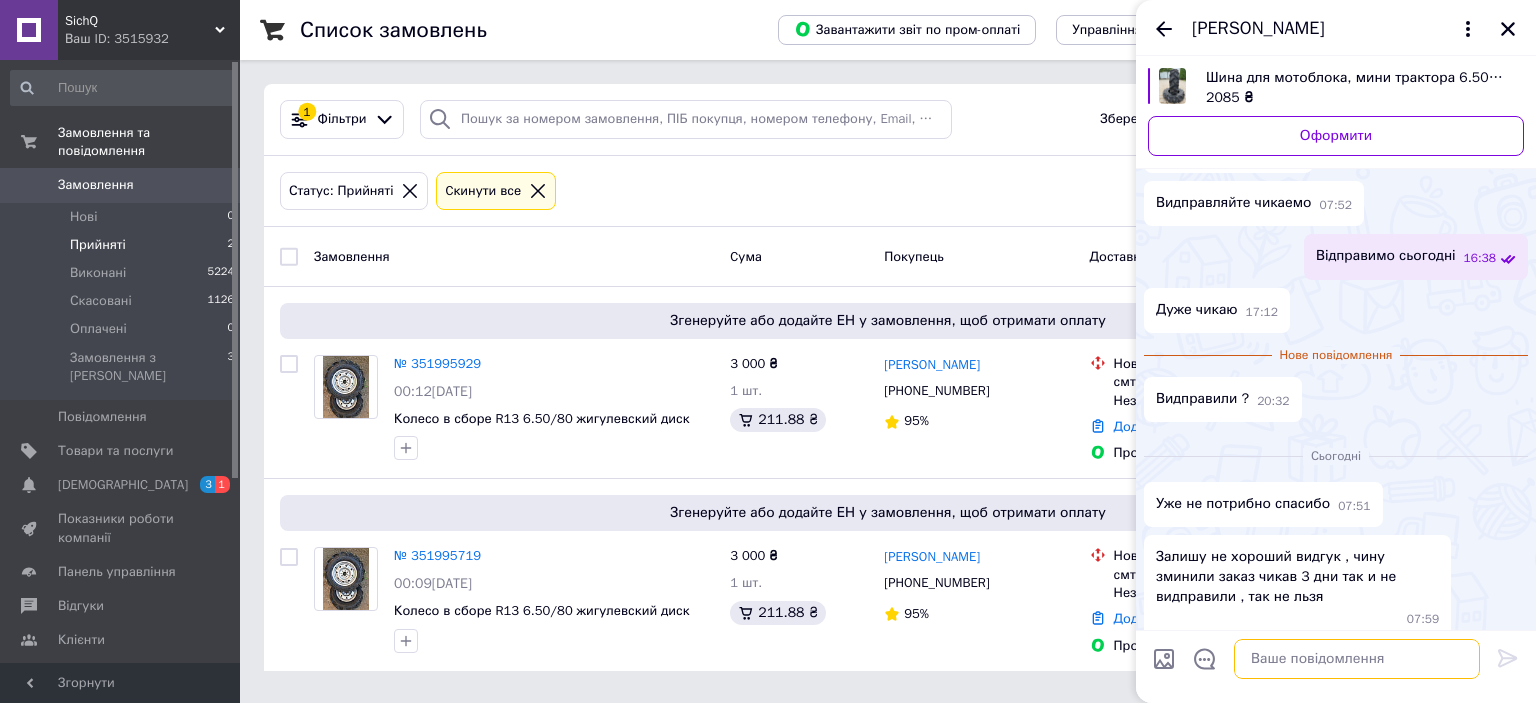 click at bounding box center (1357, 659) 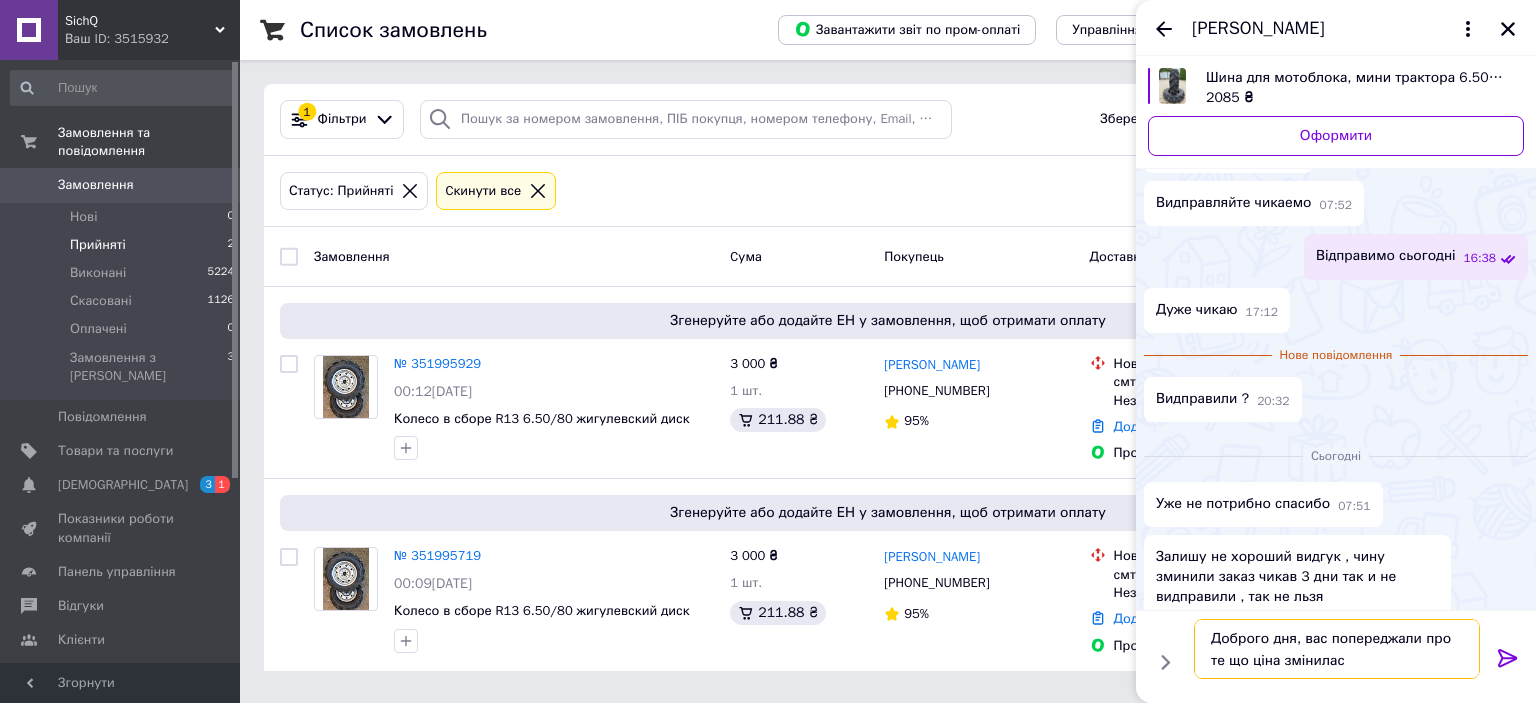 type on "Доброго дня, вас попереджали про те що ціна змінилась" 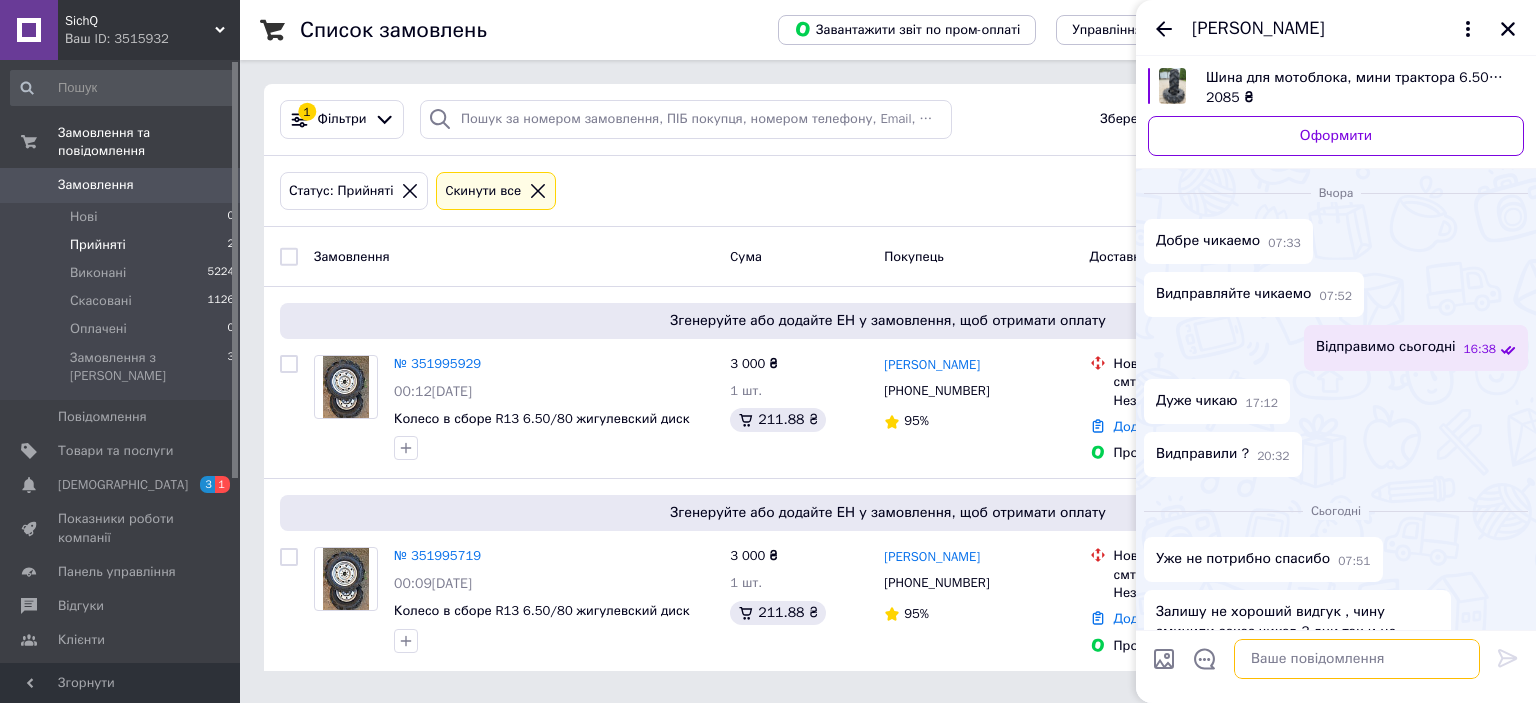 scroll, scrollTop: 1644, scrollLeft: 0, axis: vertical 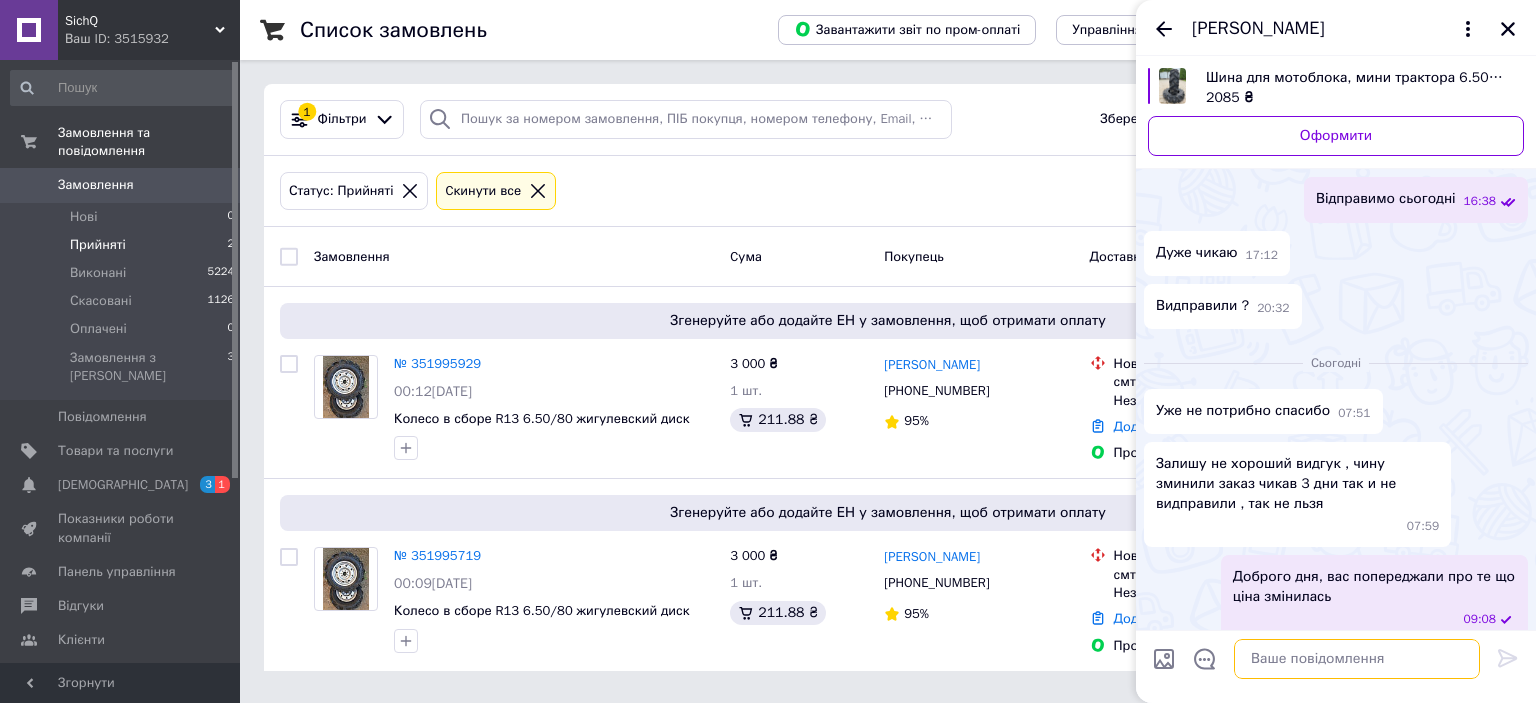 click at bounding box center (1357, 659) 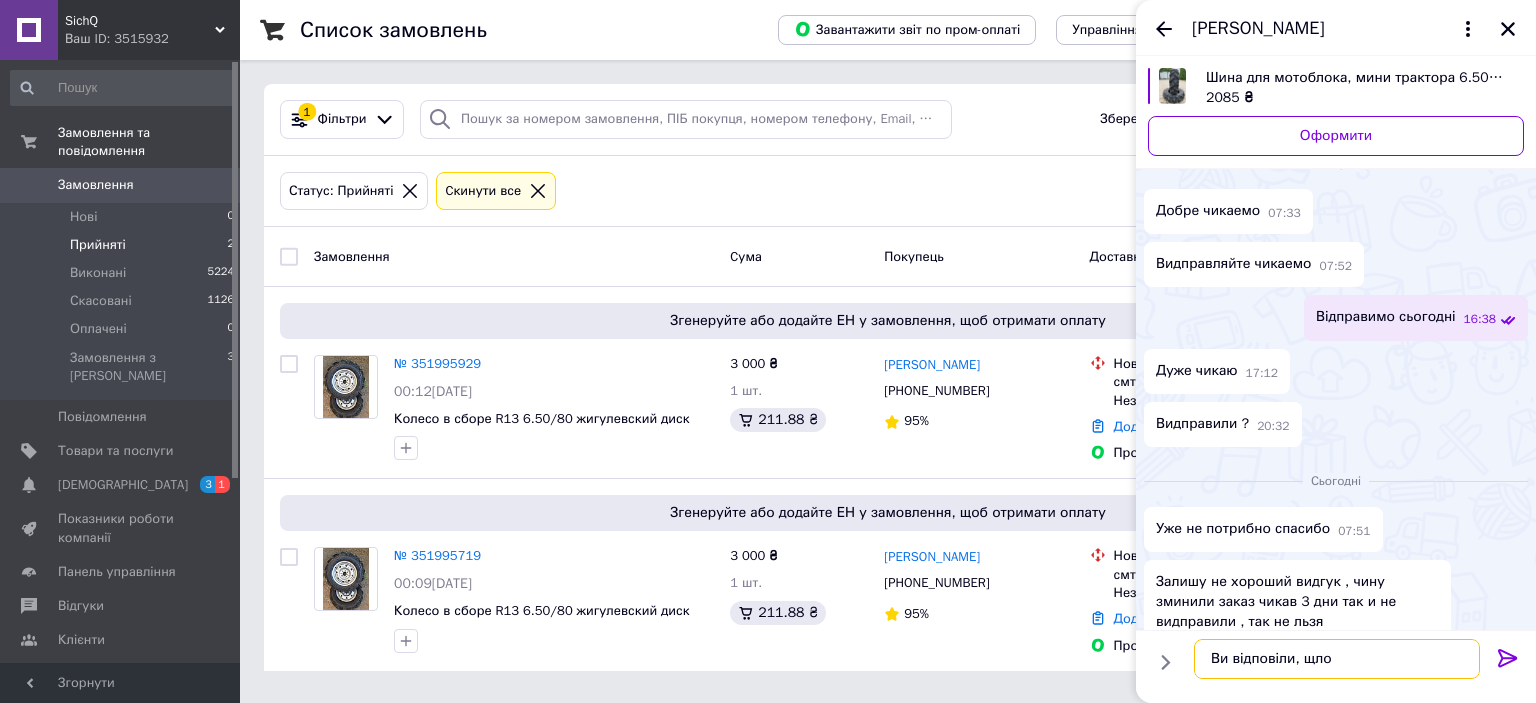 scroll, scrollTop: 1644, scrollLeft: 0, axis: vertical 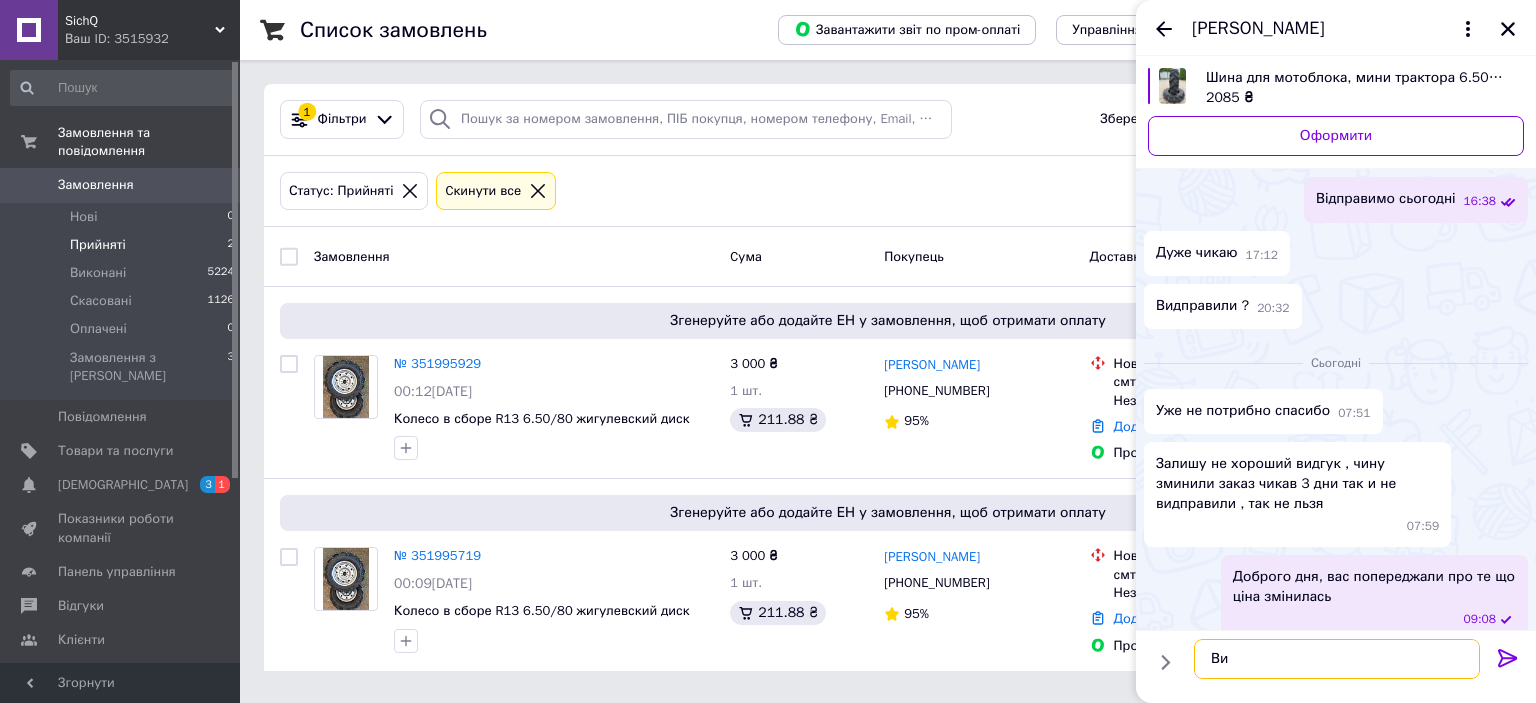 type on "В" 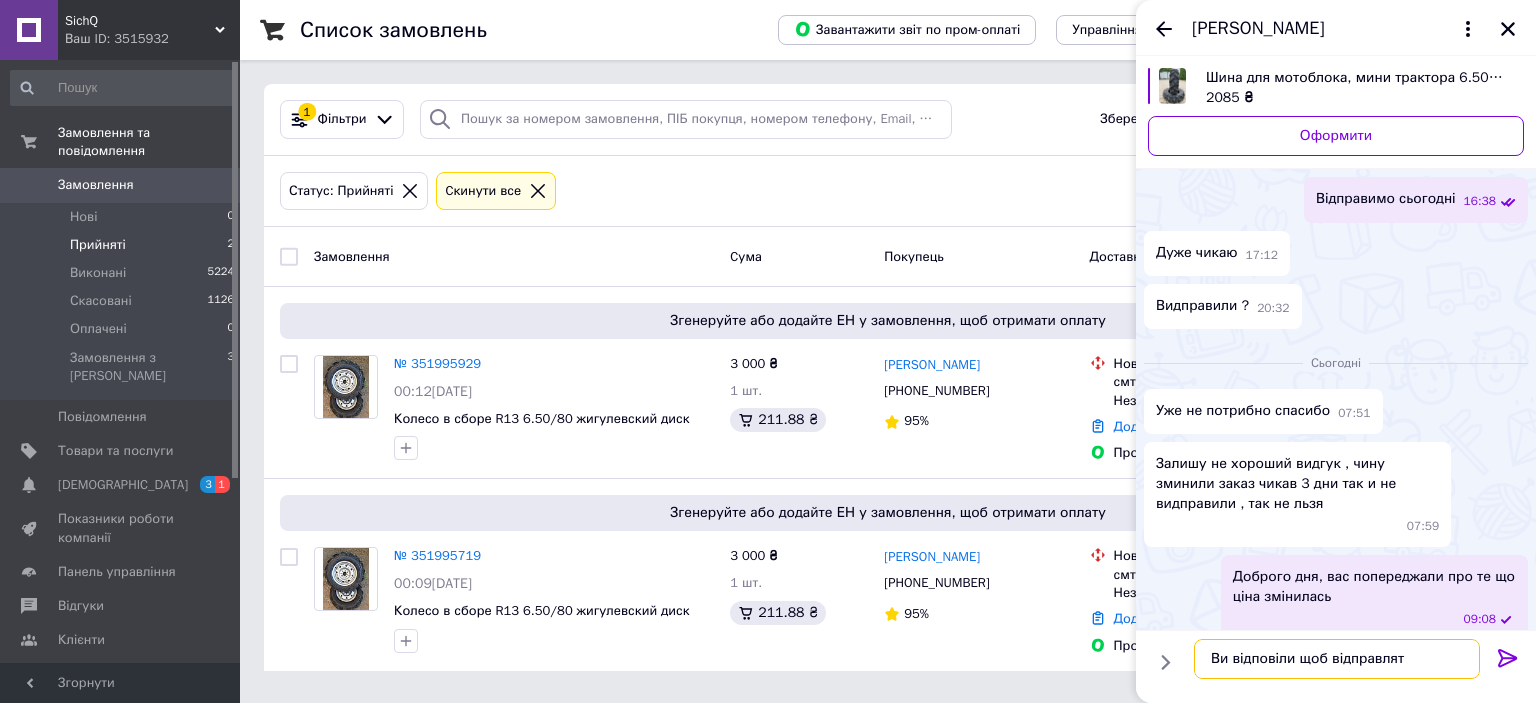 type on "Ви відповіли щоб відправляти" 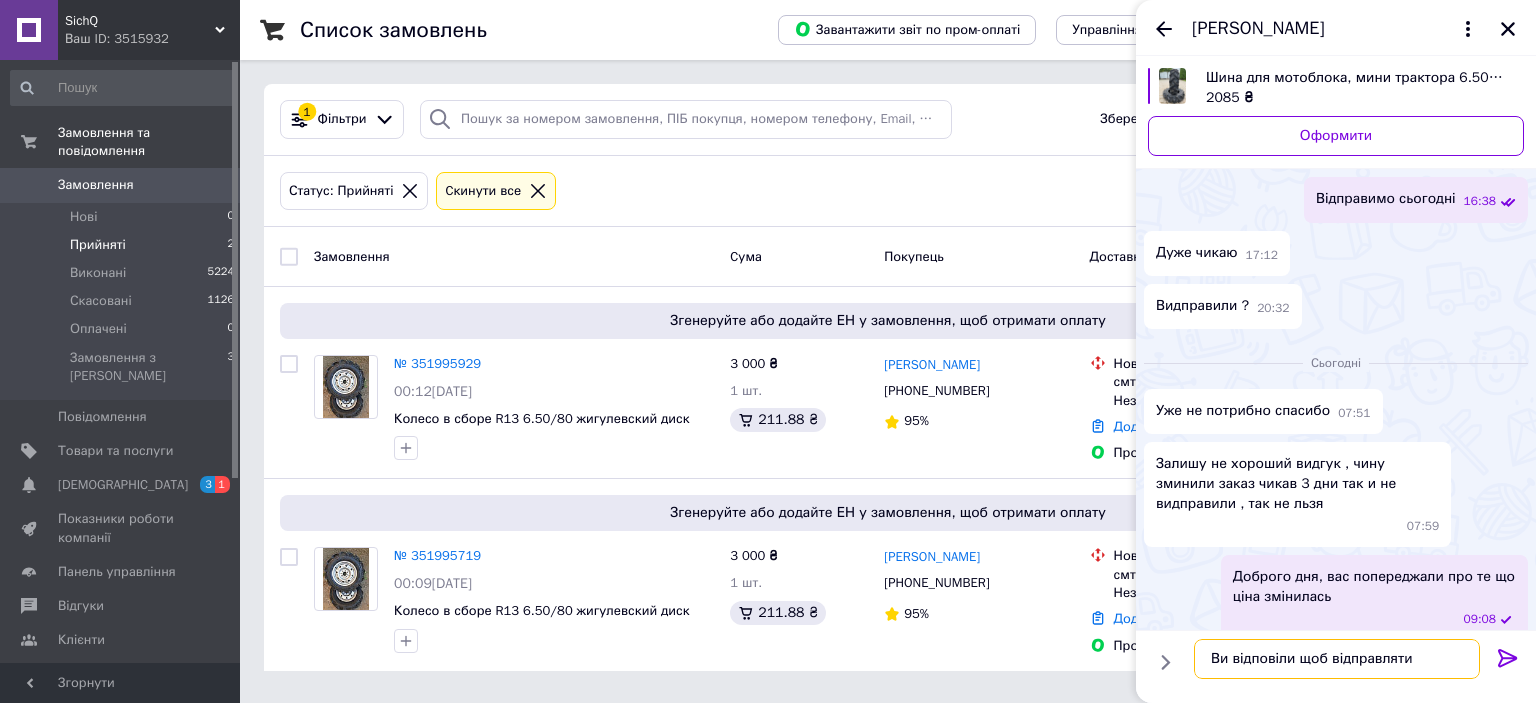 type 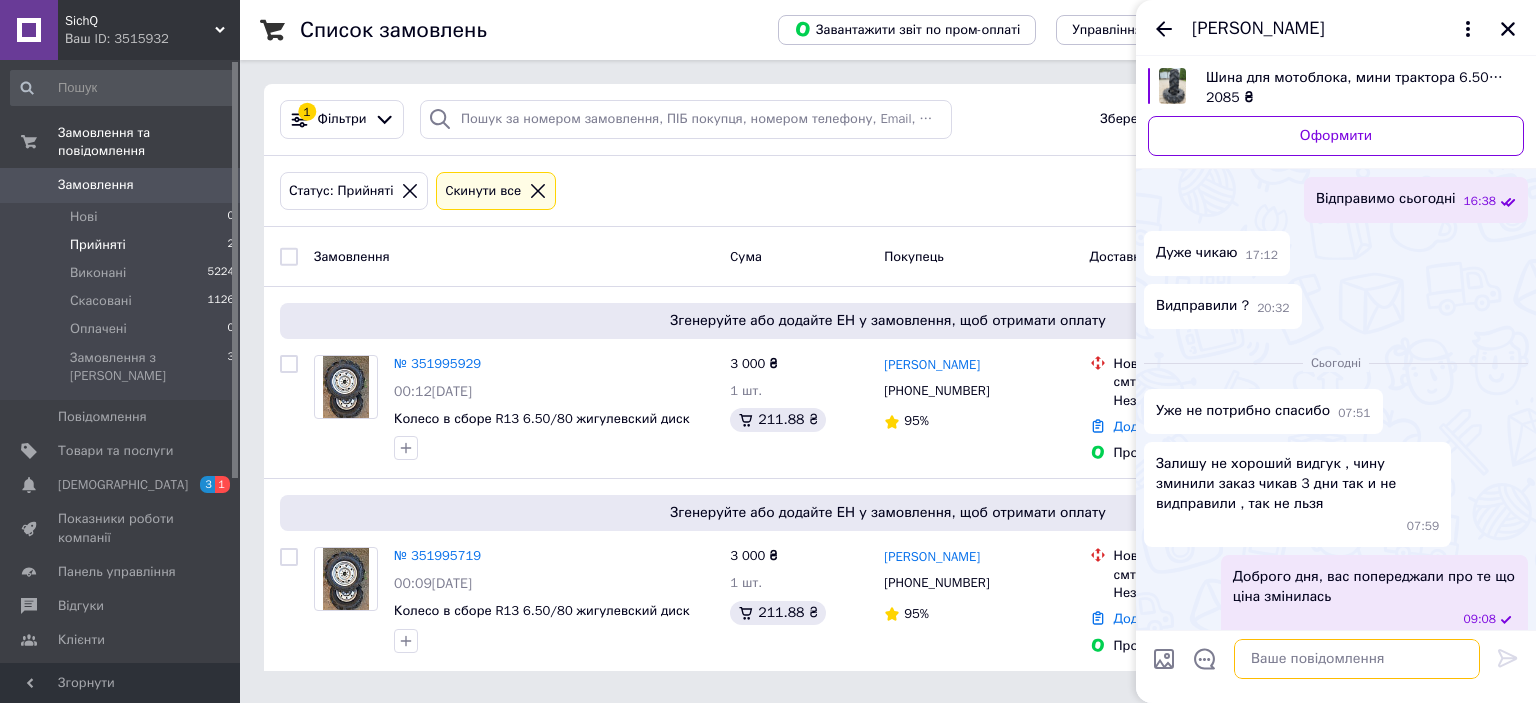 scroll, scrollTop: 1696, scrollLeft: 0, axis: vertical 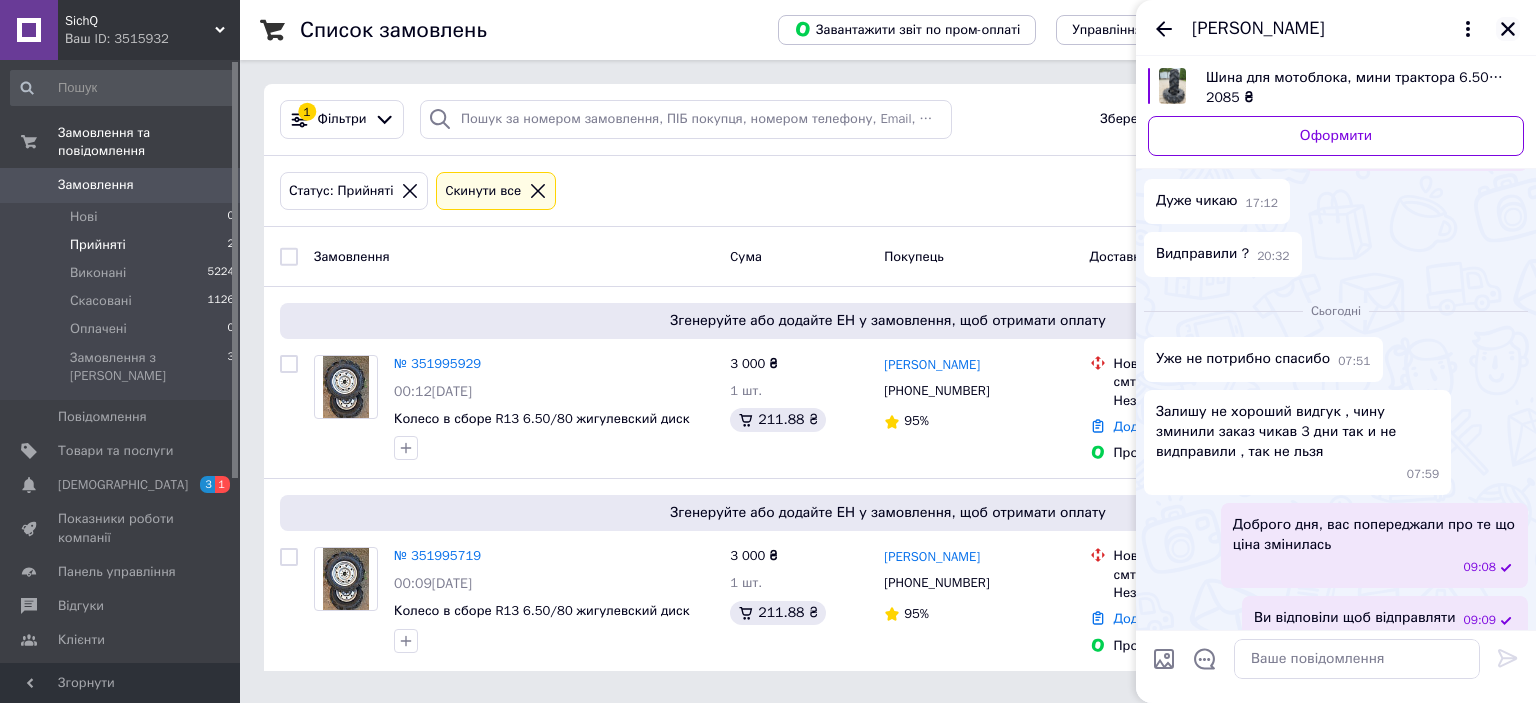 click 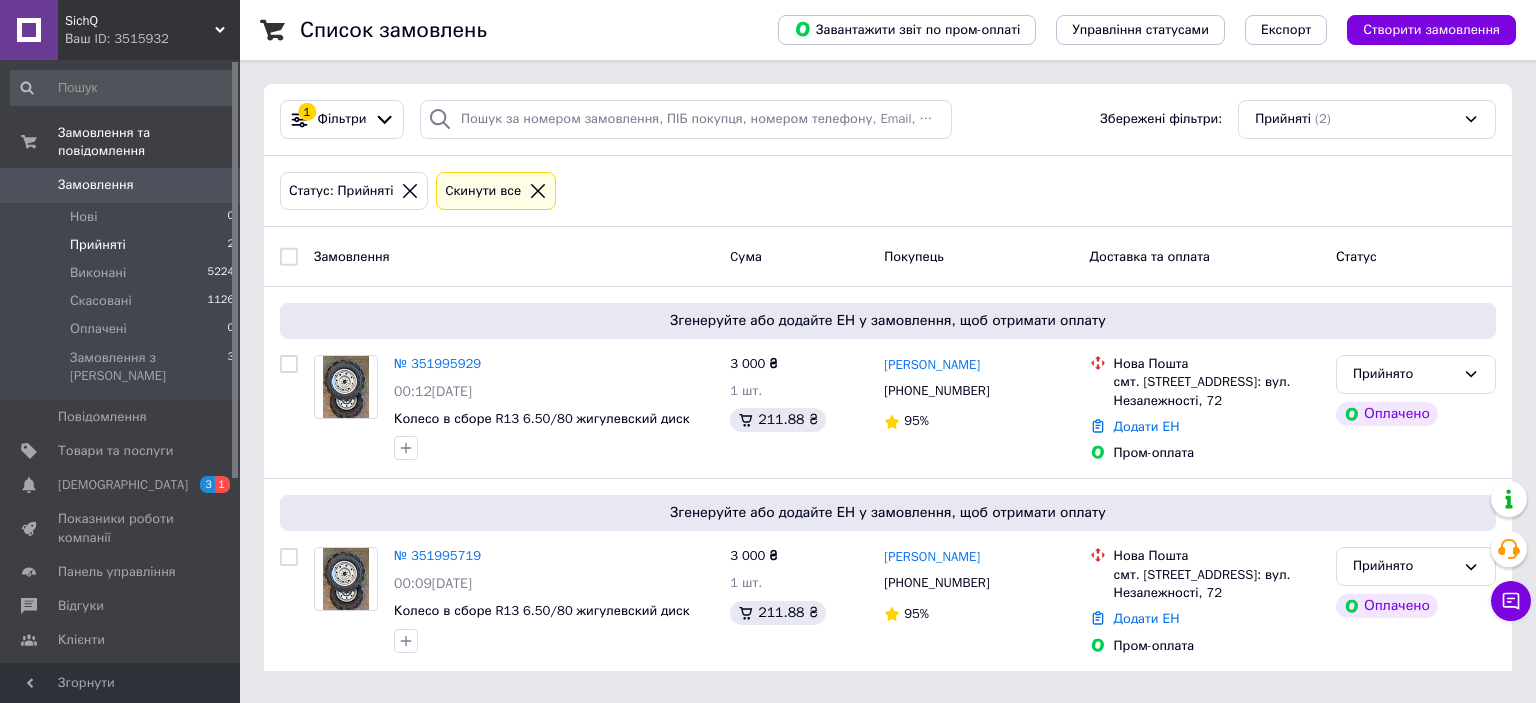 click on "SichQ" at bounding box center [140, 21] 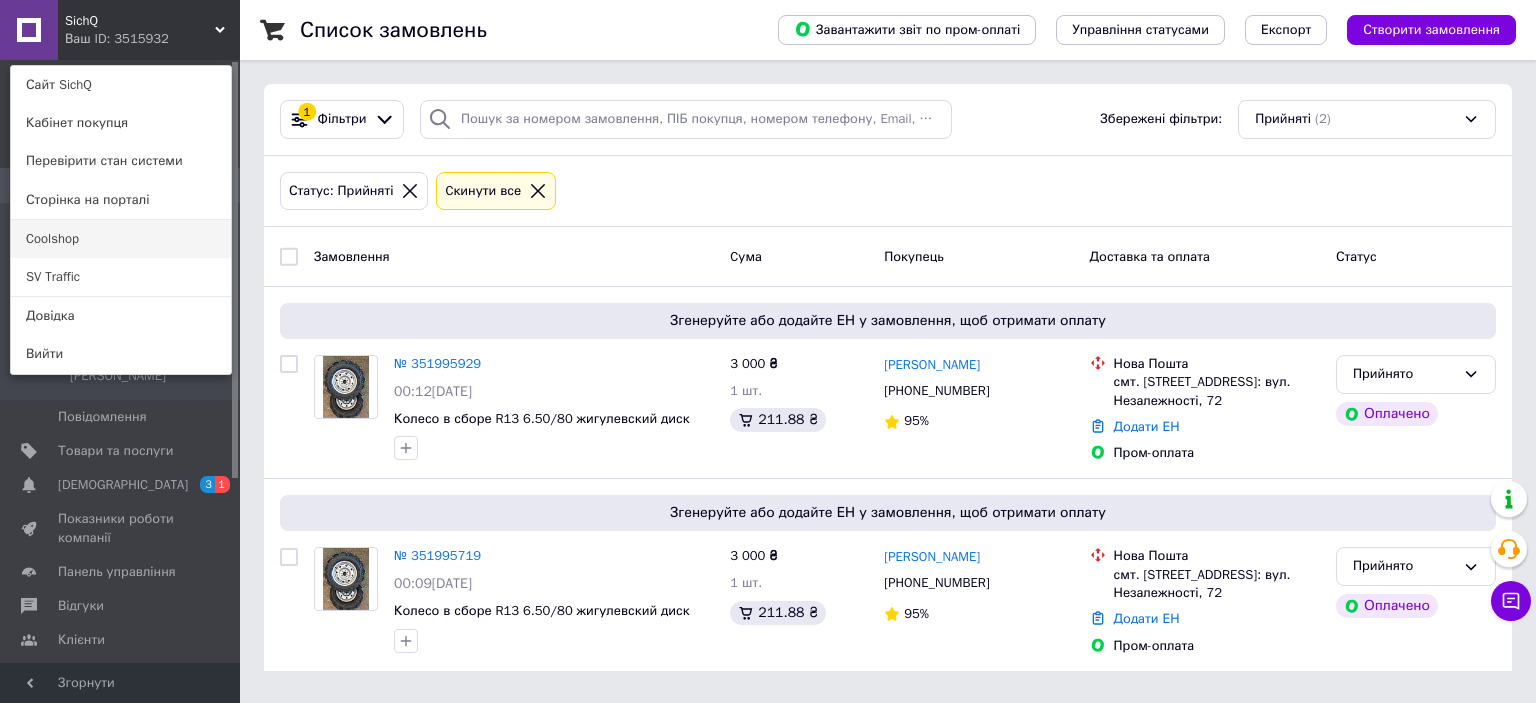 click on "Coolshop" at bounding box center [121, 239] 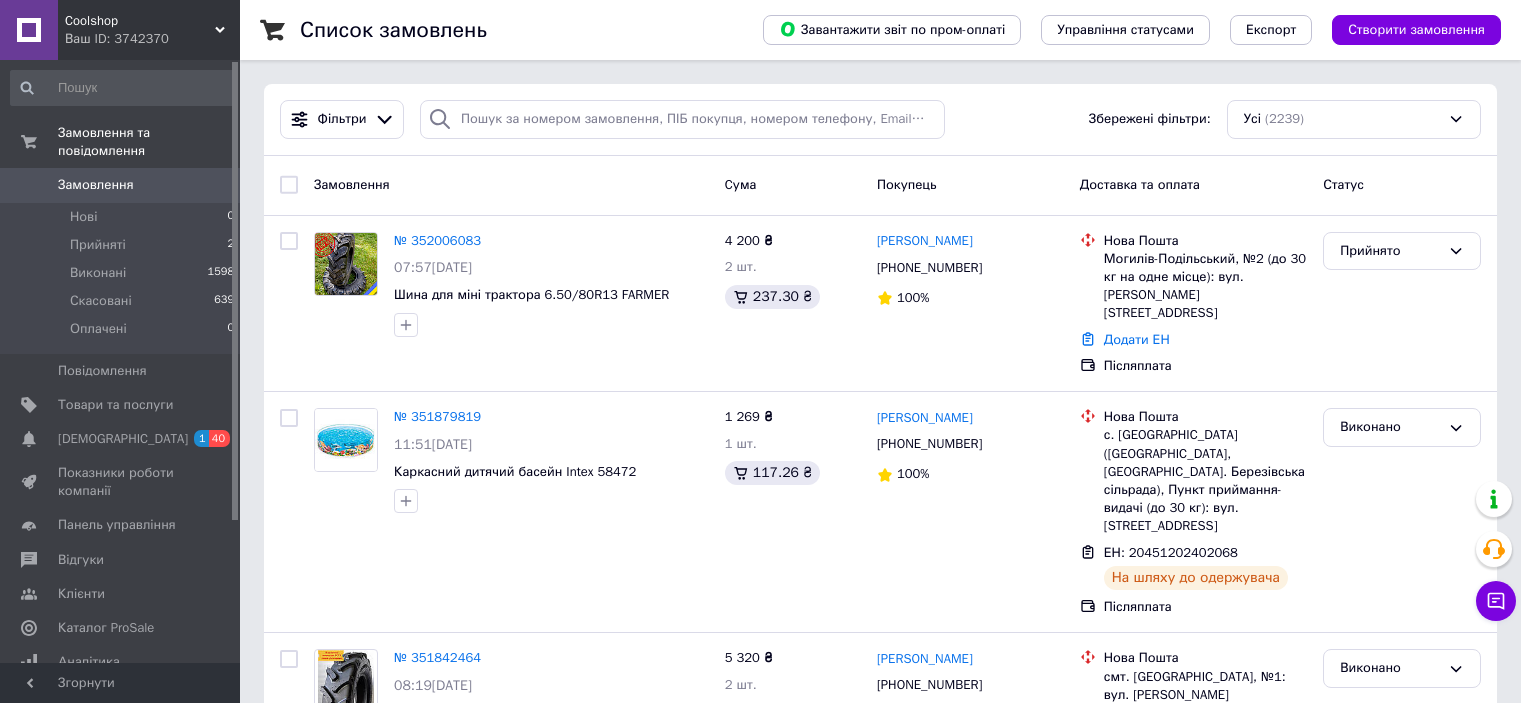 scroll, scrollTop: 0, scrollLeft: 0, axis: both 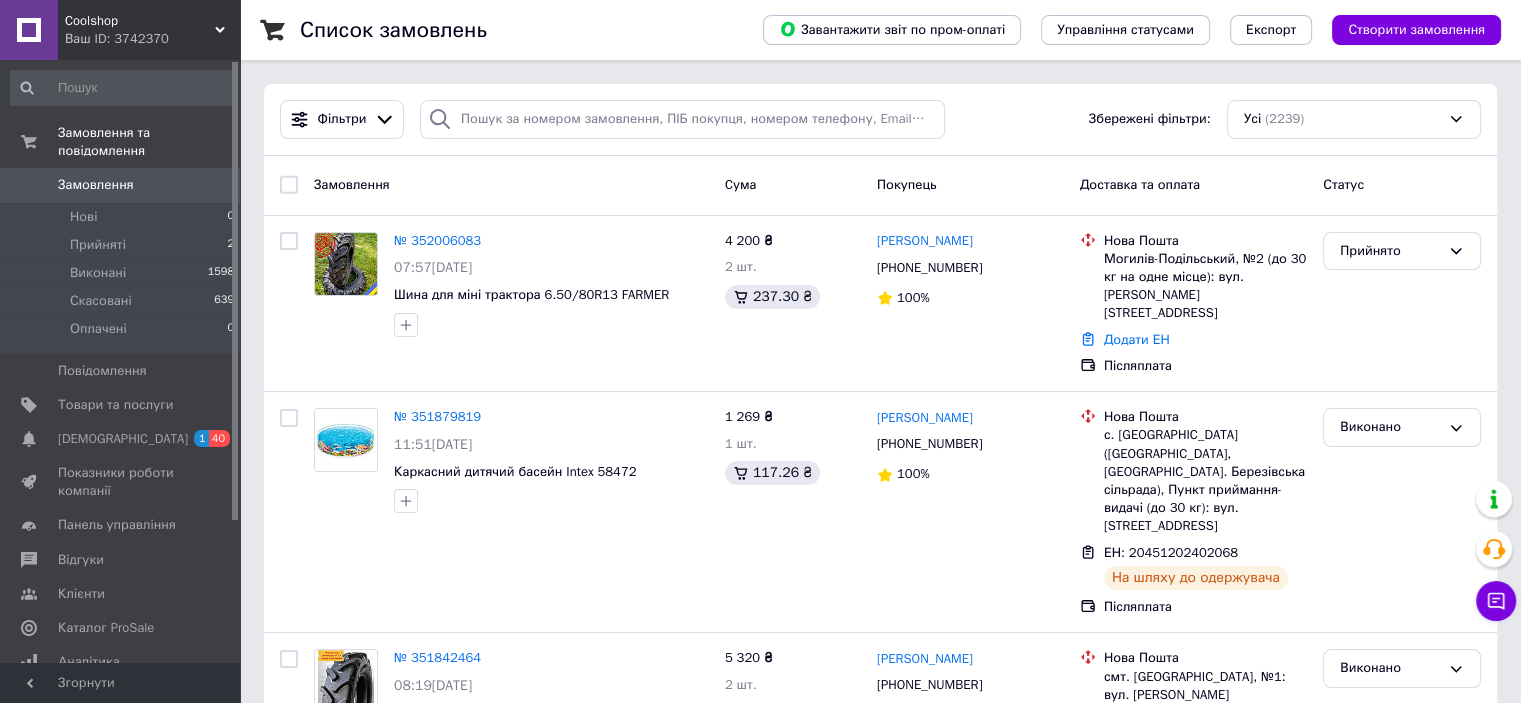 click on "Coolshop" at bounding box center [140, 21] 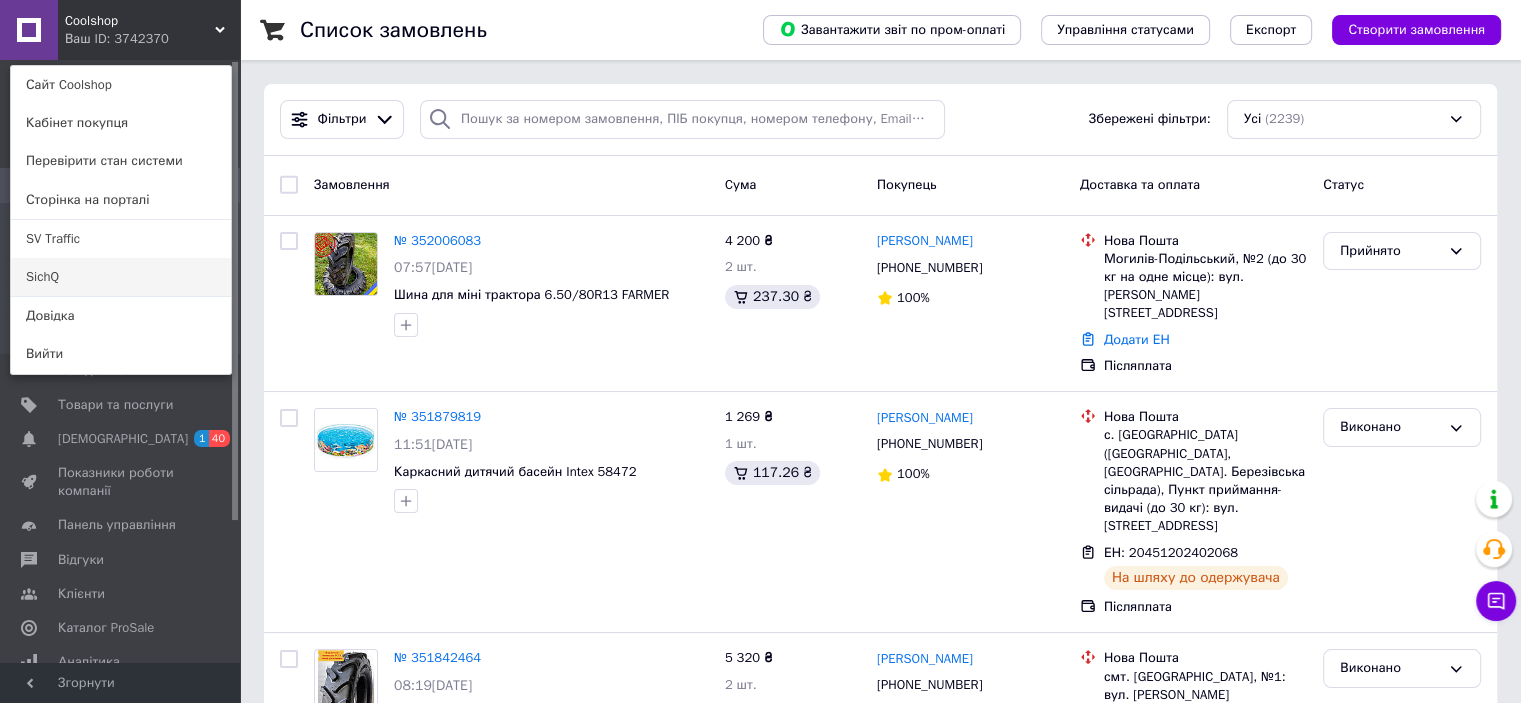 click on "SichQ" at bounding box center (121, 277) 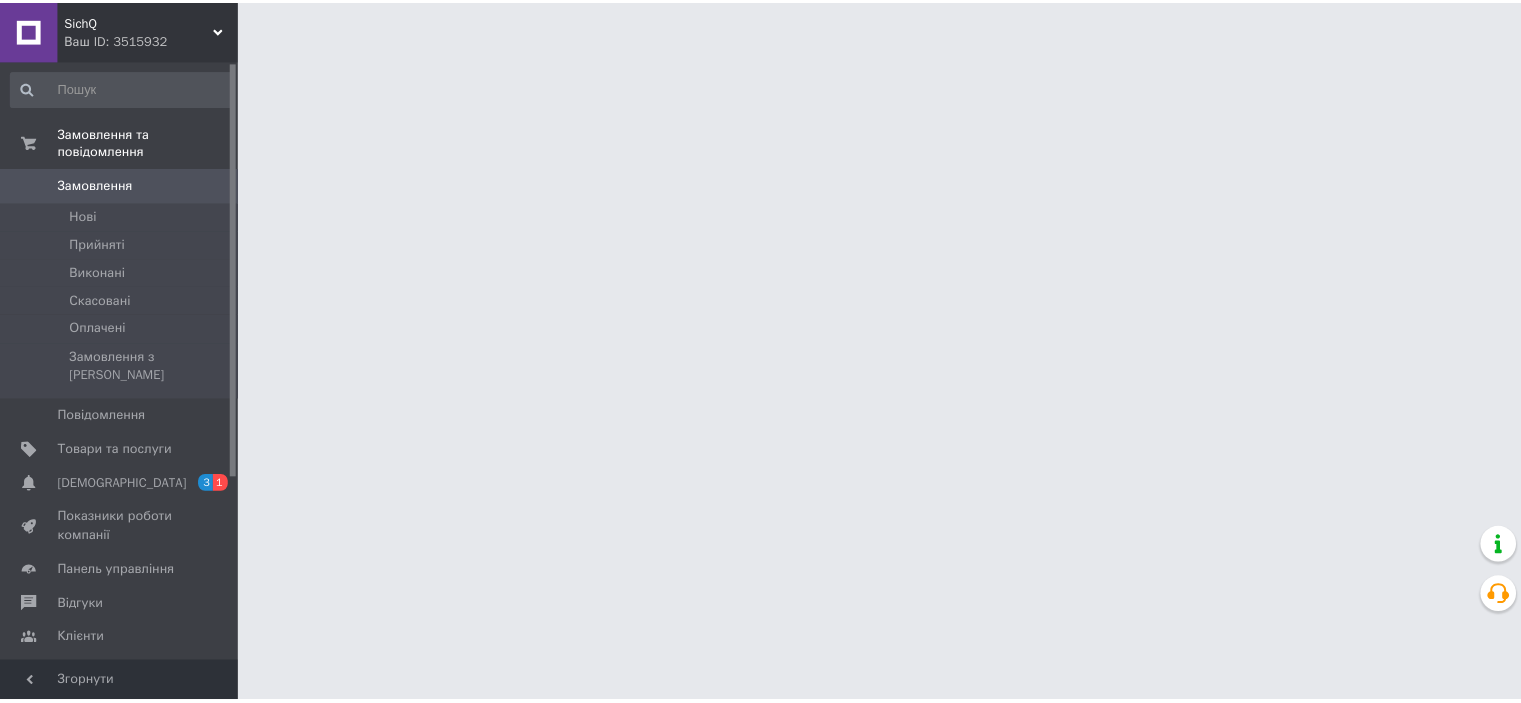 scroll, scrollTop: 0, scrollLeft: 0, axis: both 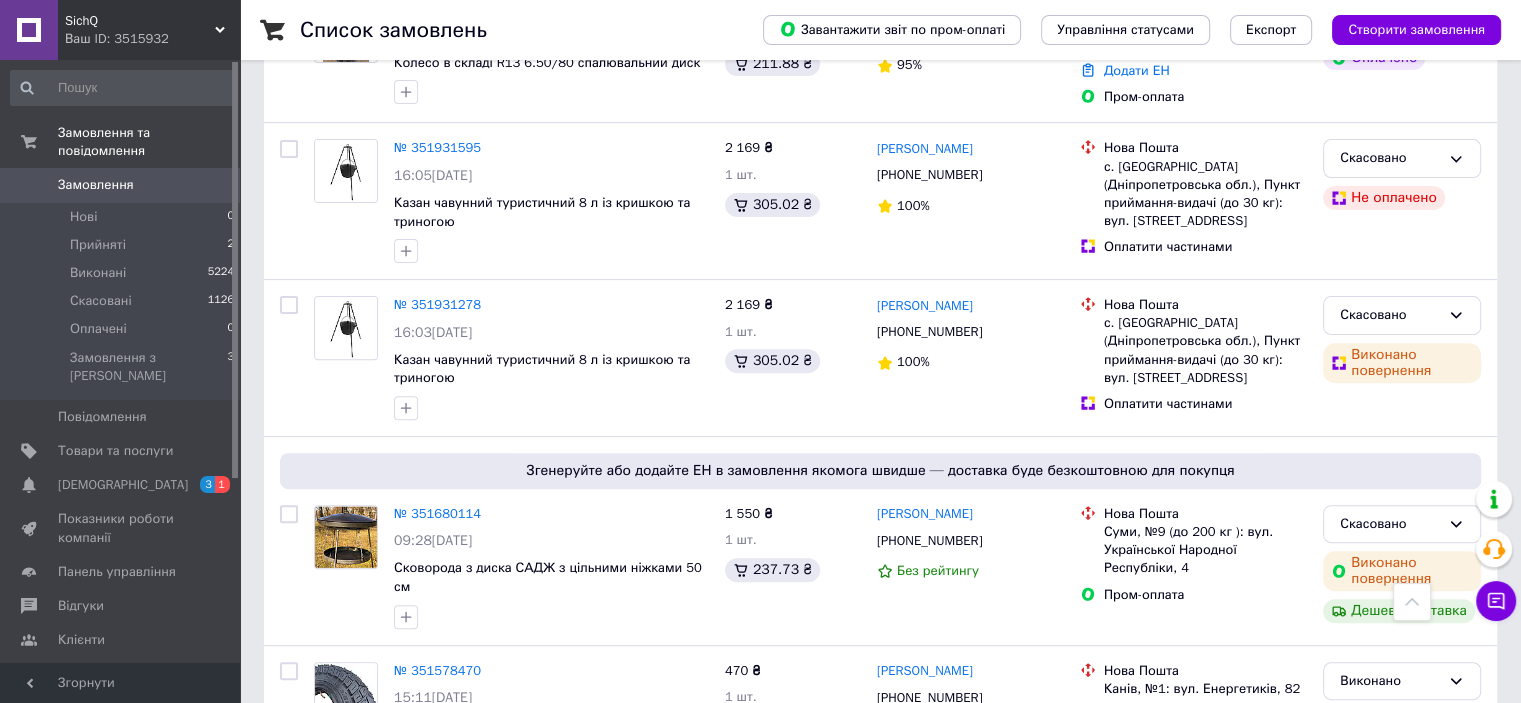 click on "Чат з покупцем" at bounding box center [1496, 601] 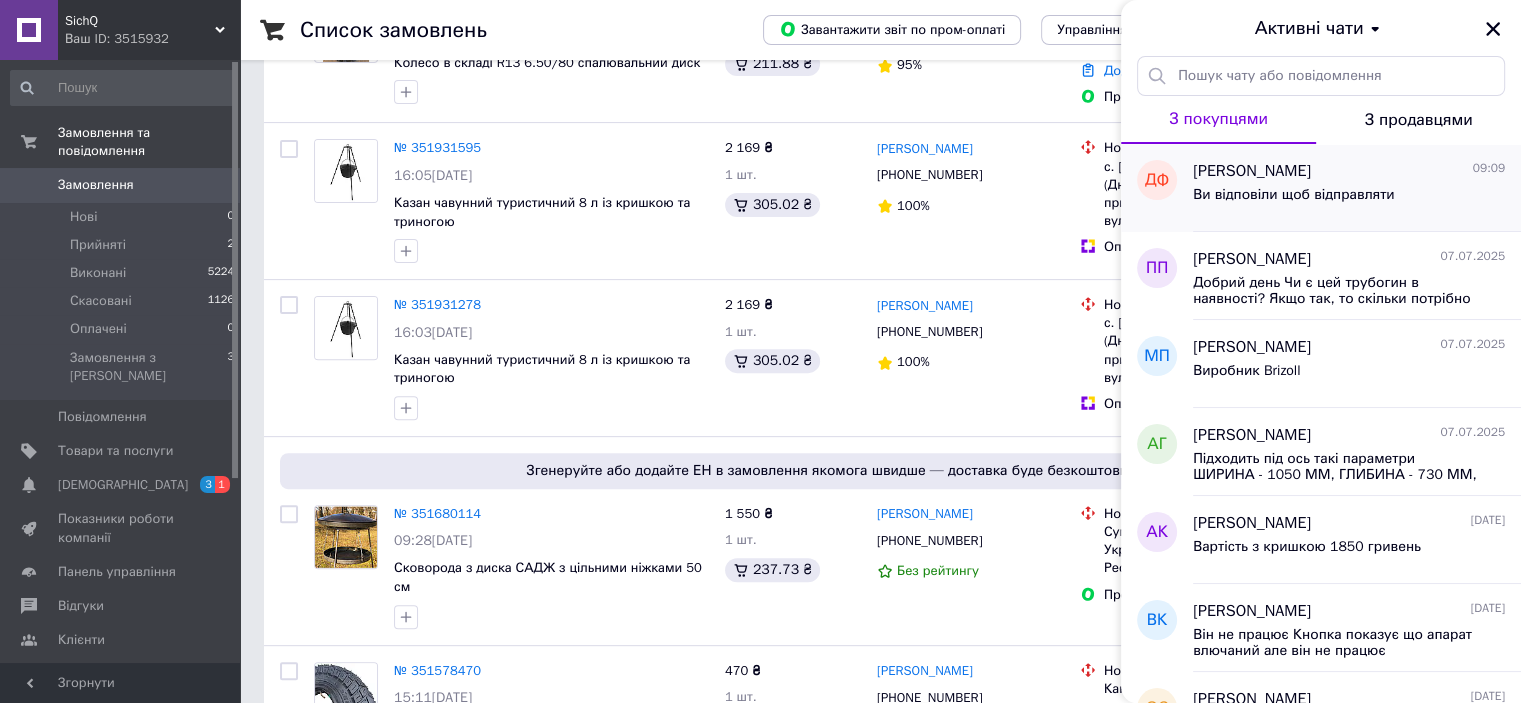 click on "Дмитрий Флоряк 09:09" at bounding box center [1349, 171] 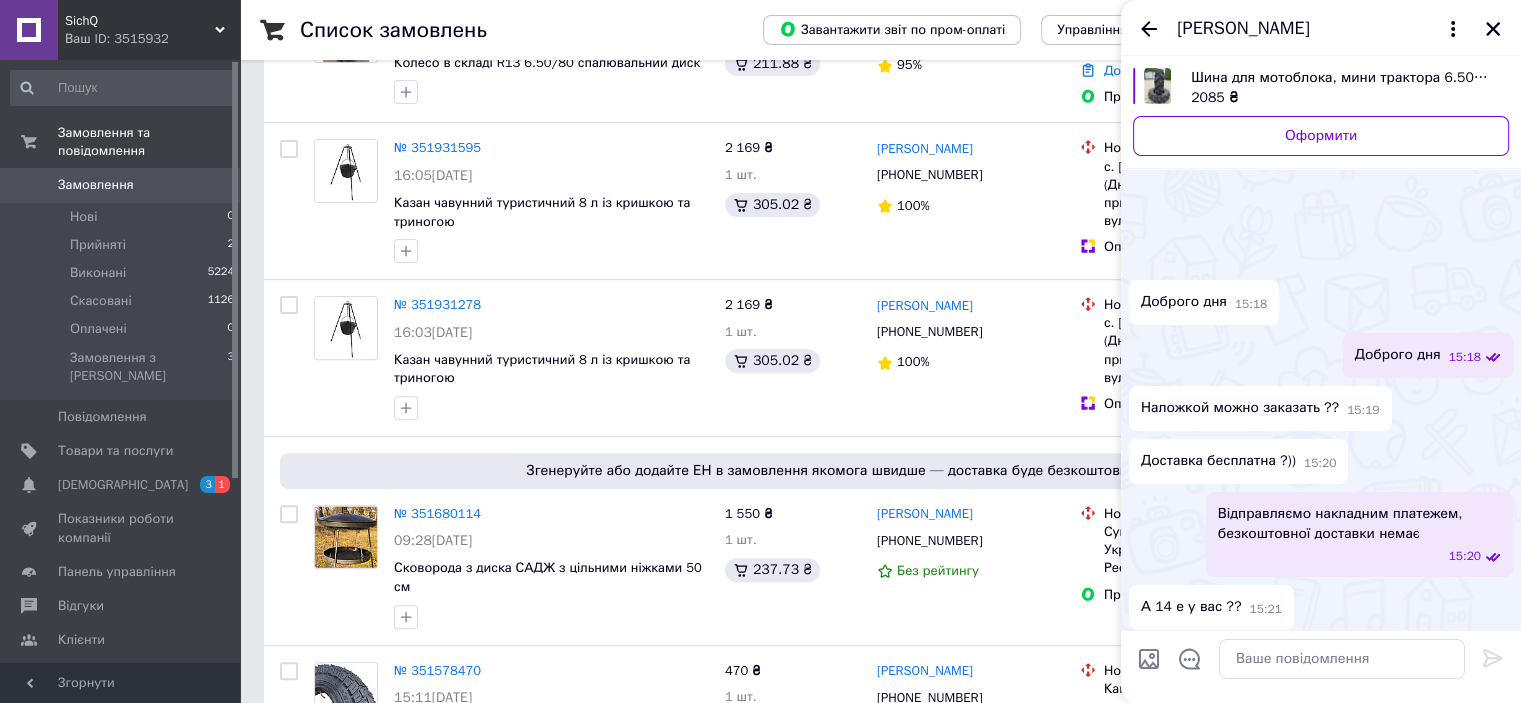 scroll, scrollTop: 1748, scrollLeft: 0, axis: vertical 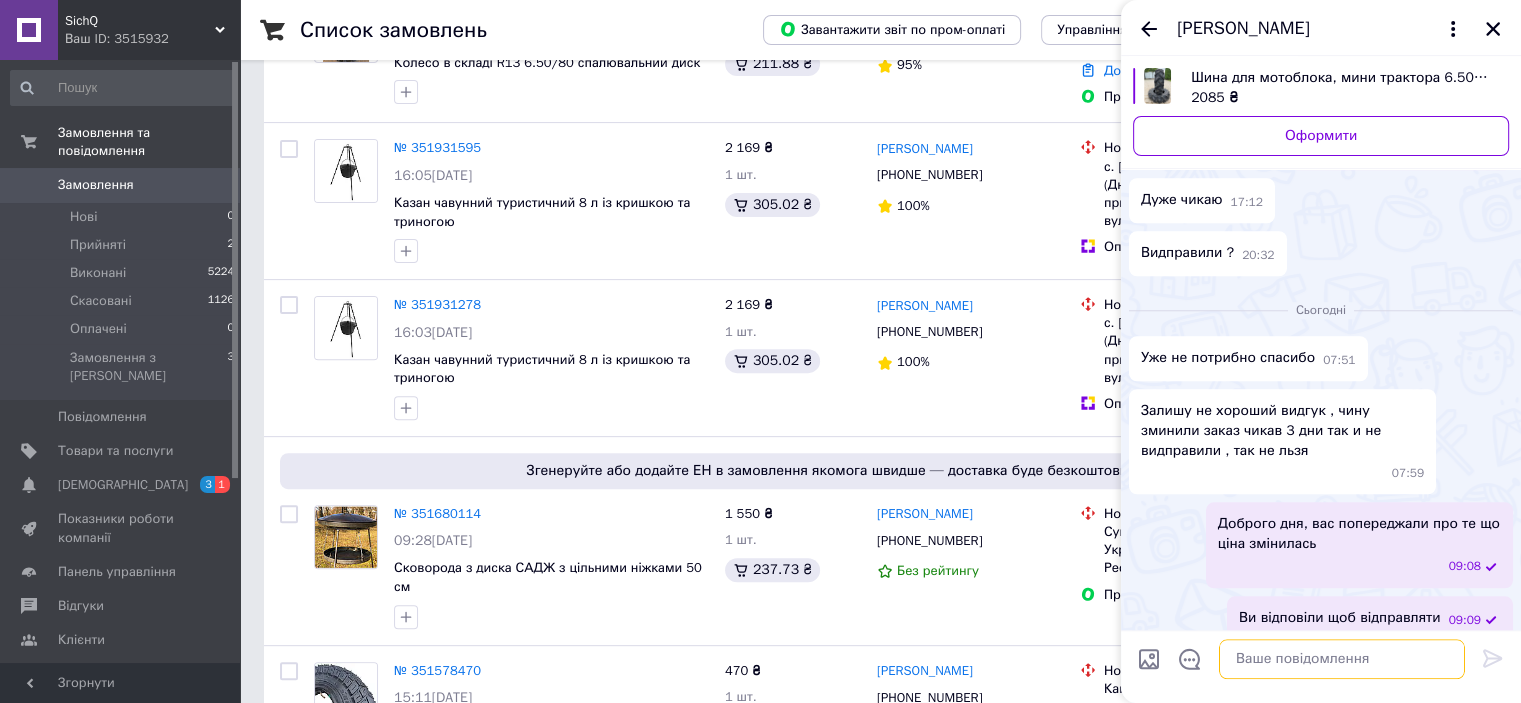 click at bounding box center [1342, 659] 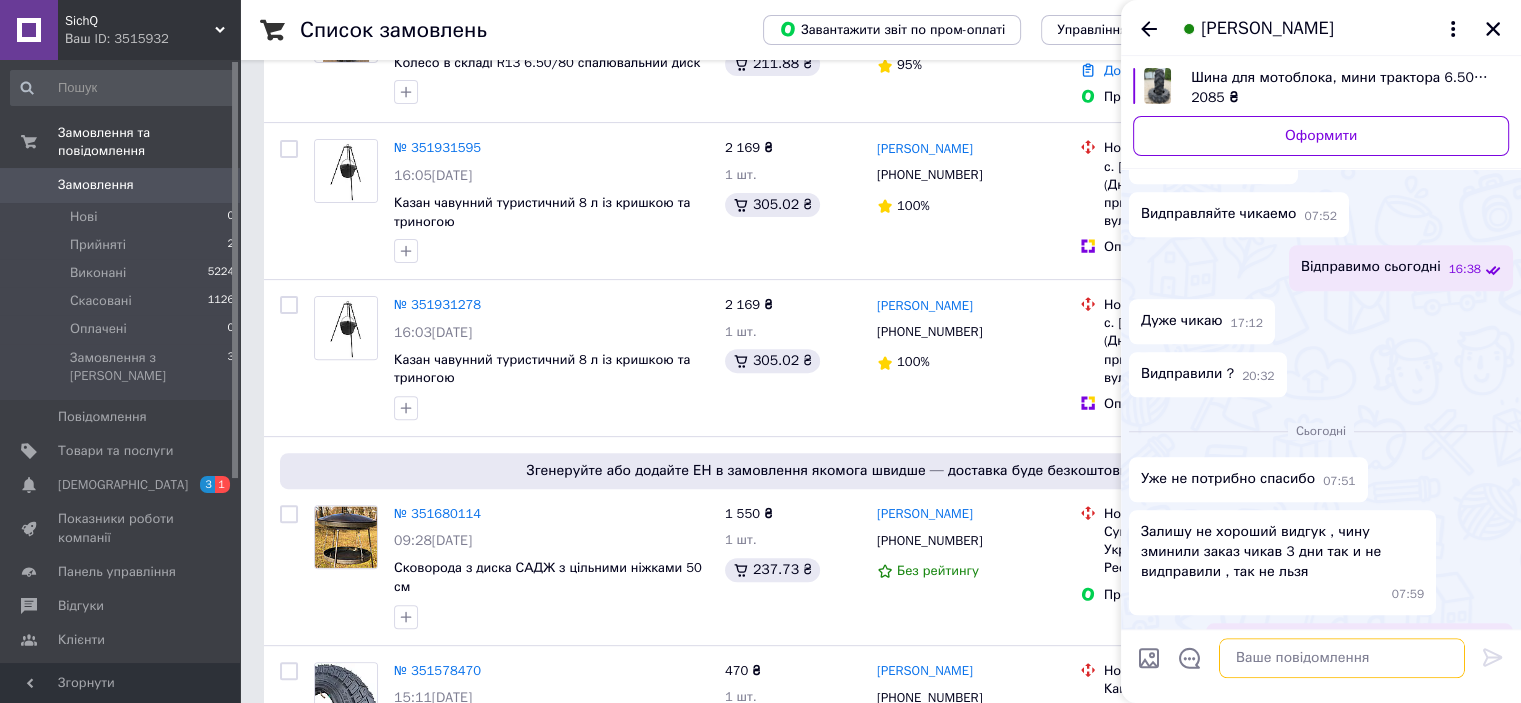 scroll, scrollTop: 1696, scrollLeft: 0, axis: vertical 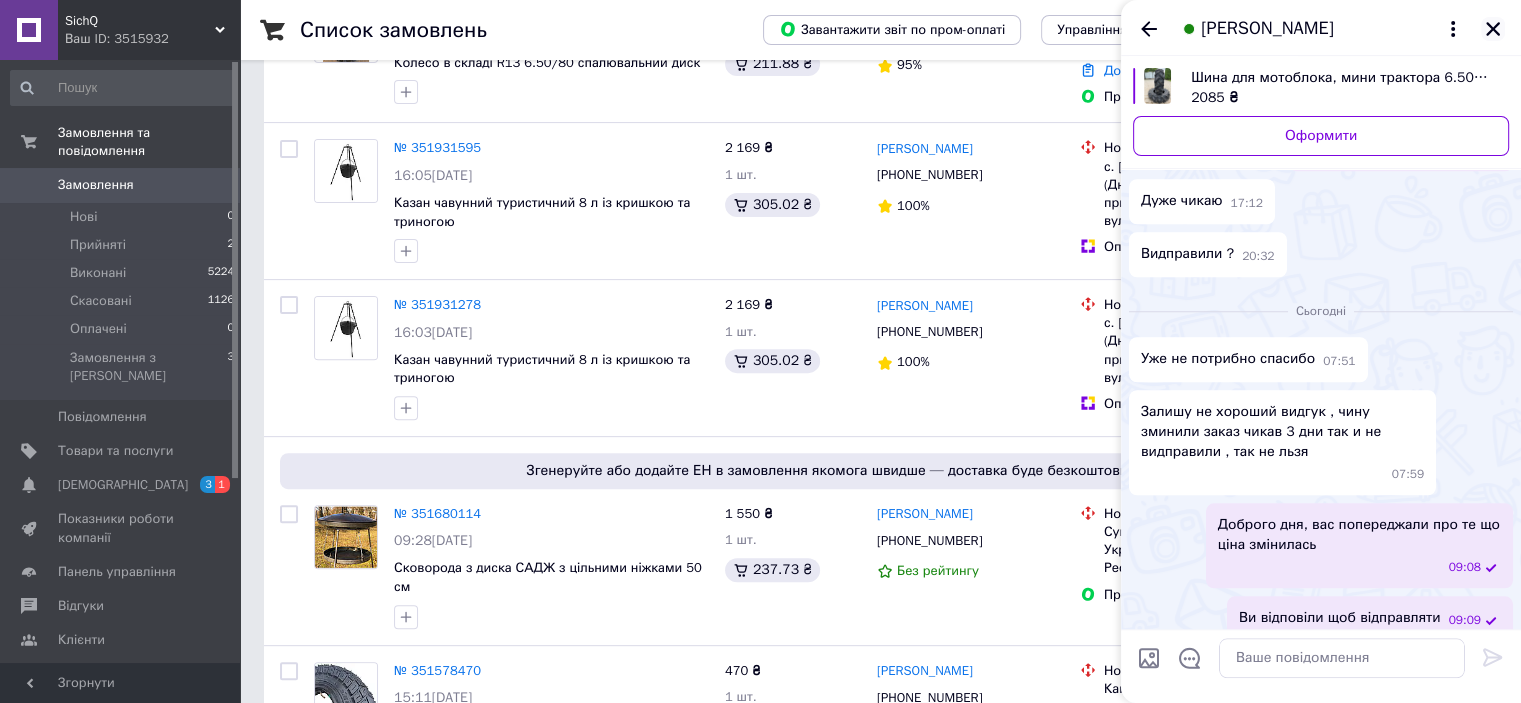 click 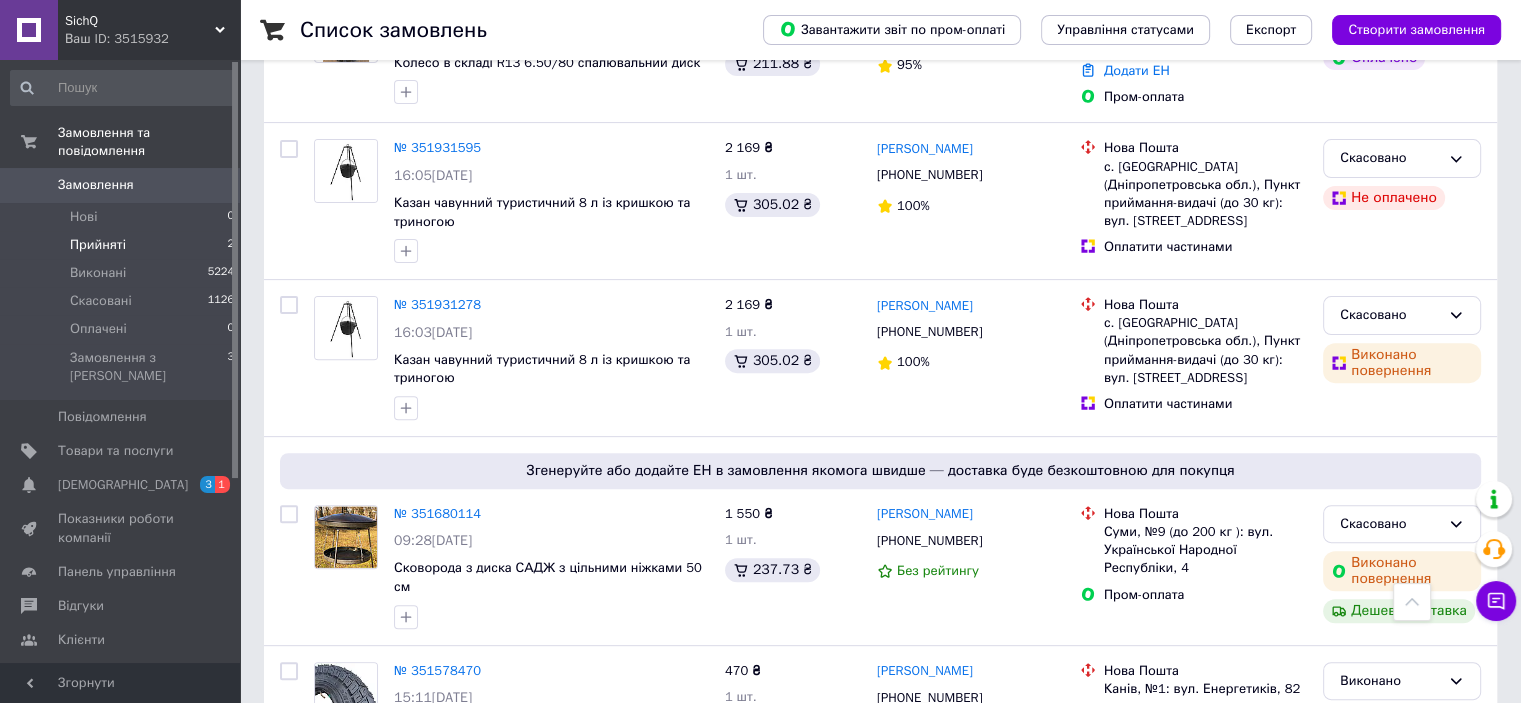 click on "Прийняті" at bounding box center [98, 245] 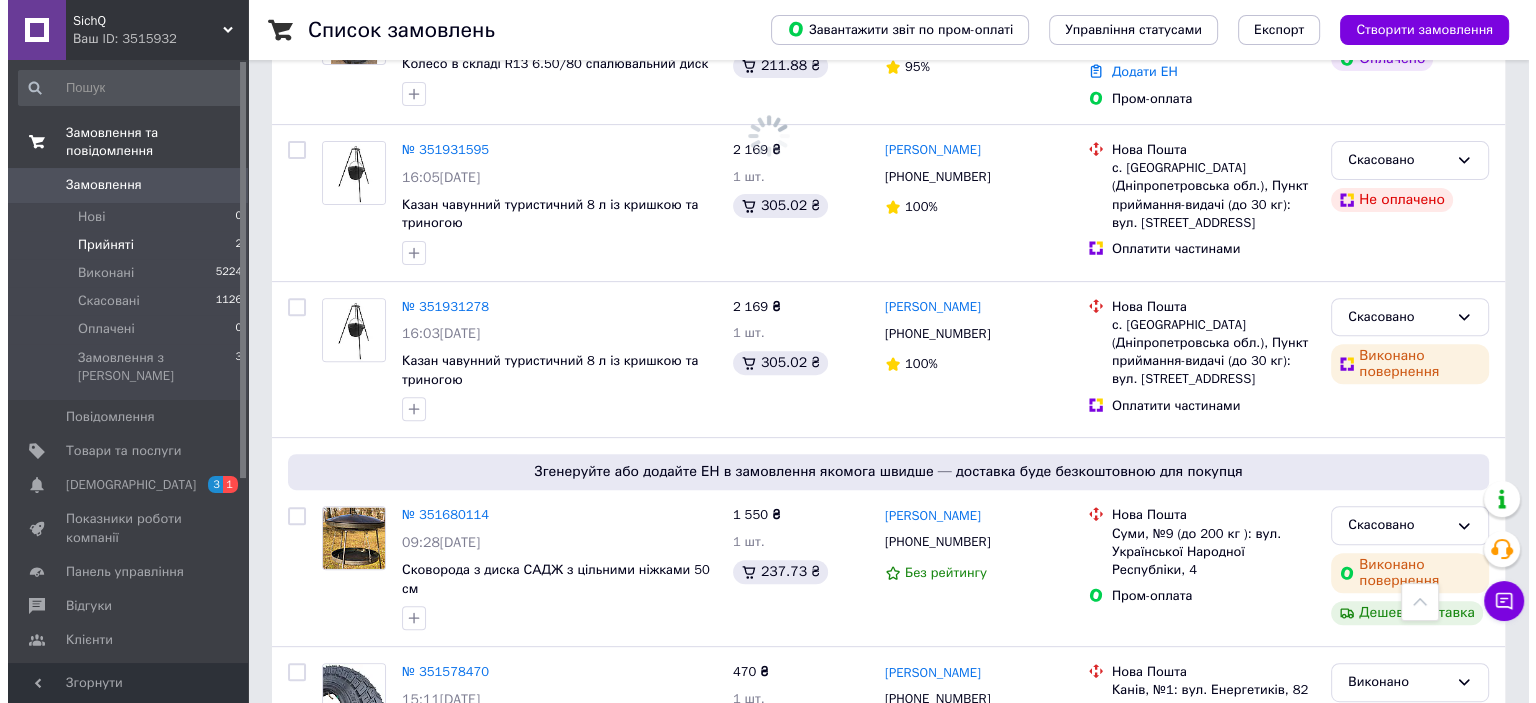 scroll, scrollTop: 0, scrollLeft: 0, axis: both 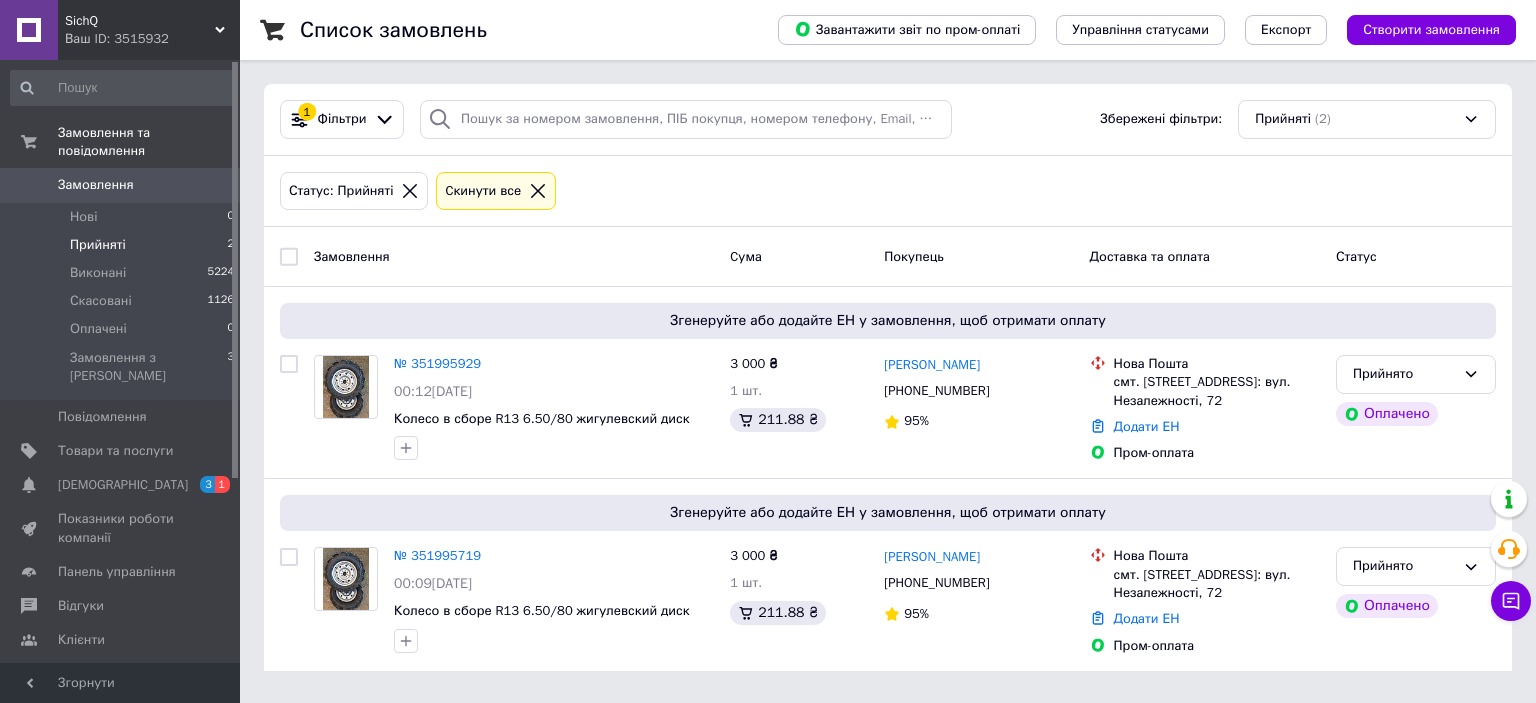 click on "Ваш ID: 3515932" at bounding box center (152, 39) 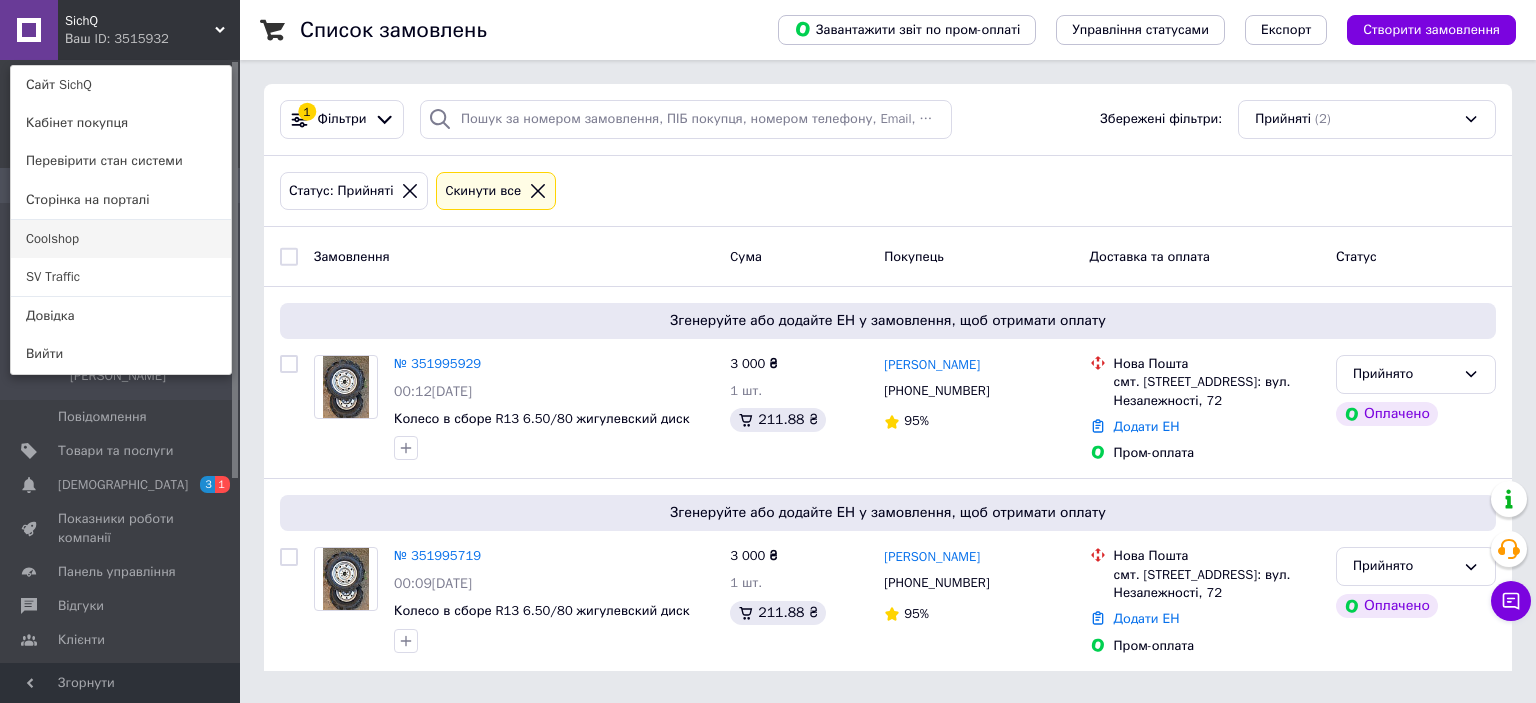 click on "Coolshop" at bounding box center [121, 239] 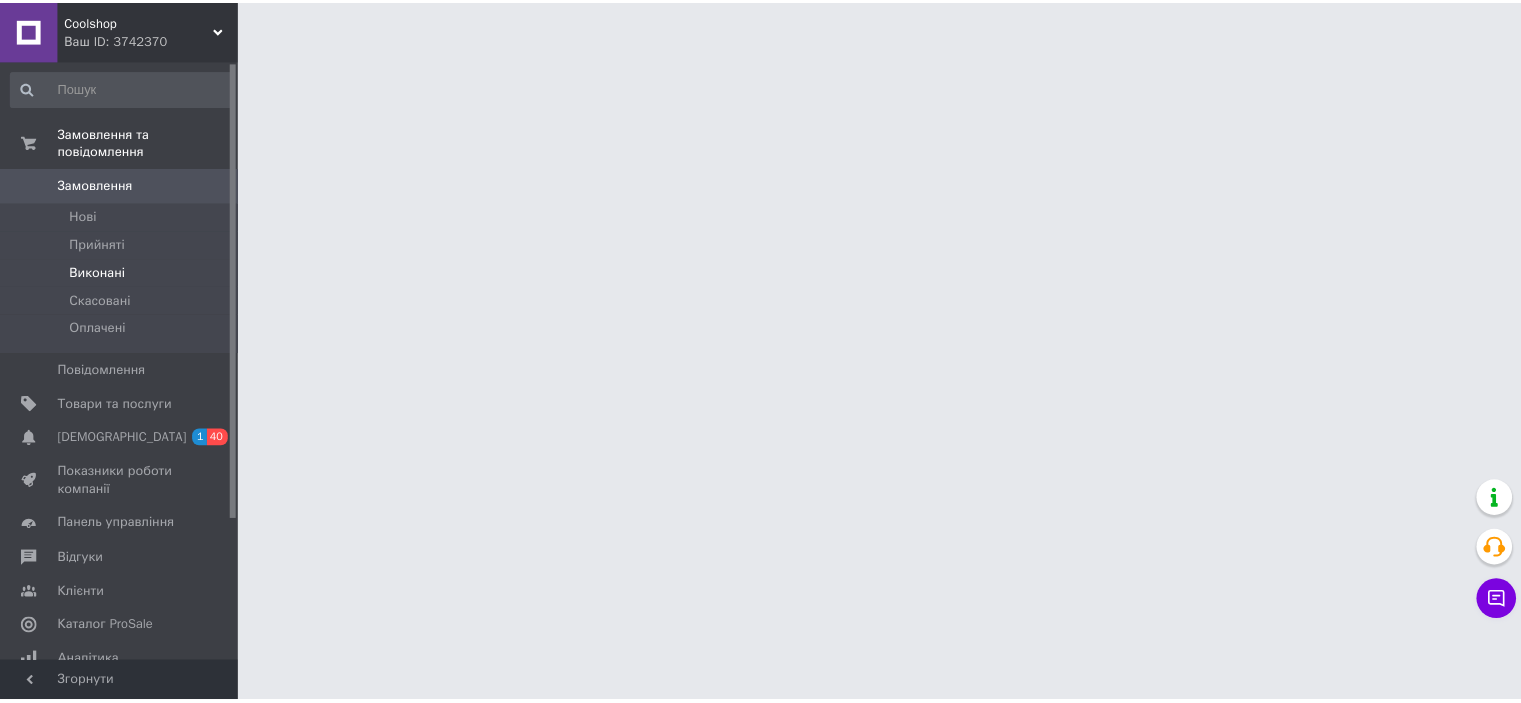 scroll, scrollTop: 0, scrollLeft: 0, axis: both 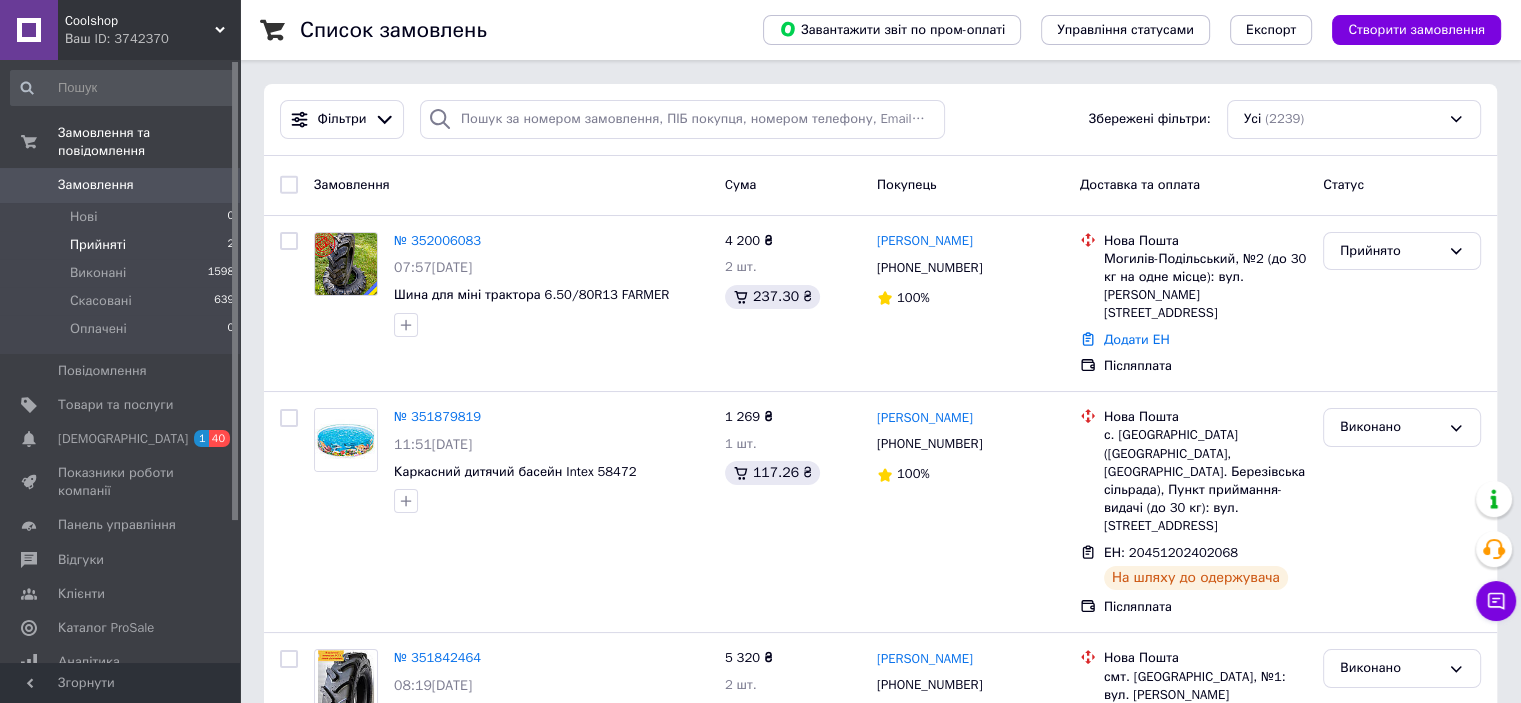 click on "Прийняті 2" at bounding box center [123, 245] 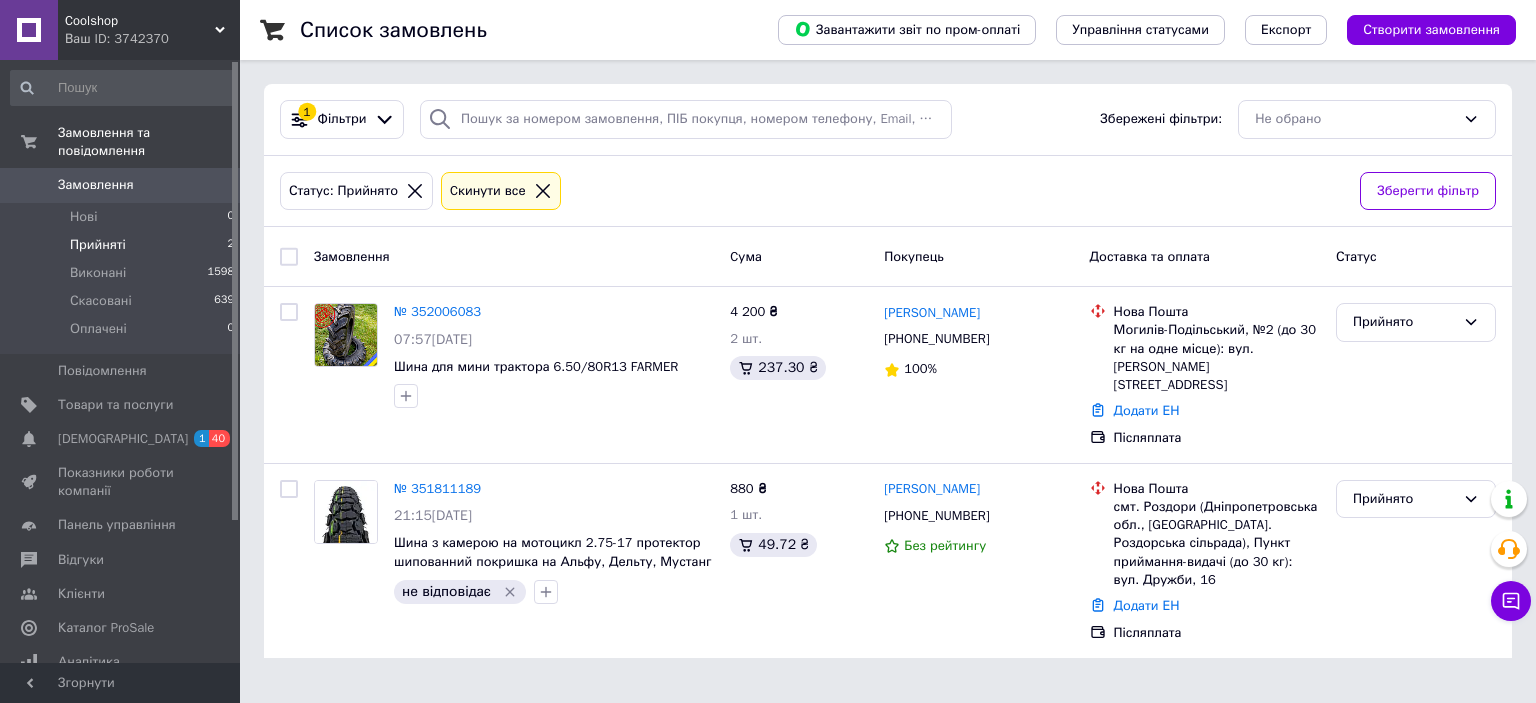 click on "Ваш ID: 3742370" at bounding box center [152, 39] 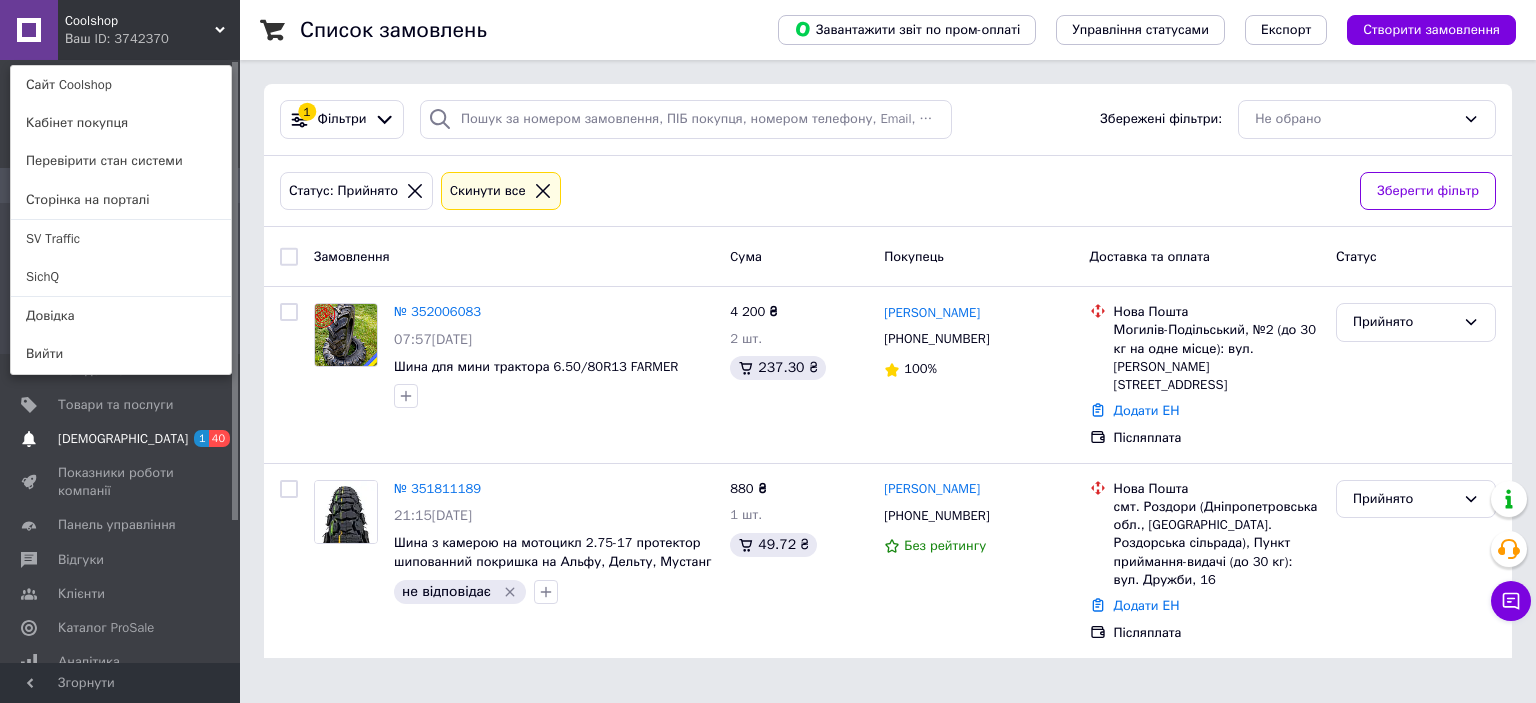 click on "[DEMOGRAPHIC_DATA]" at bounding box center [123, 439] 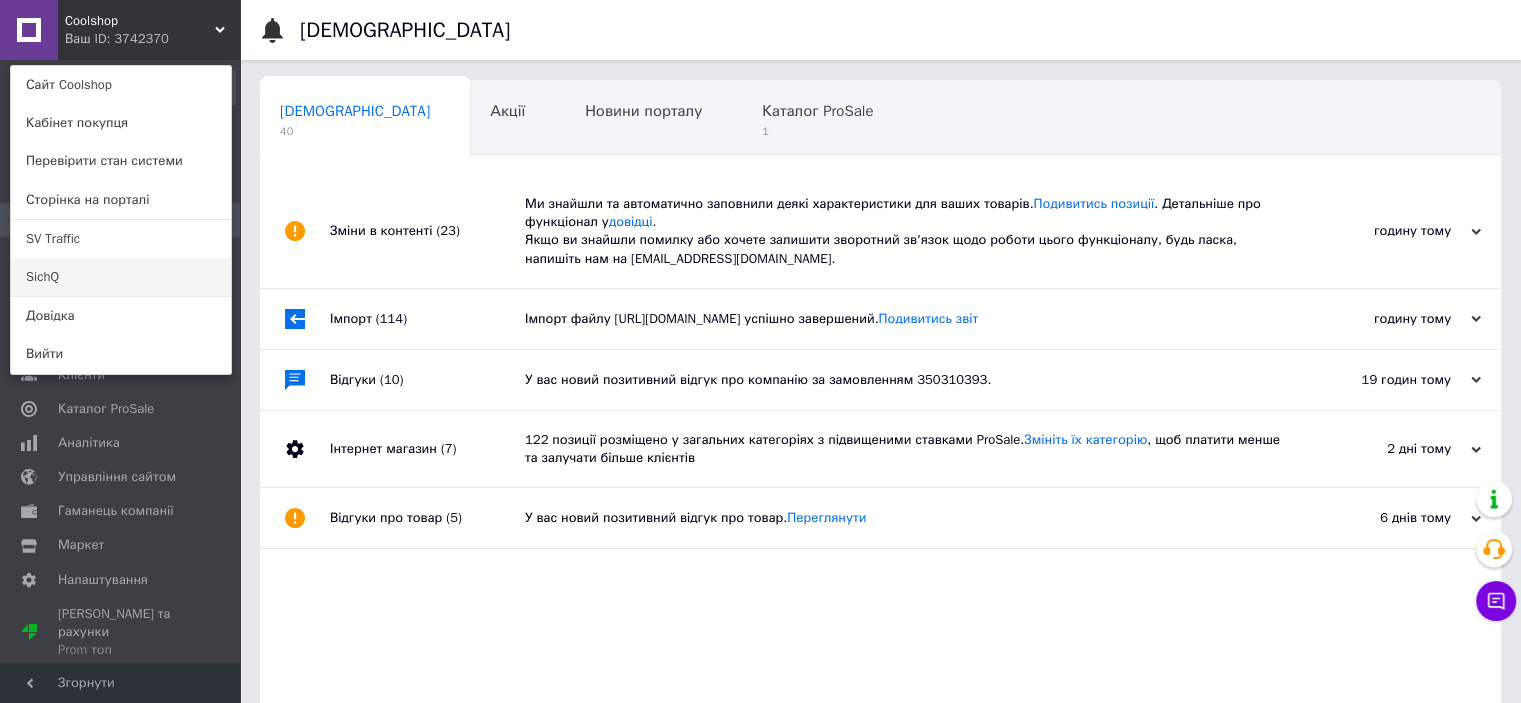 click on "SichQ" at bounding box center (121, 277) 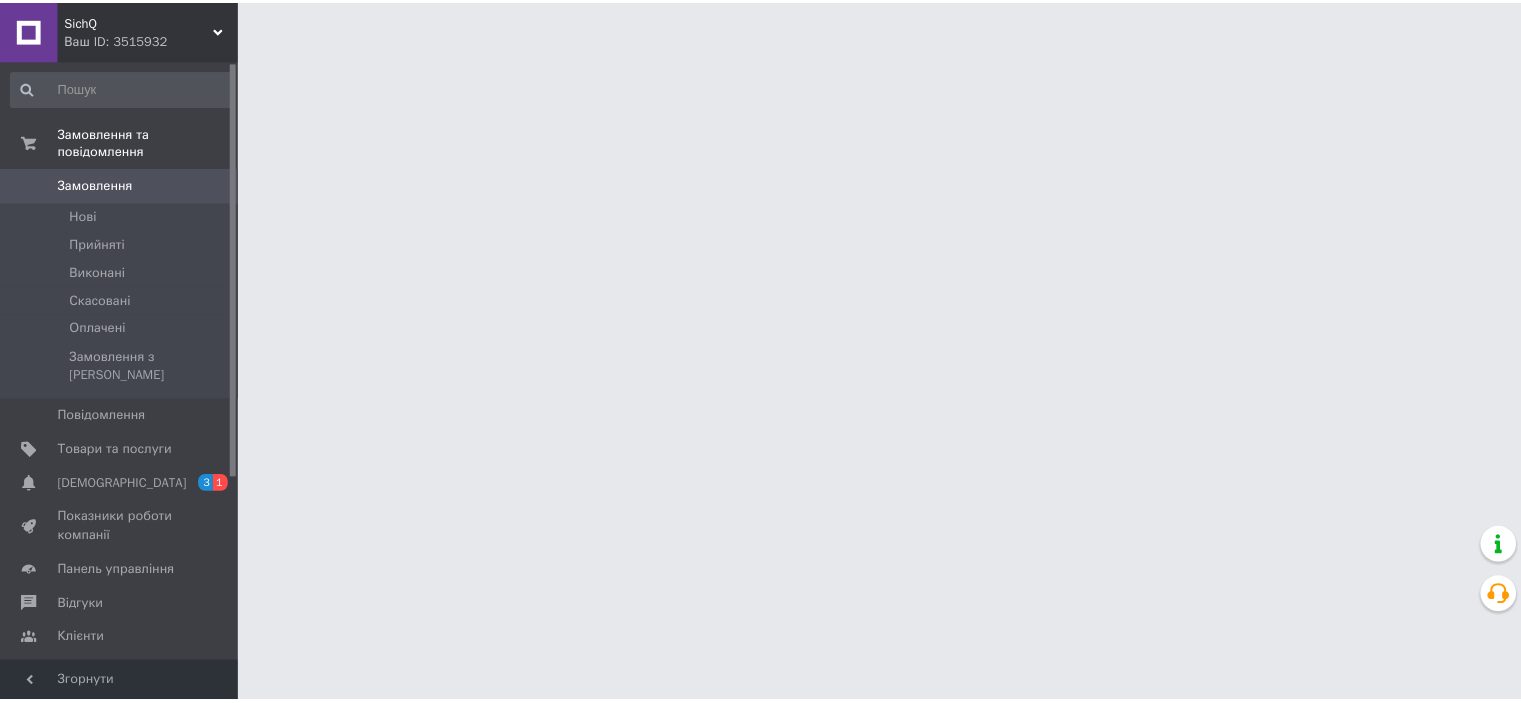scroll, scrollTop: 0, scrollLeft: 0, axis: both 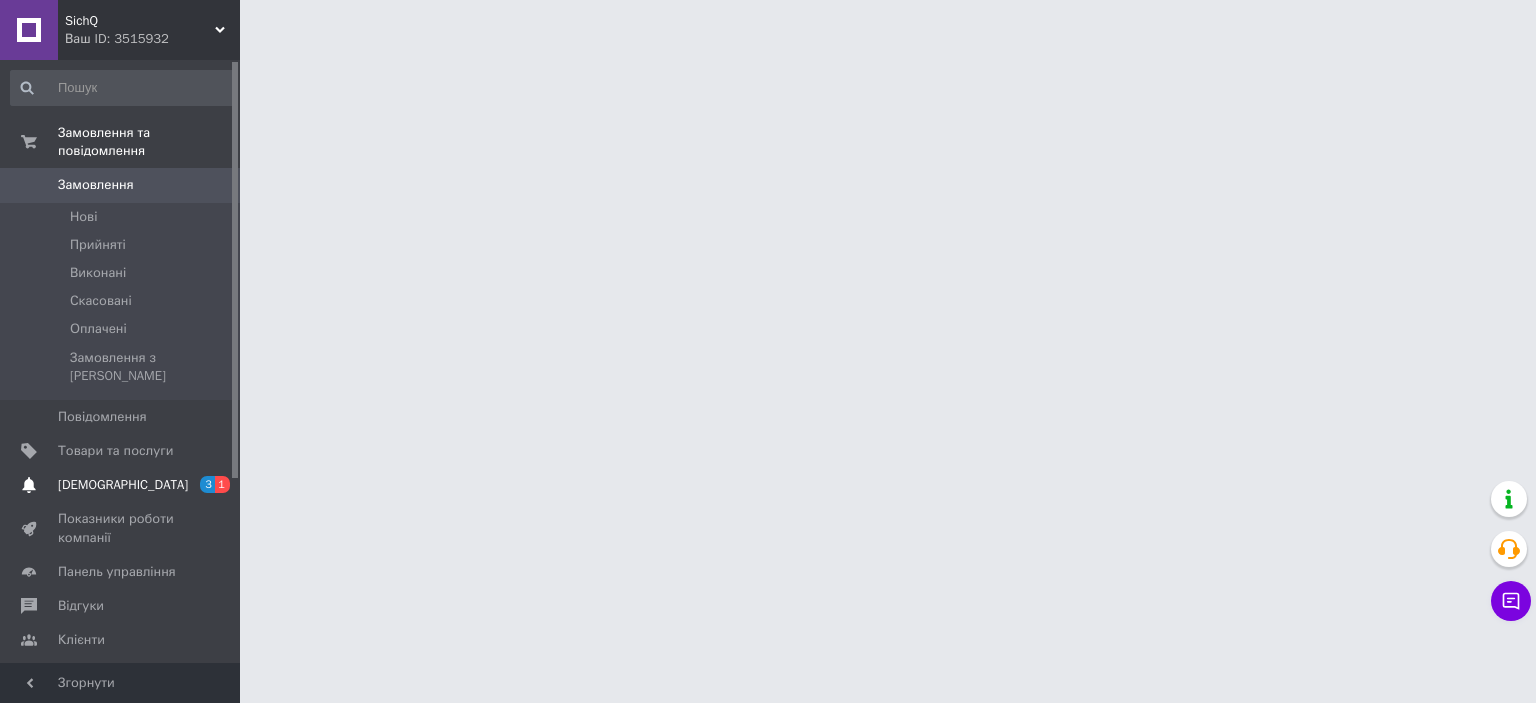 click on "[DEMOGRAPHIC_DATA]" at bounding box center (123, 485) 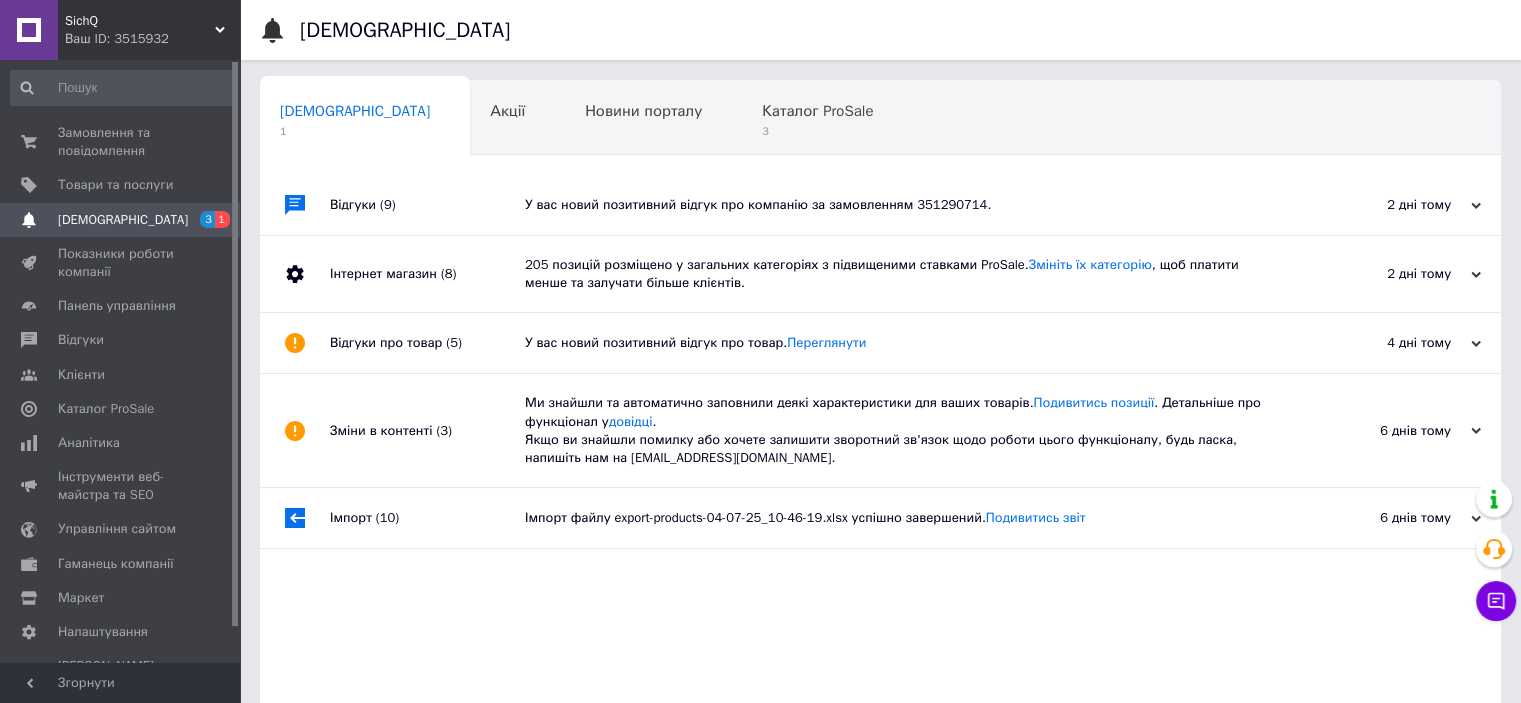 click on "У вас новий позитивний відгук про компанію за замовленням 351290714." at bounding box center [903, 205] 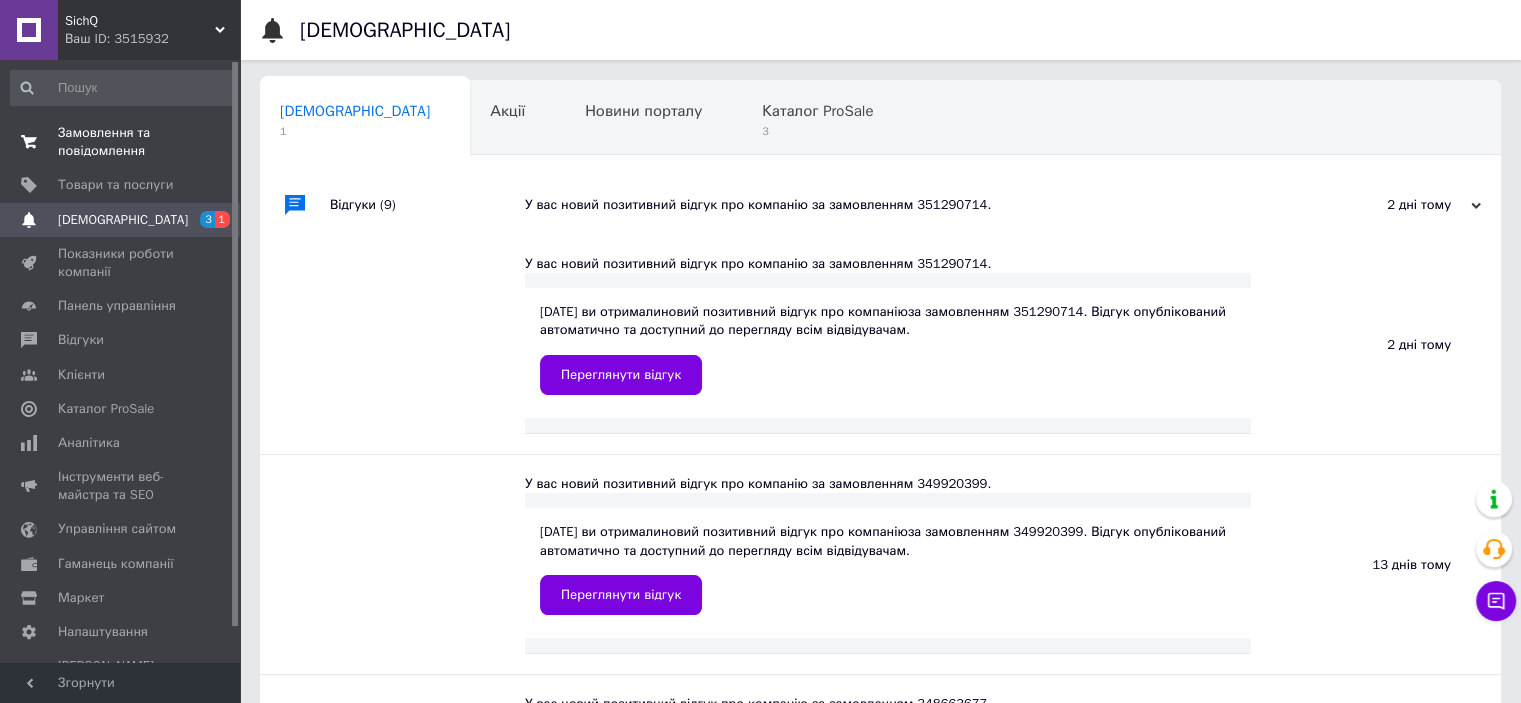 click on "Замовлення та повідомлення" at bounding box center [121, 142] 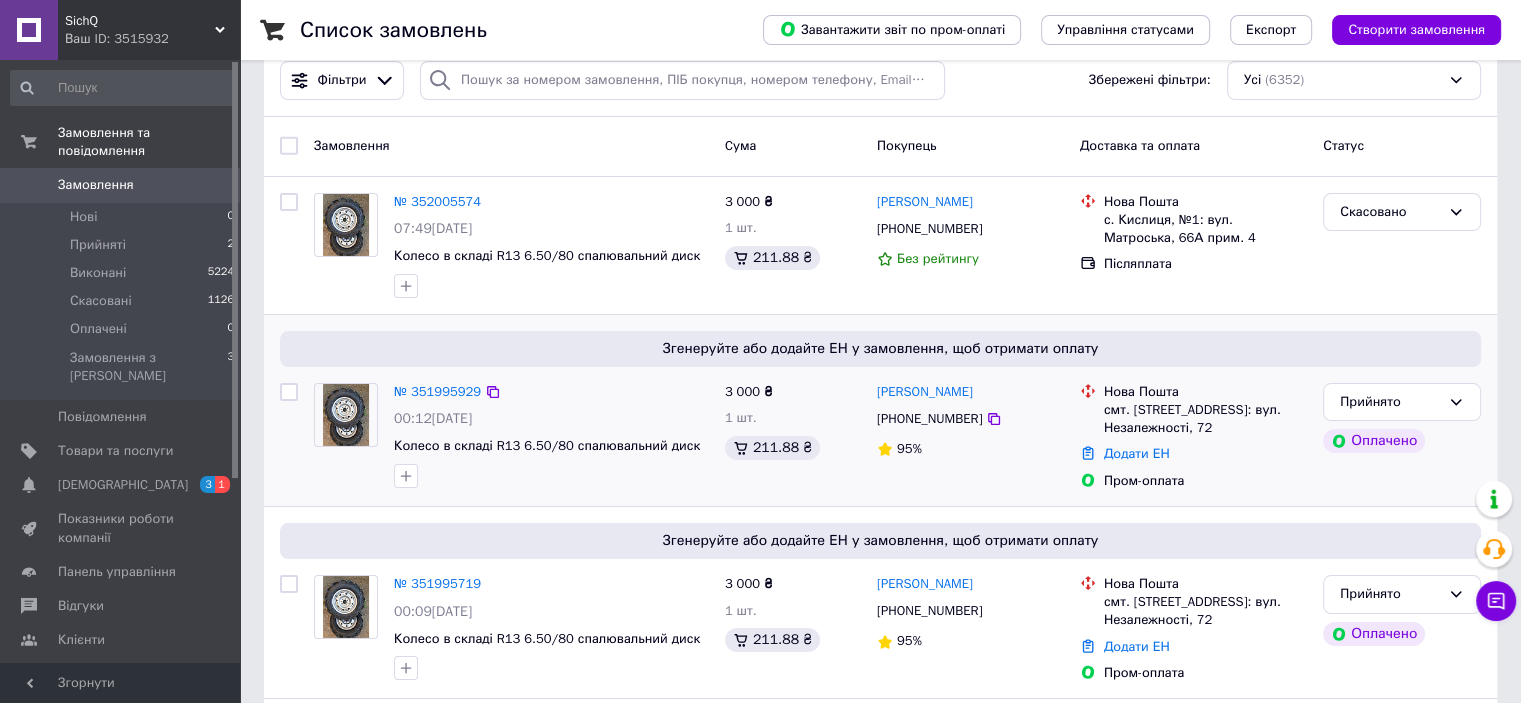 scroll, scrollTop: 100, scrollLeft: 0, axis: vertical 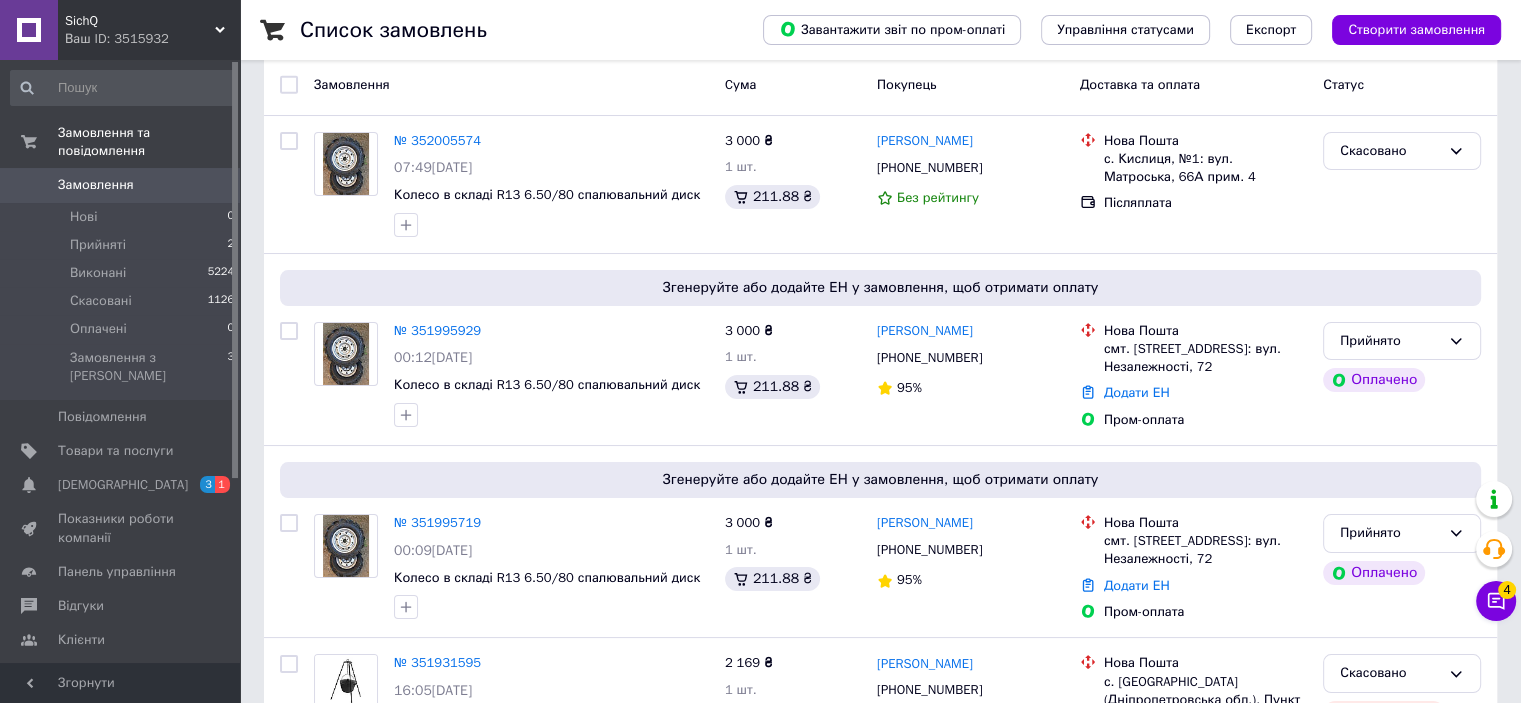 click on "Чат з покупцем 4" at bounding box center [1496, 601] 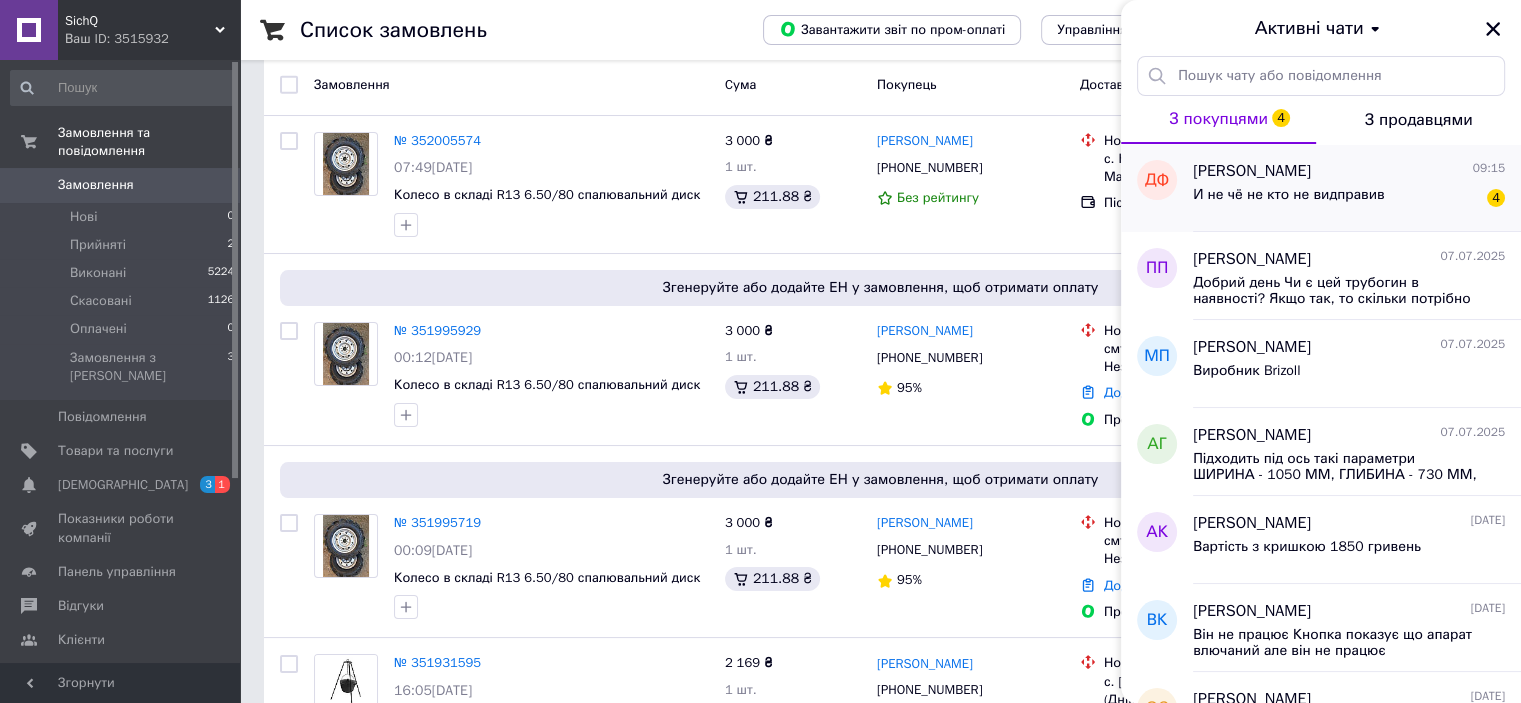 click on "И не чё не кто не видправив 4" at bounding box center [1349, 199] 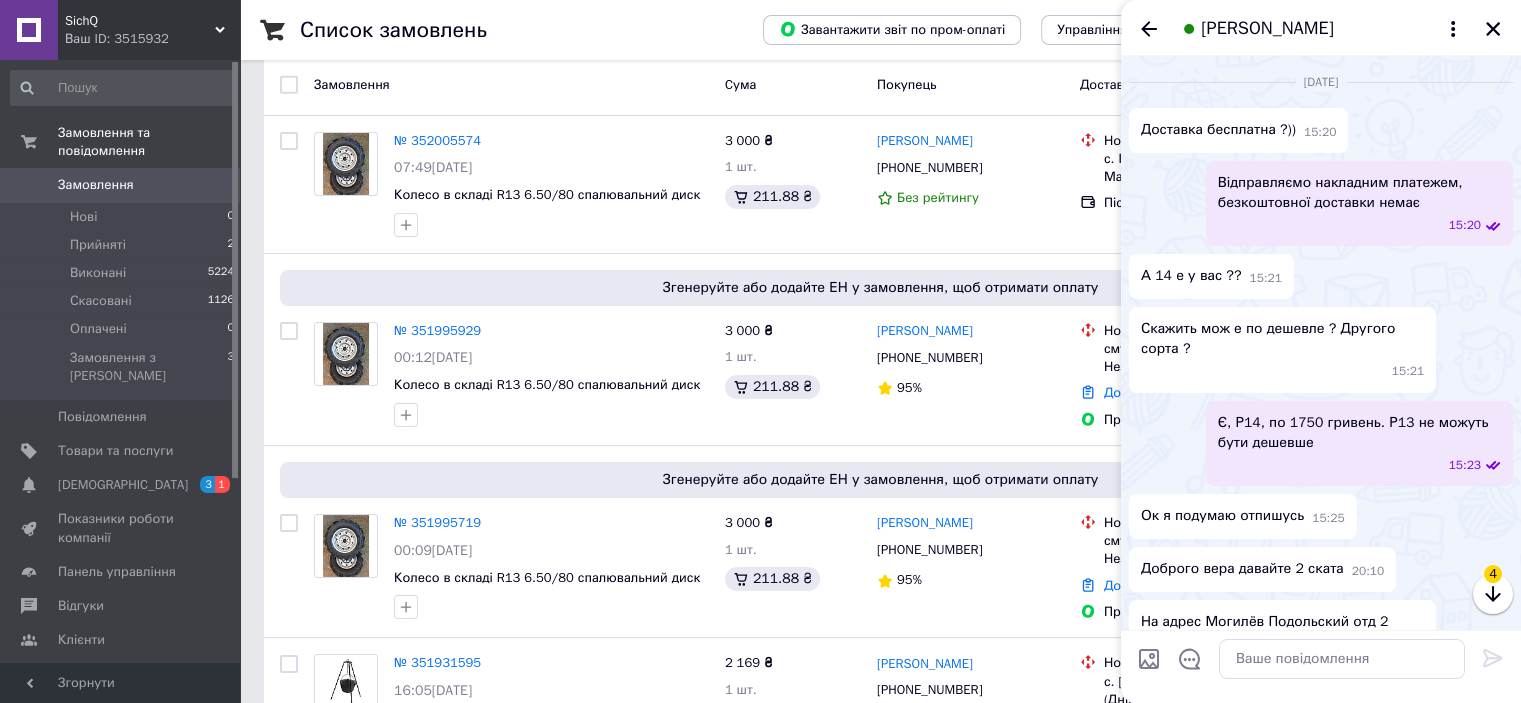 scroll, scrollTop: 1665, scrollLeft: 0, axis: vertical 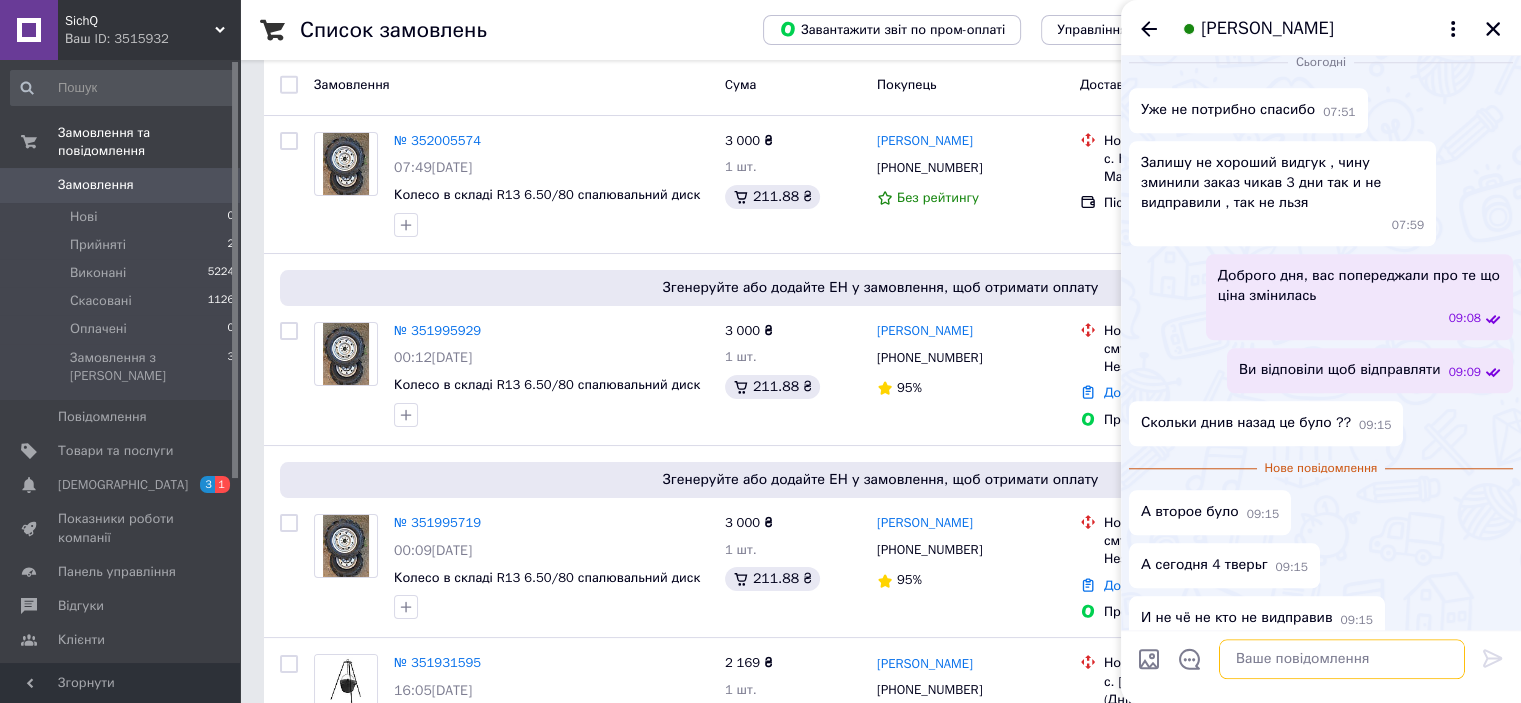 click at bounding box center [1342, 659] 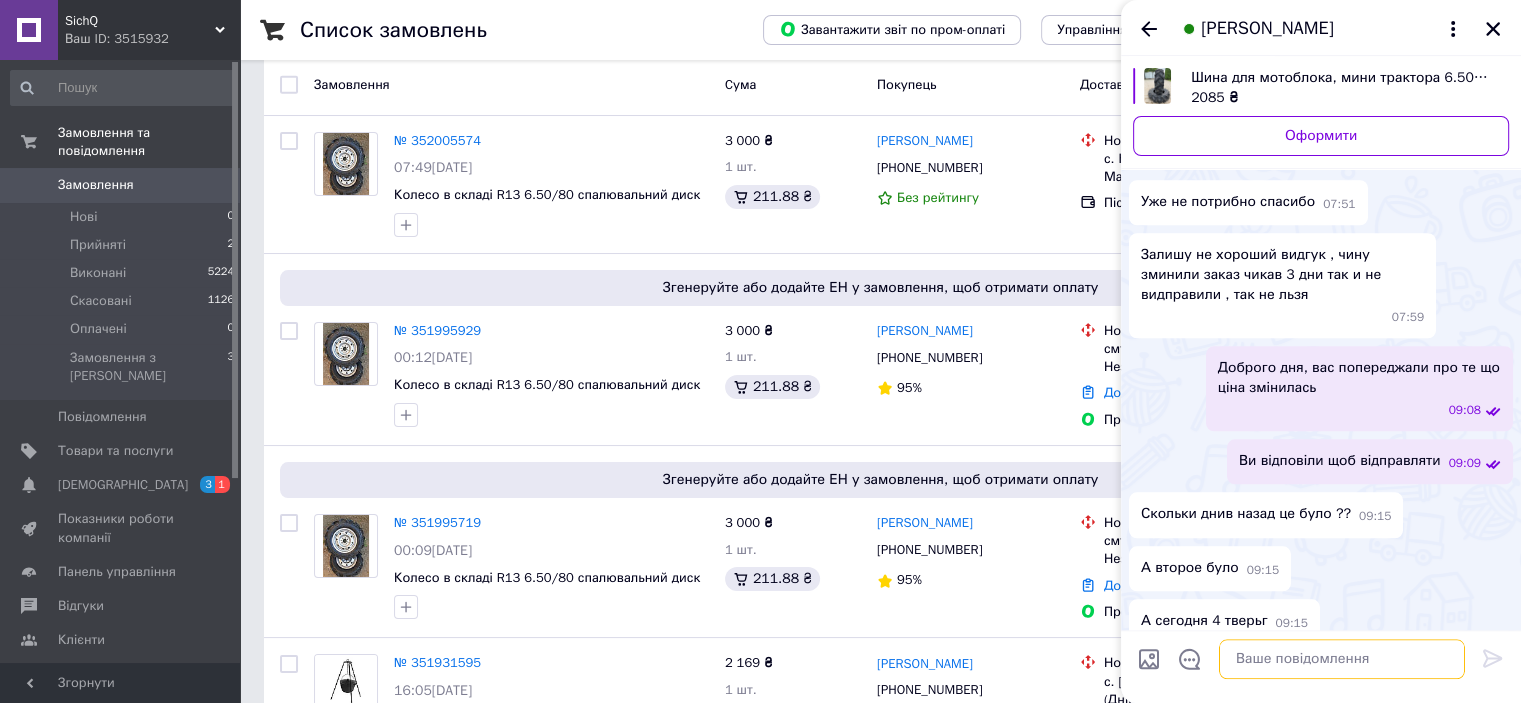 scroll, scrollTop: 1909, scrollLeft: 0, axis: vertical 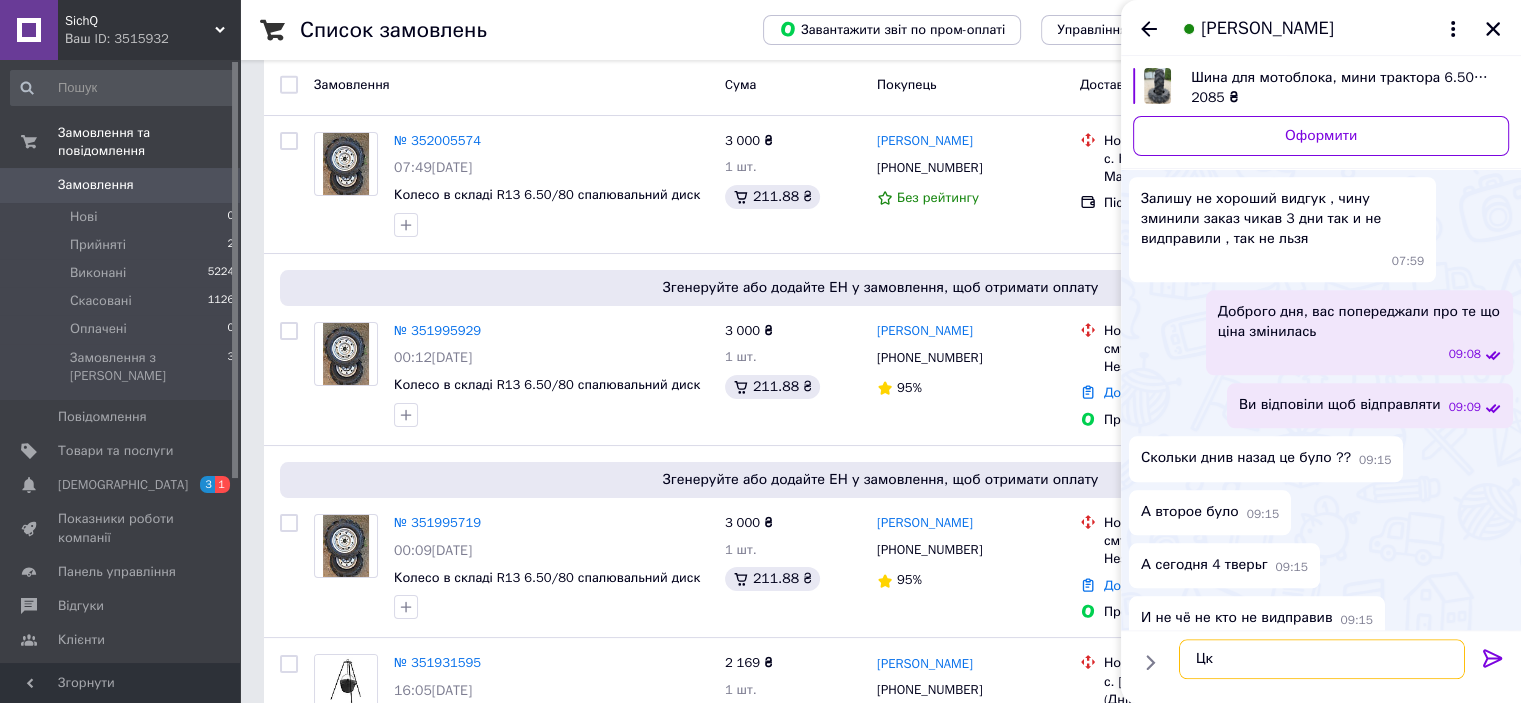 type on "Ц" 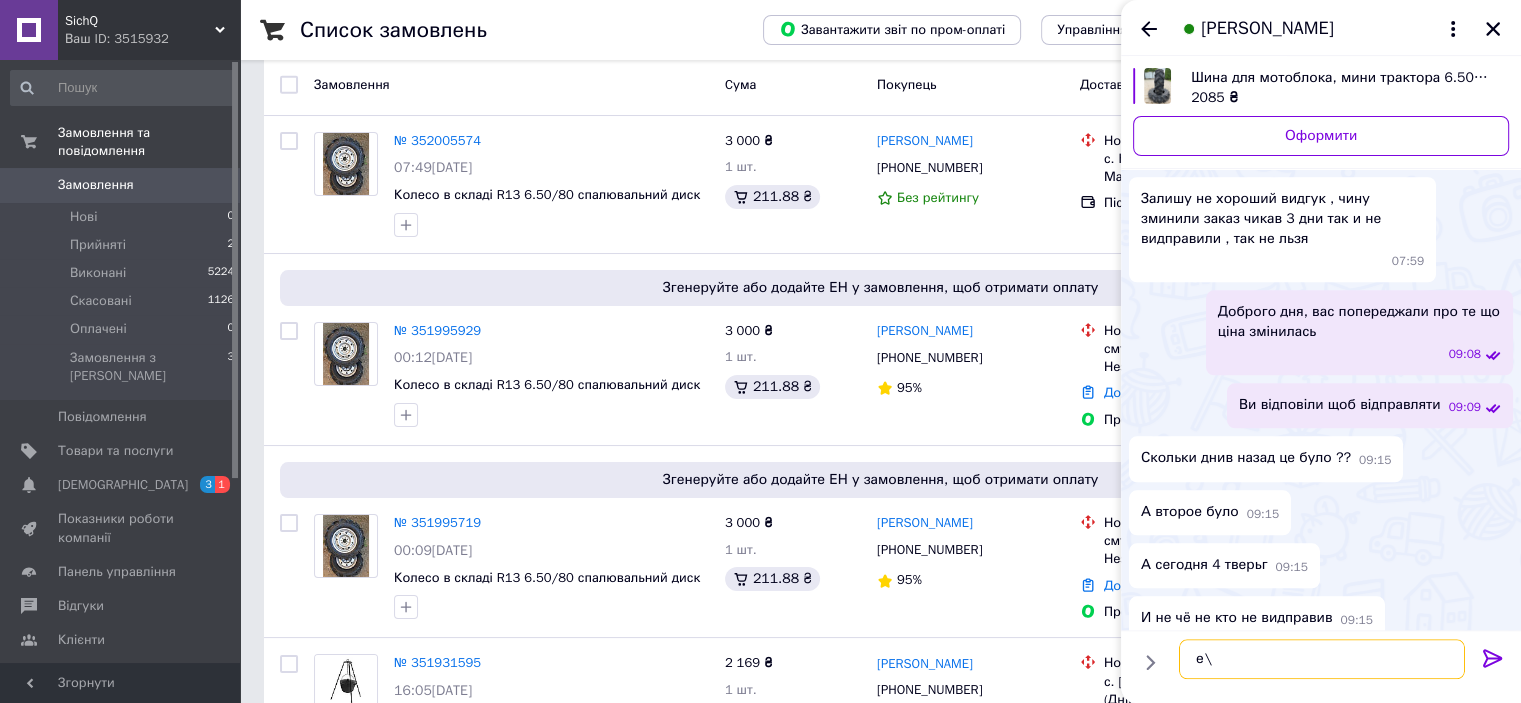 type on "е" 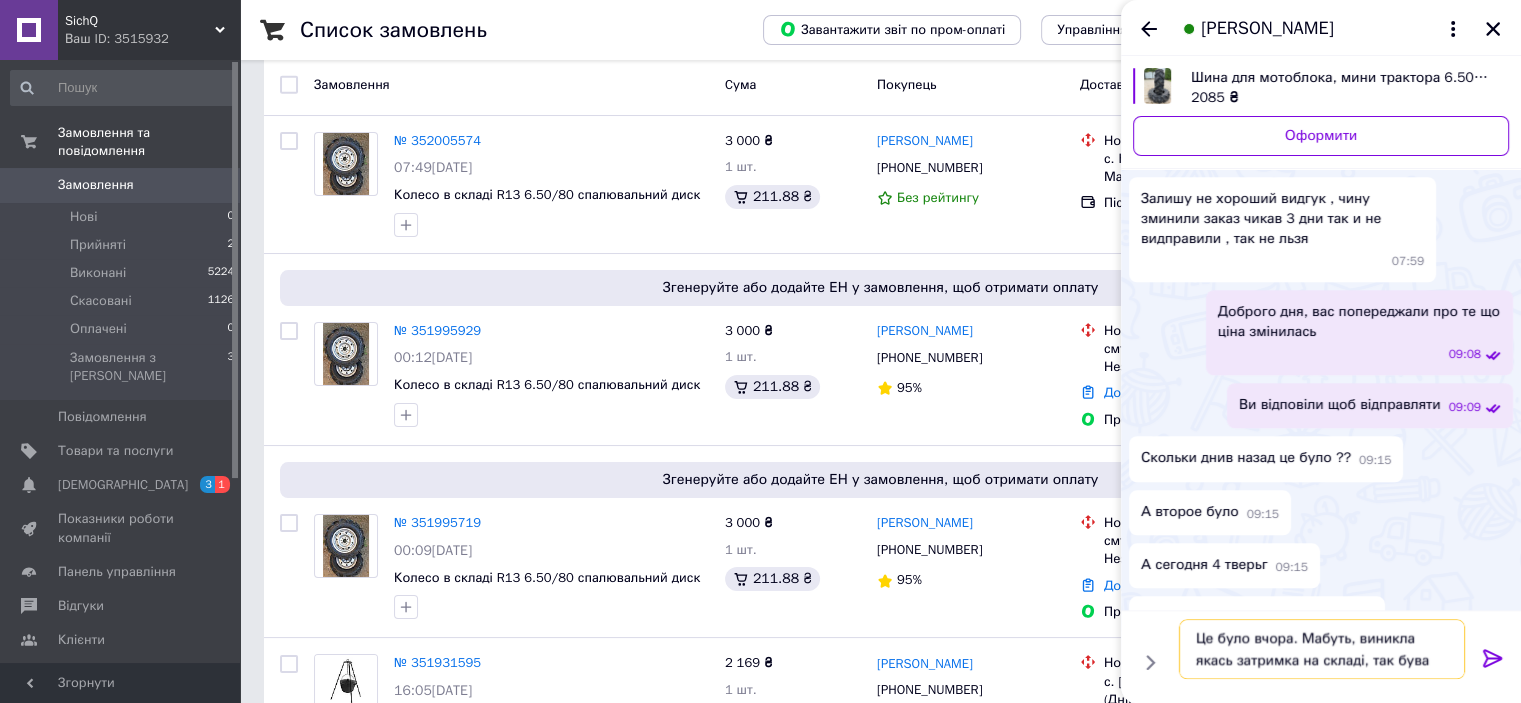 type on "Це було вчора. Мабуть, виникла якась затримка на складі, так буває" 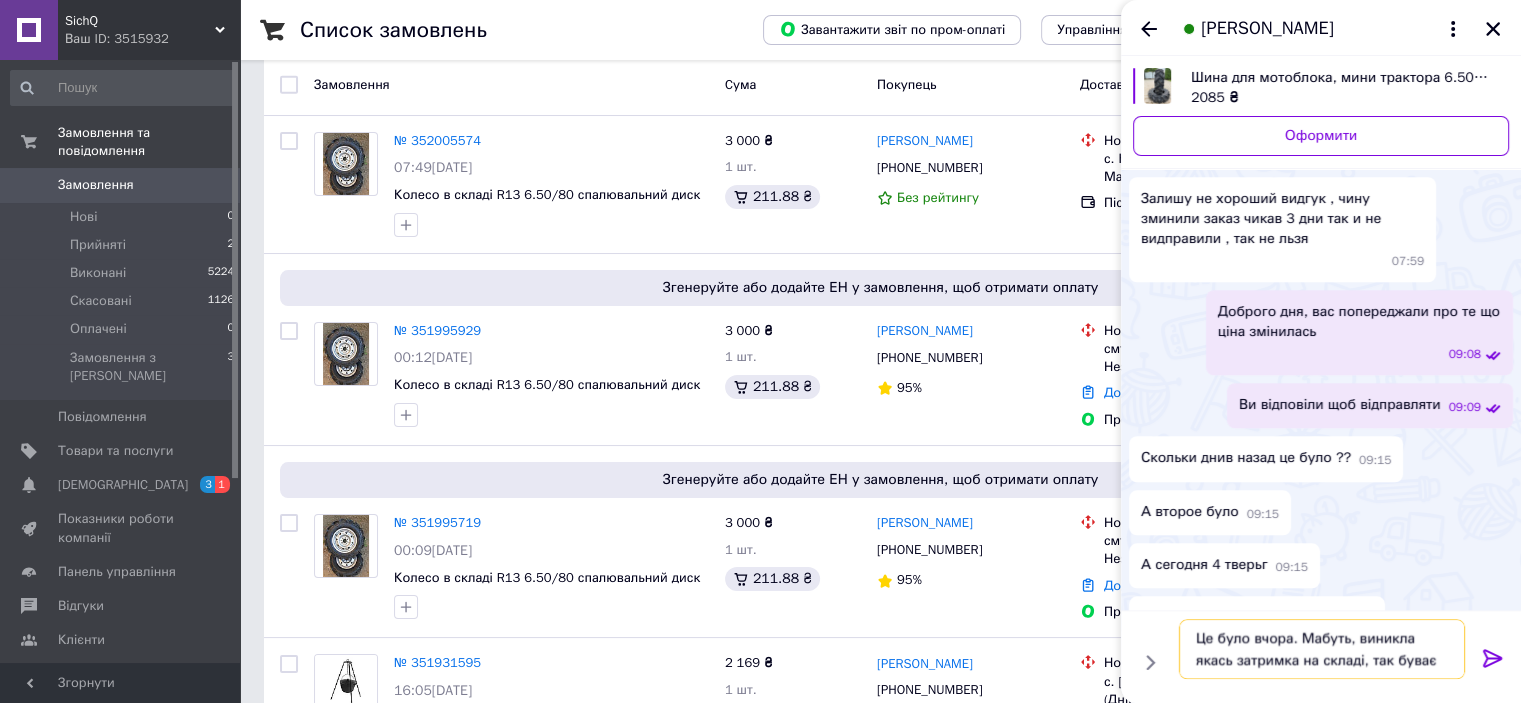 type 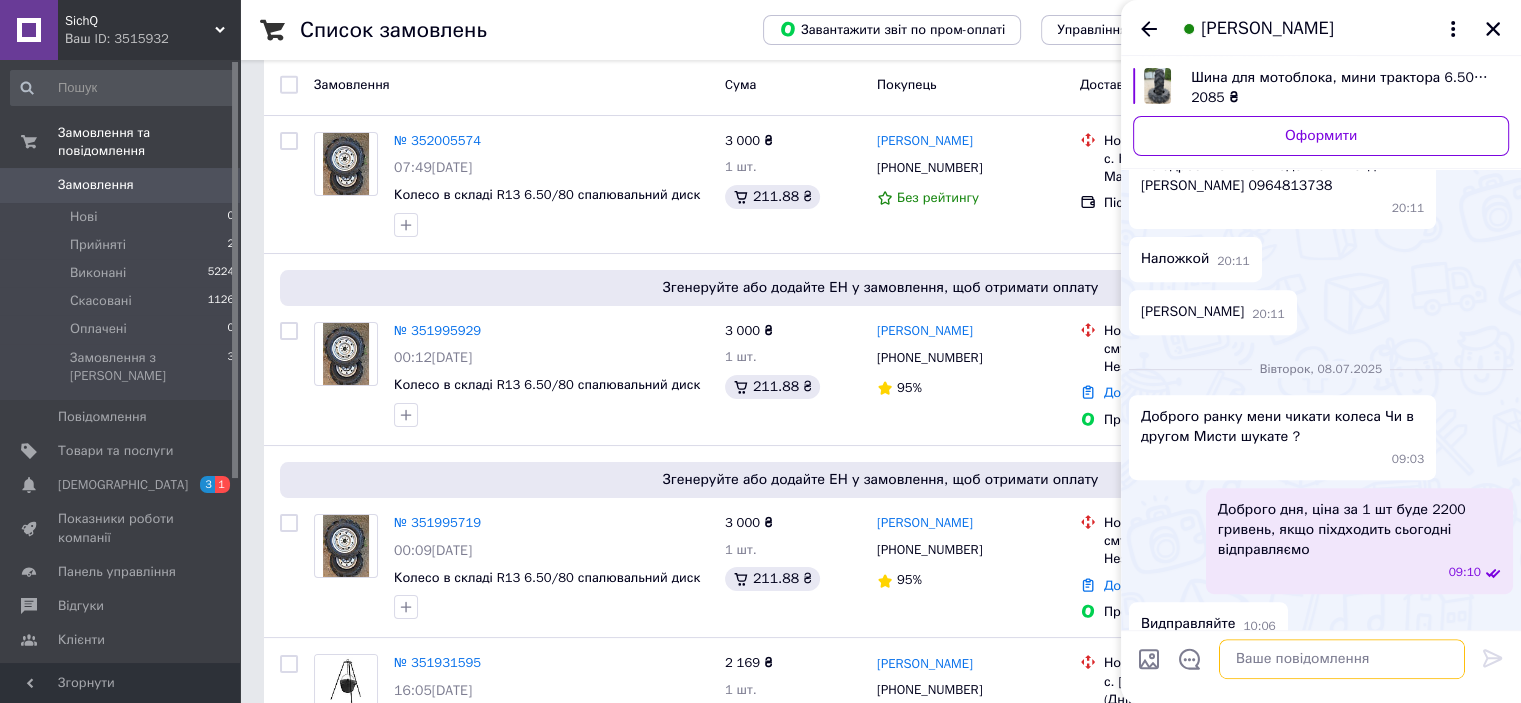 scroll, scrollTop: 702, scrollLeft: 0, axis: vertical 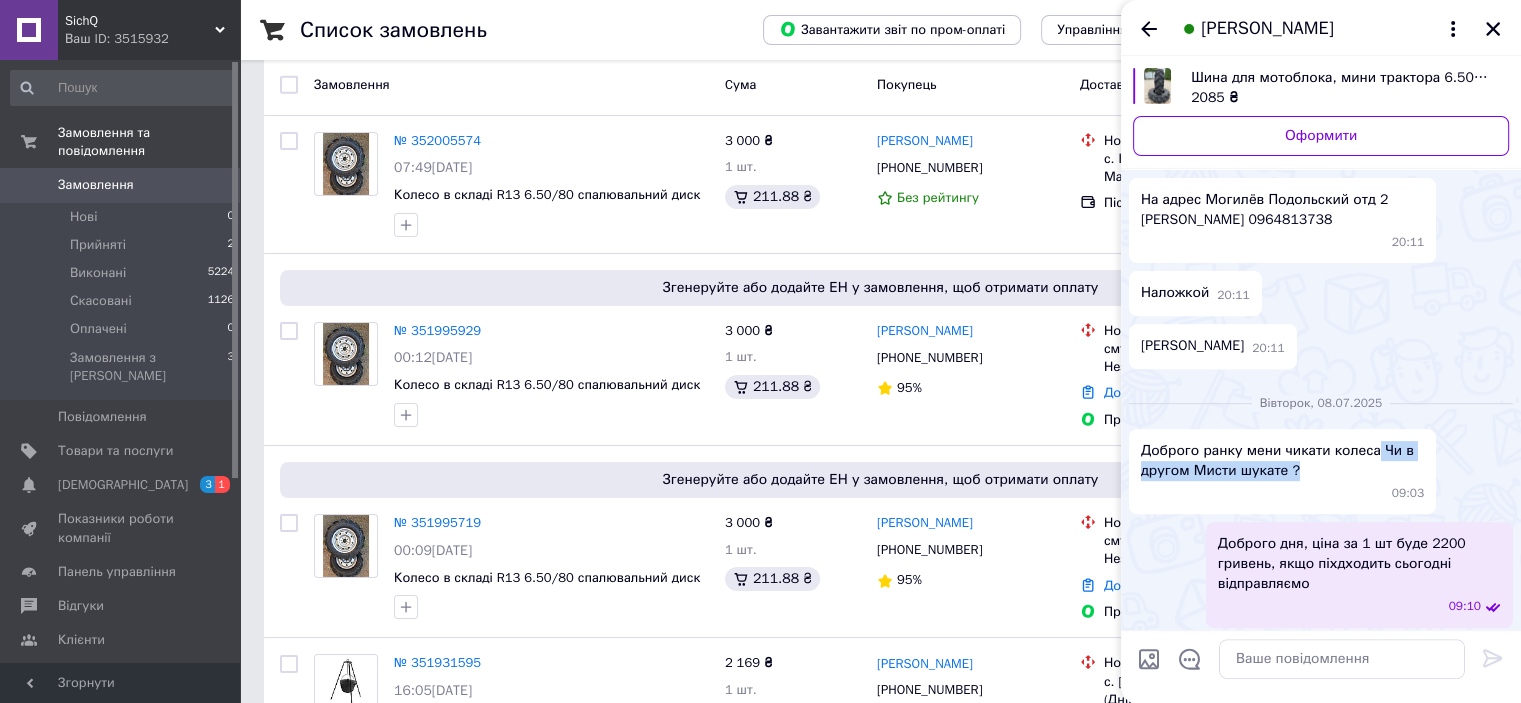drag, startPoint x: 1371, startPoint y: 443, endPoint x: 1314, endPoint y: 478, distance: 66.88796 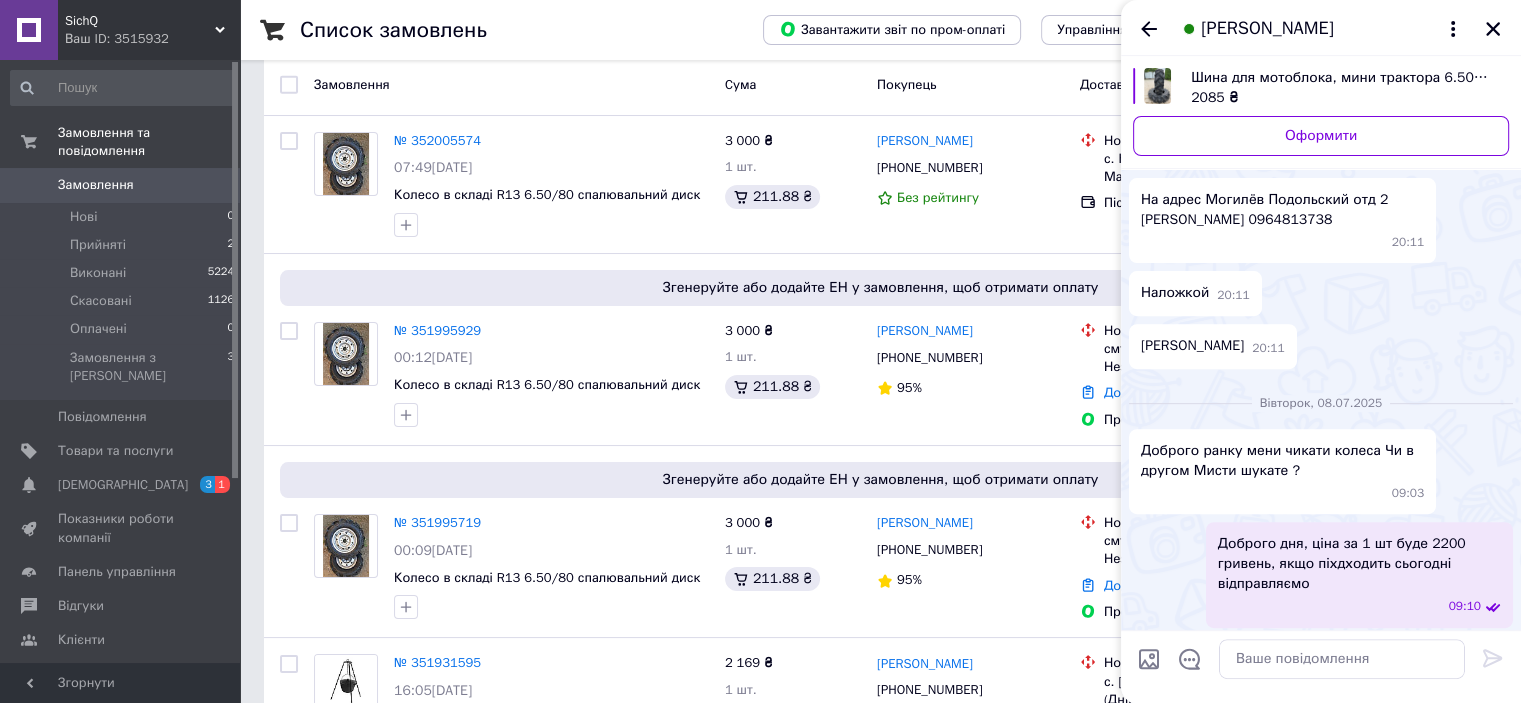 click on "[PERSON_NAME]" at bounding box center [1321, 28] 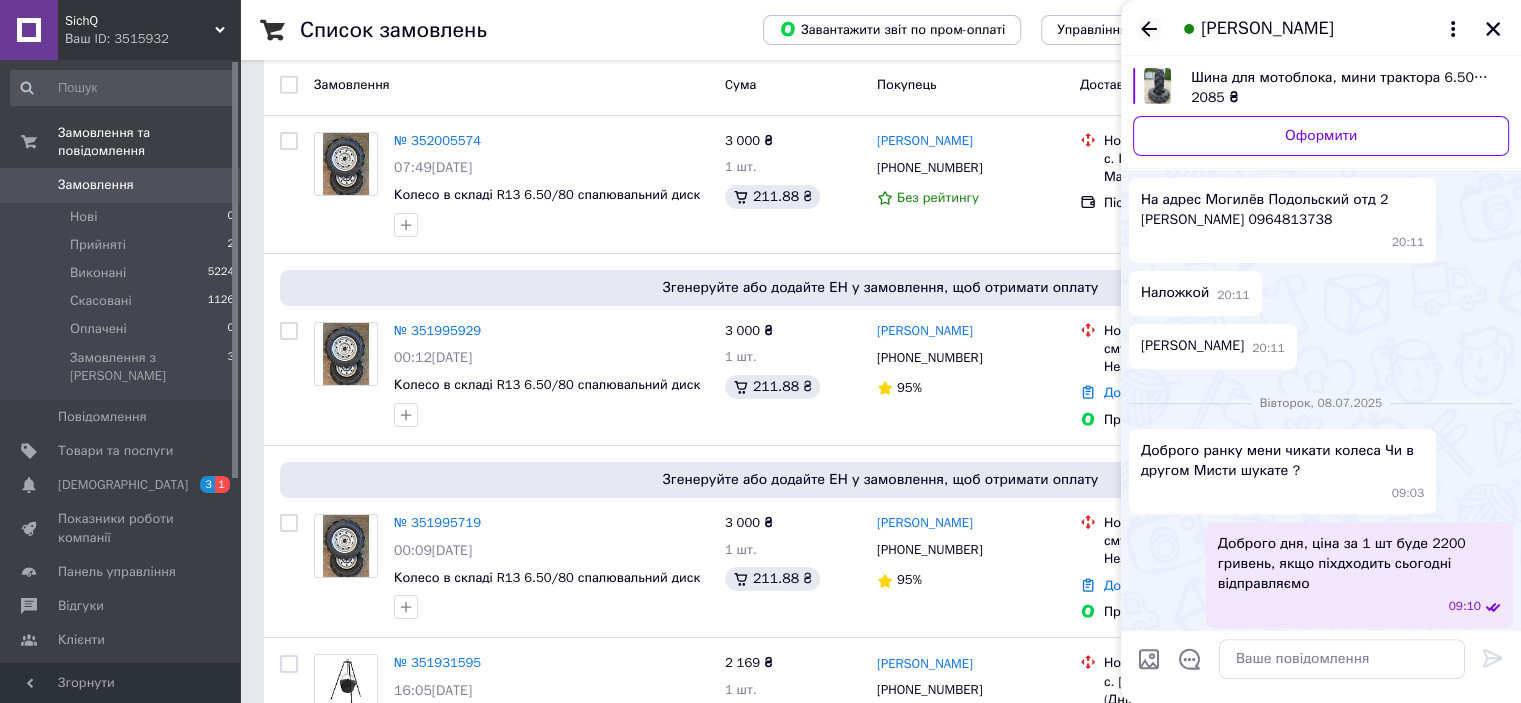 click 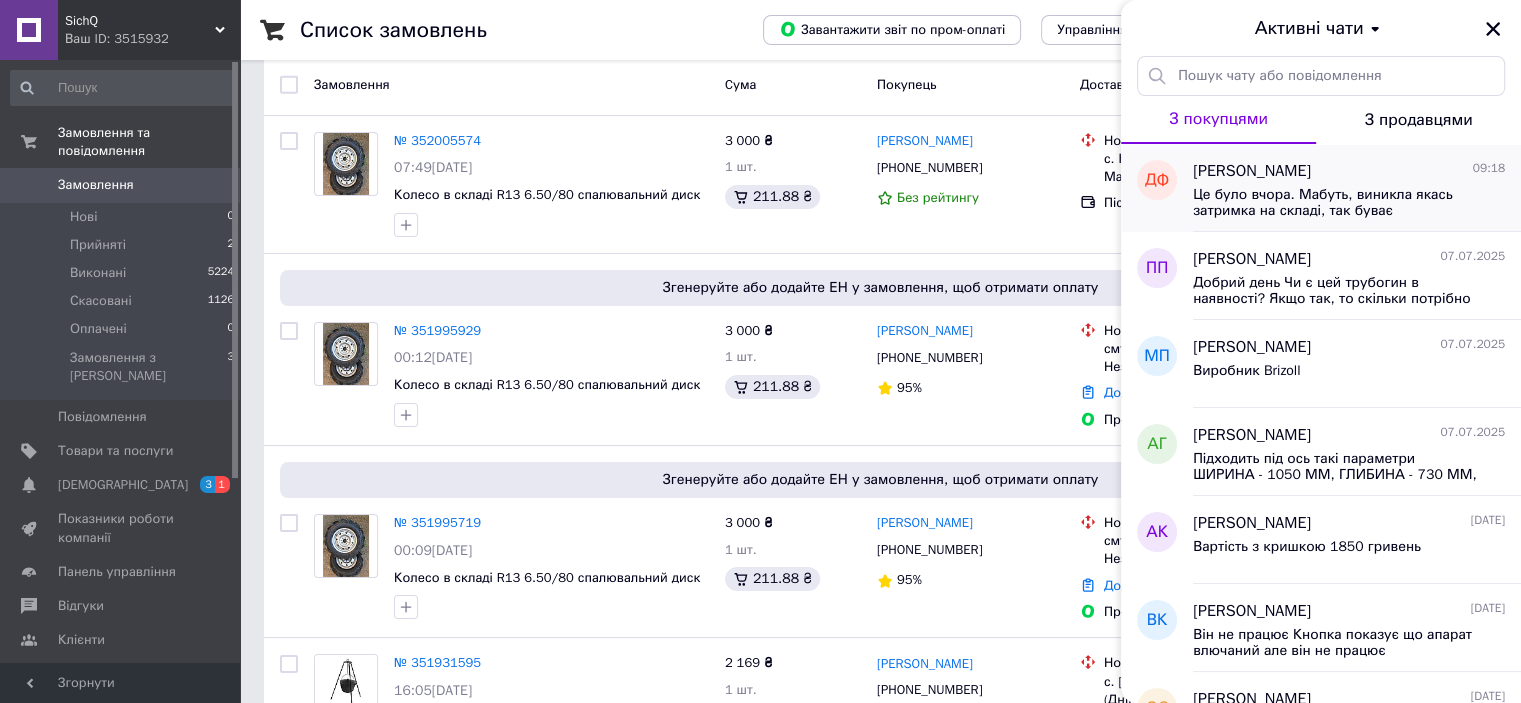click on "Це було вчора. Мабуть, виникла якась затримка на складі, так буває" at bounding box center [1335, 203] 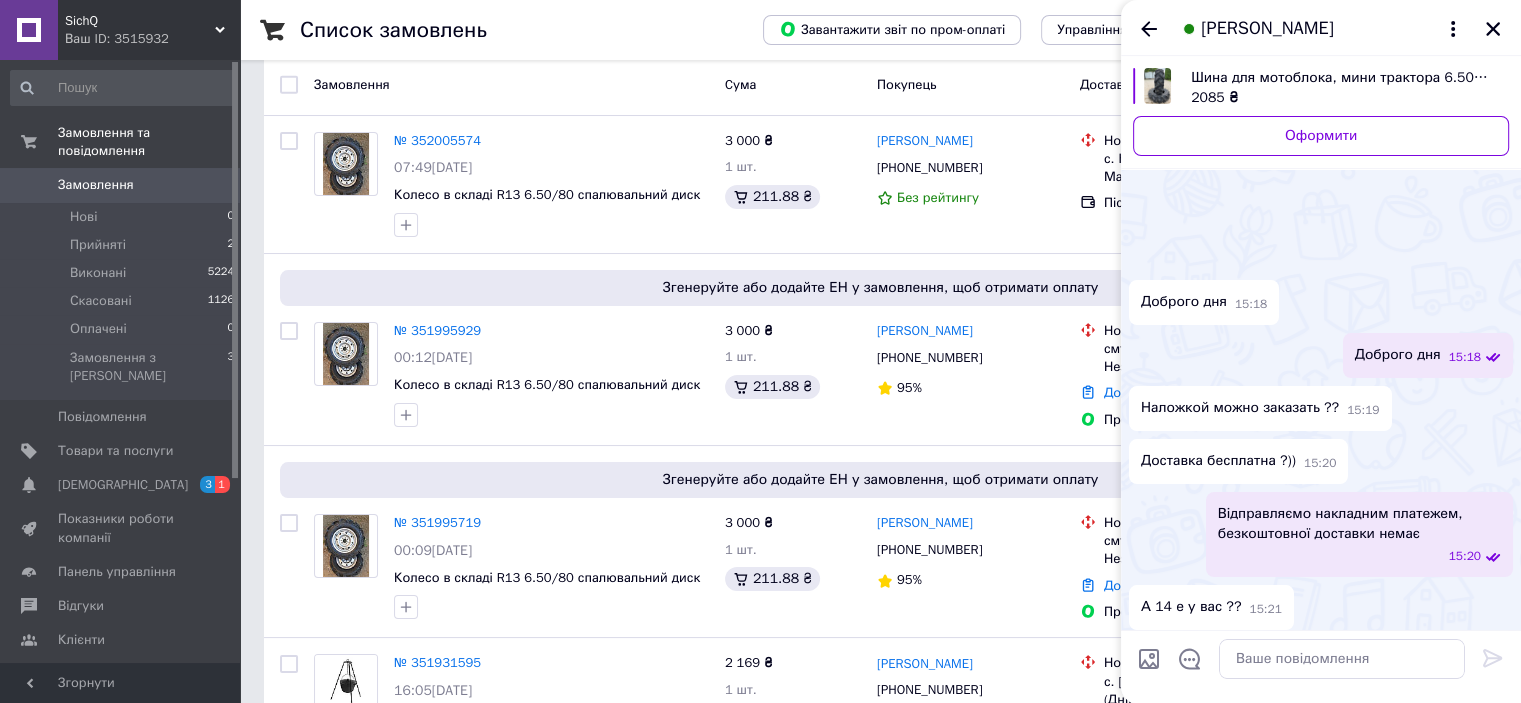 scroll, scrollTop: 2053, scrollLeft: 0, axis: vertical 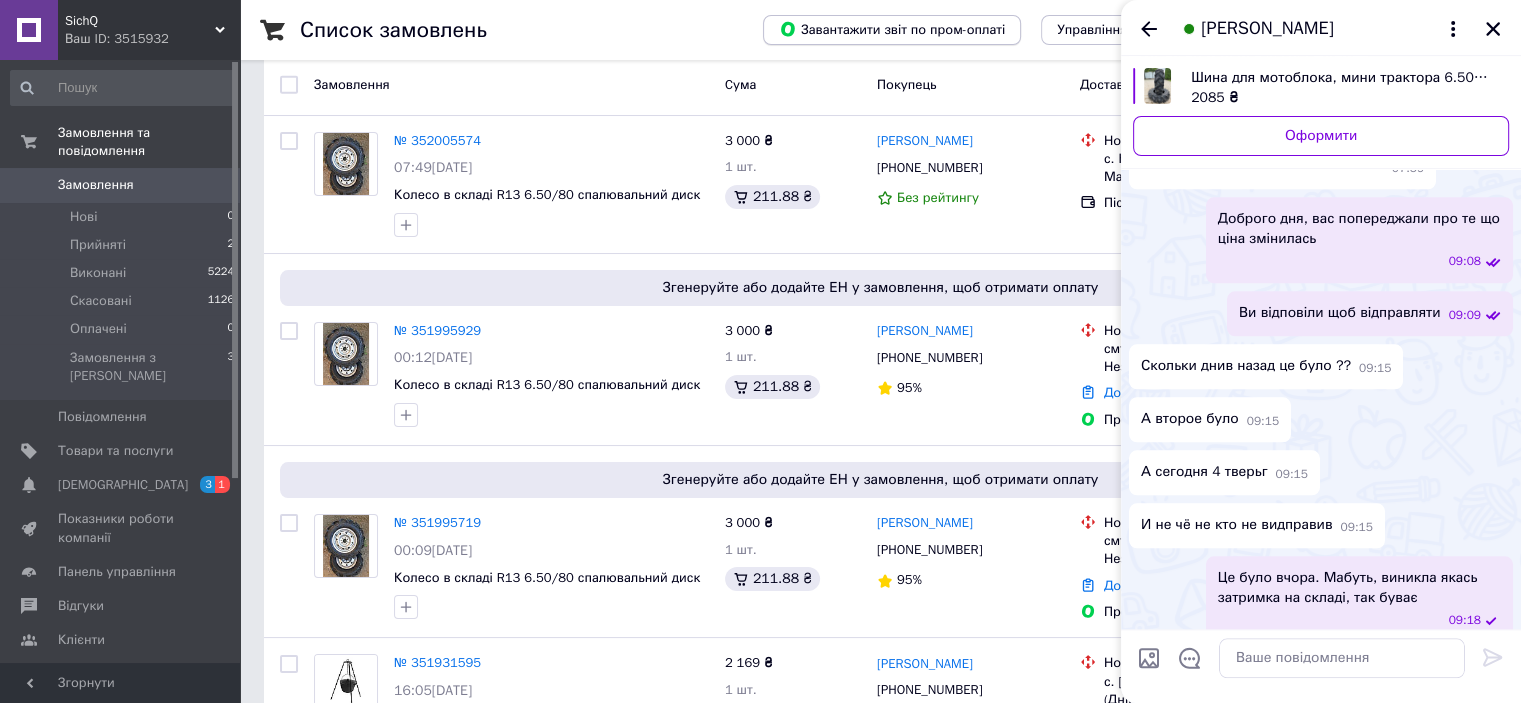 drag, startPoint x: 1491, startPoint y: 27, endPoint x: 1016, endPoint y: 19, distance: 475.06735 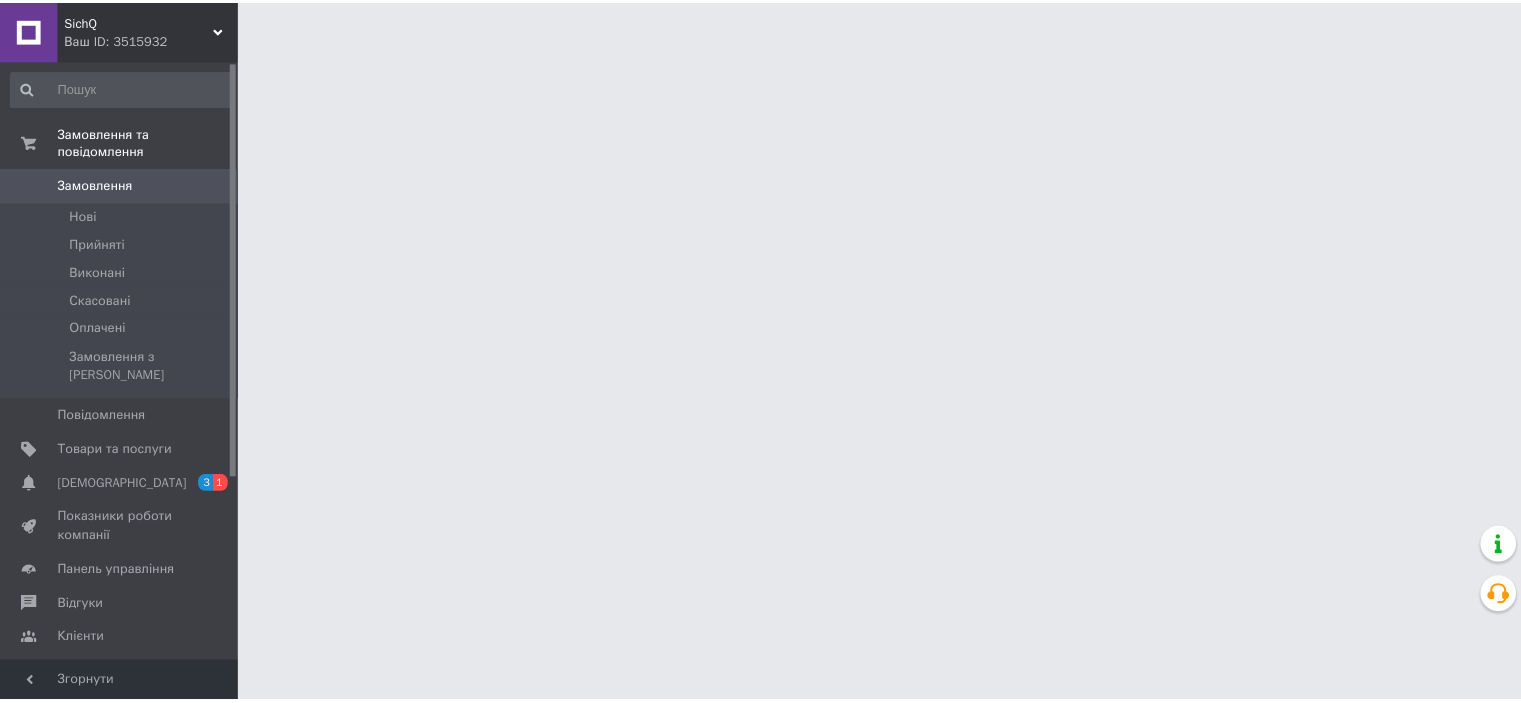 scroll, scrollTop: 0, scrollLeft: 0, axis: both 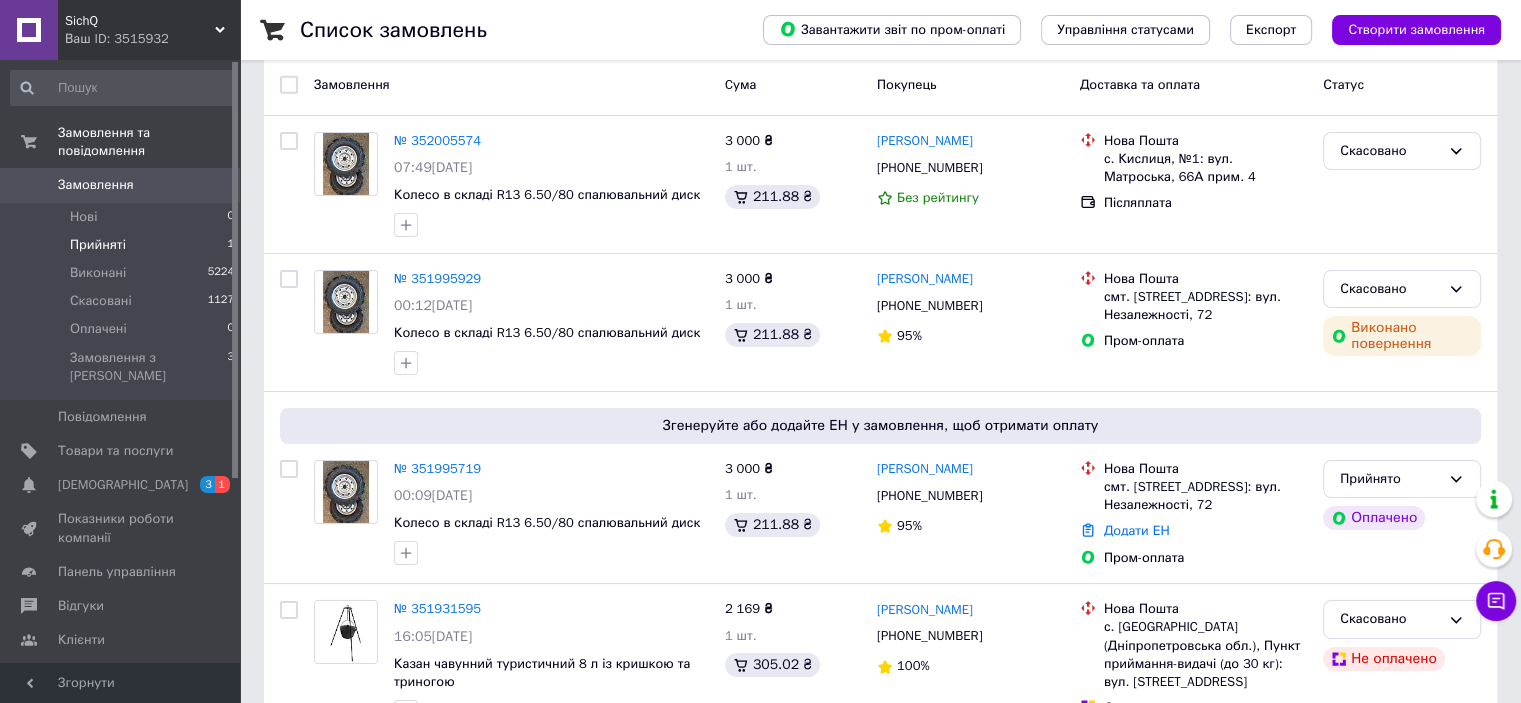 click on "Прийняті 1" at bounding box center (123, 245) 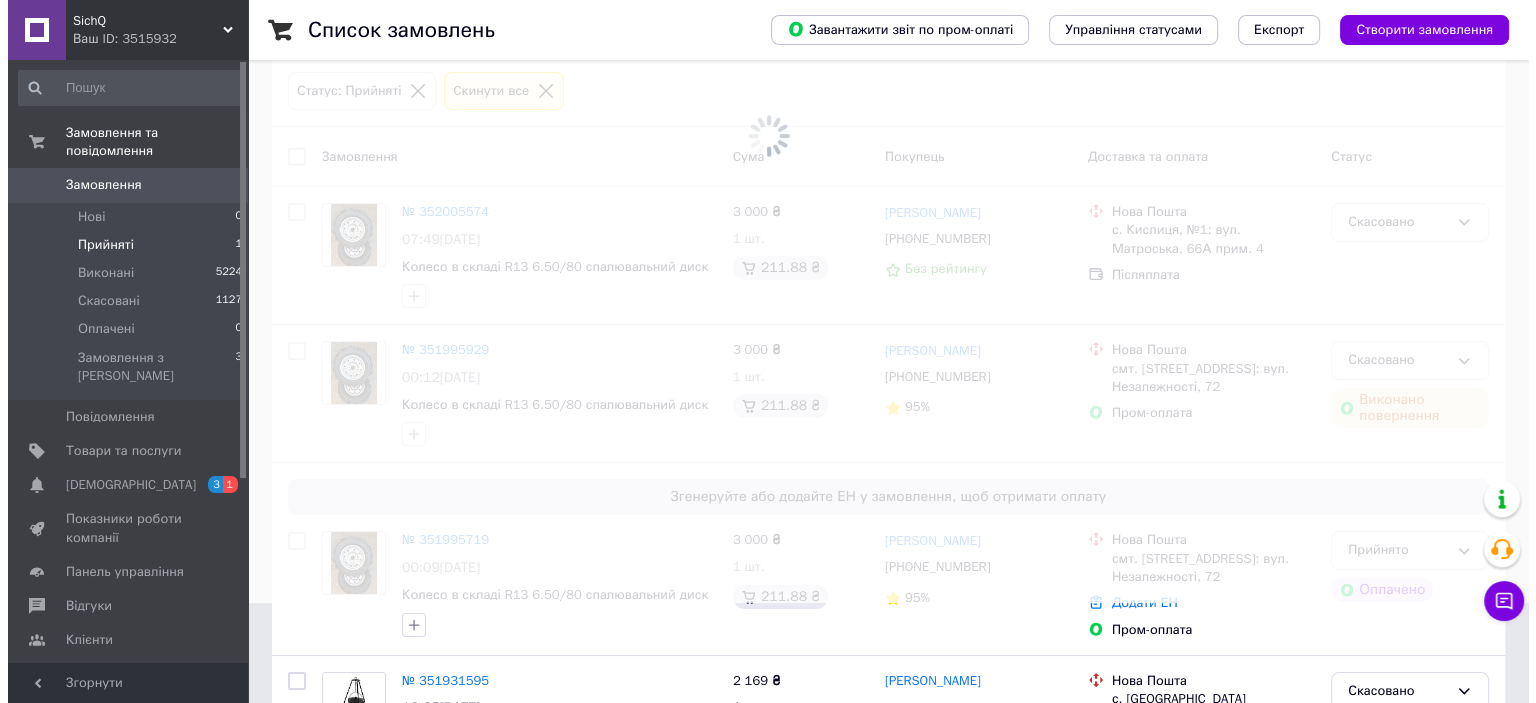 scroll, scrollTop: 0, scrollLeft: 0, axis: both 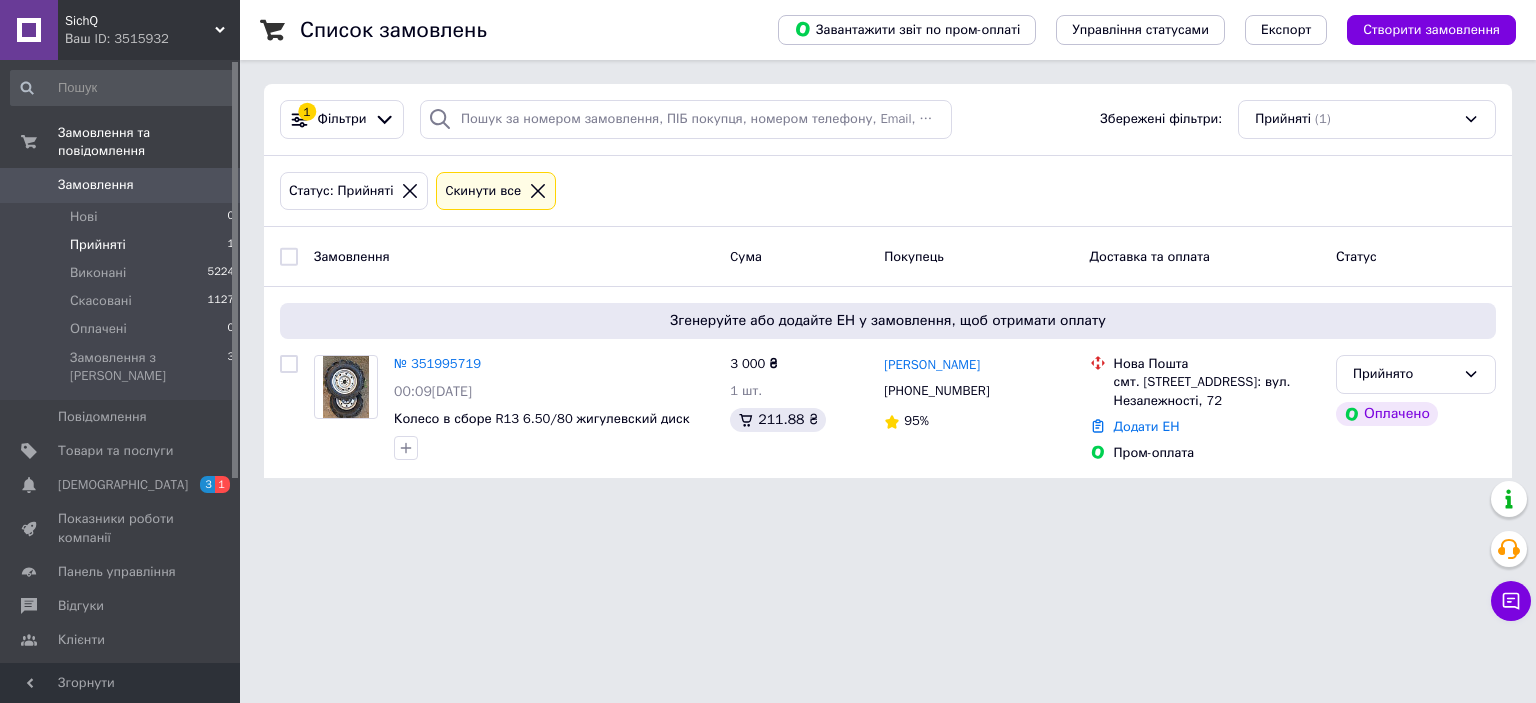 click on "Ваш ID: 3515932" at bounding box center [152, 39] 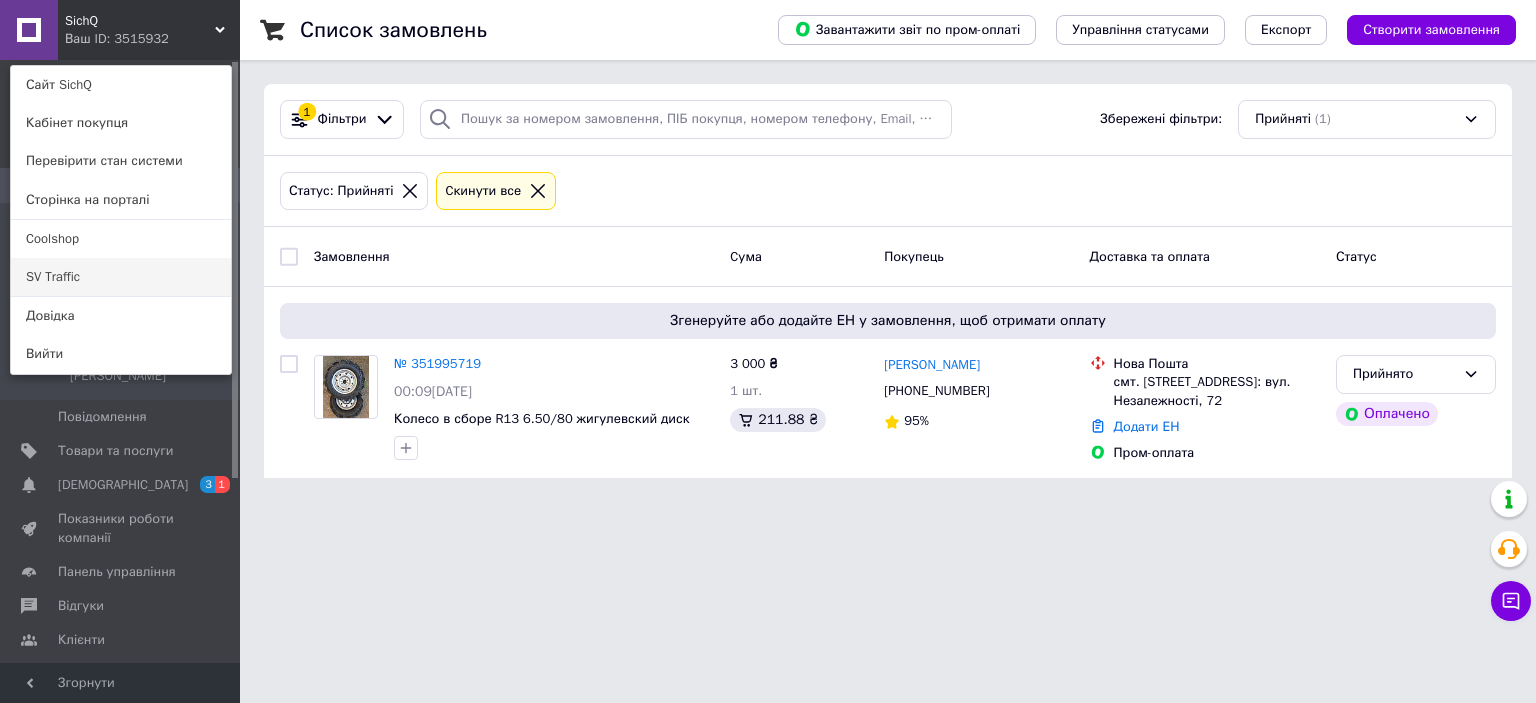 click on "SV Traffic" at bounding box center [121, 277] 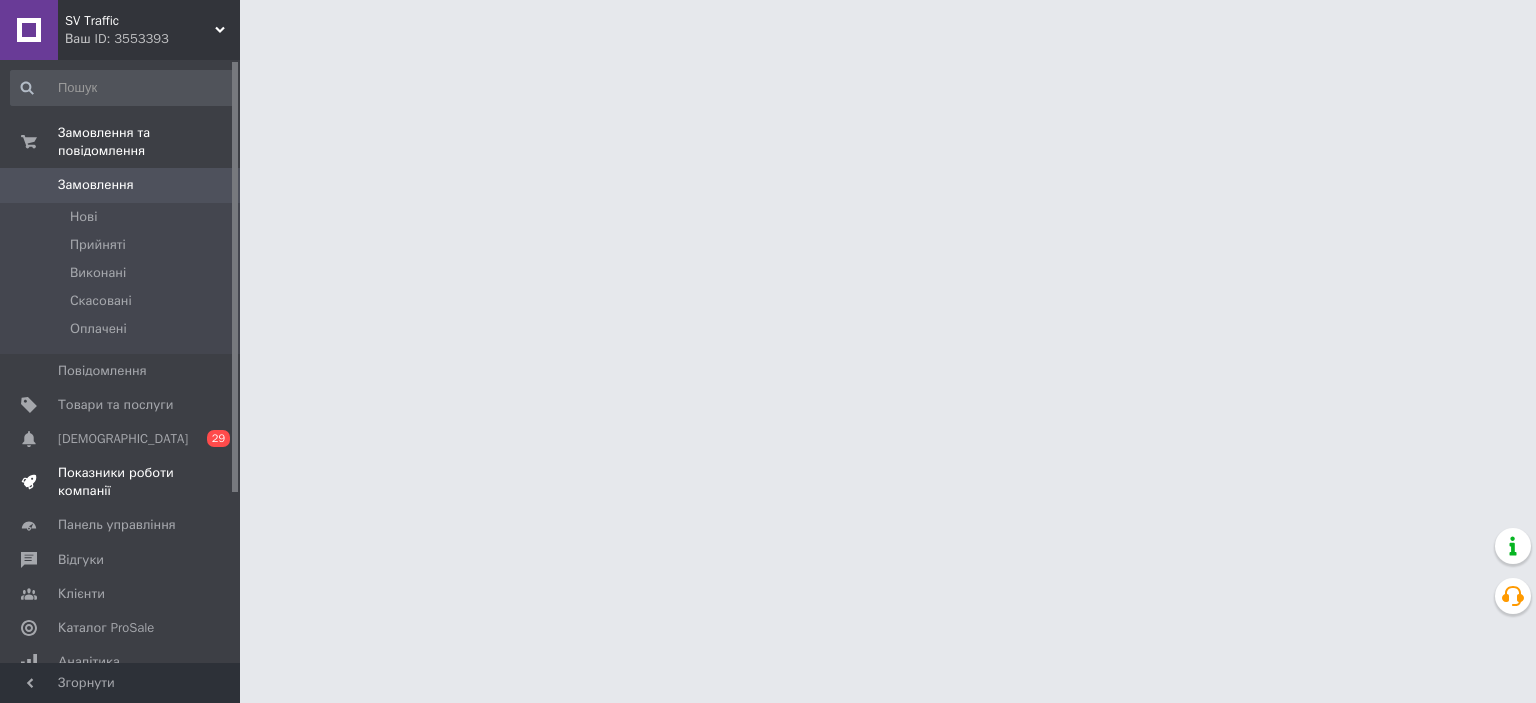 scroll, scrollTop: 0, scrollLeft: 0, axis: both 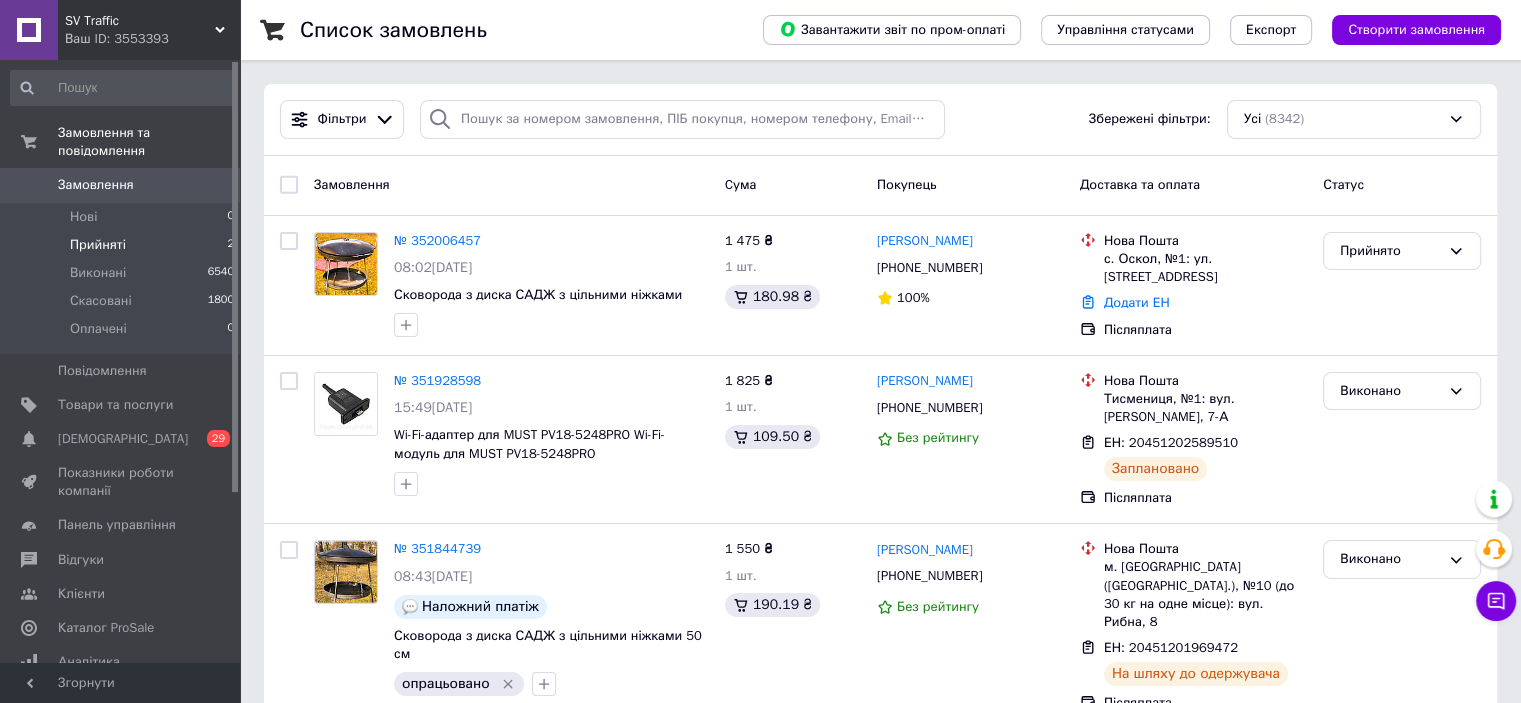 click on "Прийняті 2" at bounding box center (123, 245) 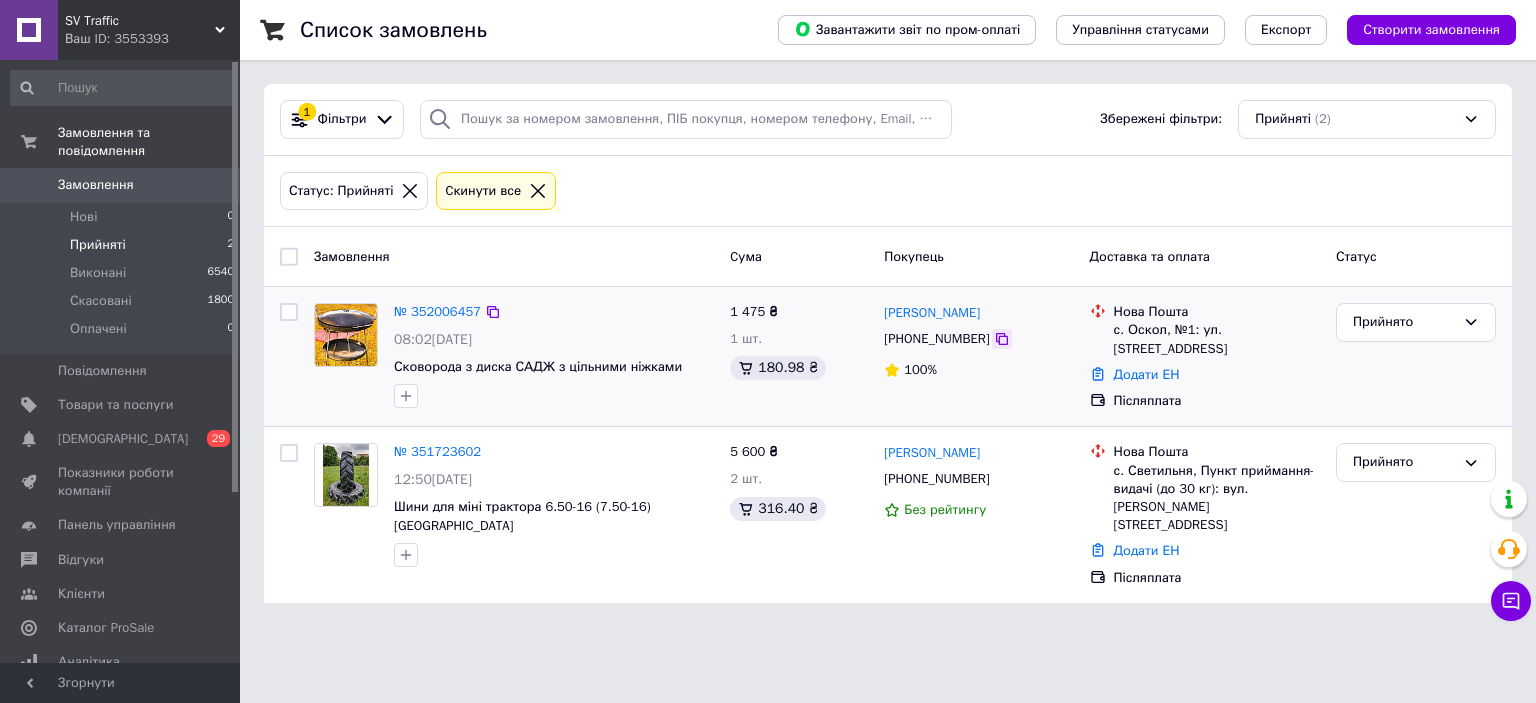 click 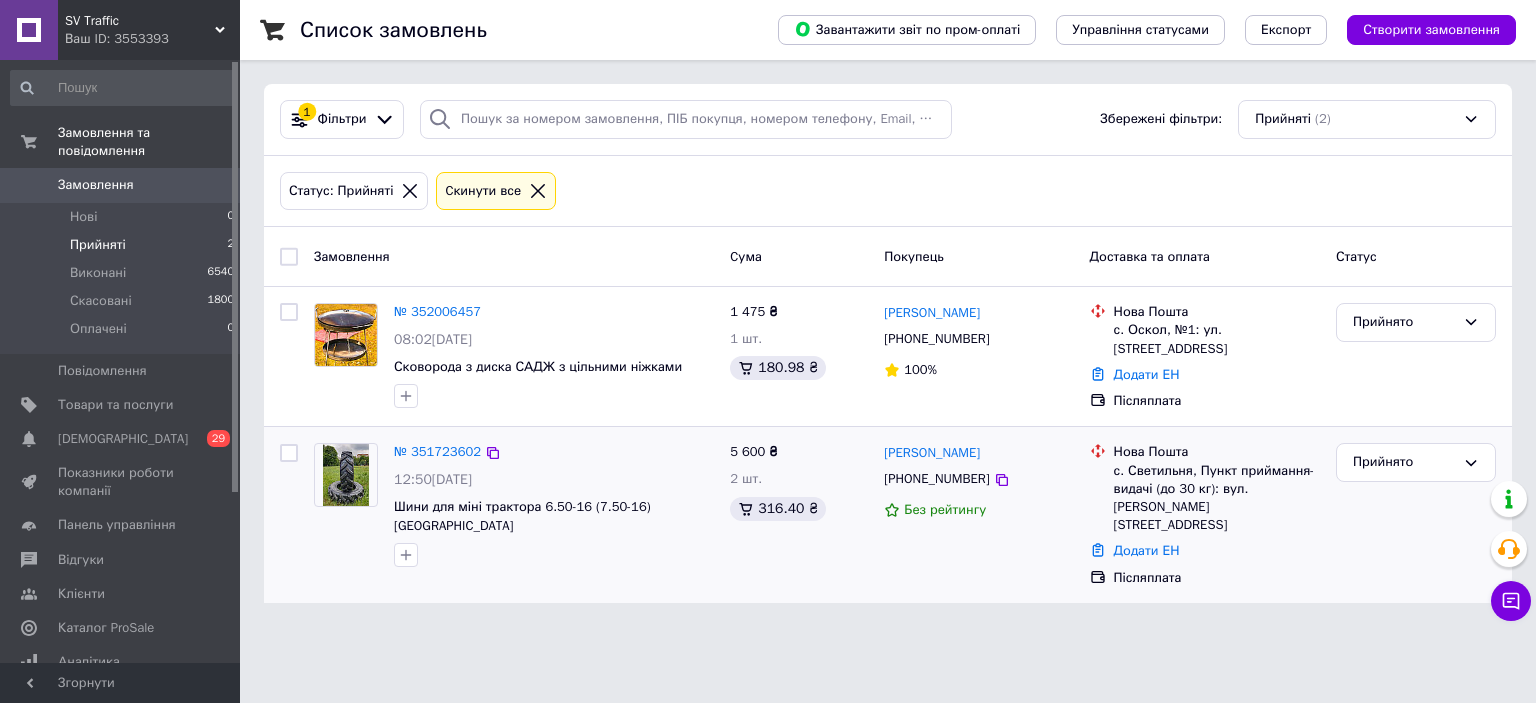 click on "№ 351723602 12:50, 08.07.2025 Шини для міні трактора 6.50-16 (7.50-16)  Німеччина 5 600 ₴ 2 шт. 316.40 ₴ Микола Опанасенко +380674656273 Без рейтингу Нова Пошта с. Светильня, Пункт приймання-видачі (до 30 кг): вул. Жовтнева, 3 Б Додати ЕН Післяплата Прийнято" at bounding box center [888, 515] 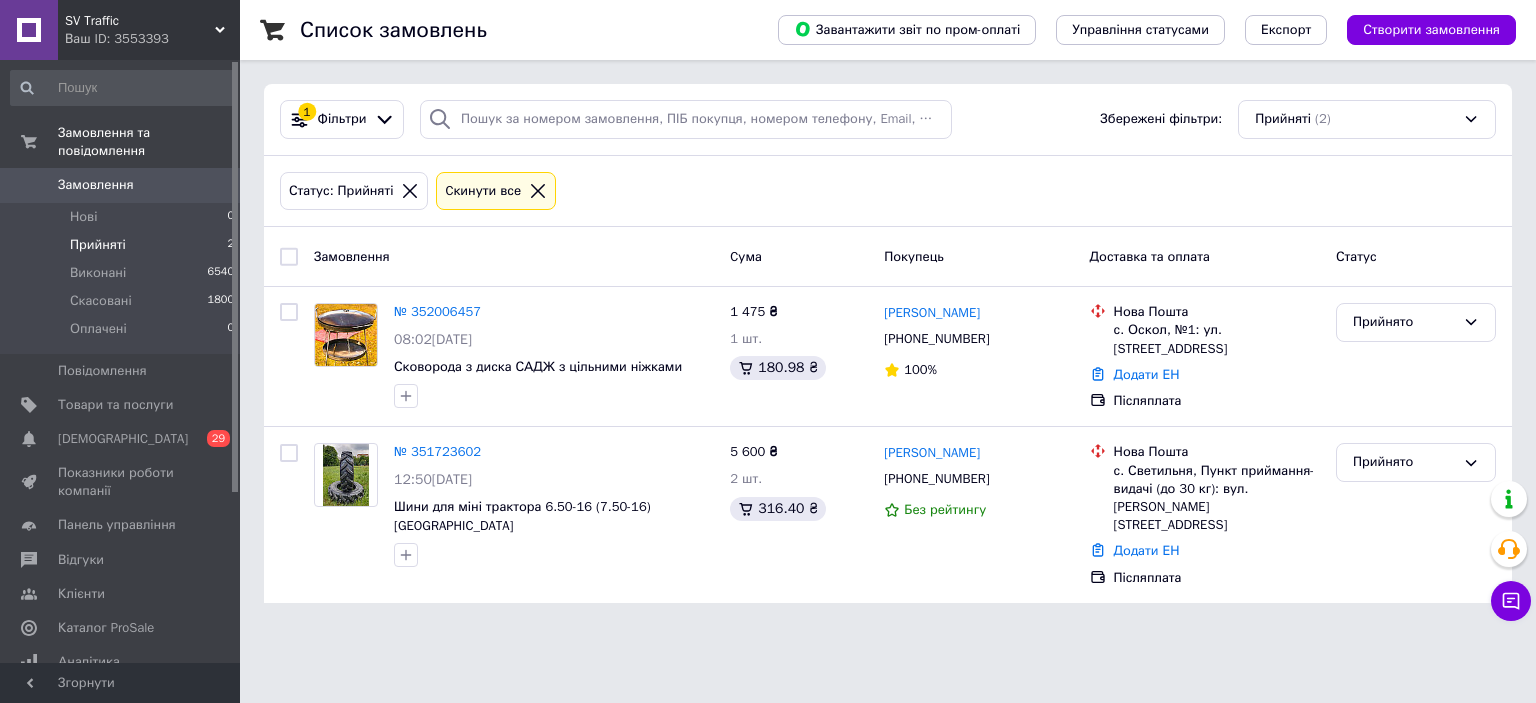click on "SV Traffic Ваш ID: 3553393 Сайт SV Traffic Кабінет покупця Перевірити стан системи Сторінка на порталі Coolshop SichQ Довідка Вийти Замовлення та повідомлення Замовлення 0 Нові 0 Прийняті 2 Виконані 6540 Скасовані 1800 Оплачені 0 Повідомлення 0 Товари та послуги Сповіщення 0 29 Показники роботи компанії Панель управління Відгуки Клієнти Каталог ProSale Аналітика Інструменти веб-майстра та SEO Управління сайтом Гаманець компанії Маркет Налаштування Тарифи та рахунки Prom топ Згорнути
Список замовлень   Управління статусами" at bounding box center (768, 313) 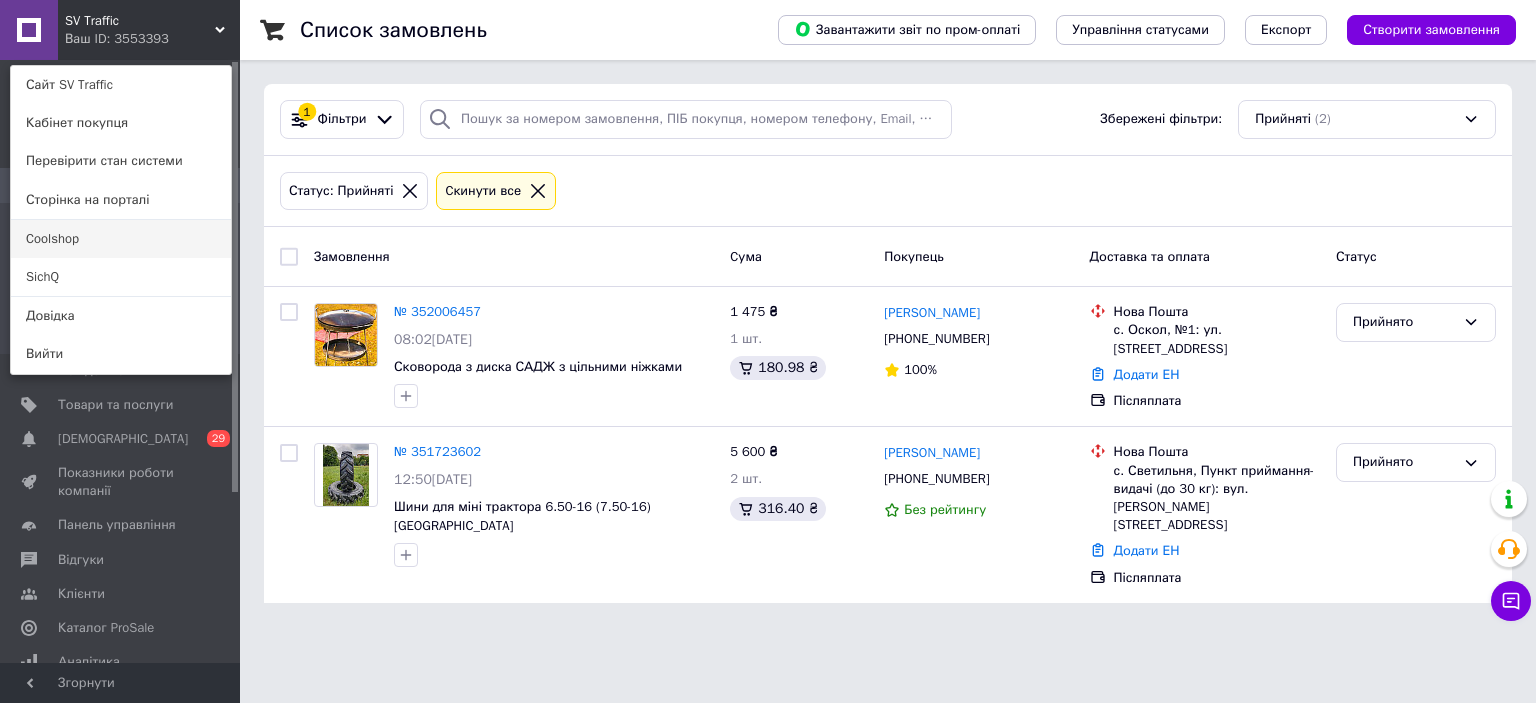 click on "Coolshop" at bounding box center [121, 239] 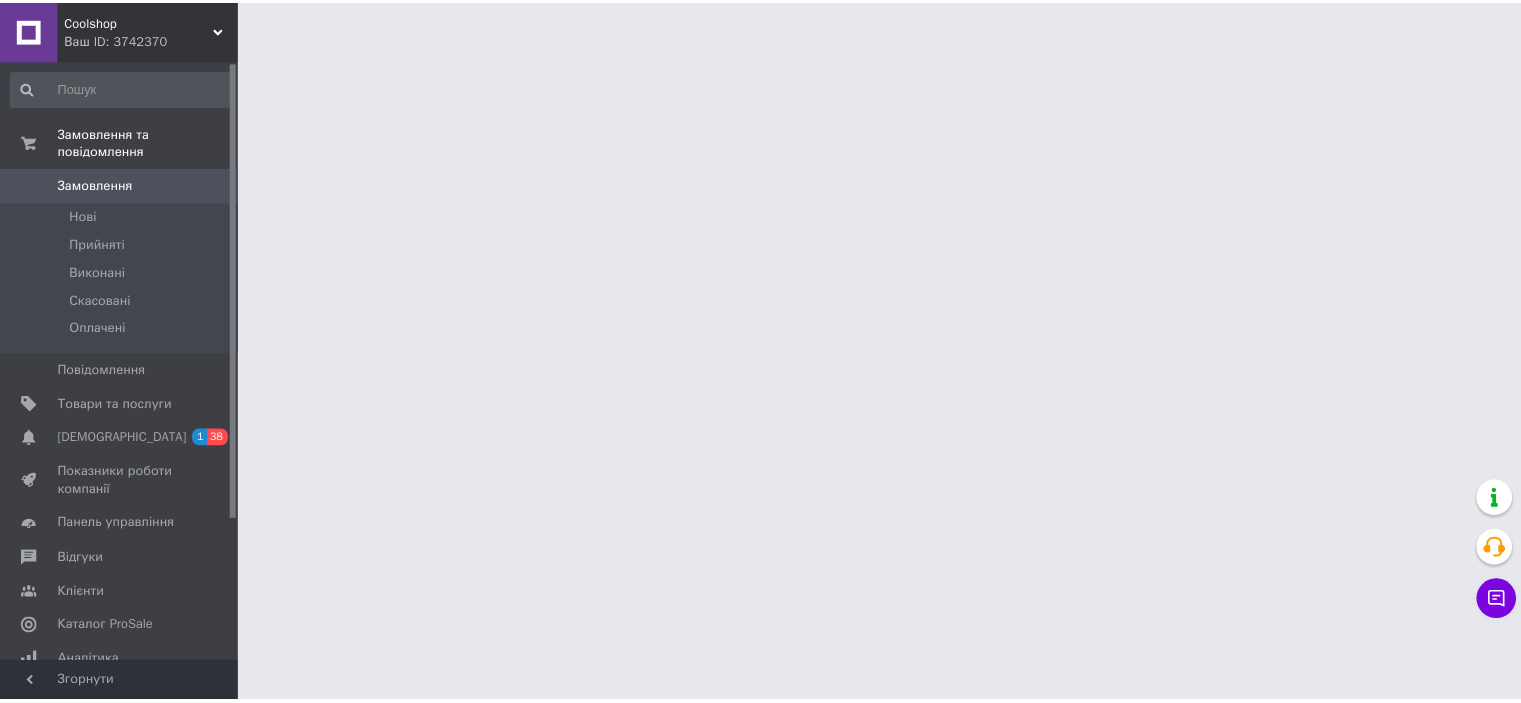 scroll, scrollTop: 0, scrollLeft: 0, axis: both 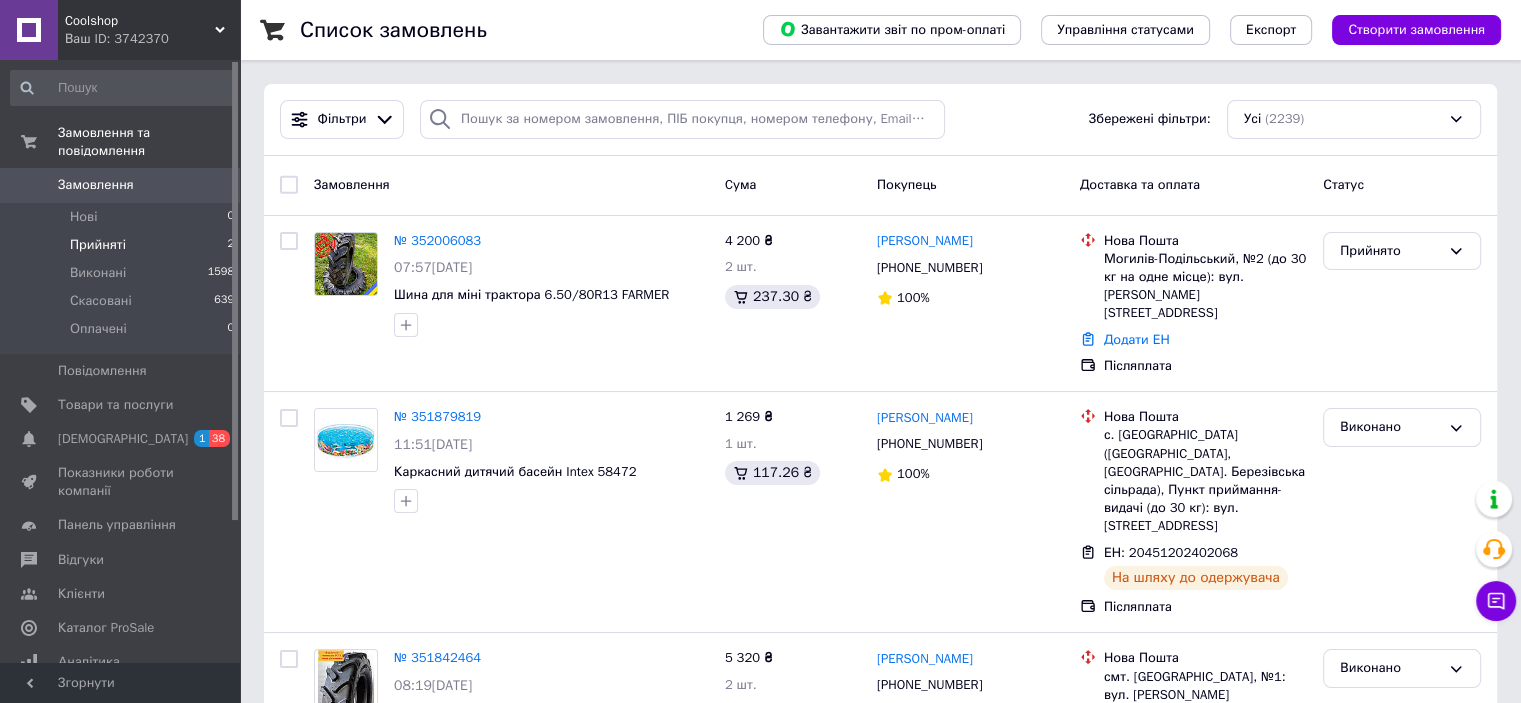 click on "Прийняті 2" at bounding box center [123, 245] 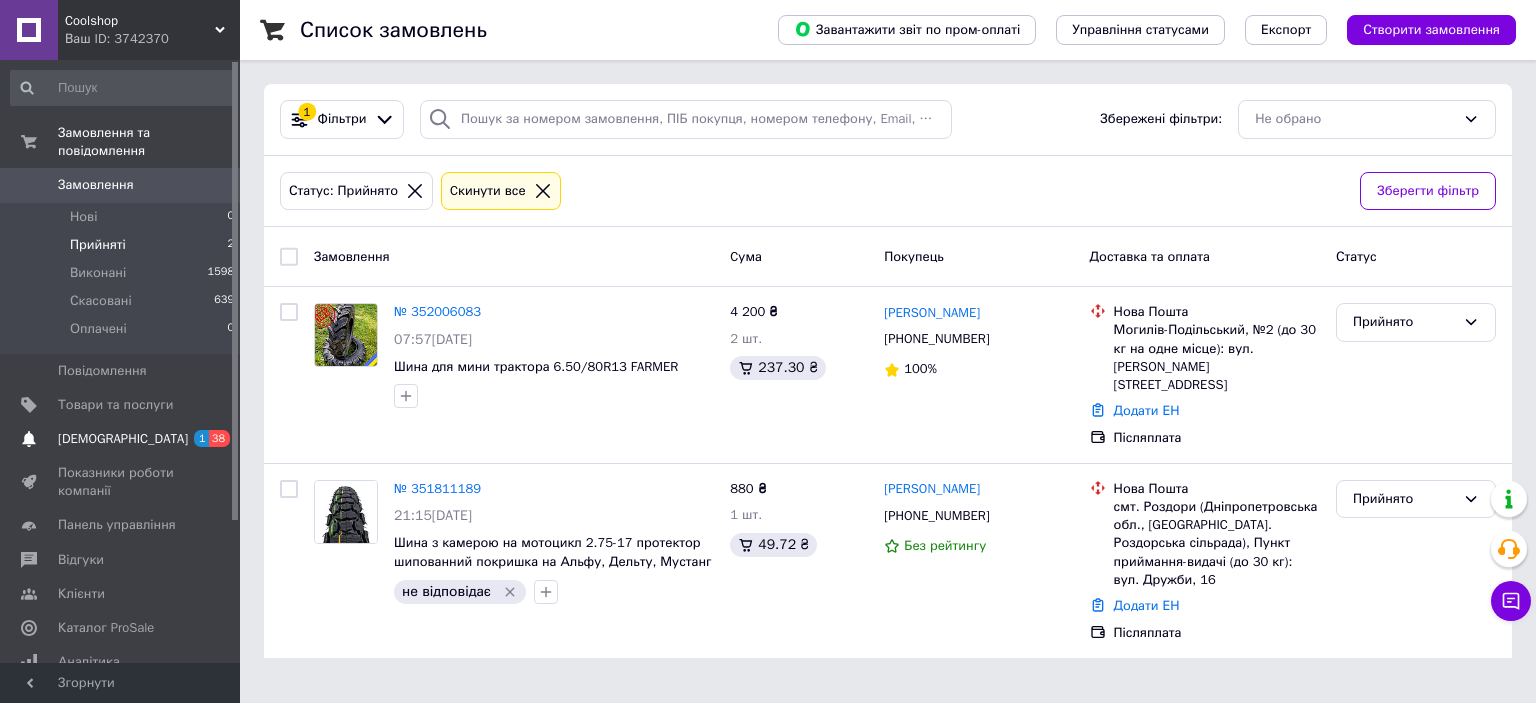 click on "[DEMOGRAPHIC_DATA]" at bounding box center [123, 439] 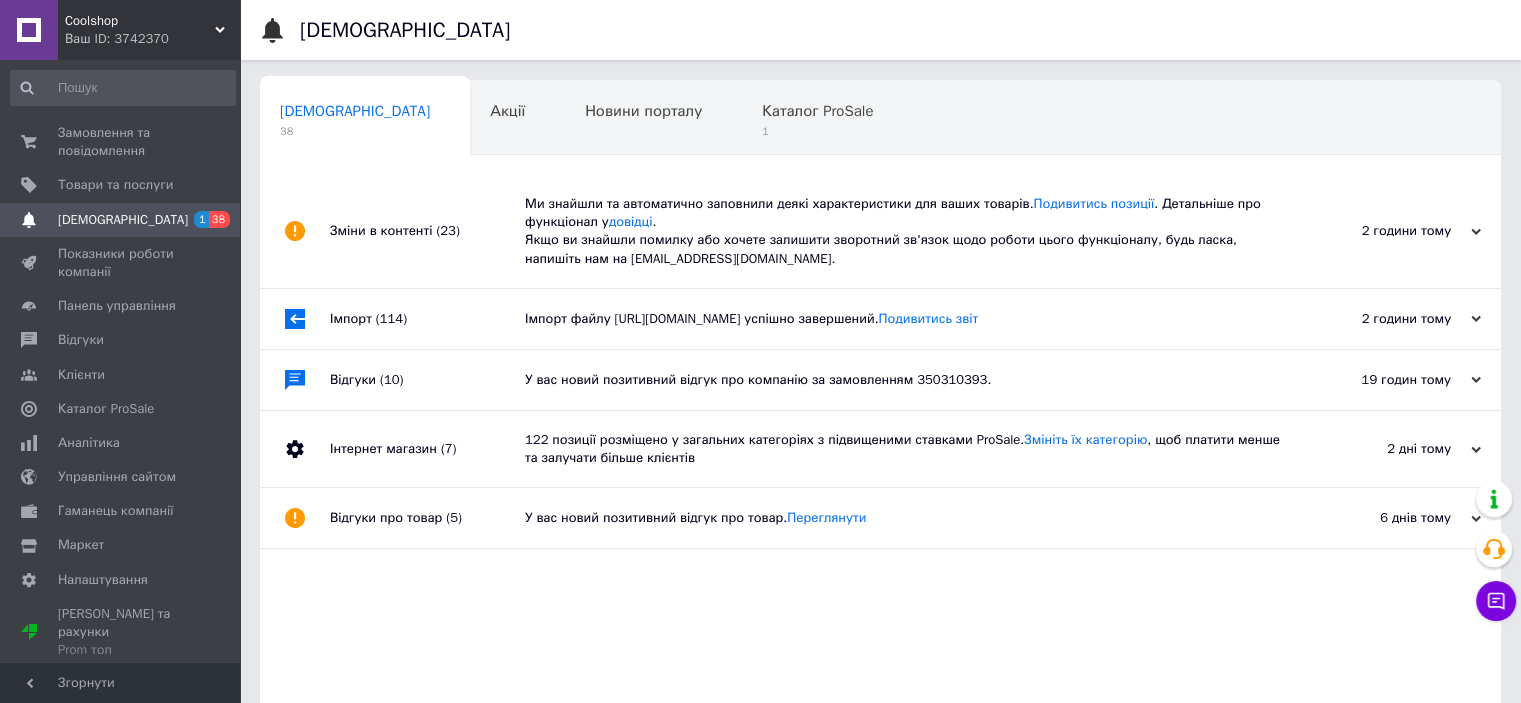 click on "Coolshop Ваш ID: 3742370" at bounding box center (149, 30) 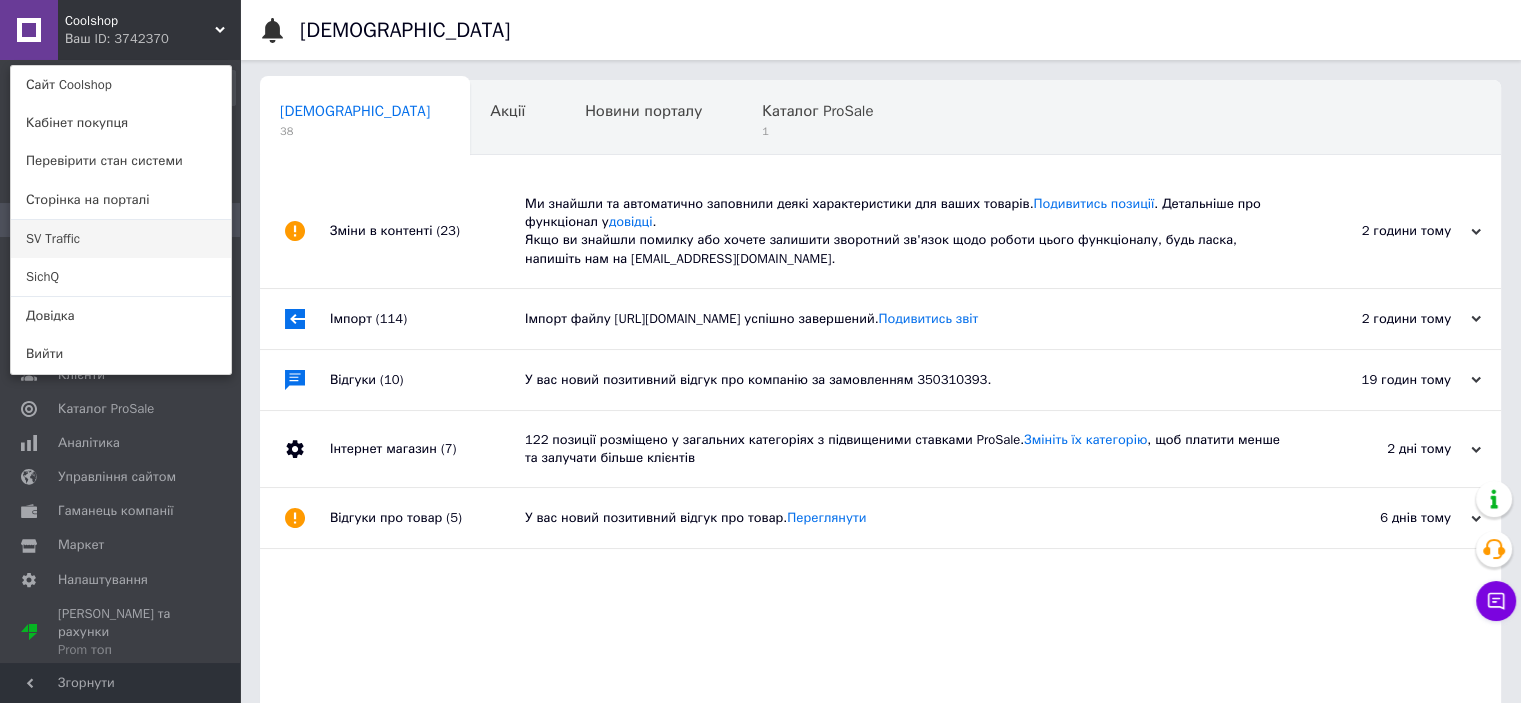 click on "SV Traffic" at bounding box center [121, 239] 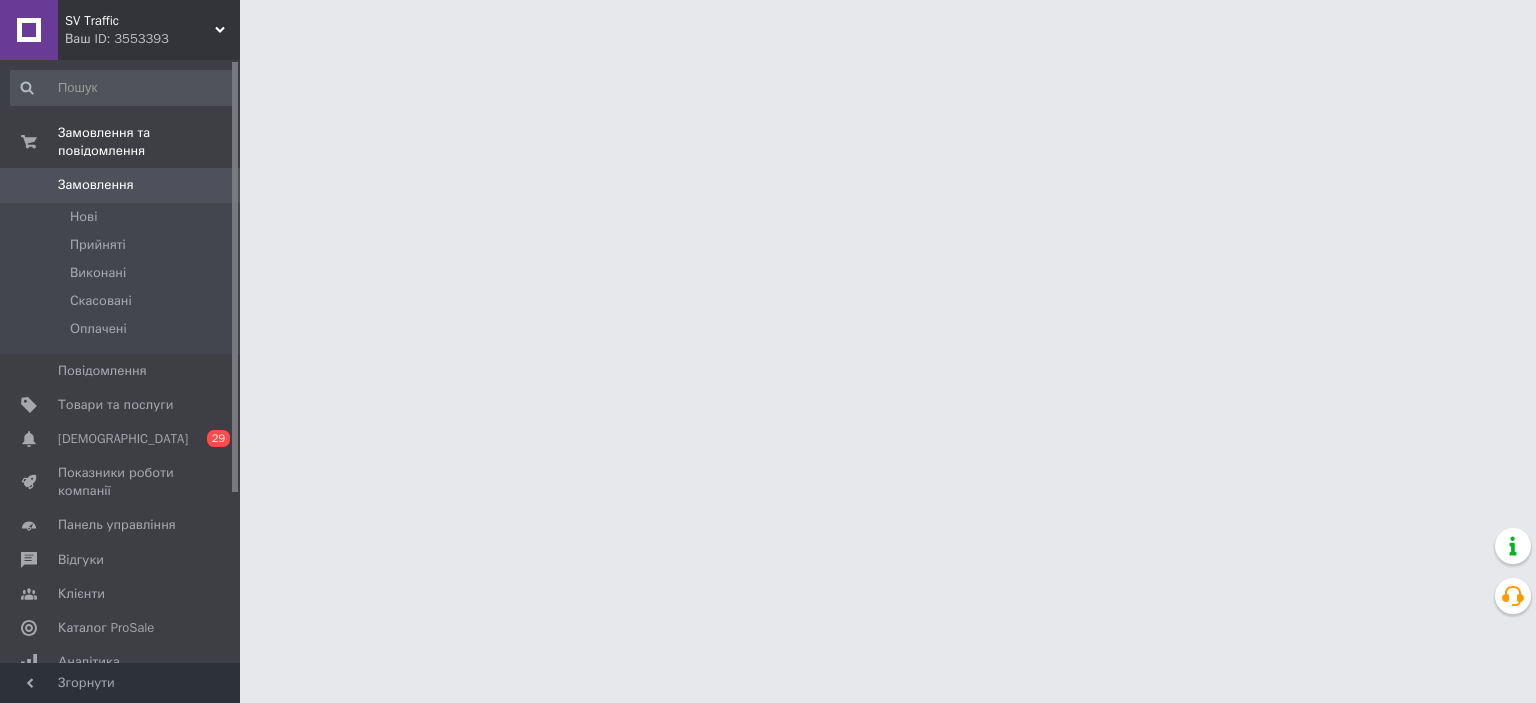 scroll, scrollTop: 0, scrollLeft: 0, axis: both 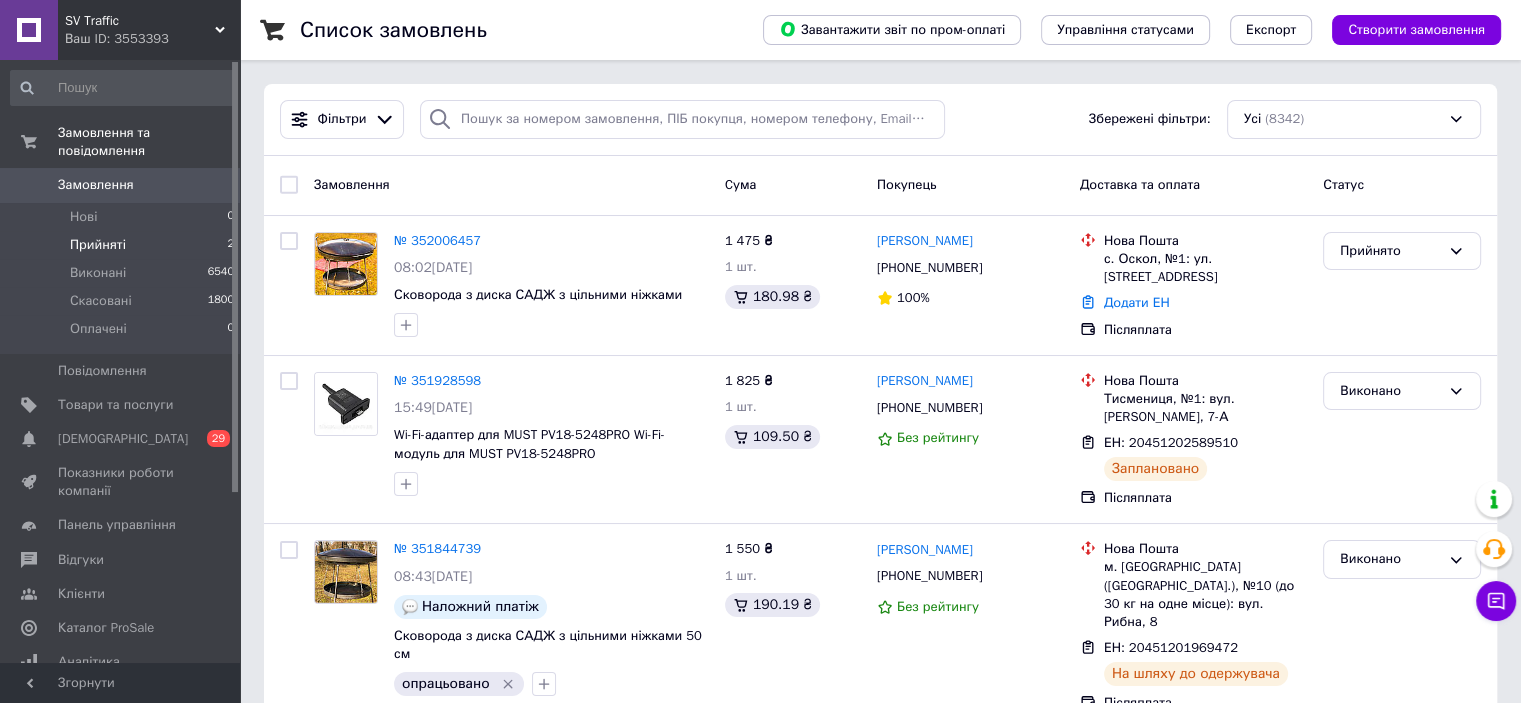 click on "Прийняті 2" at bounding box center (123, 245) 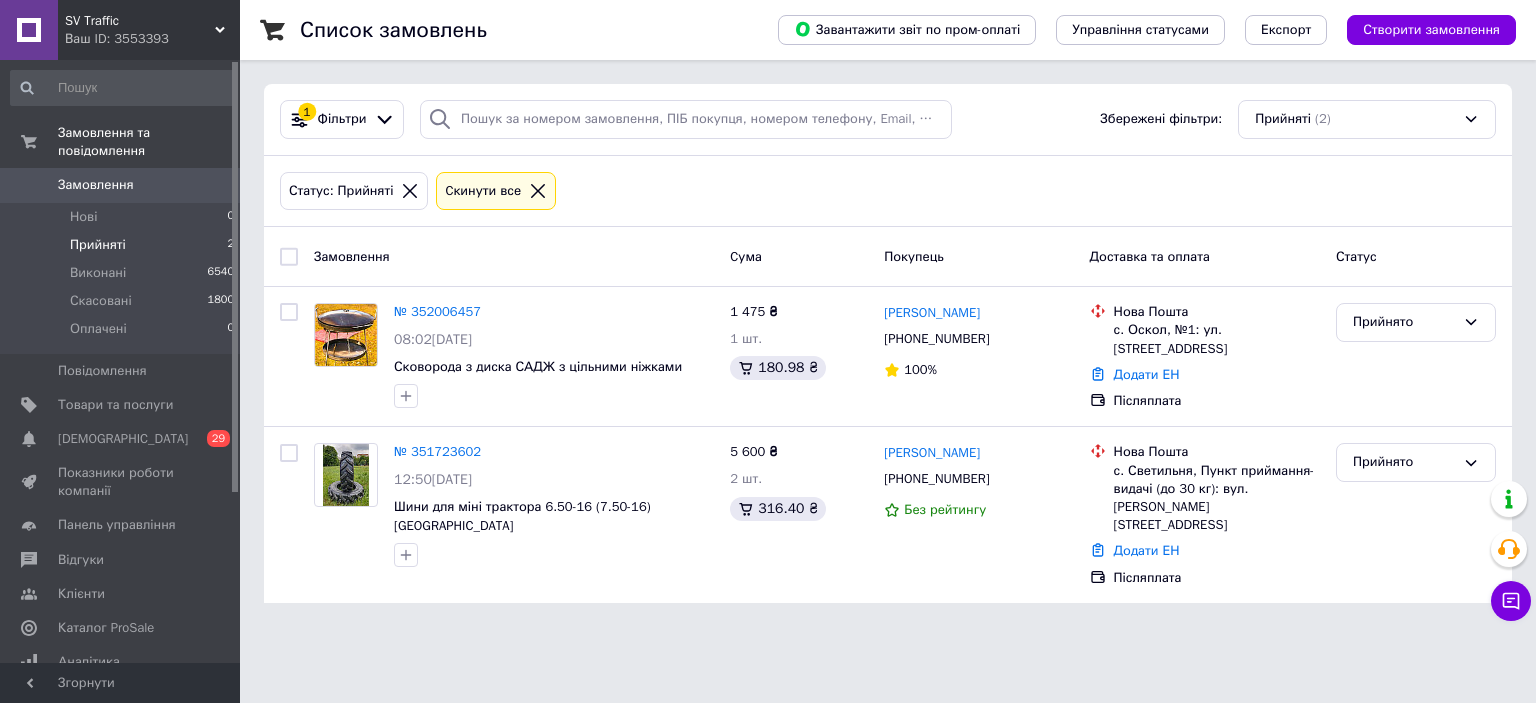 click on "SV Traffic Ваш ID: 3553393" at bounding box center [149, 30] 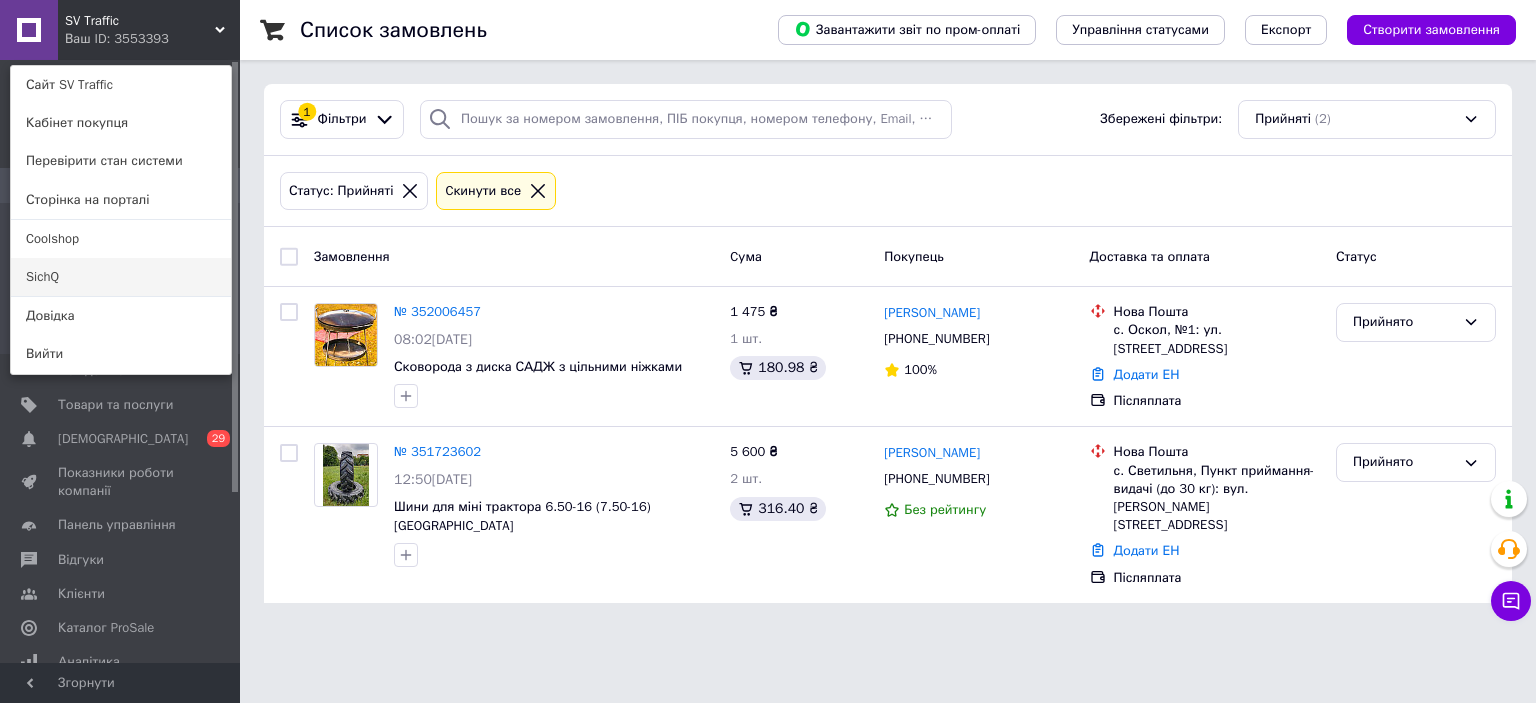 click on "SichQ" at bounding box center (121, 277) 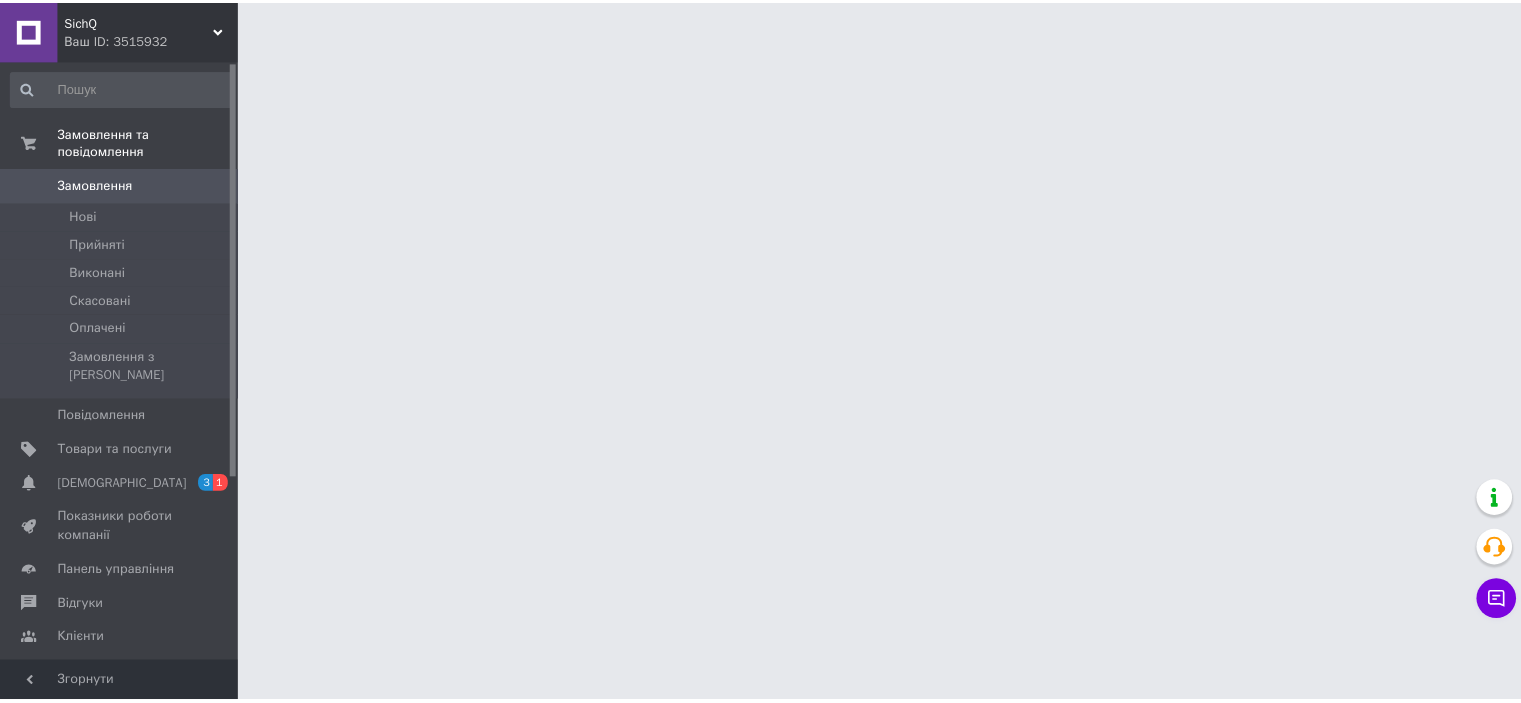 scroll, scrollTop: 0, scrollLeft: 0, axis: both 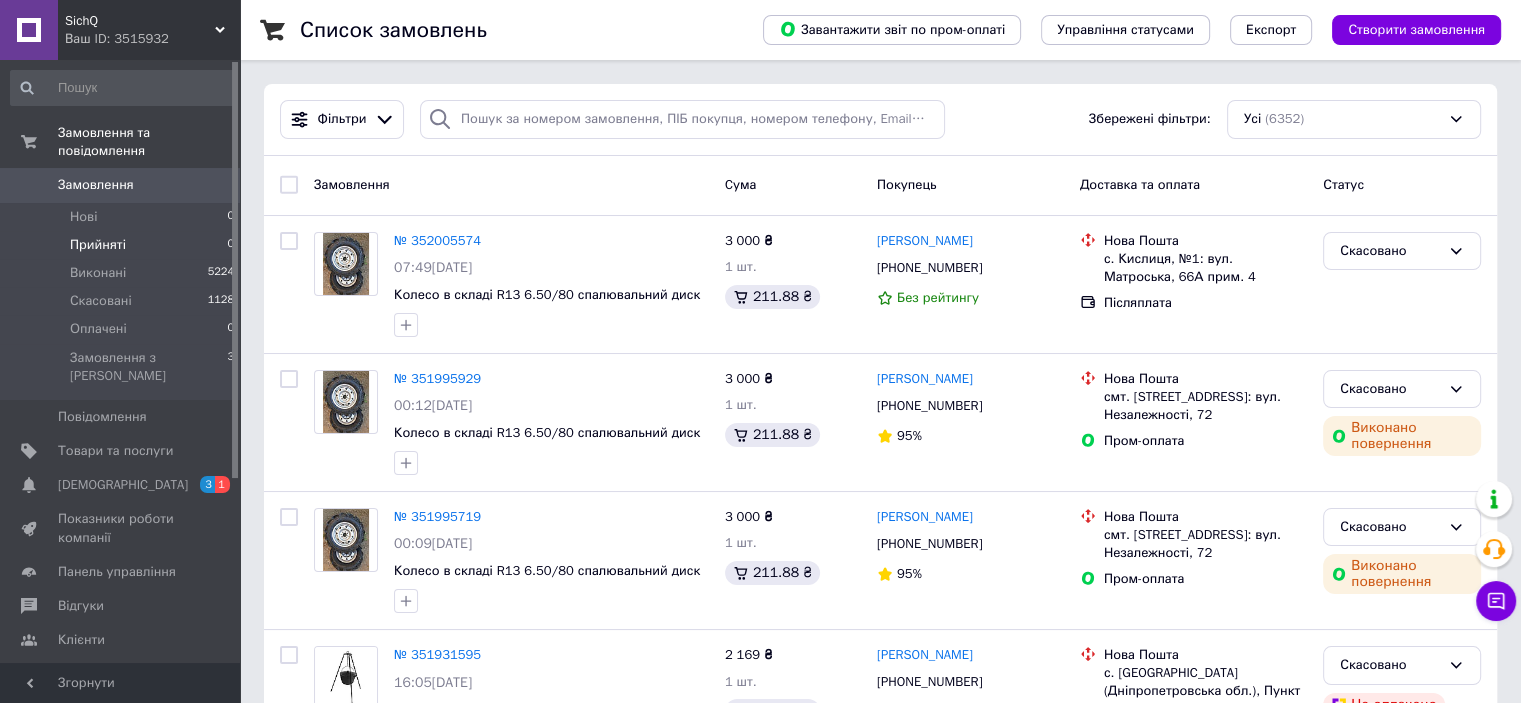 click on "Прийняті 0" at bounding box center [123, 245] 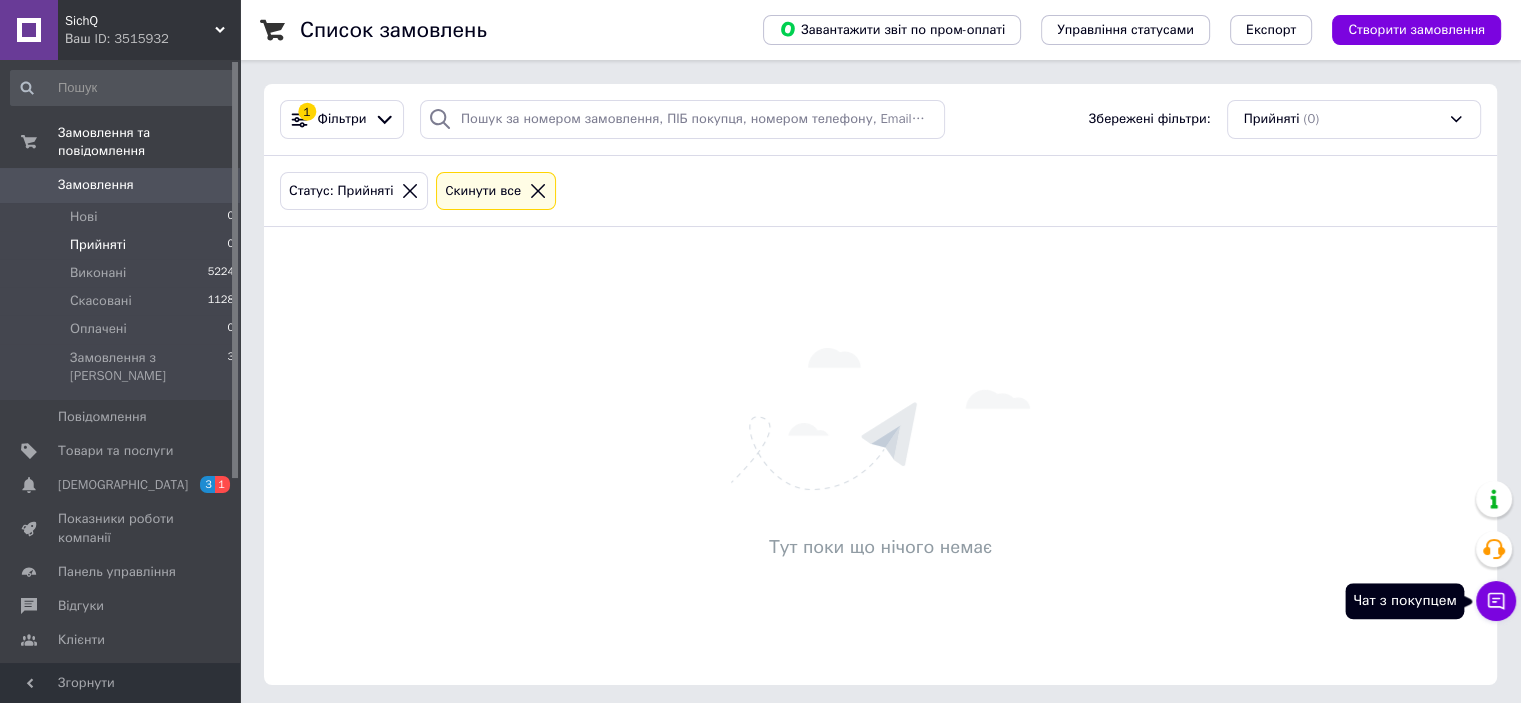 click 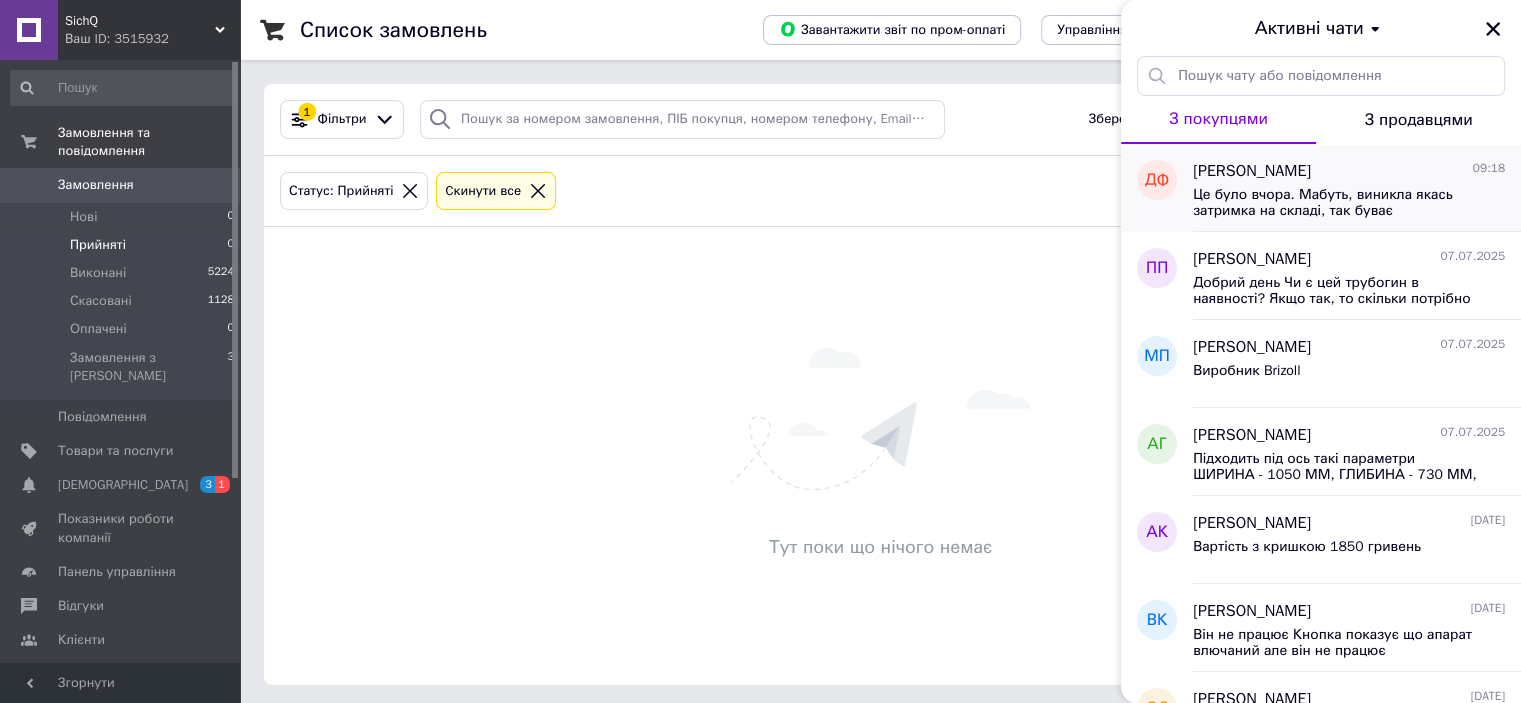 click on "Це було вчора. Мабуть, виникла якась затримка на складі, так буває" at bounding box center [1335, 203] 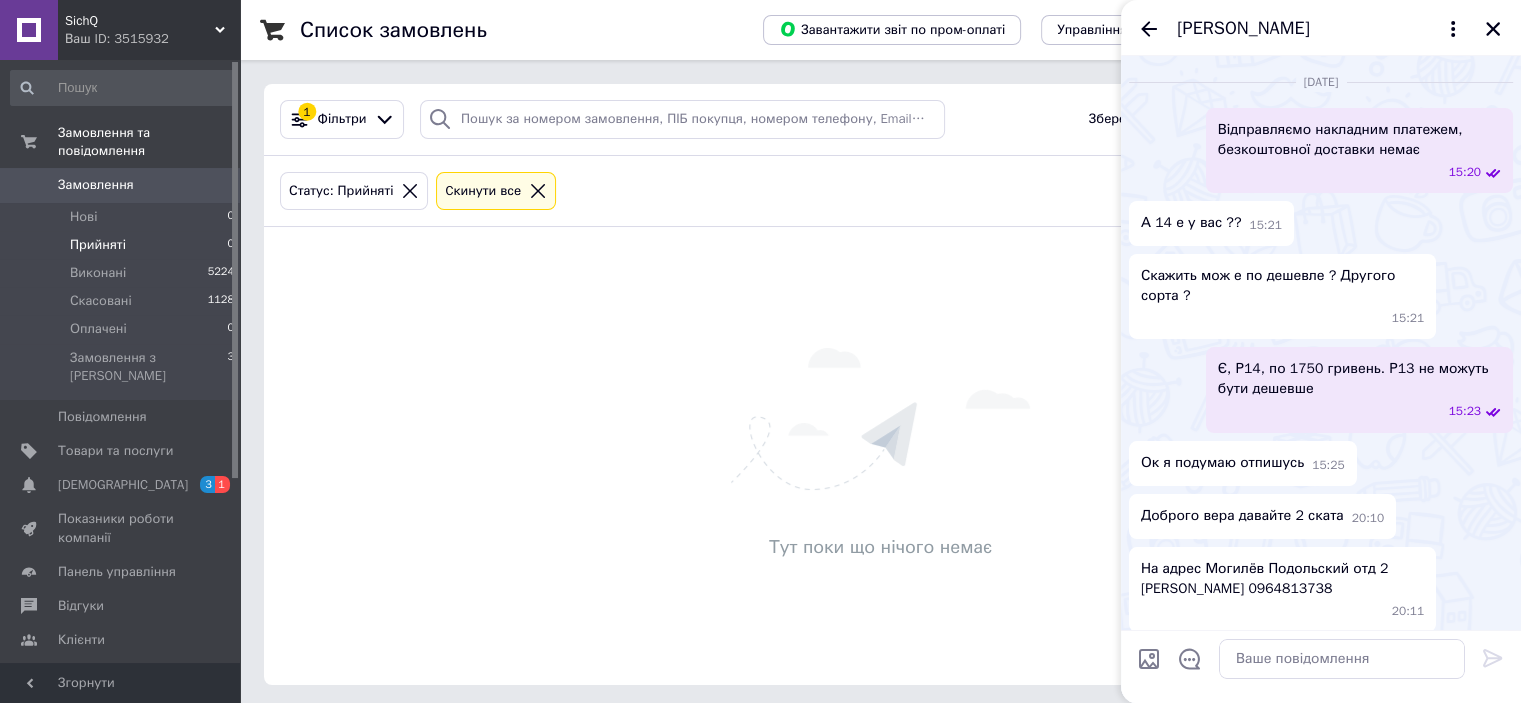 scroll, scrollTop: 1669, scrollLeft: 0, axis: vertical 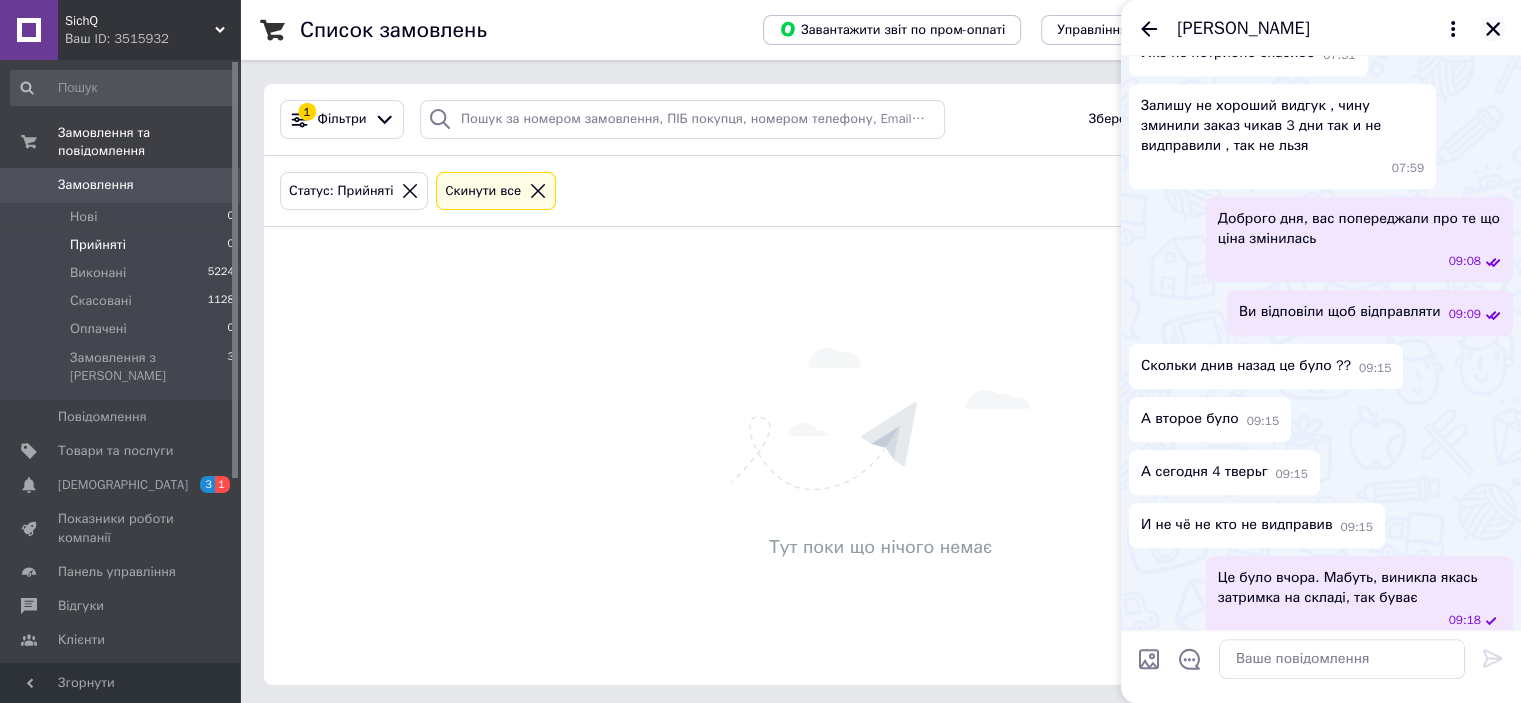 click 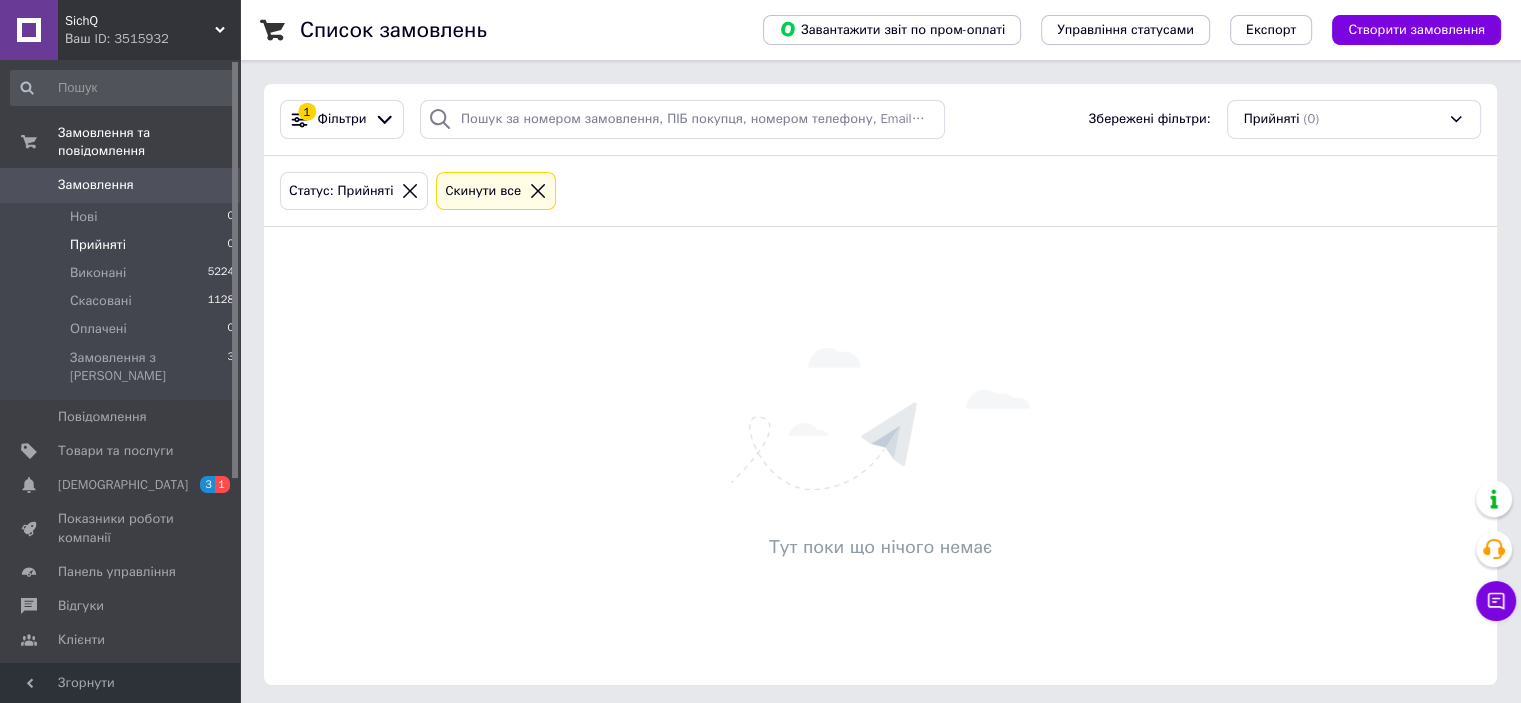 click on "SichQ" at bounding box center (140, 21) 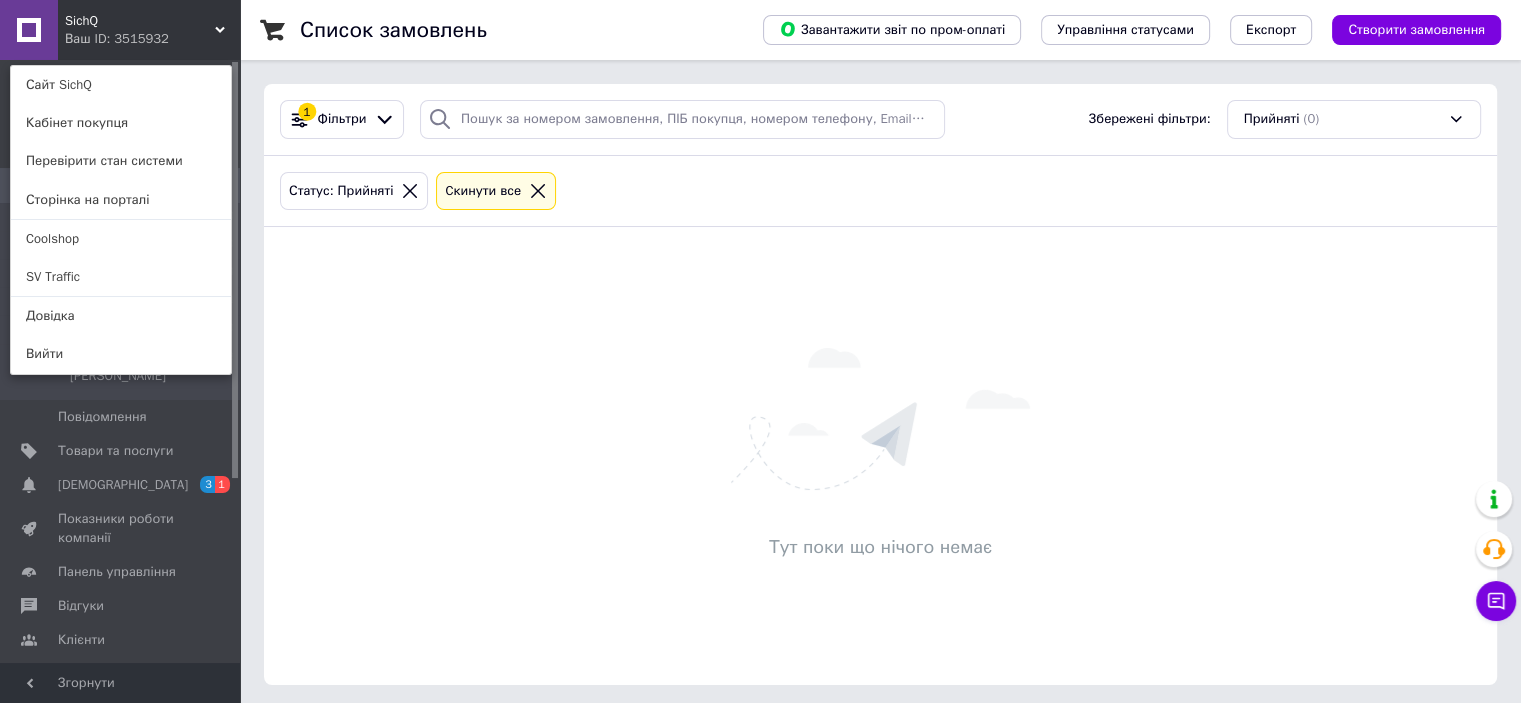 click on "SichQ Ваш ID: 3515932 Сайт SichQ Кабінет покупця Перевірити стан системи Сторінка на порталі Coolshop SV Traffic Довідка Вийти" at bounding box center [120, 30] 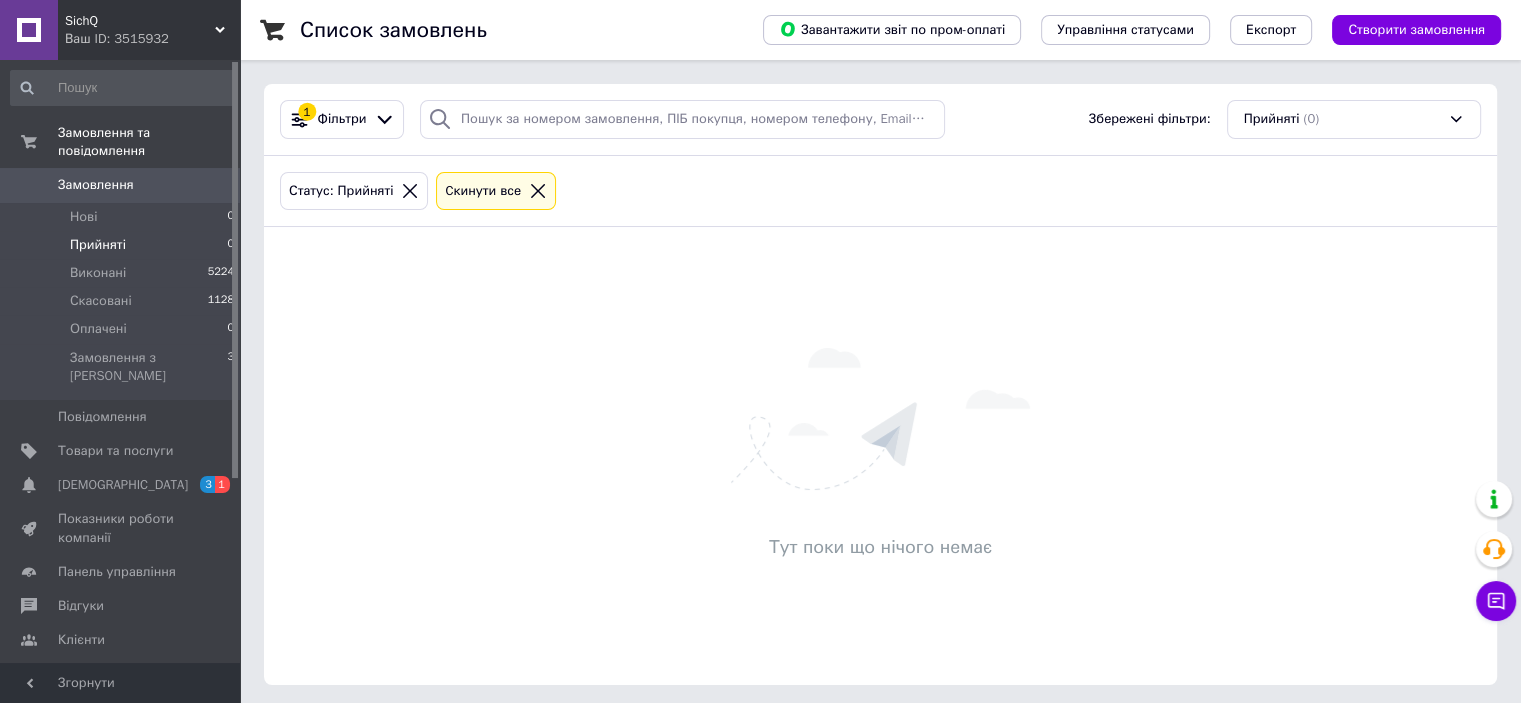 click on "Прийняті 0" at bounding box center [123, 245] 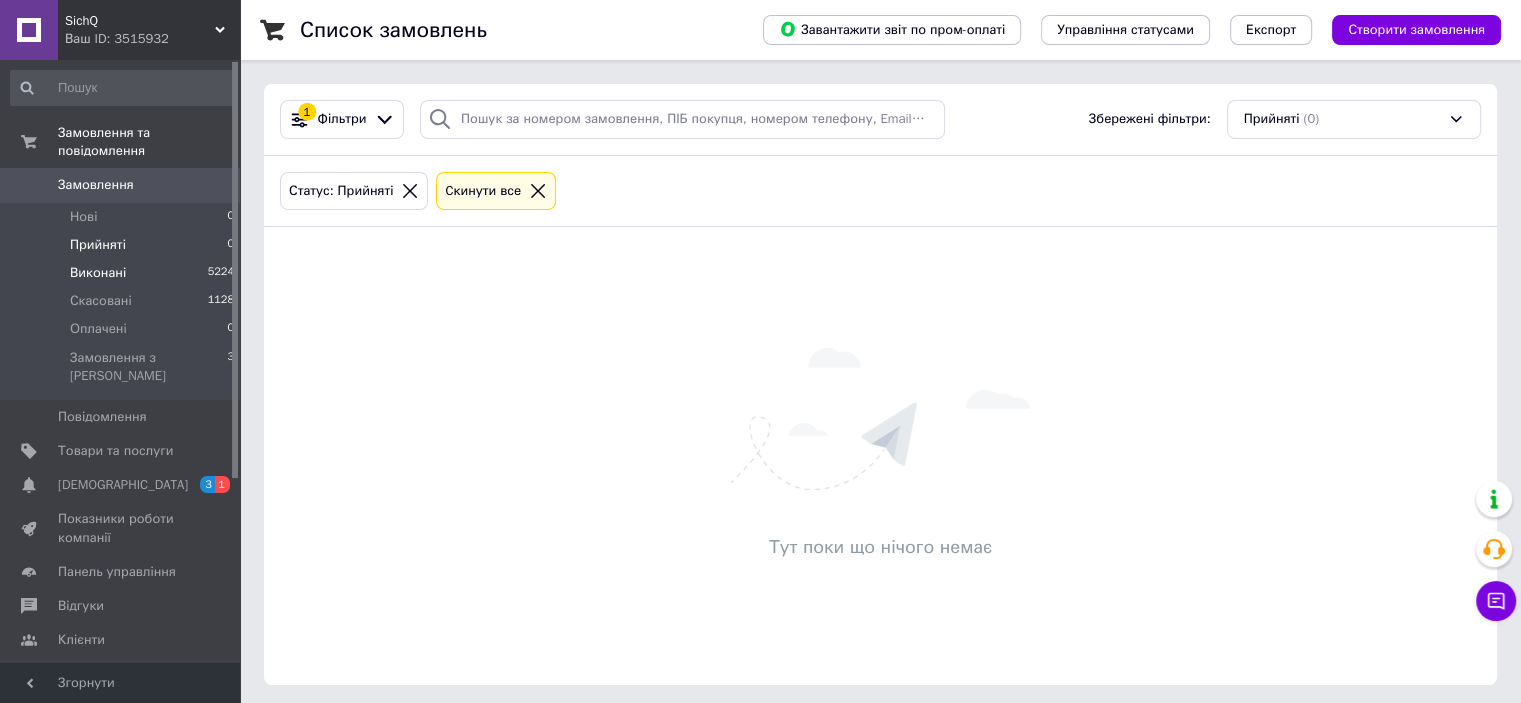 click on "Виконані 5224" at bounding box center (123, 273) 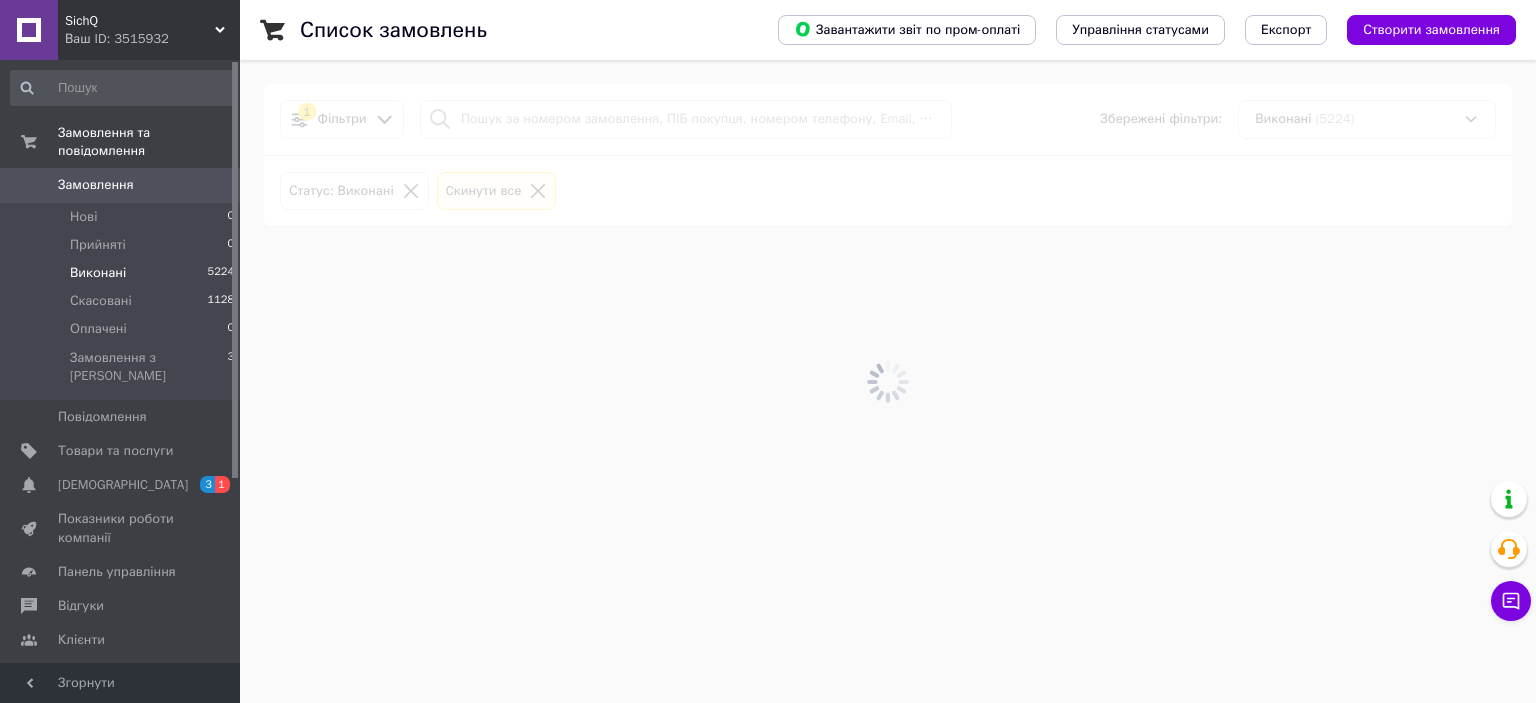 click on "Замовлення" at bounding box center [121, 185] 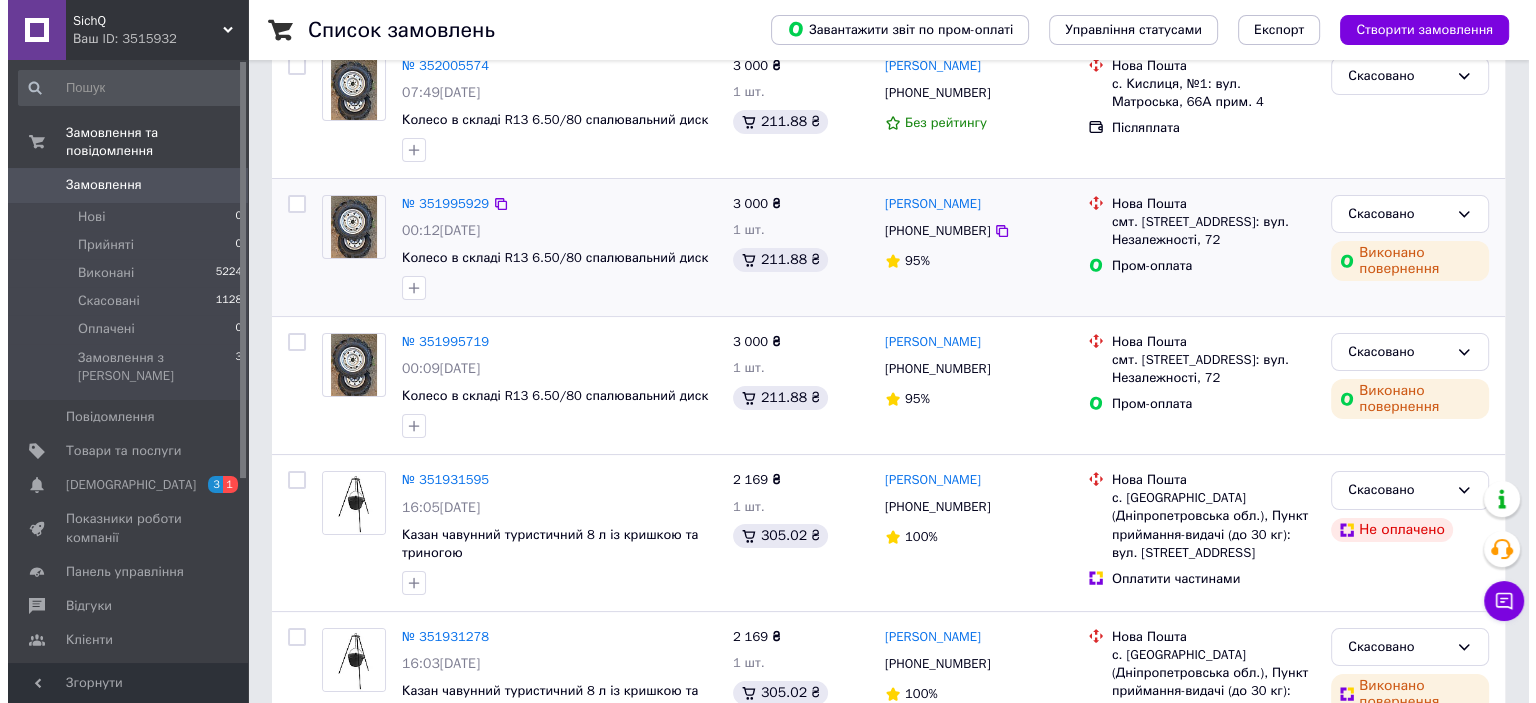 scroll, scrollTop: 0, scrollLeft: 0, axis: both 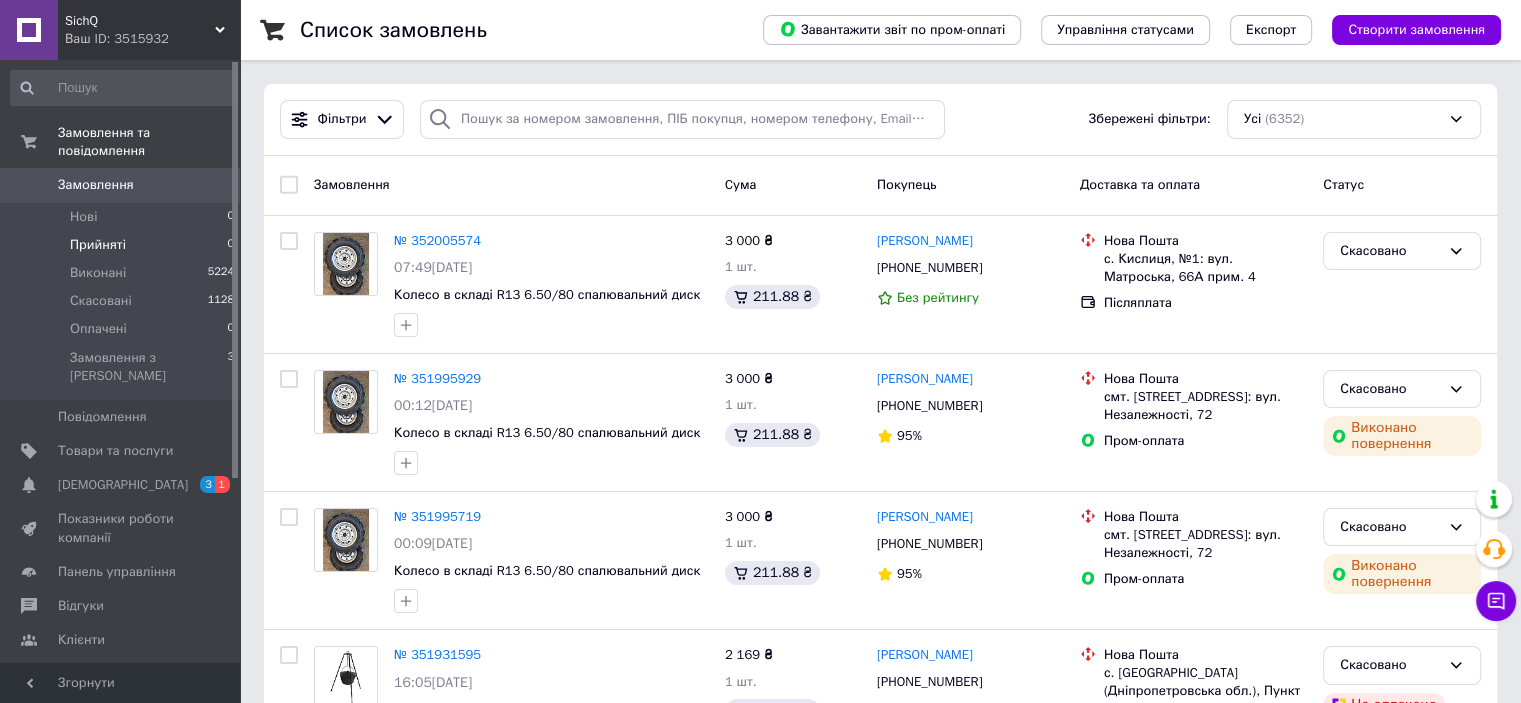 click on "Прийняті 0" at bounding box center [123, 245] 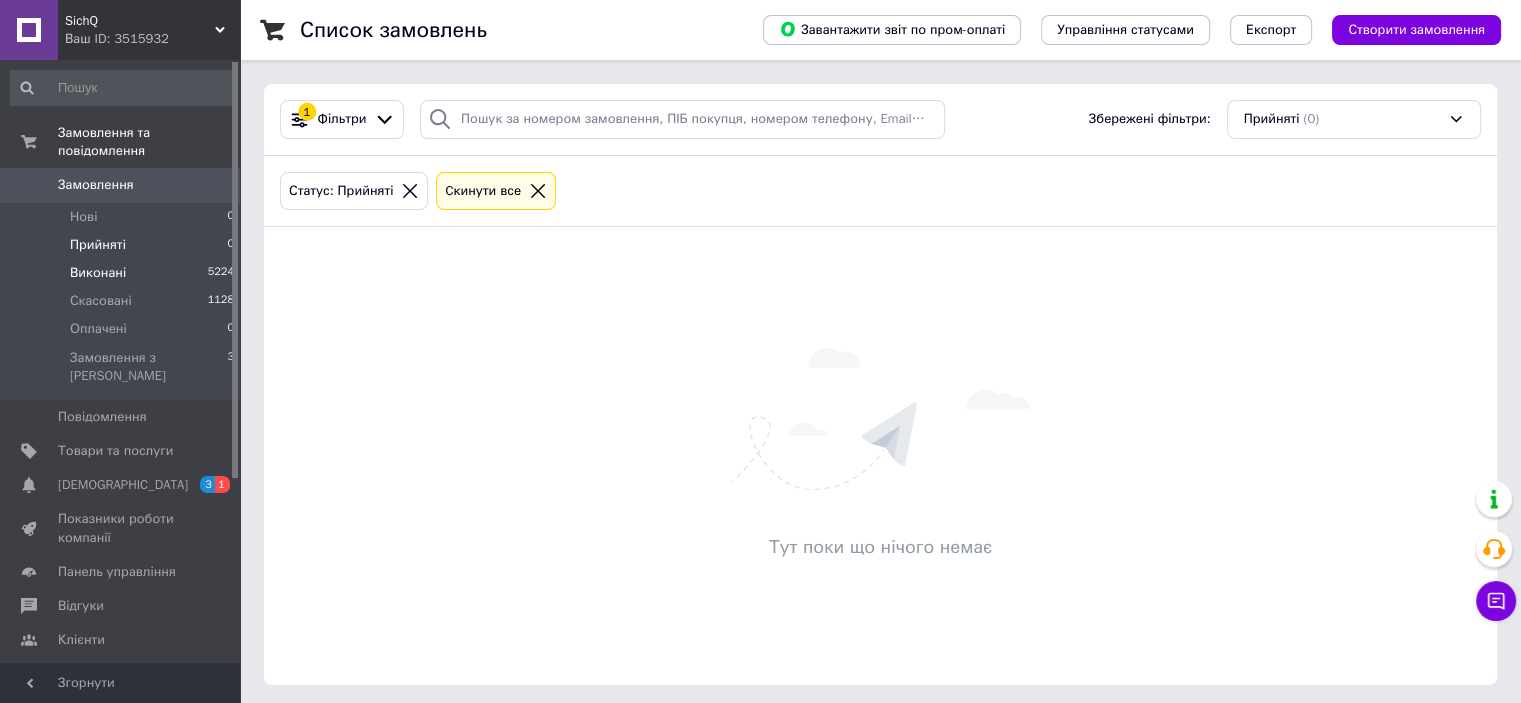 click on "Виконані 5224" at bounding box center (123, 273) 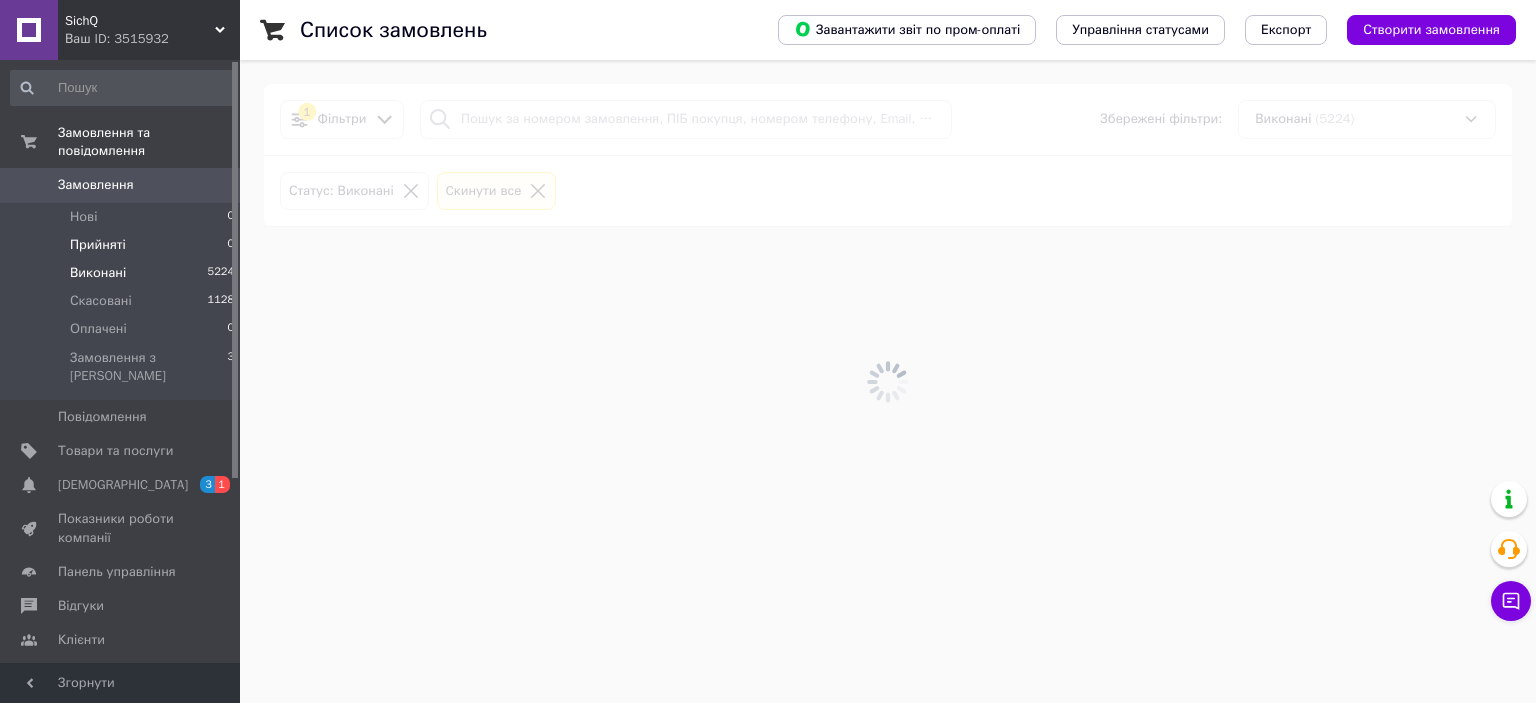 click on "Прийняті 0" at bounding box center [123, 245] 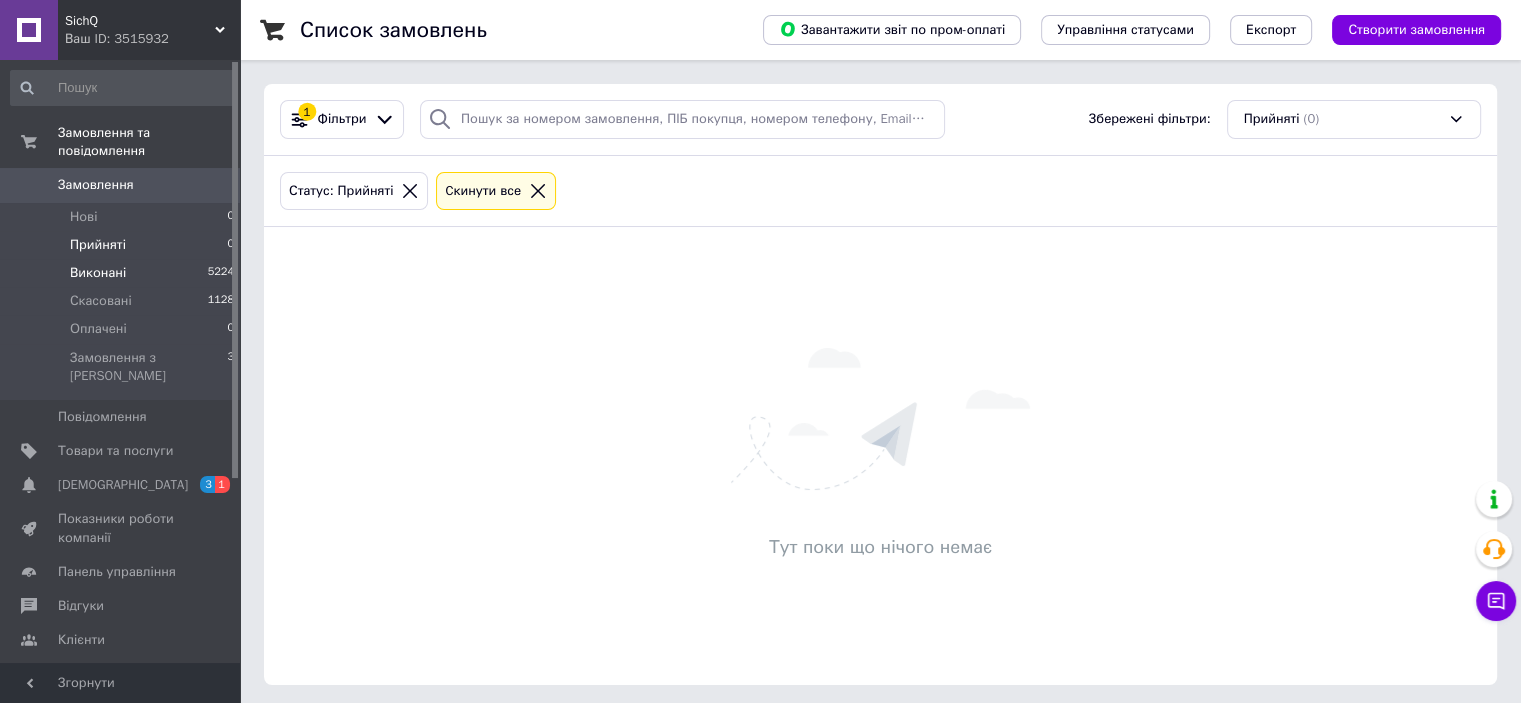 click on "Виконані 5224" at bounding box center (123, 273) 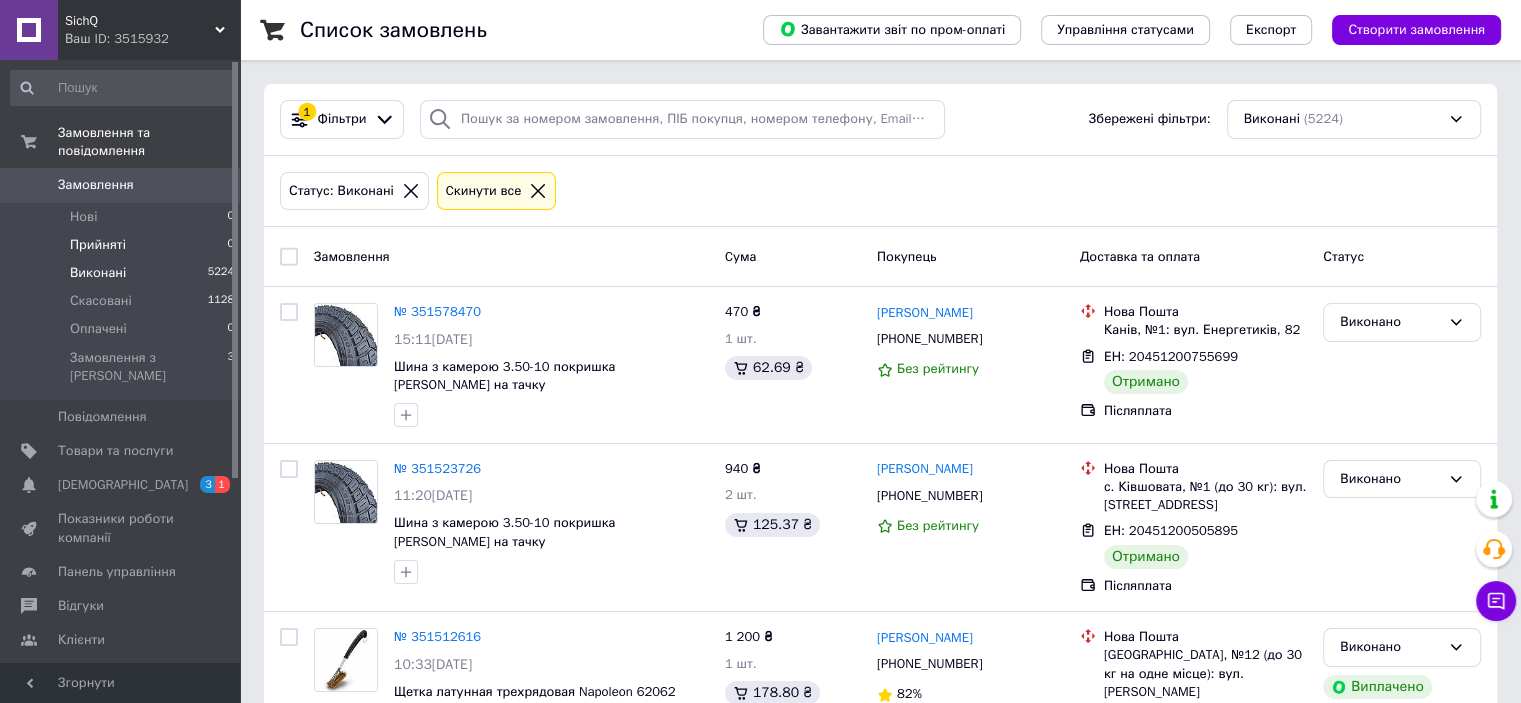 click on "Прийняті" at bounding box center [98, 245] 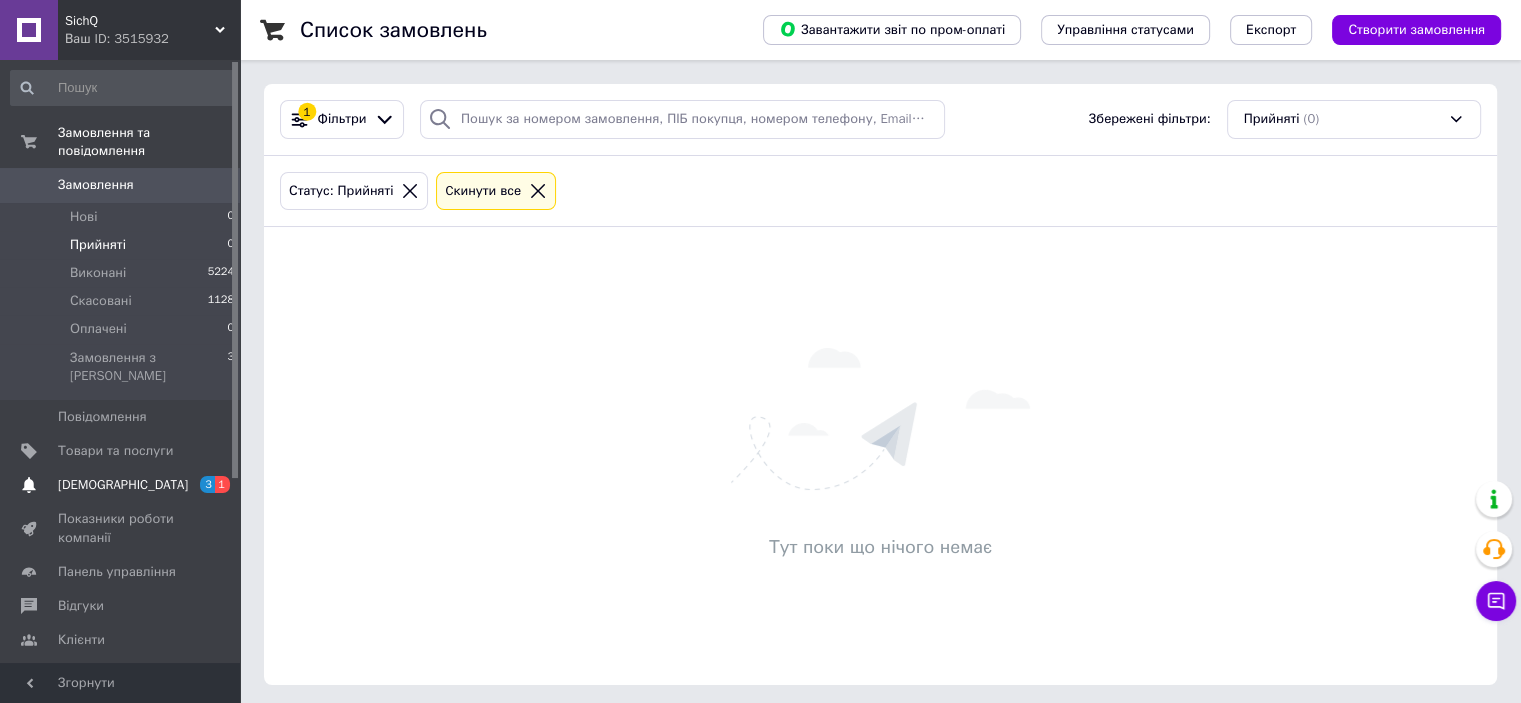 click on "[DEMOGRAPHIC_DATA]" at bounding box center [123, 485] 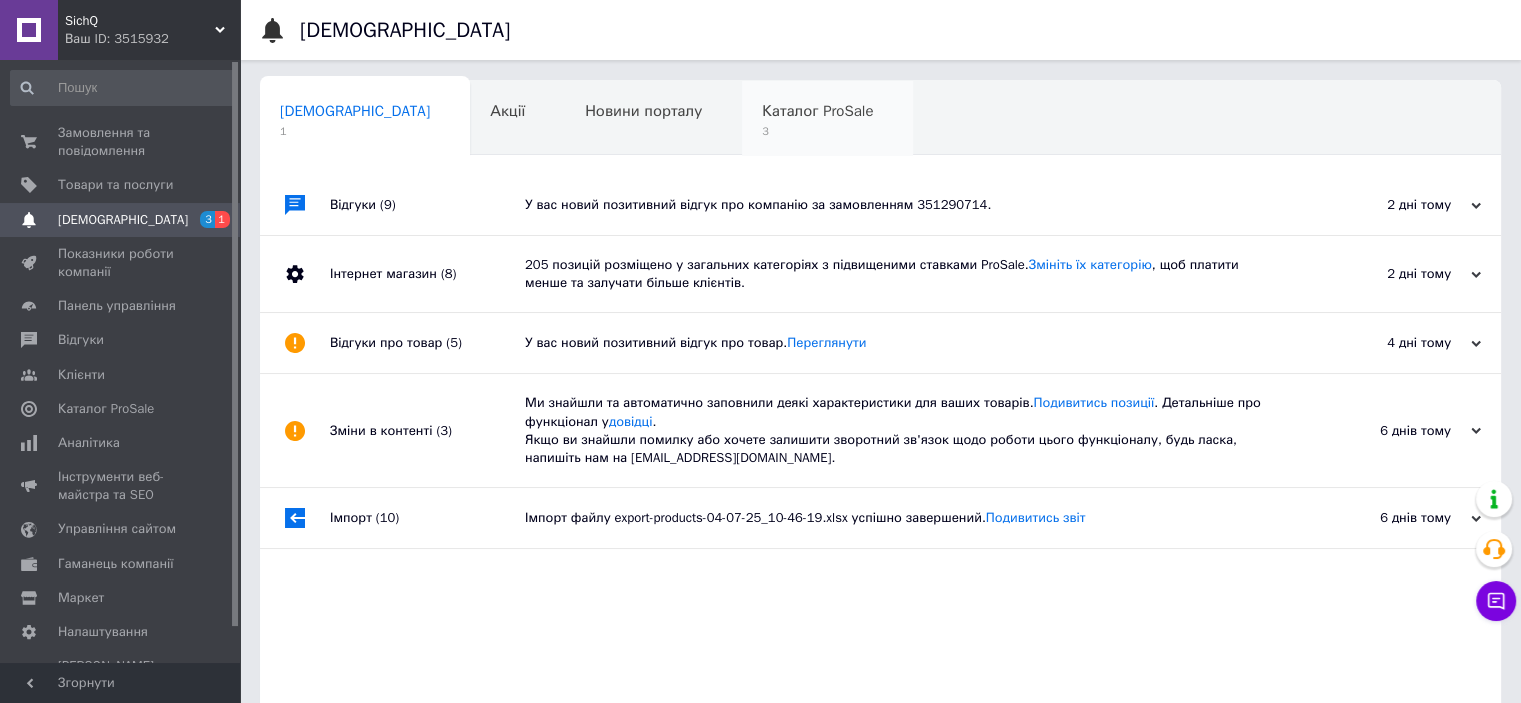 click on "Каталог ProSale" at bounding box center (817, 111) 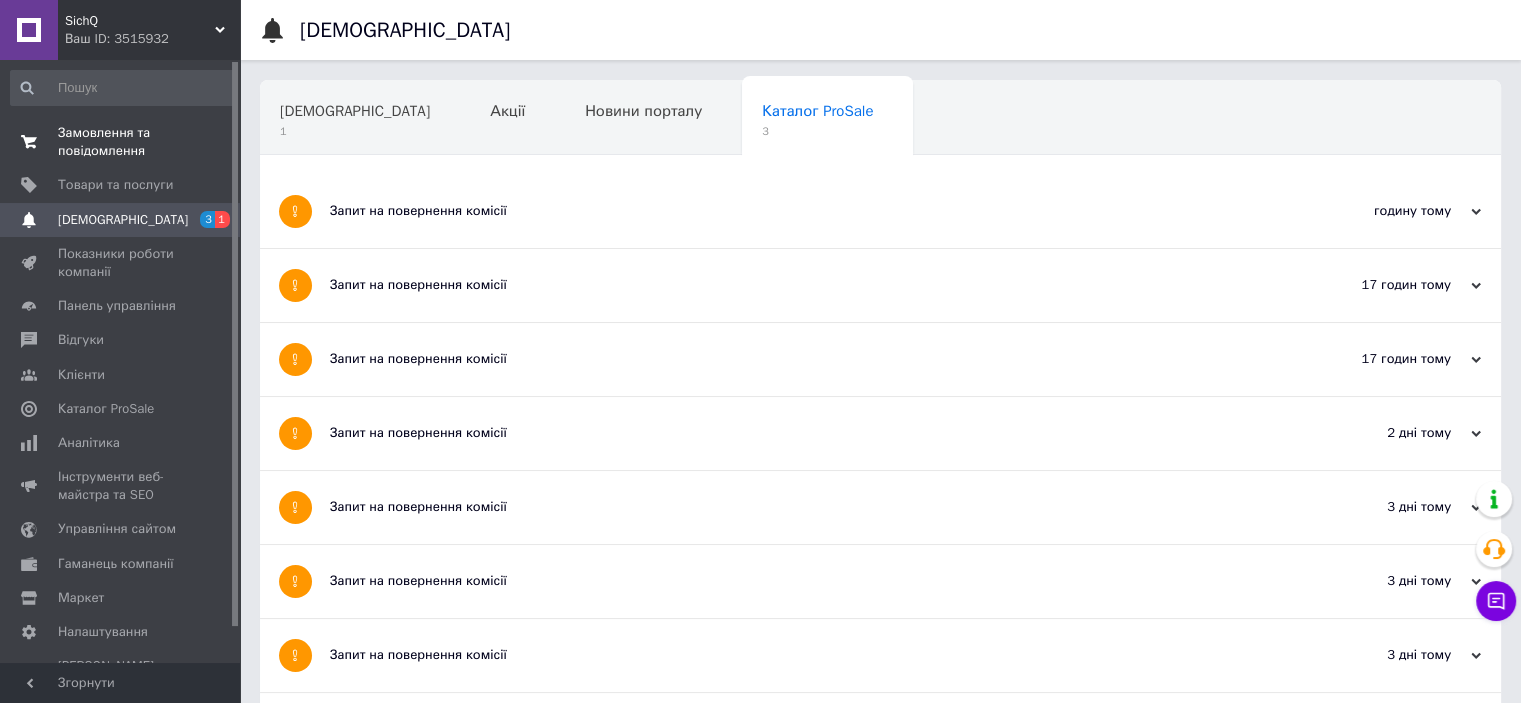 click on "Замовлення та повідомлення" at bounding box center [121, 142] 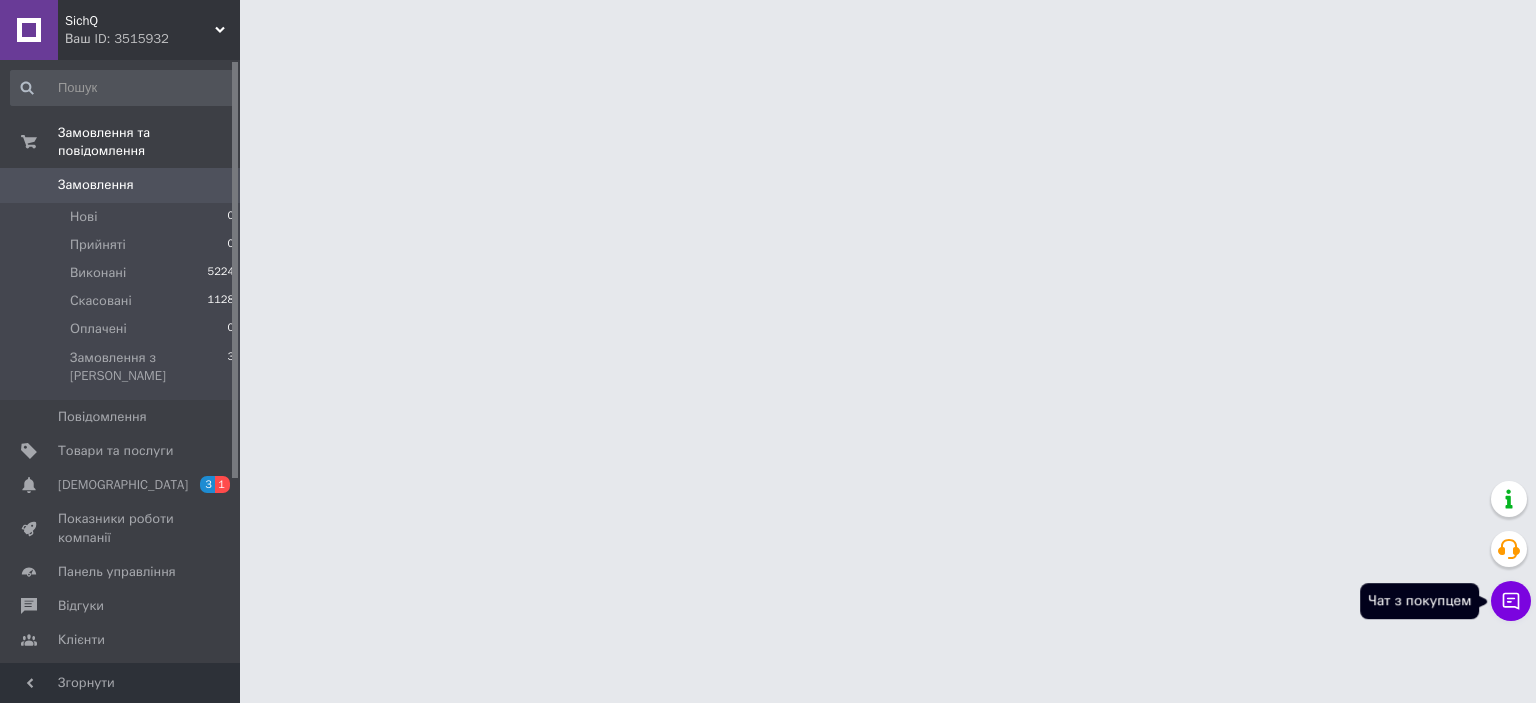 click 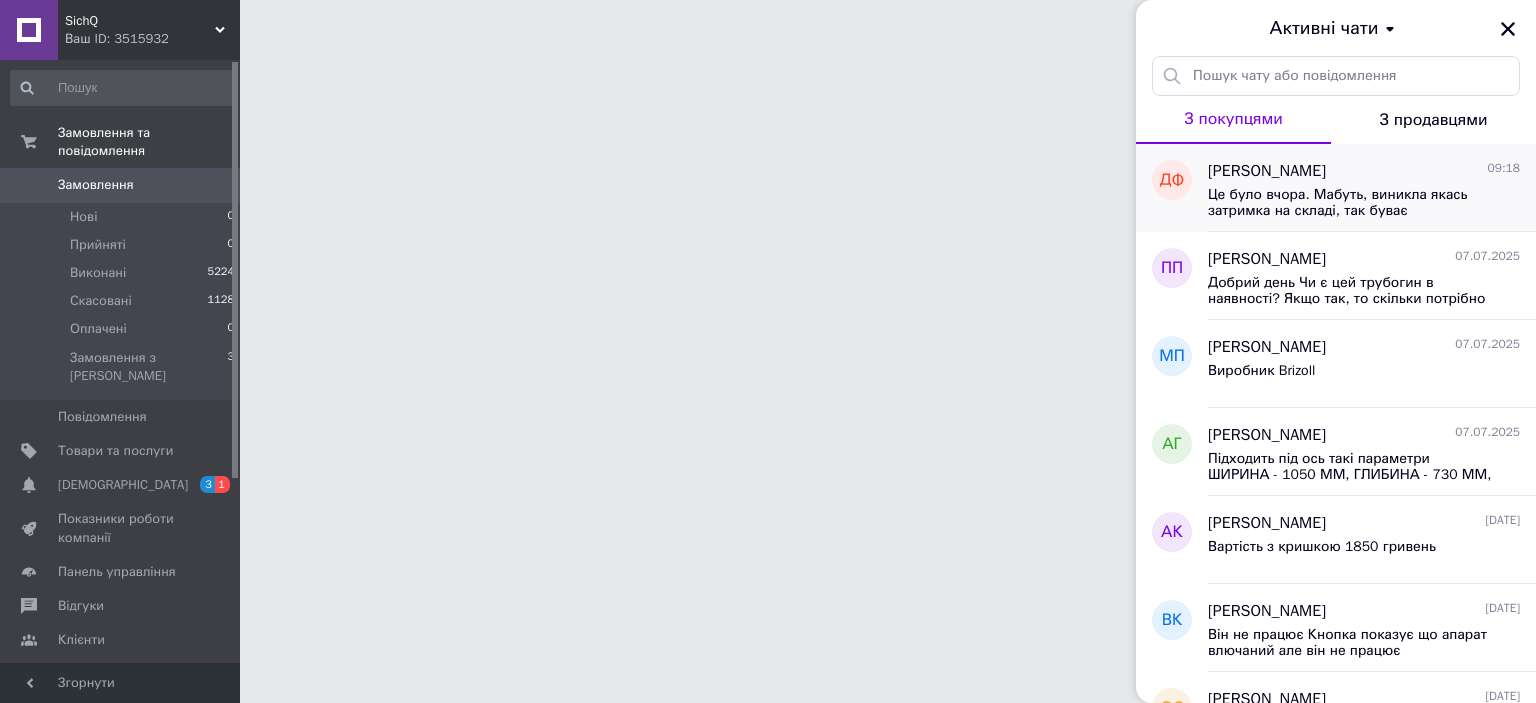 click on "Це було вчора. Мабуть, виникла якась затримка на складі, так буває" at bounding box center (1350, 203) 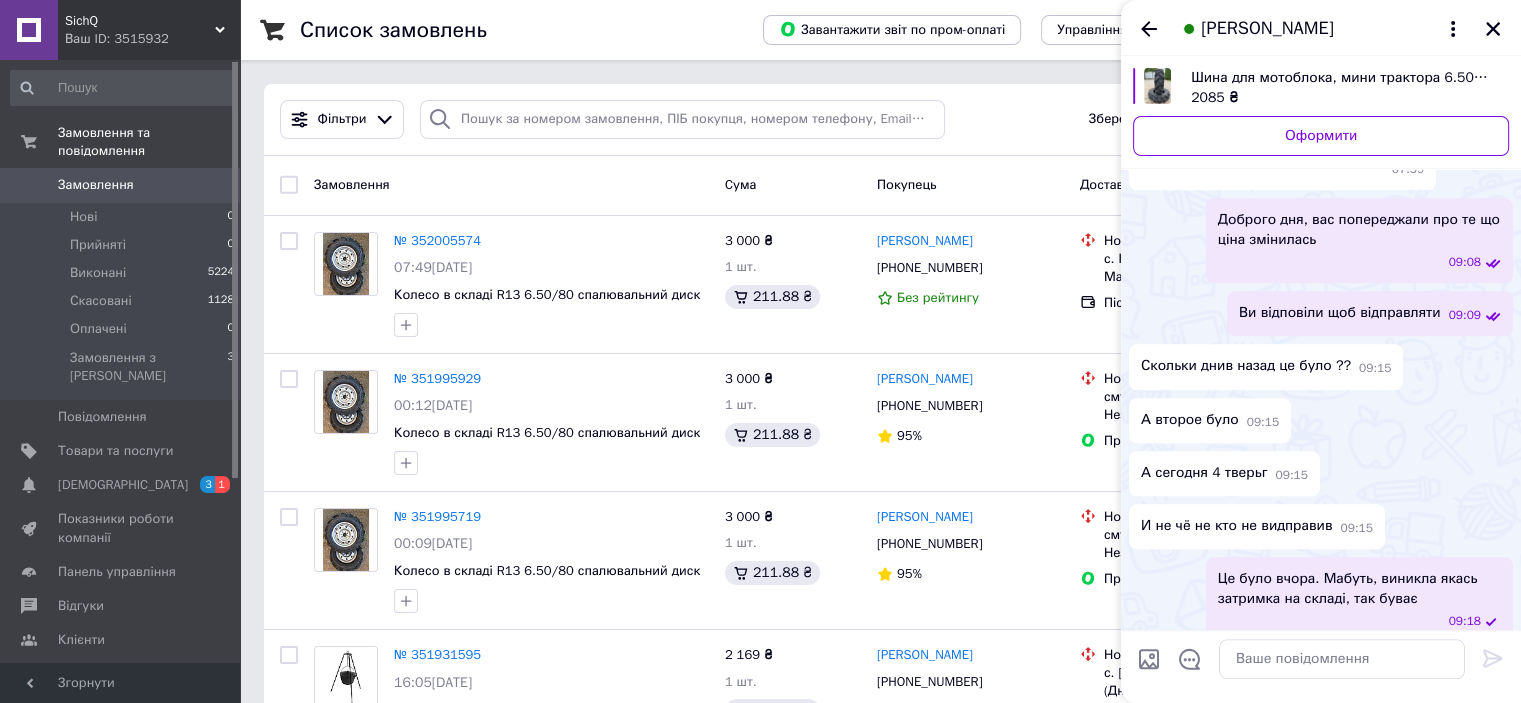scroll, scrollTop: 2002, scrollLeft: 0, axis: vertical 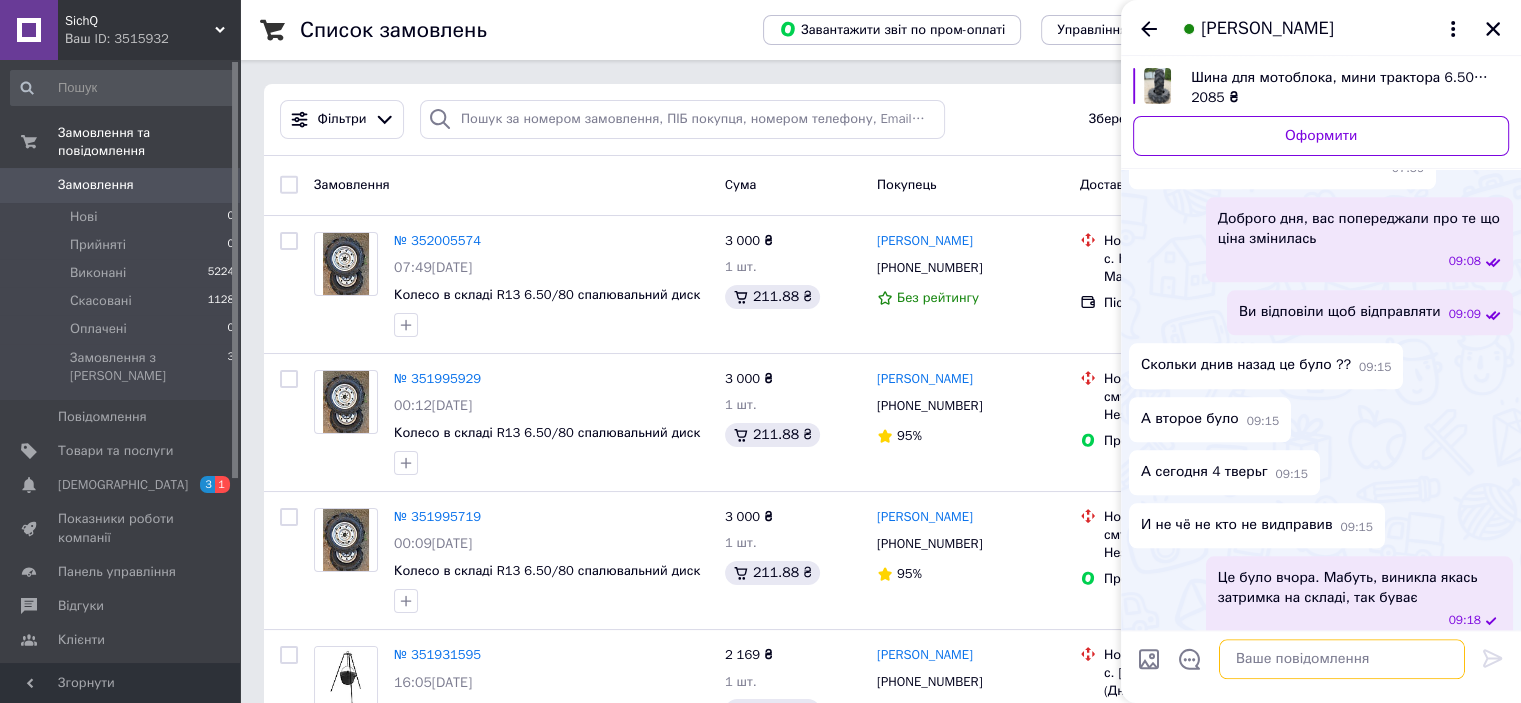 click at bounding box center [1342, 659] 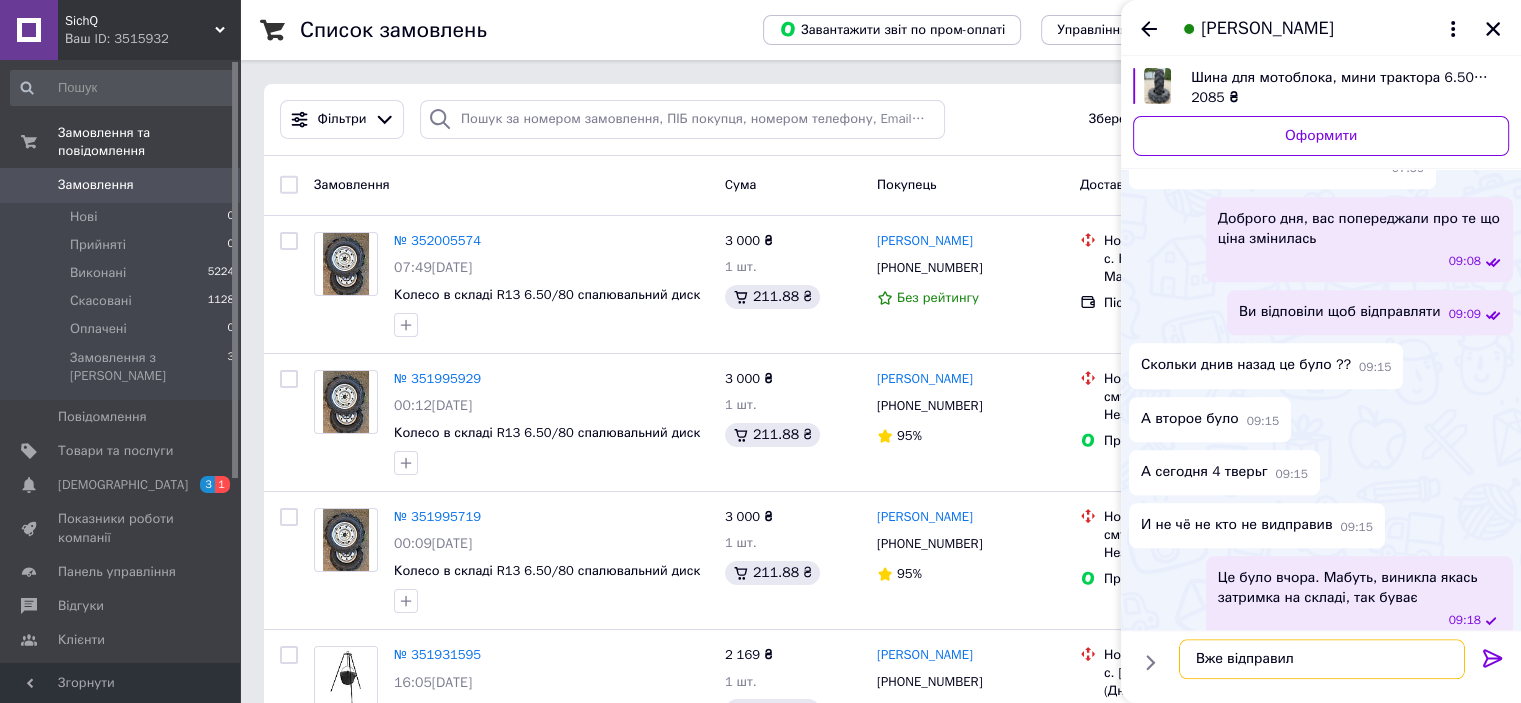 type on "Вже відправили" 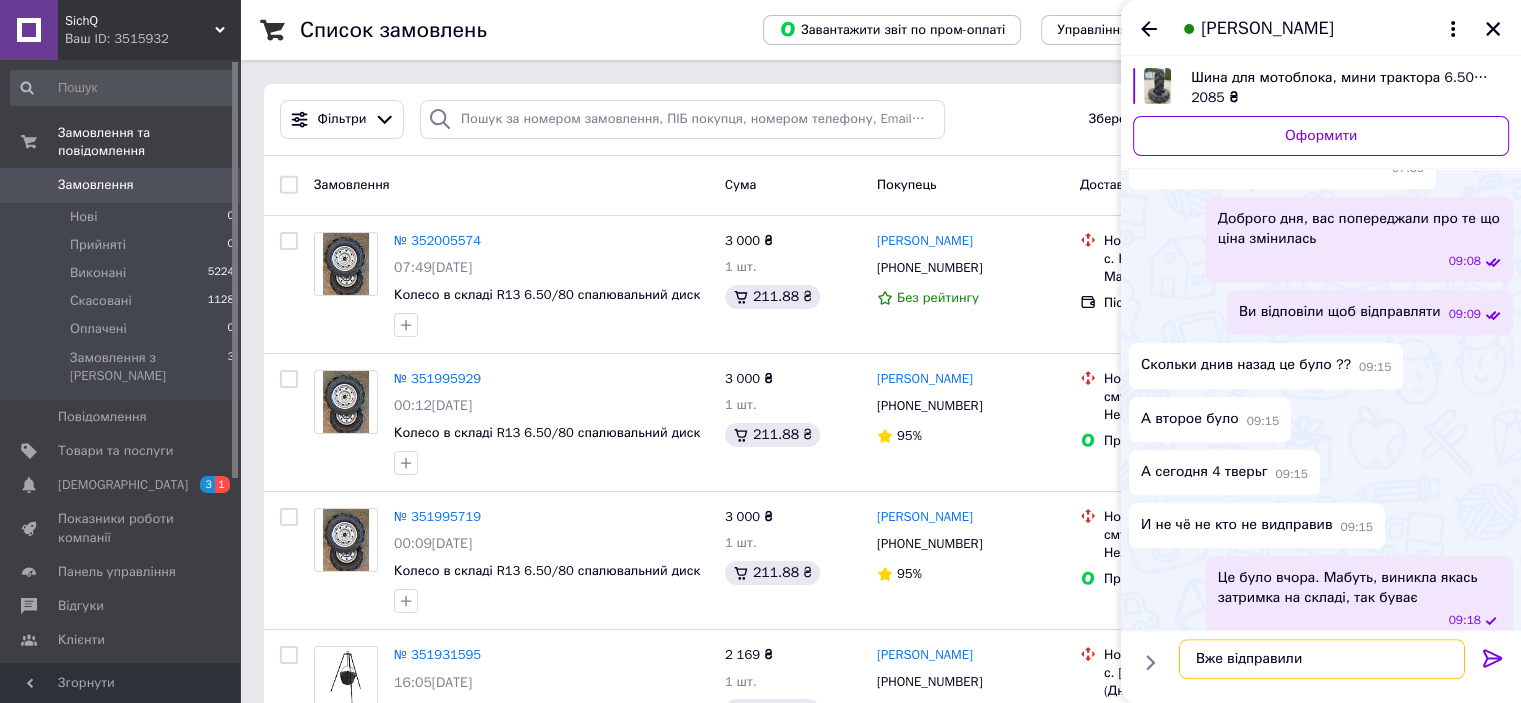 type 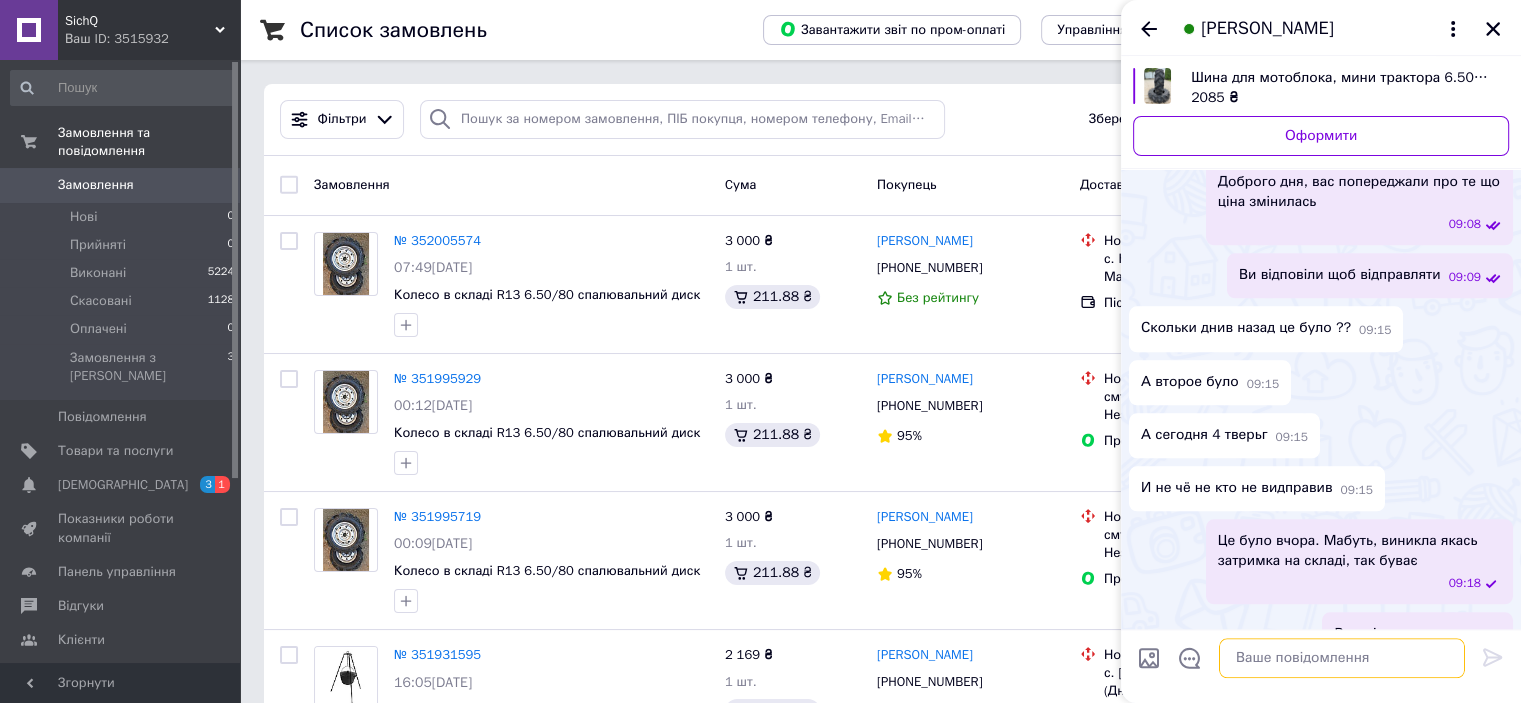 scroll, scrollTop: 2056, scrollLeft: 0, axis: vertical 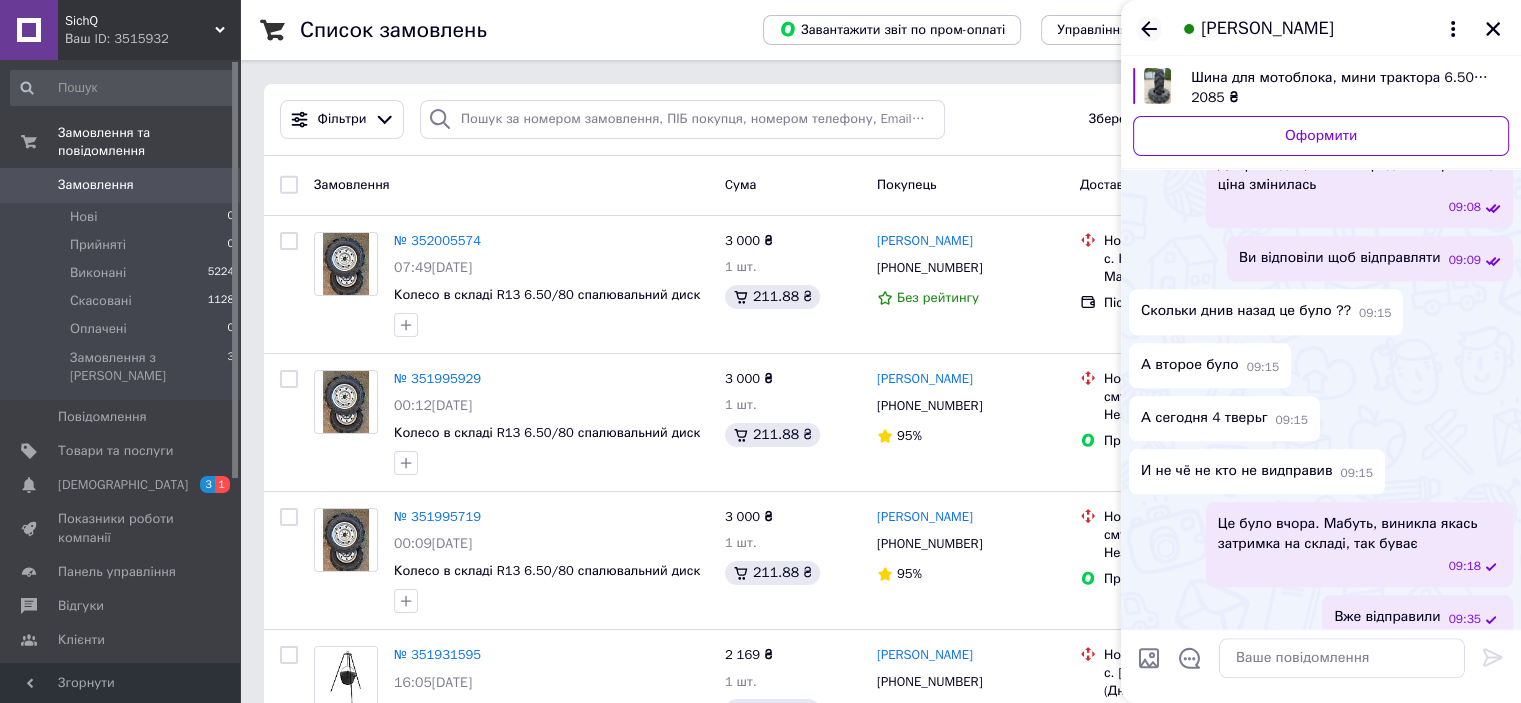 click 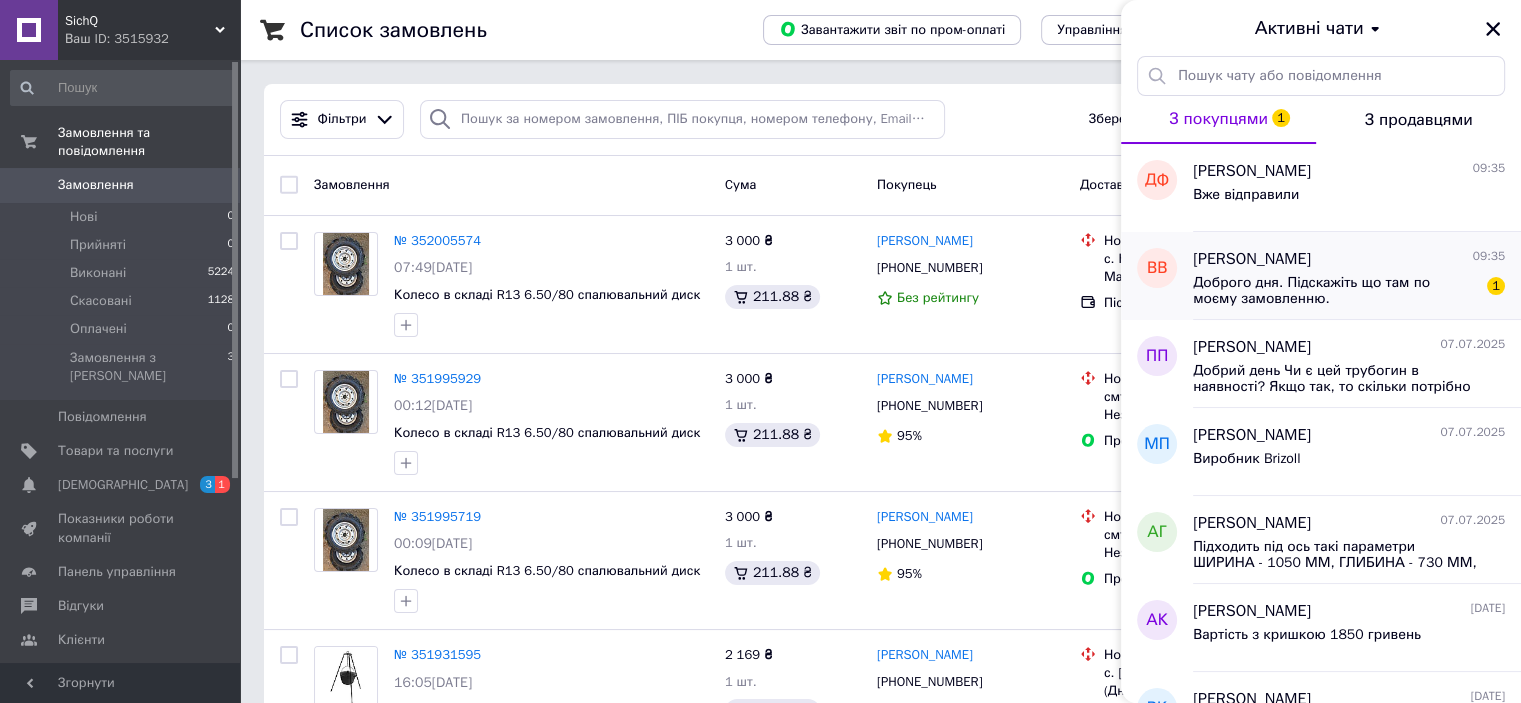 click on "Доброго дня.
Підскажіть що там по моєму замовленню." at bounding box center (1335, 291) 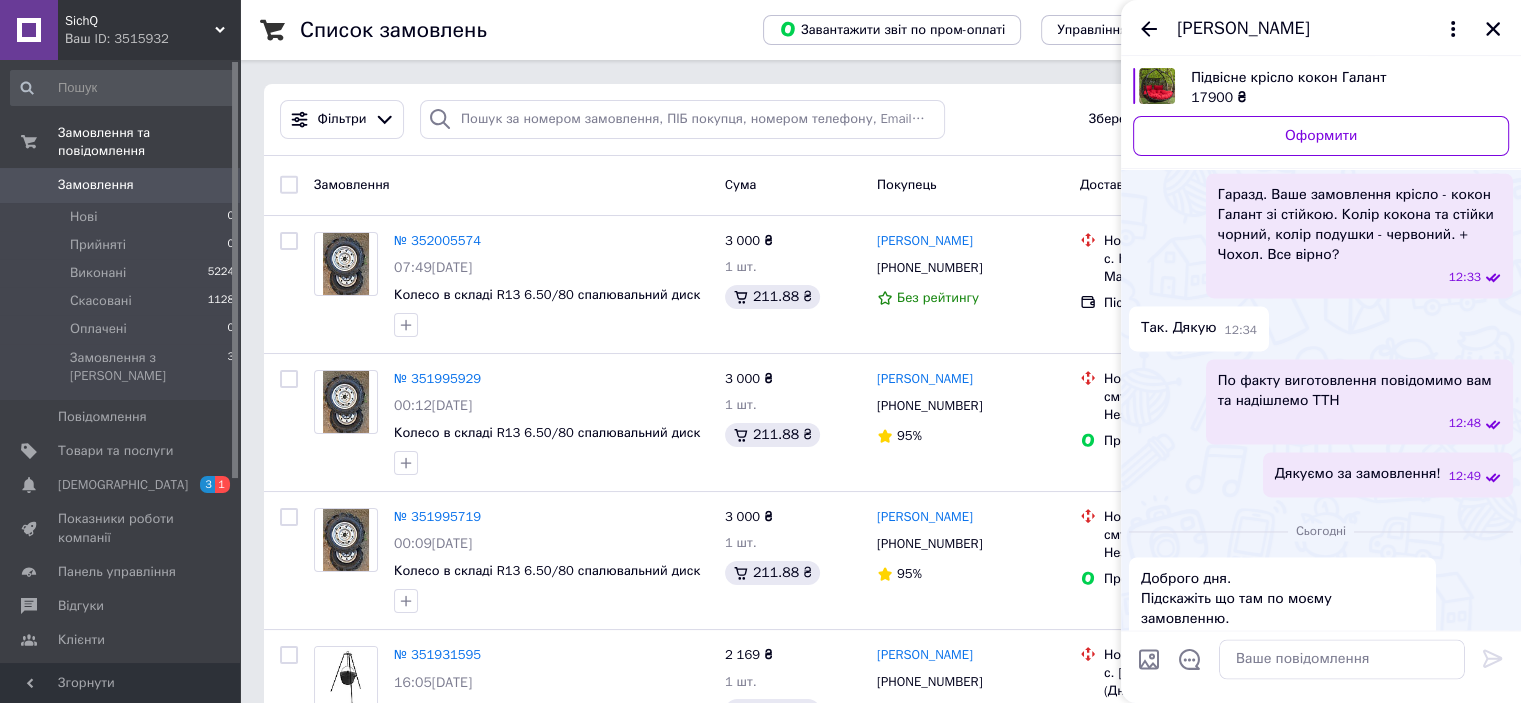 scroll, scrollTop: 3401, scrollLeft: 0, axis: vertical 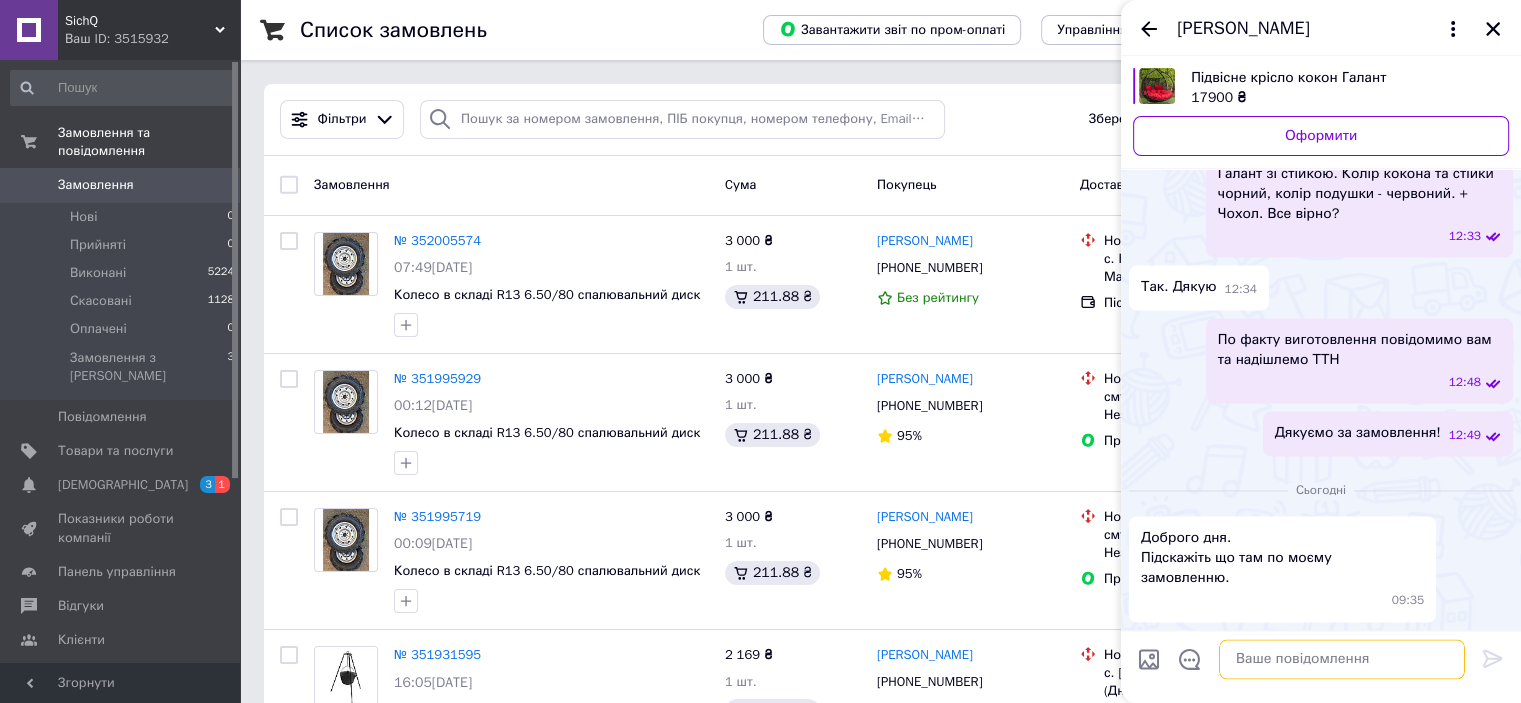 click at bounding box center [1342, 659] 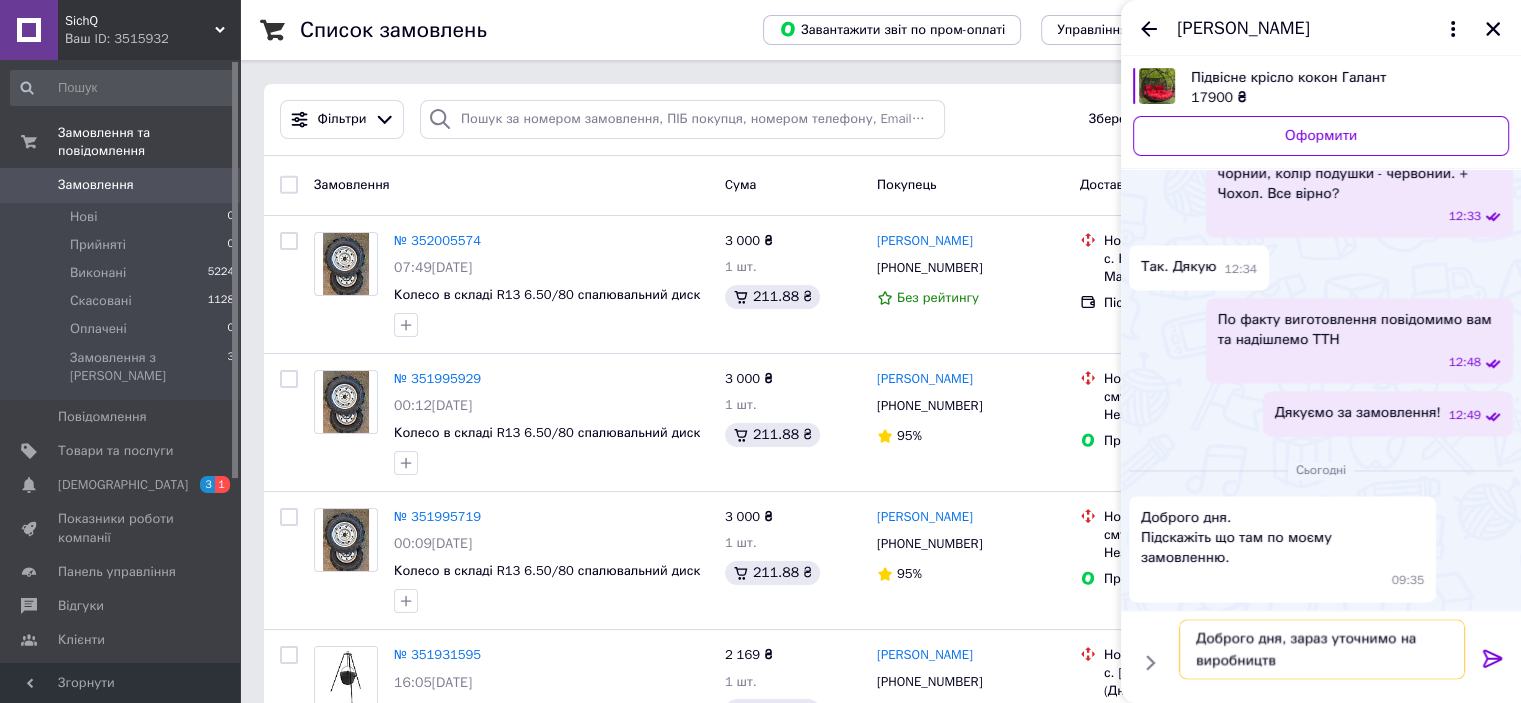 type on "Доброго дня, зараз уточнимо на виробництві" 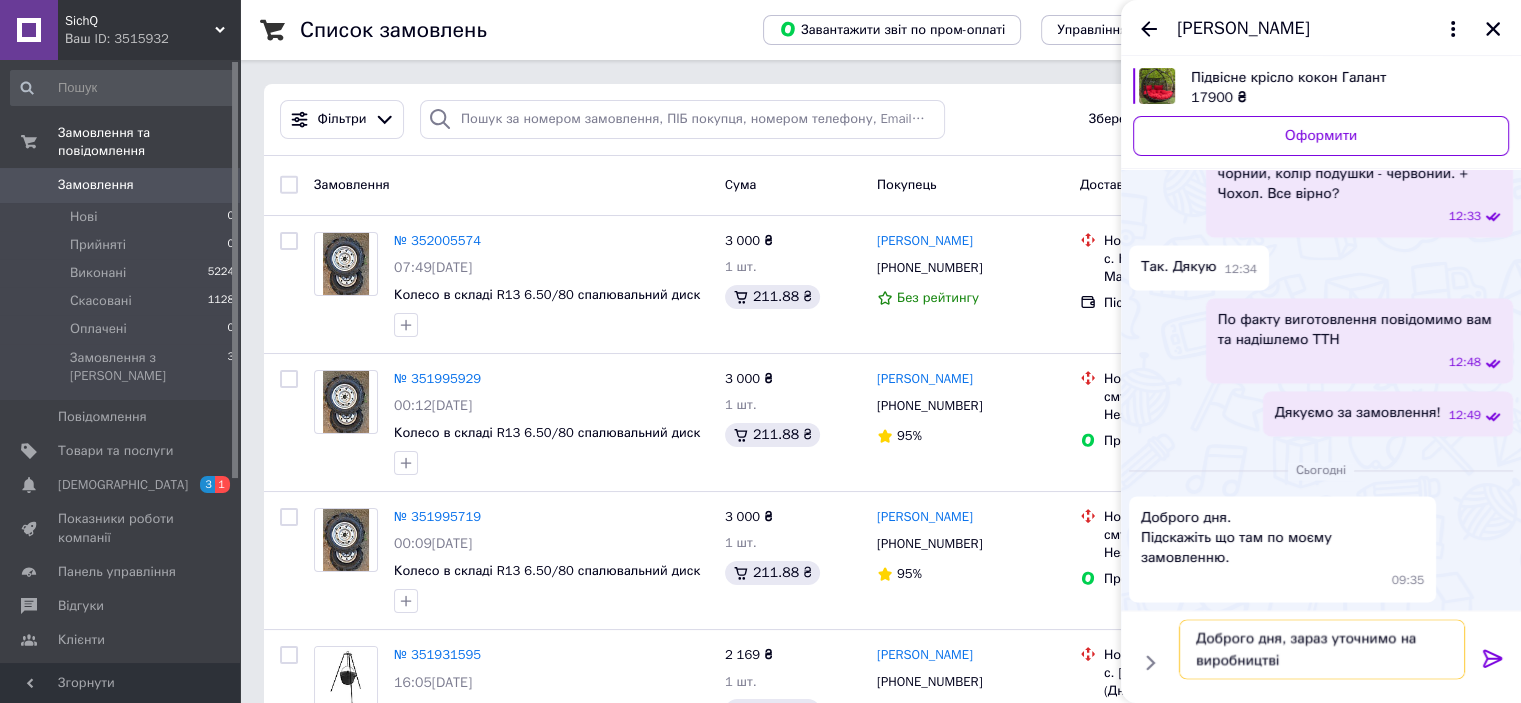 type 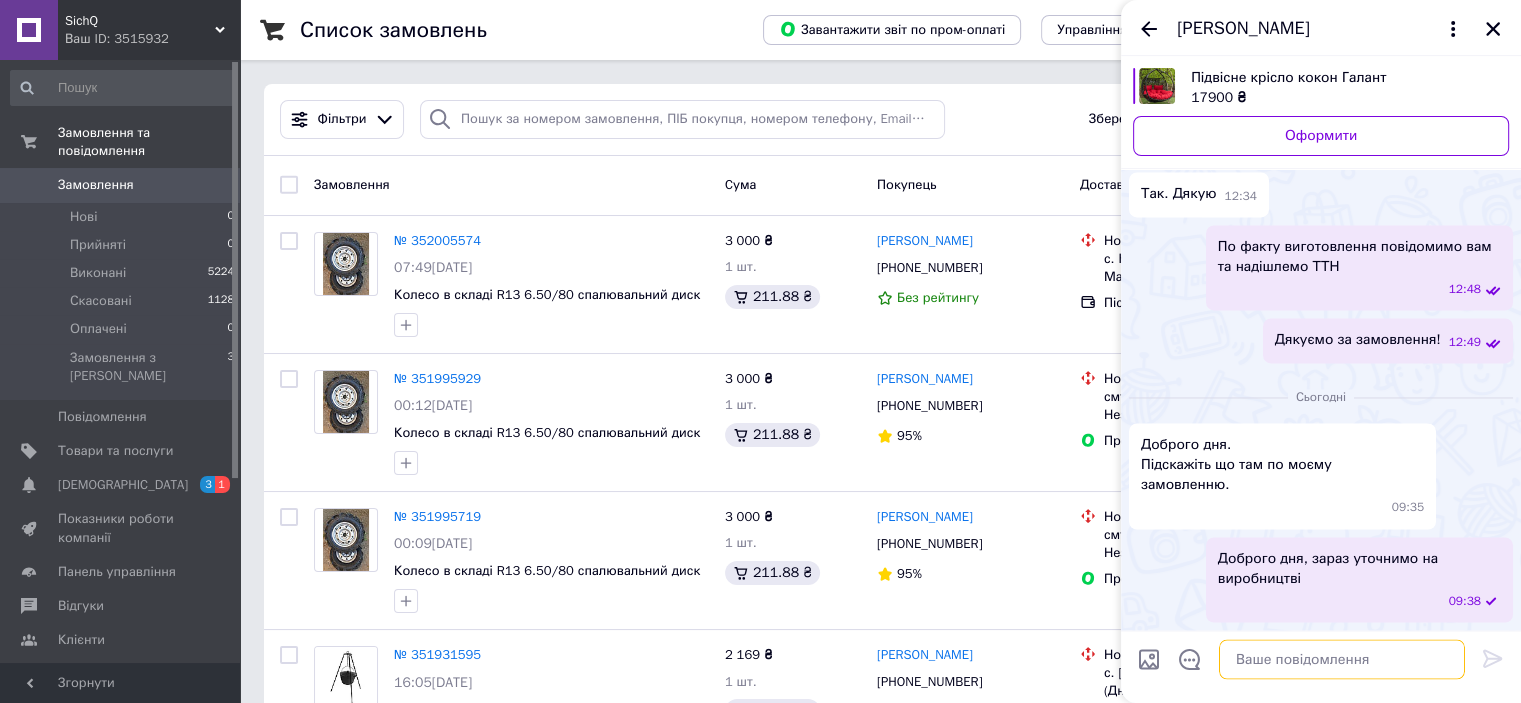 scroll, scrollTop: 3495, scrollLeft: 0, axis: vertical 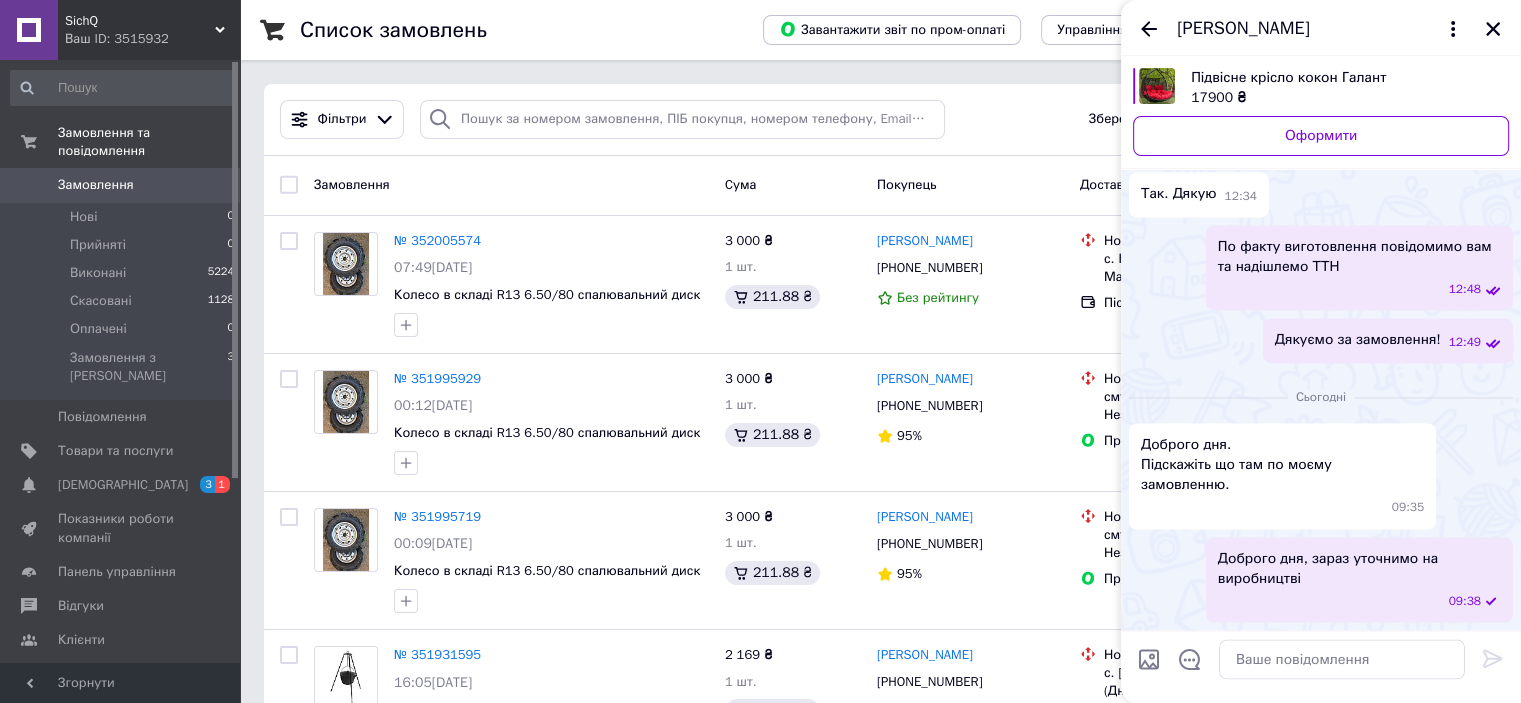 click on "Замовлення Cума Покупець Доставка та оплата Статус" at bounding box center [880, 186] 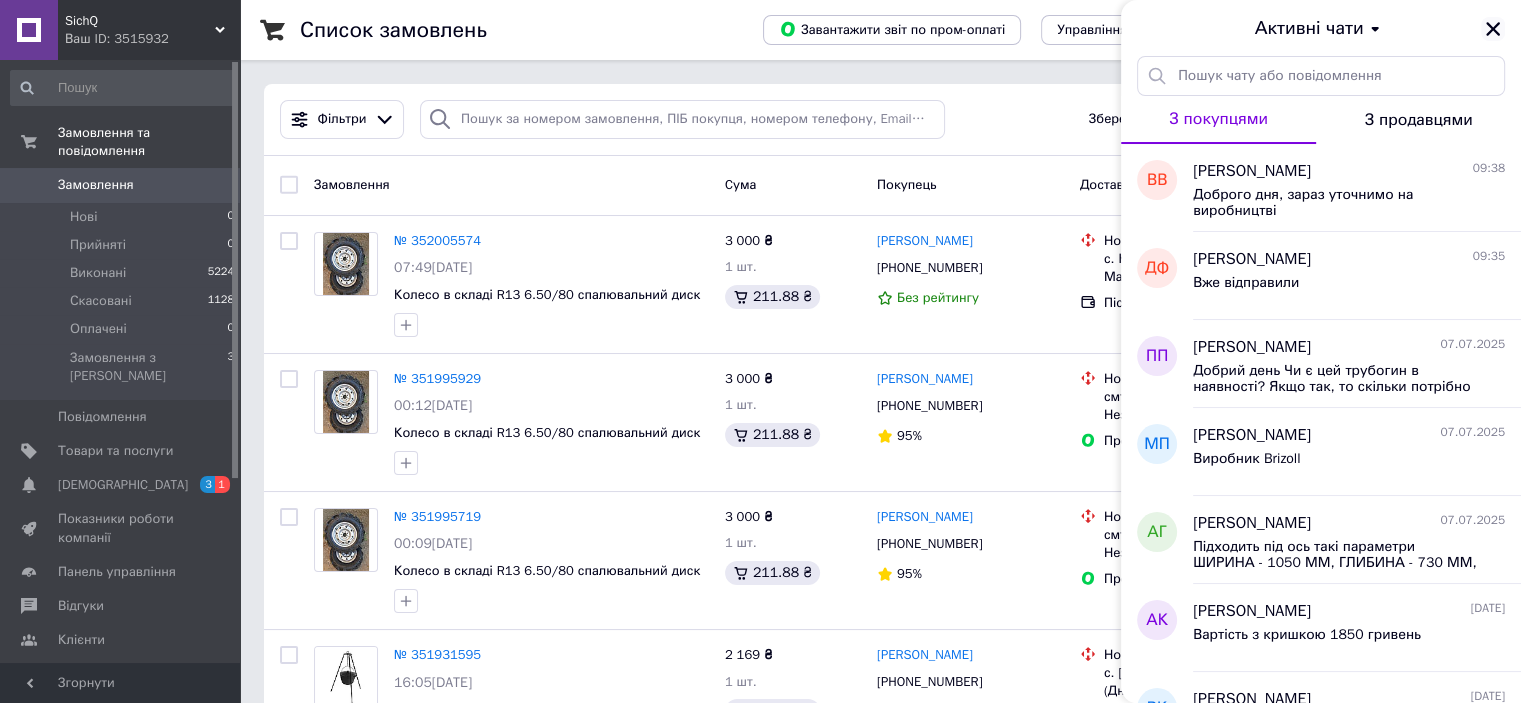 click at bounding box center (1493, 29) 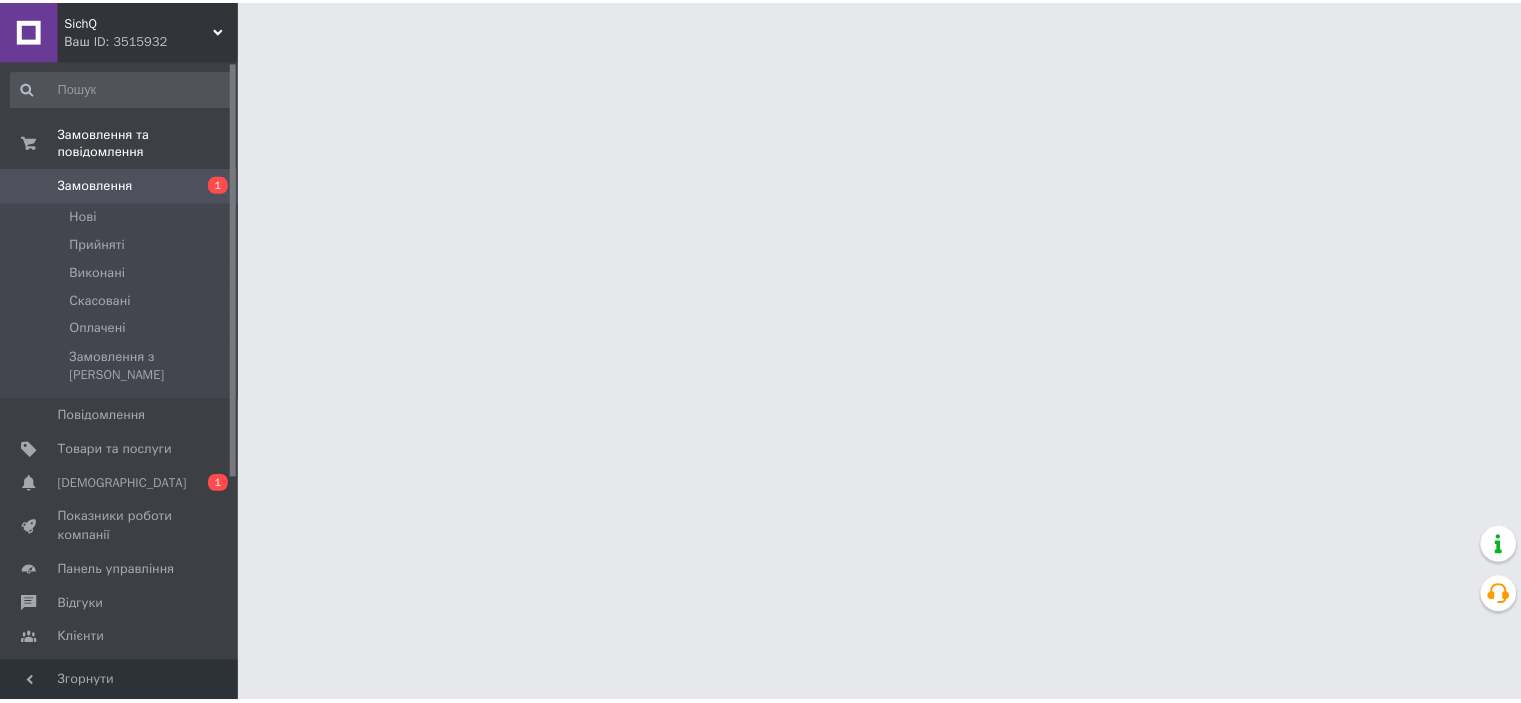 scroll, scrollTop: 0, scrollLeft: 0, axis: both 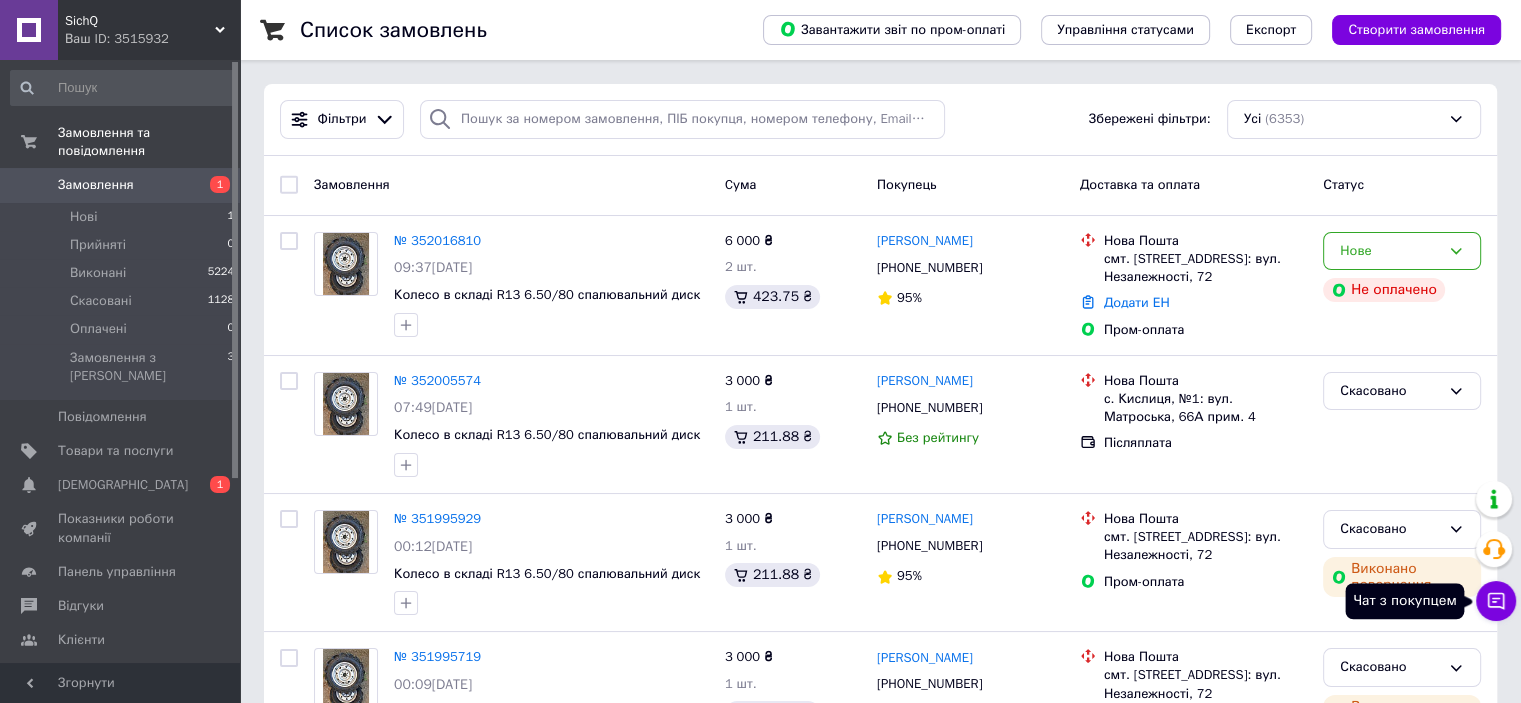 click 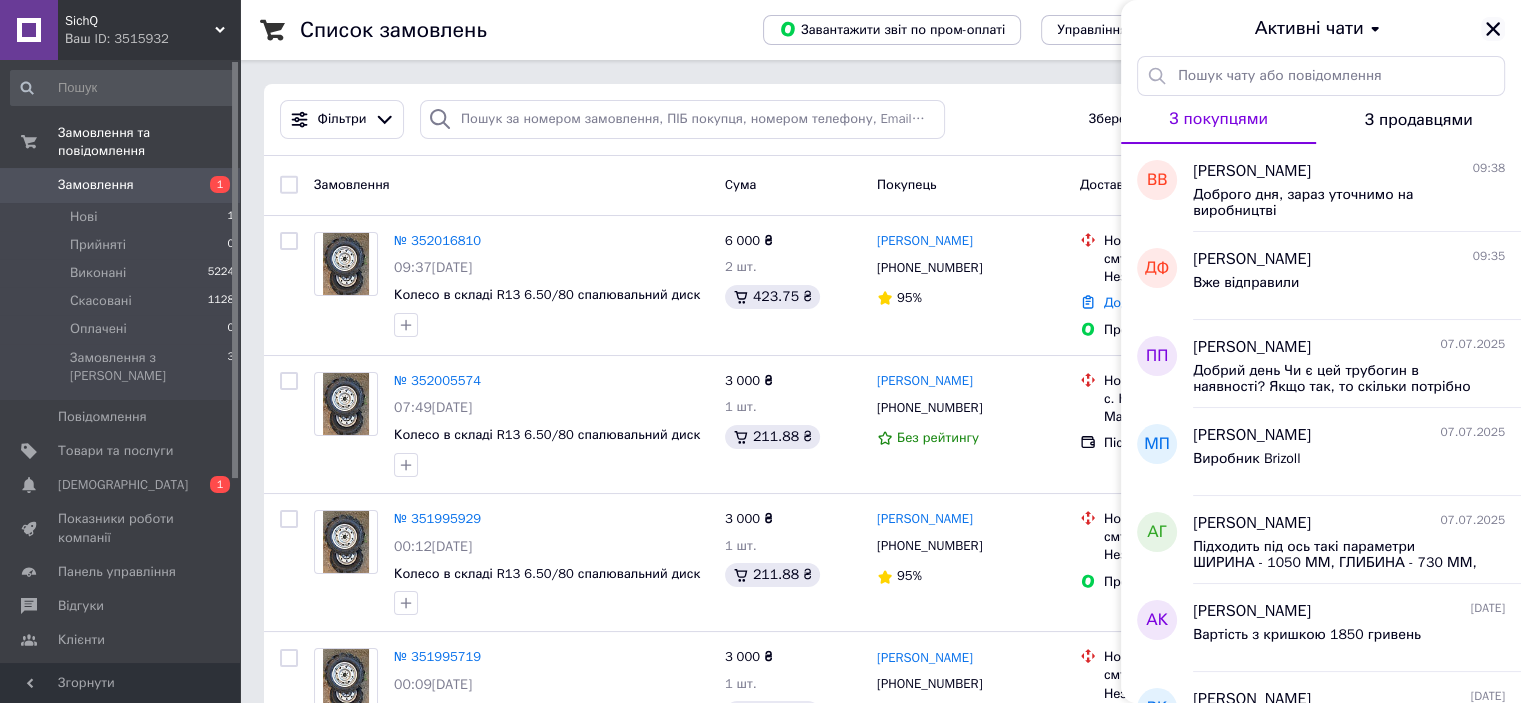 click at bounding box center (1493, 29) 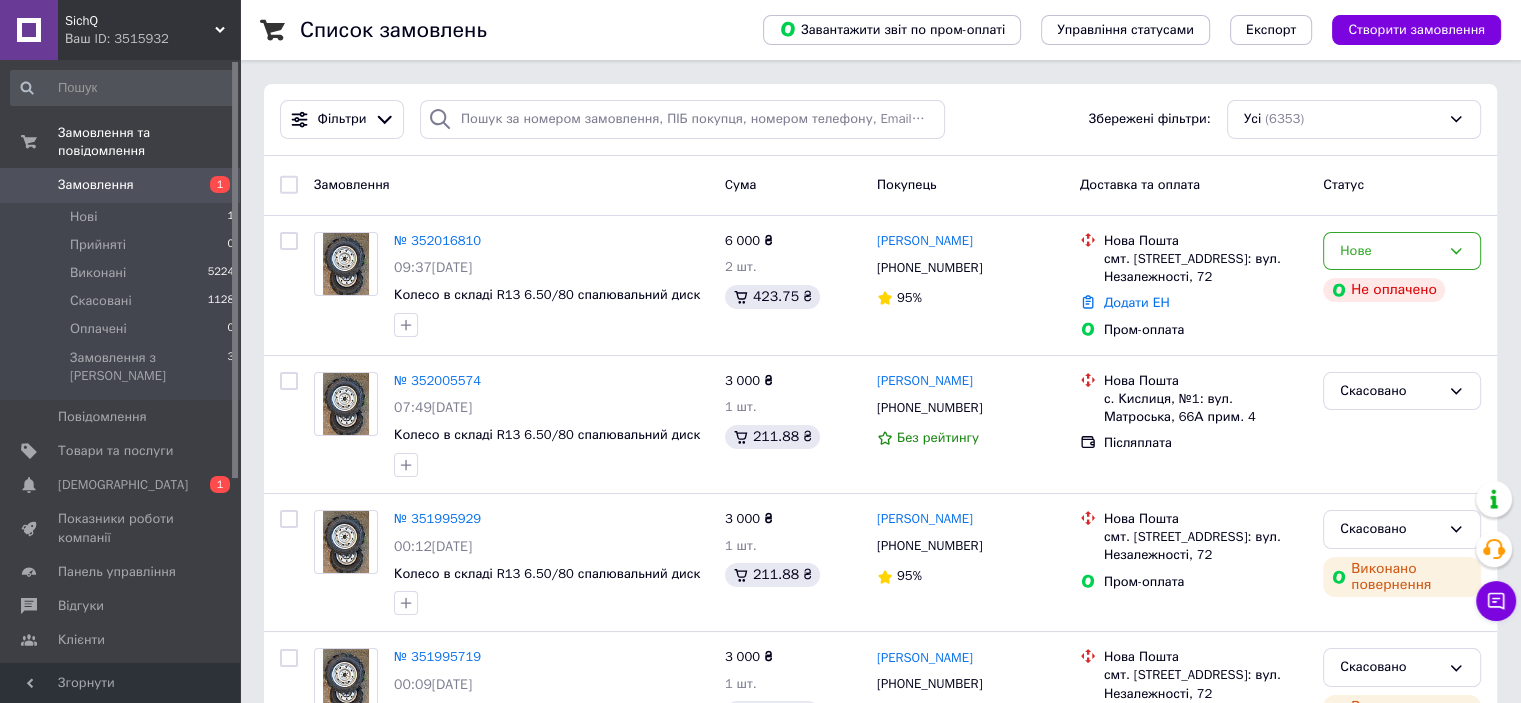 click on "SichQ" at bounding box center [140, 21] 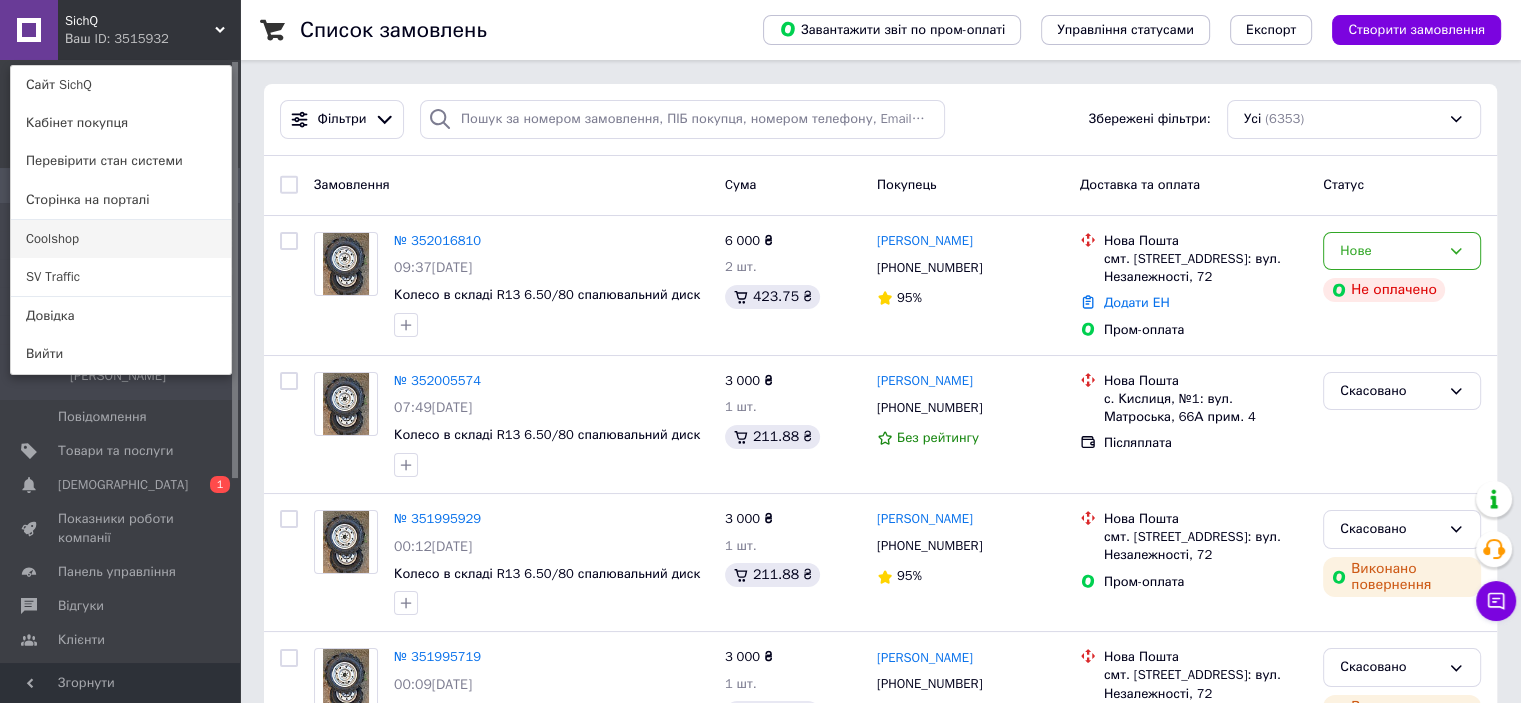 click on "Coolshop" at bounding box center [121, 239] 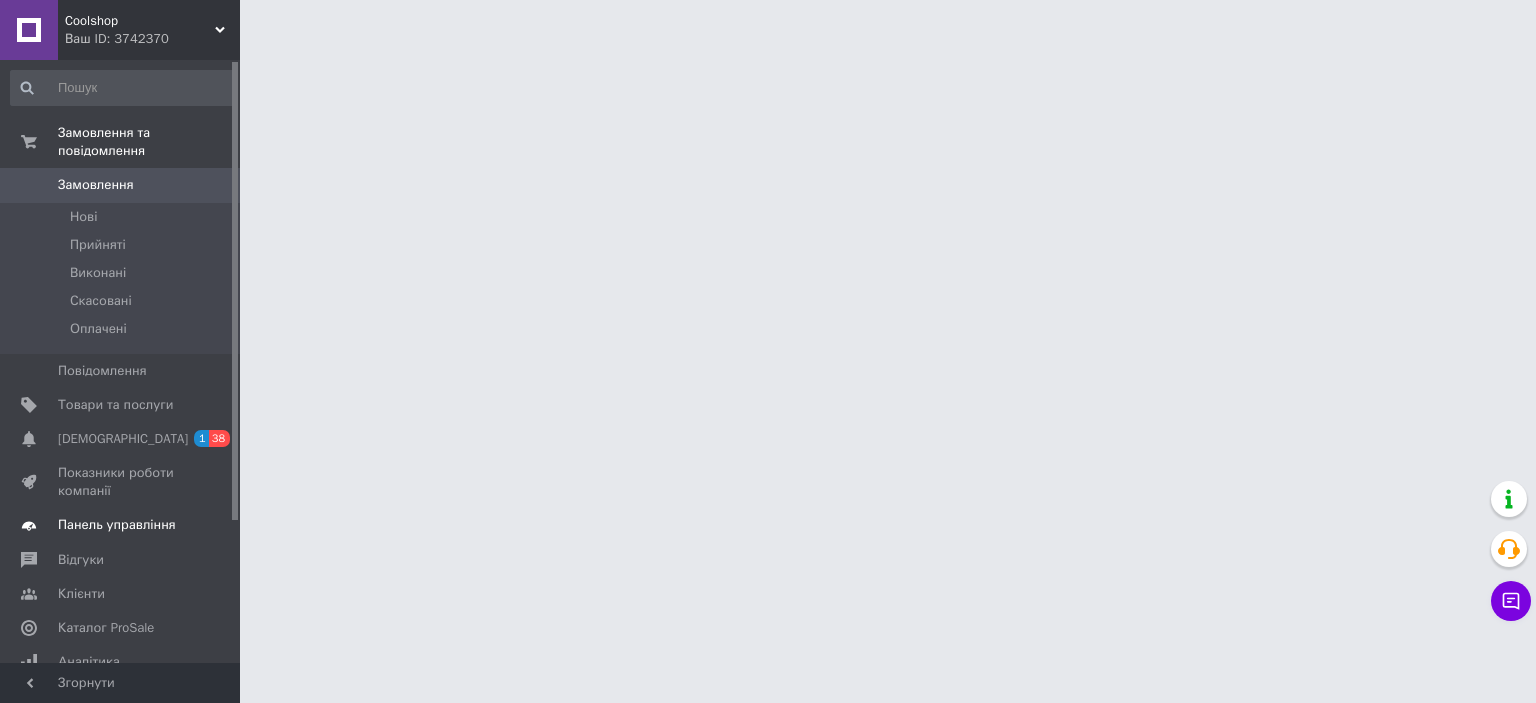 scroll, scrollTop: 0, scrollLeft: 0, axis: both 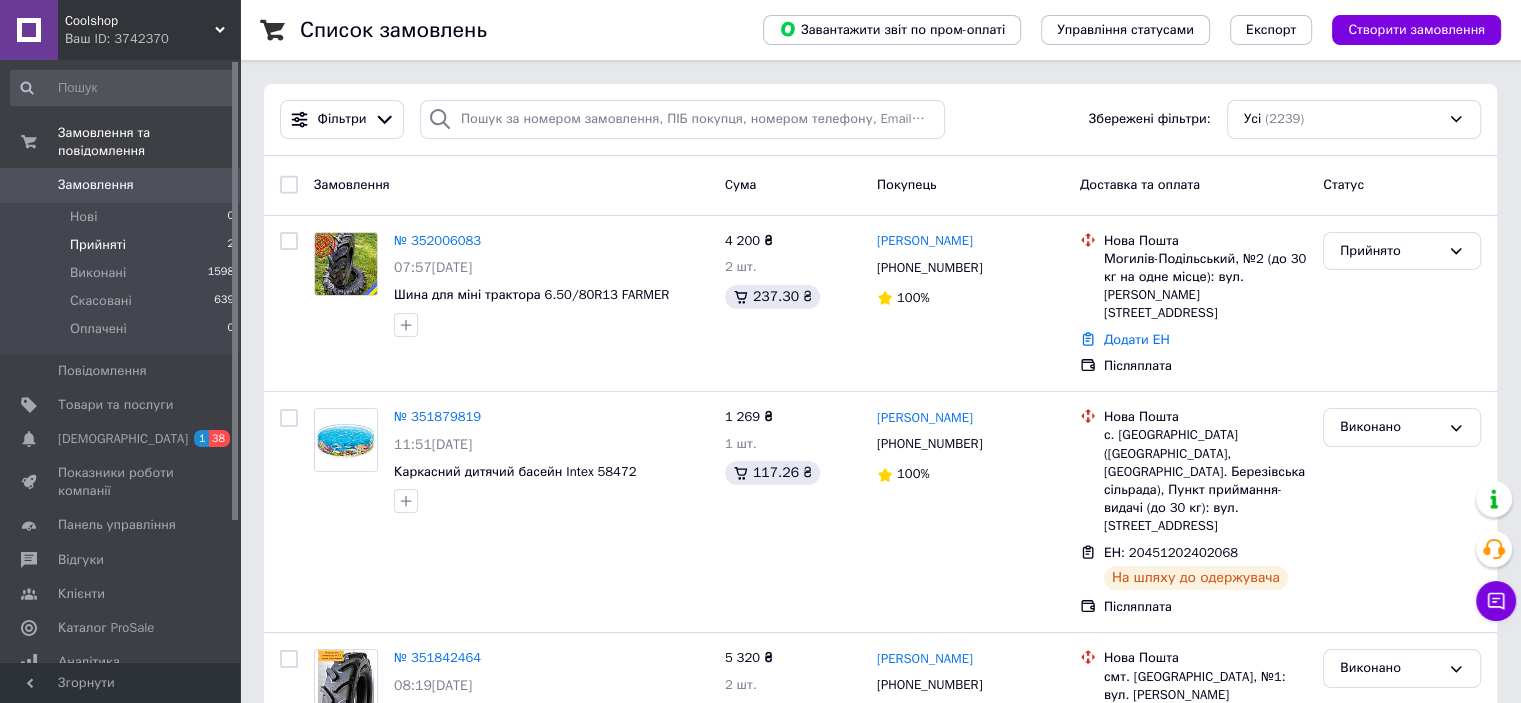 click on "Прийняті 2" at bounding box center (123, 245) 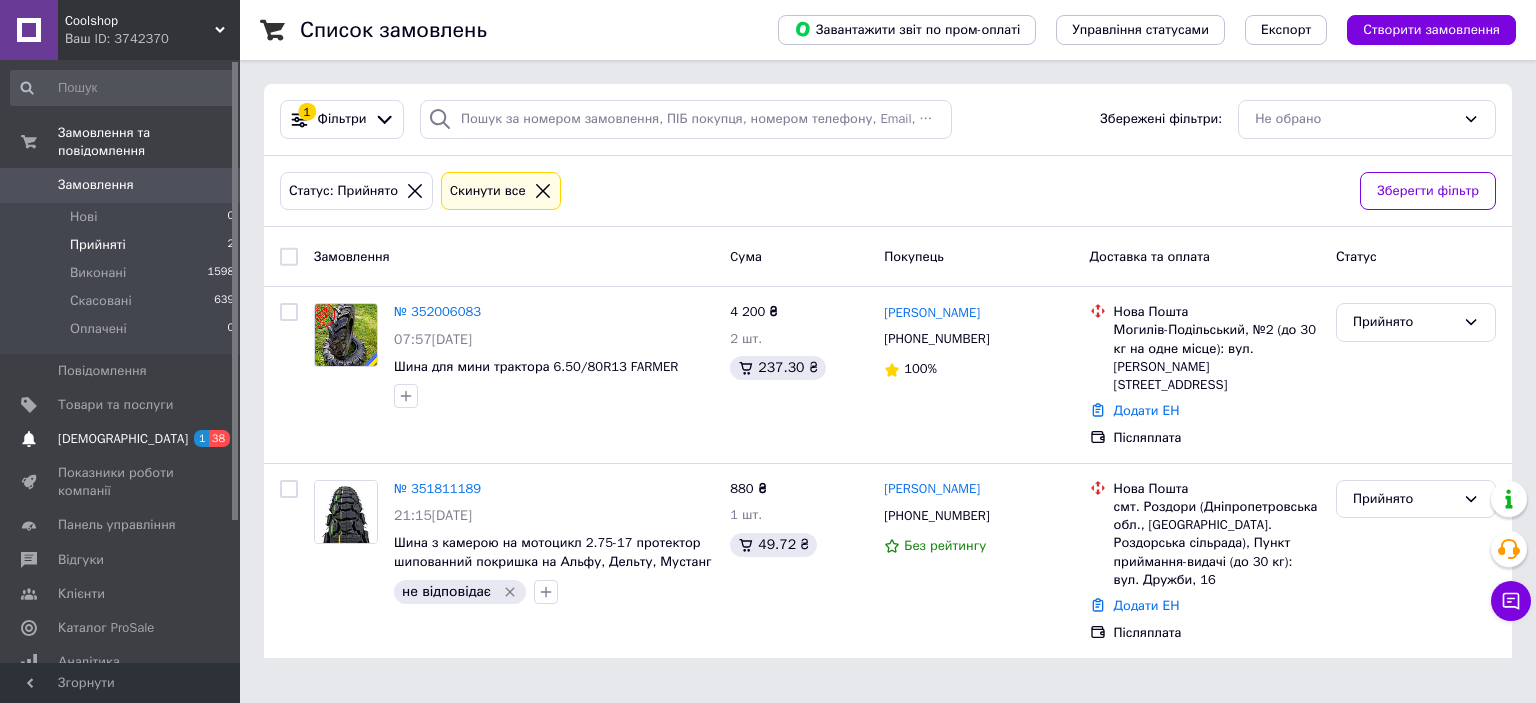click on "[DEMOGRAPHIC_DATA]" at bounding box center [121, 439] 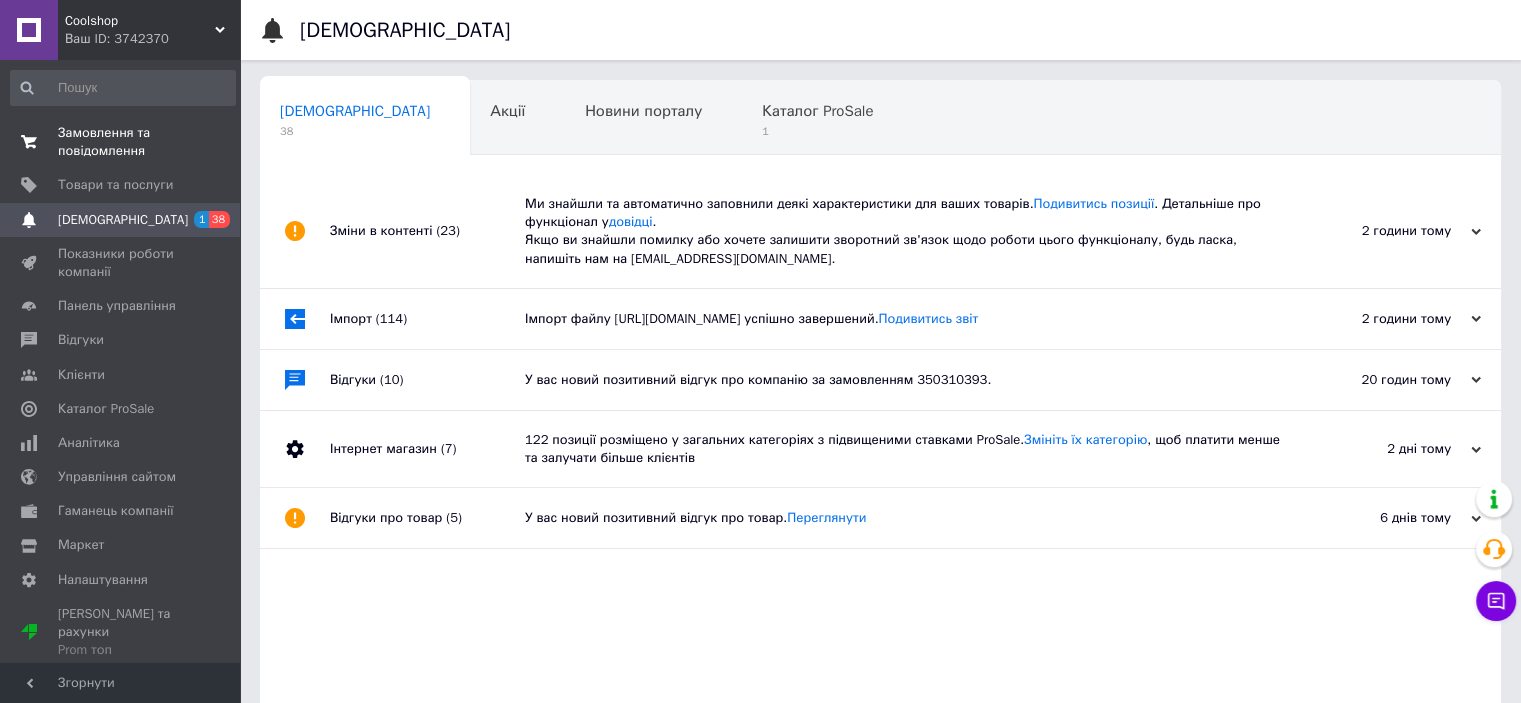 click on "Замовлення та повідомлення" at bounding box center (121, 142) 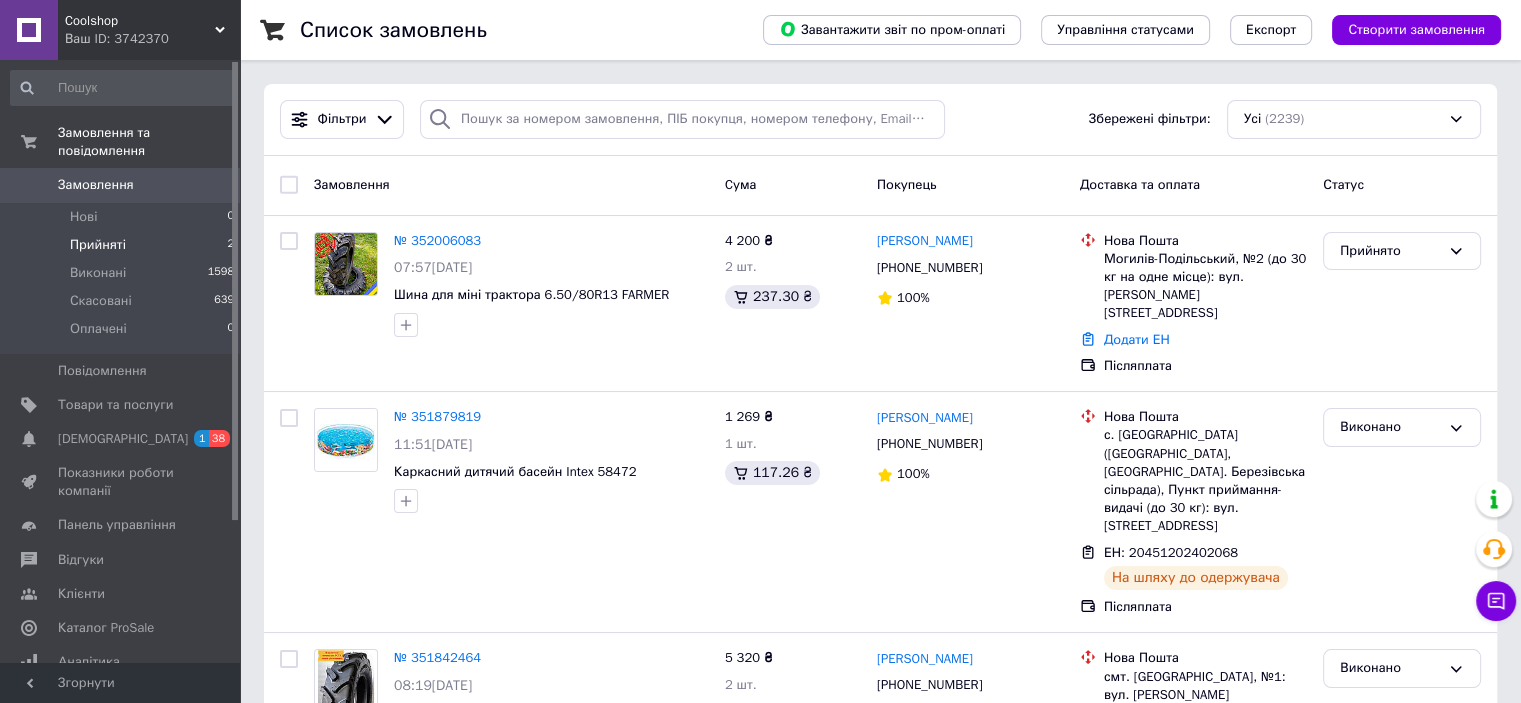 click on "Прийняті 2" at bounding box center [123, 245] 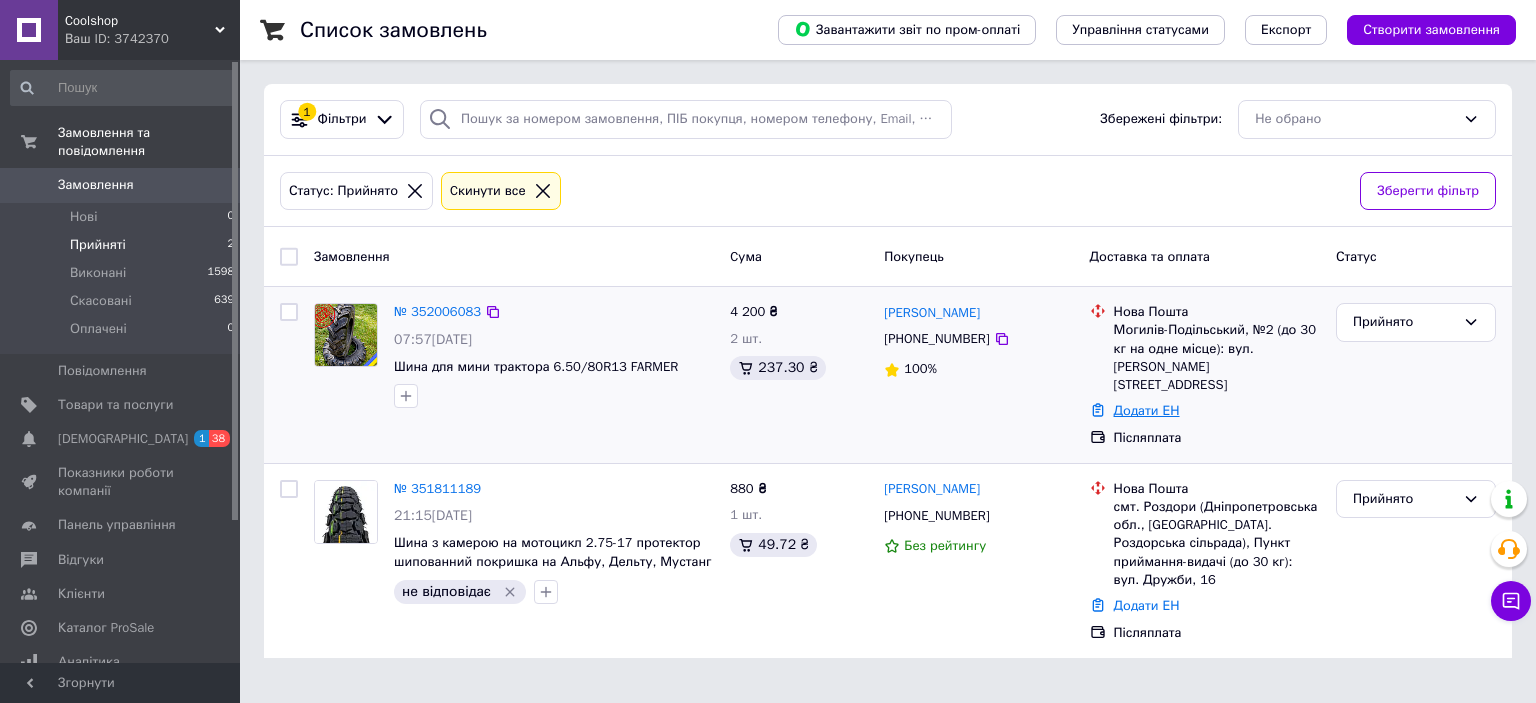 click on "Додати ЕН" at bounding box center (1147, 410) 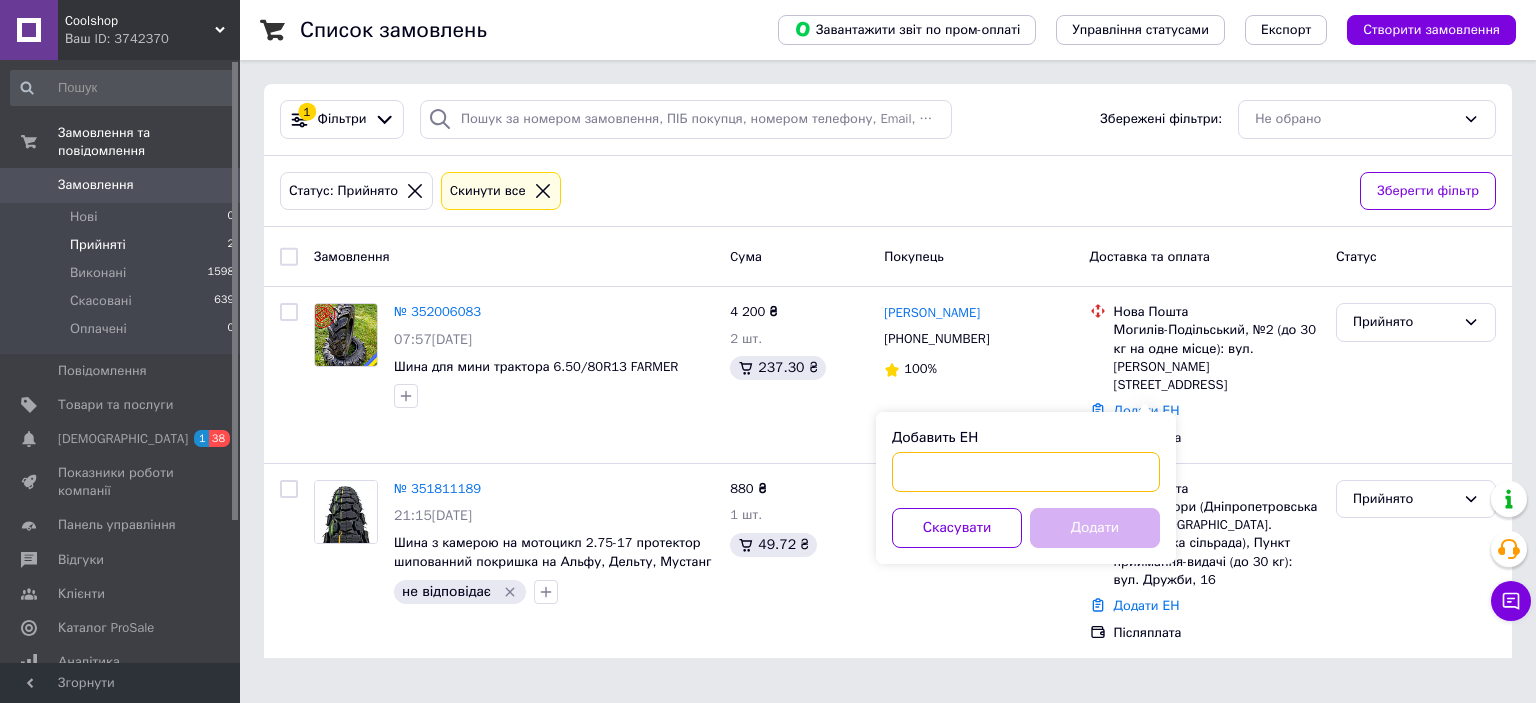 click on "Добавить ЕН" at bounding box center [1026, 472] 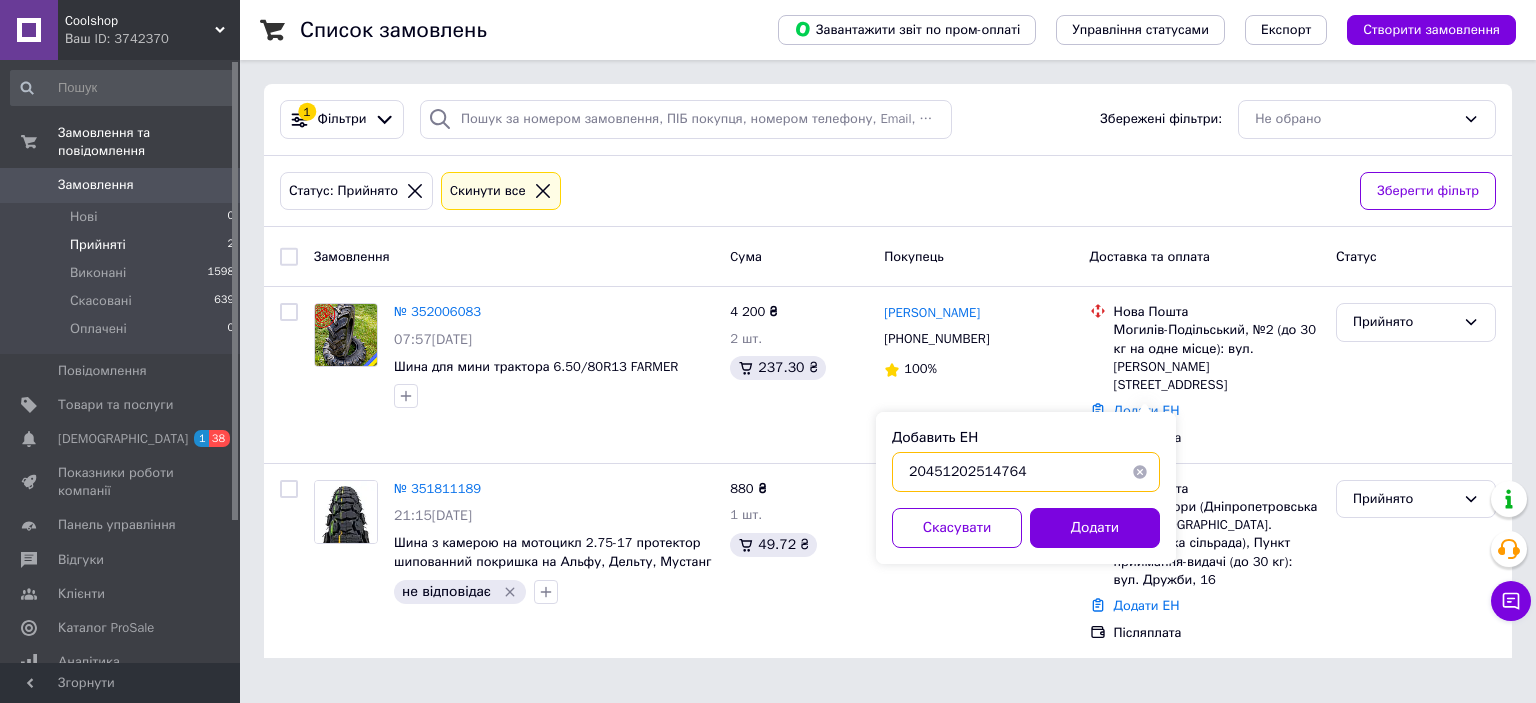 type on "20451202514764" 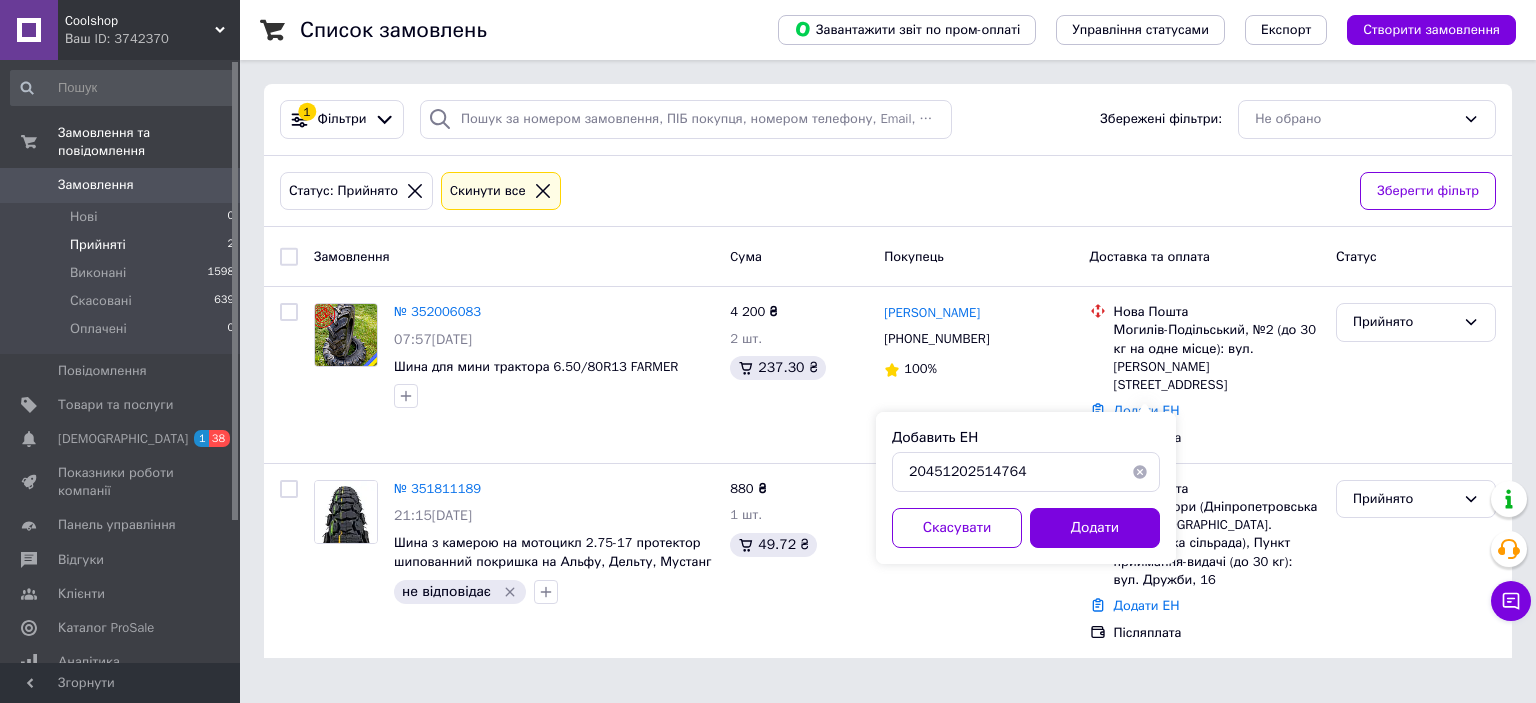 click on "Додати" at bounding box center (1095, 528) 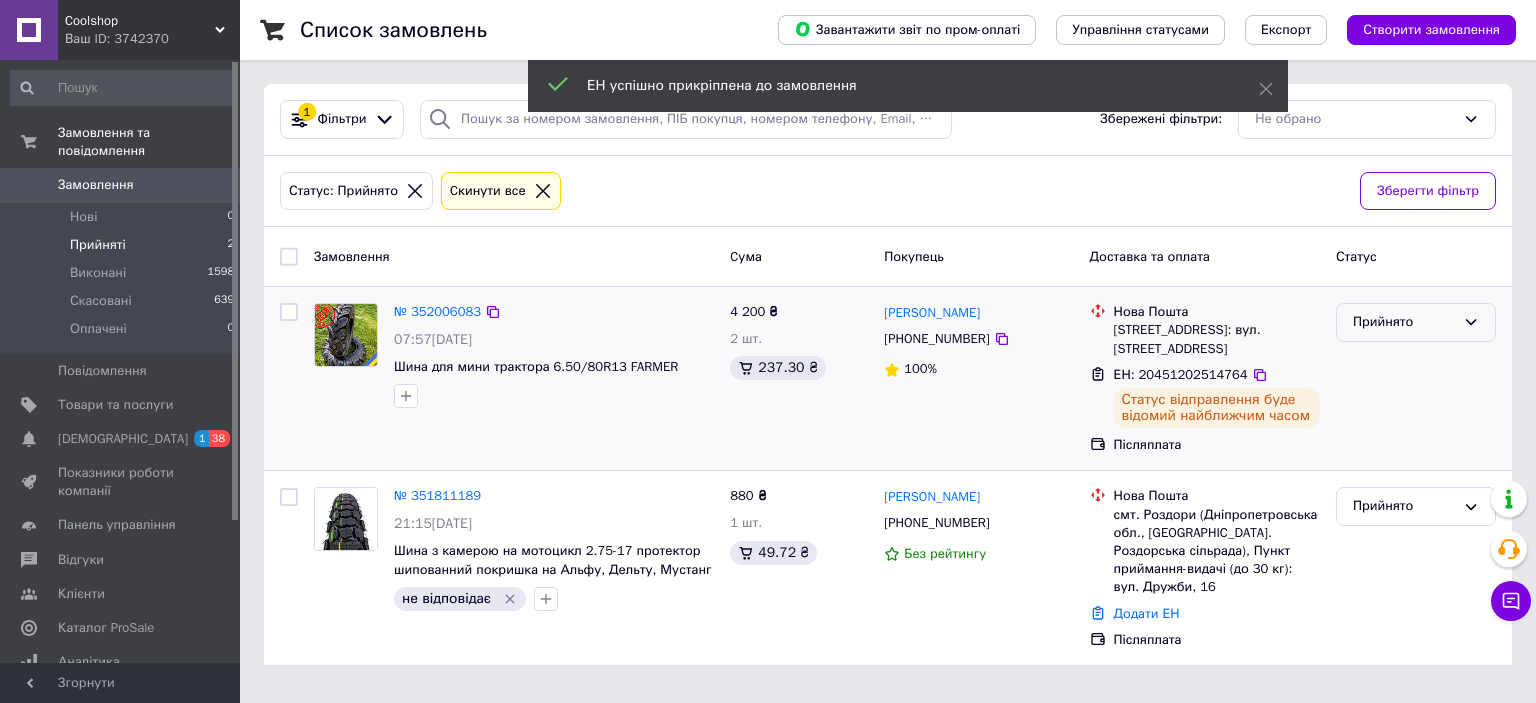 click on "Прийнято" at bounding box center (1416, 322) 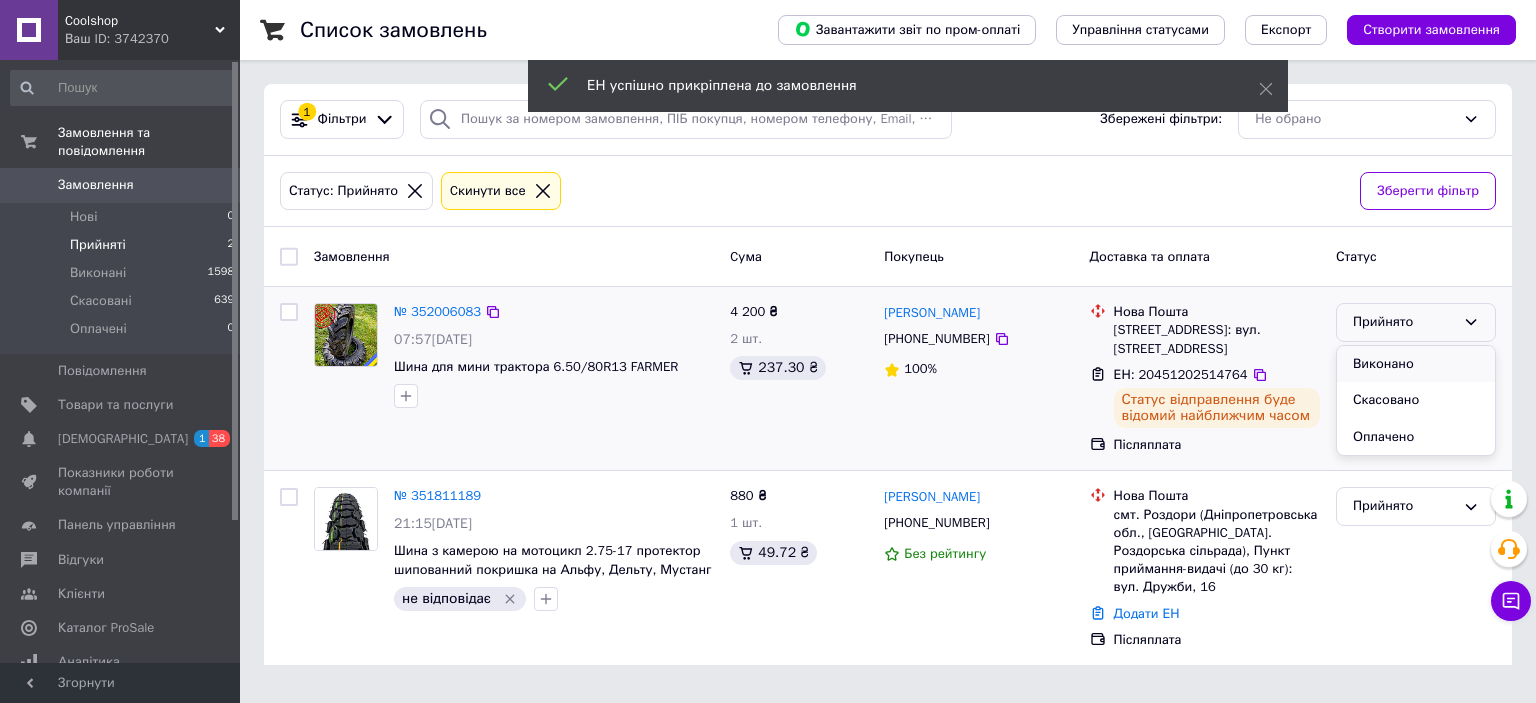 click on "Виконано" at bounding box center (1416, 364) 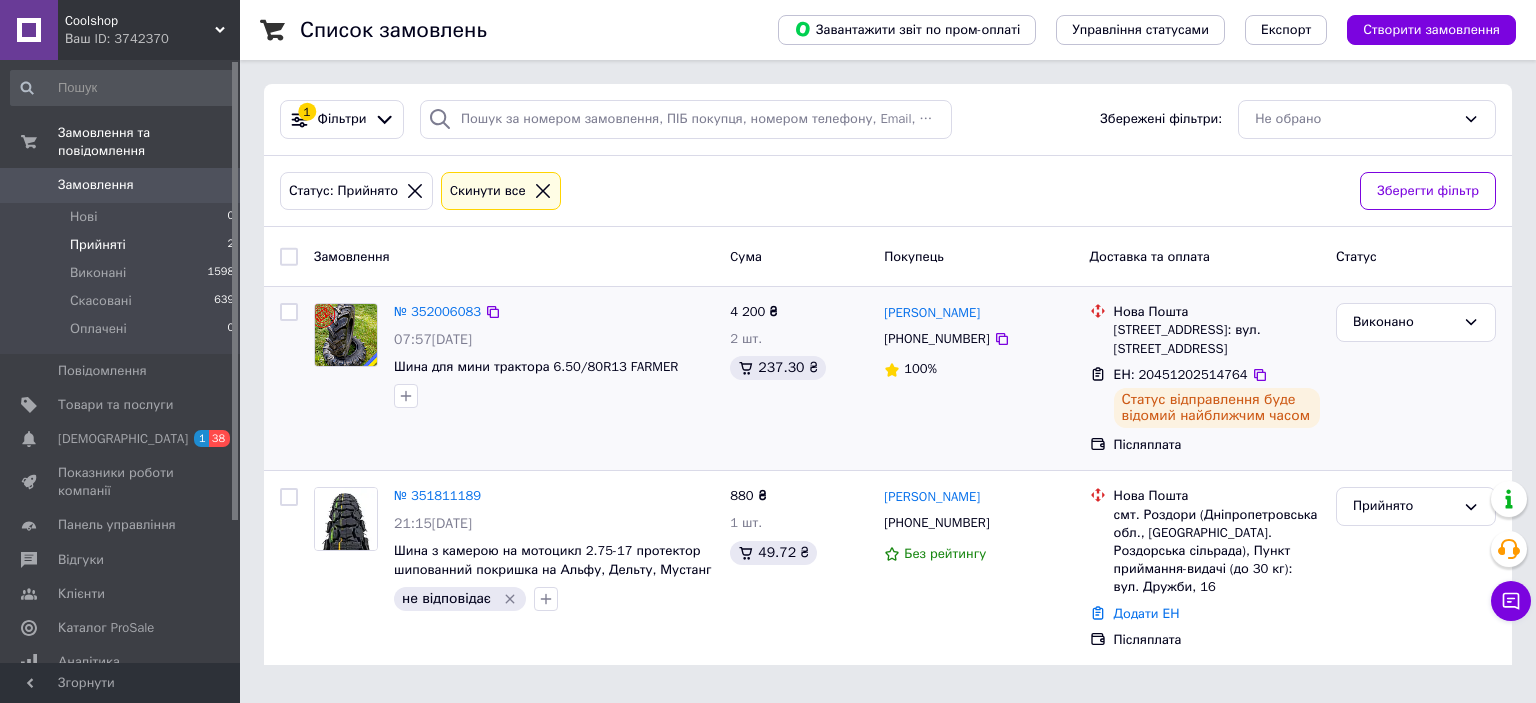 click on "Coolshop" at bounding box center [140, 21] 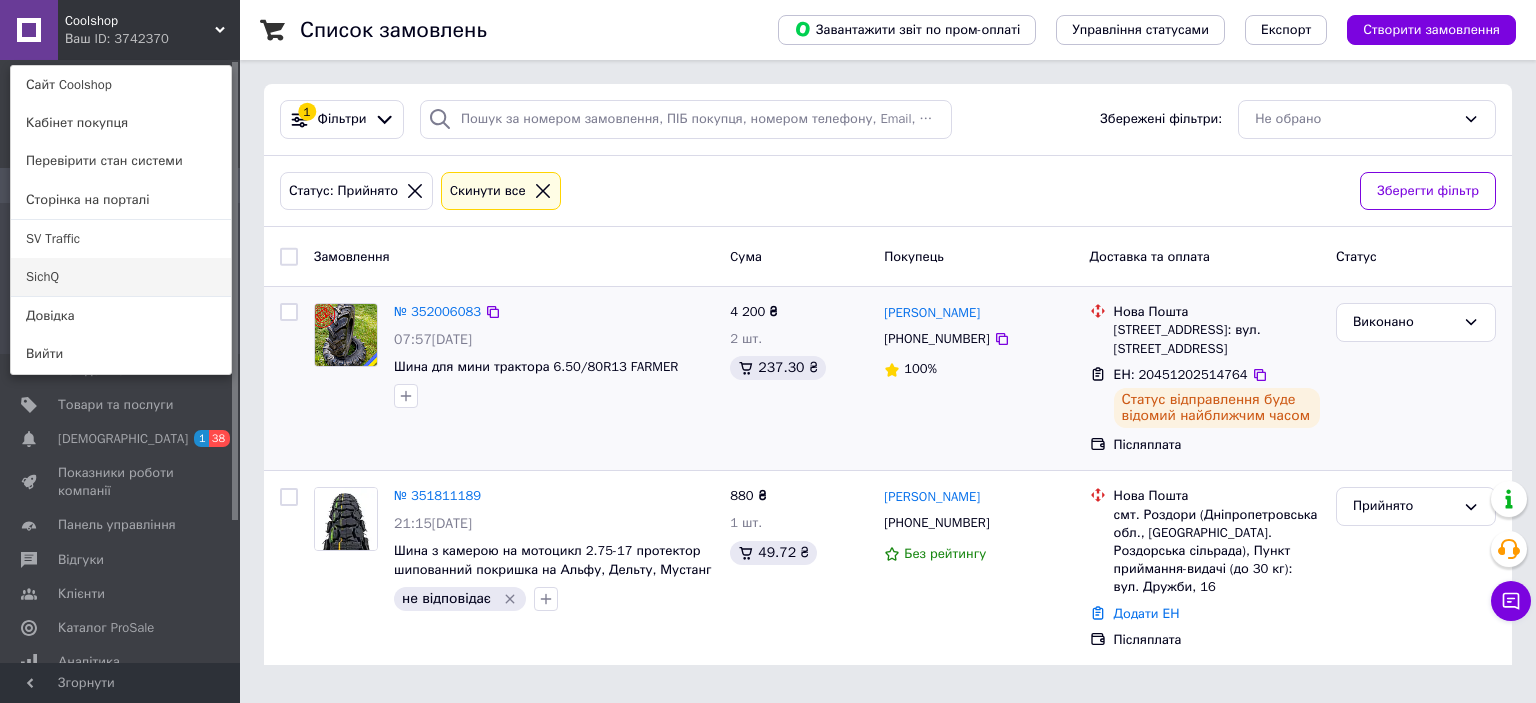 click on "SichQ" at bounding box center [121, 277] 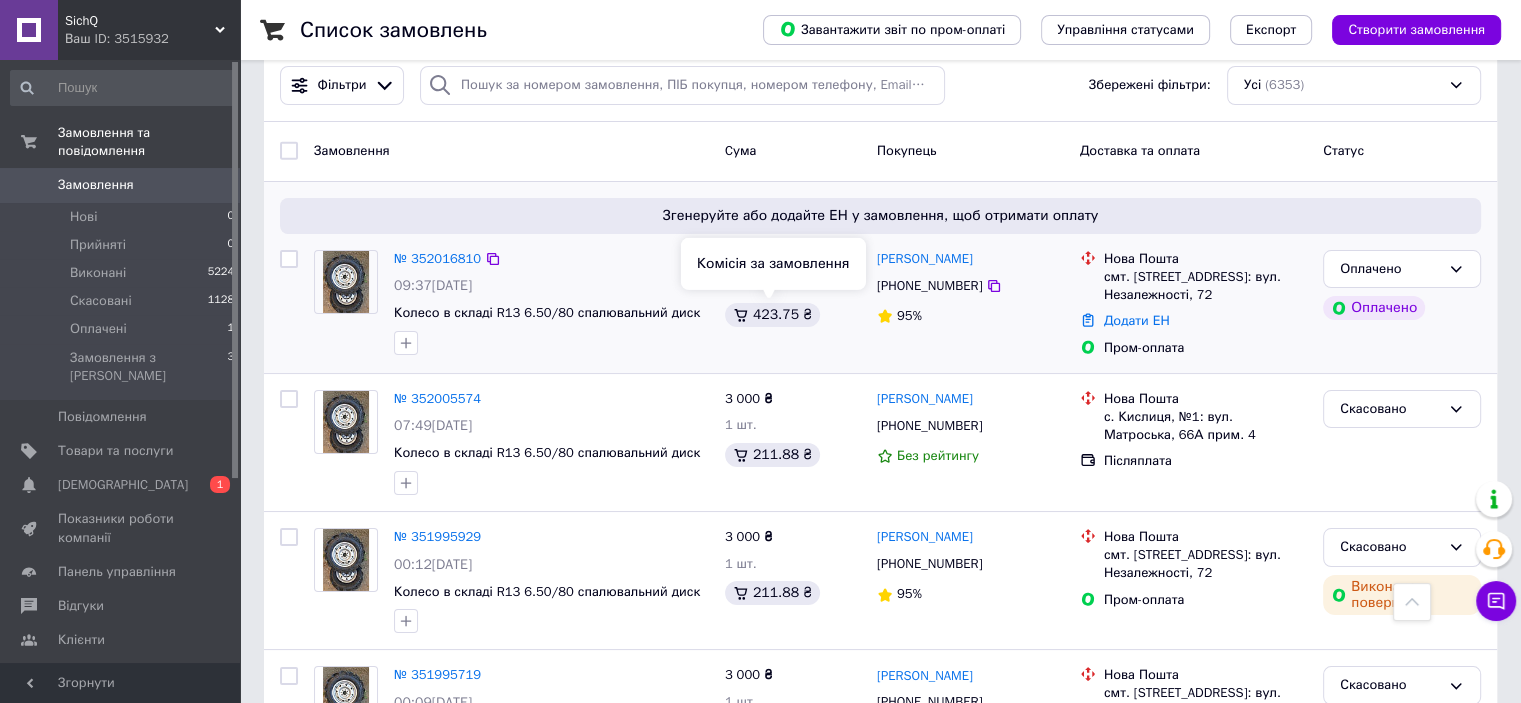 scroll, scrollTop: 0, scrollLeft: 0, axis: both 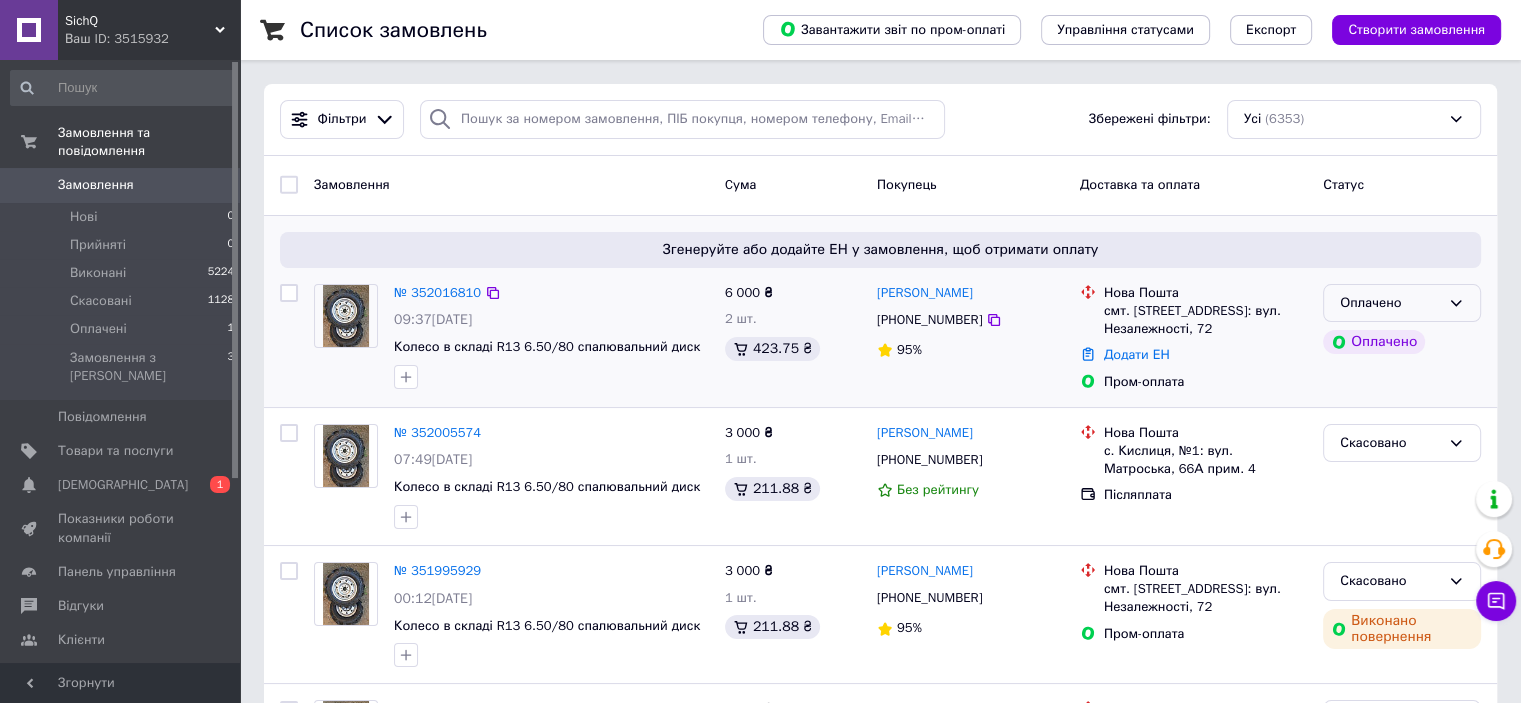 click on "Оплачено" at bounding box center (1402, 303) 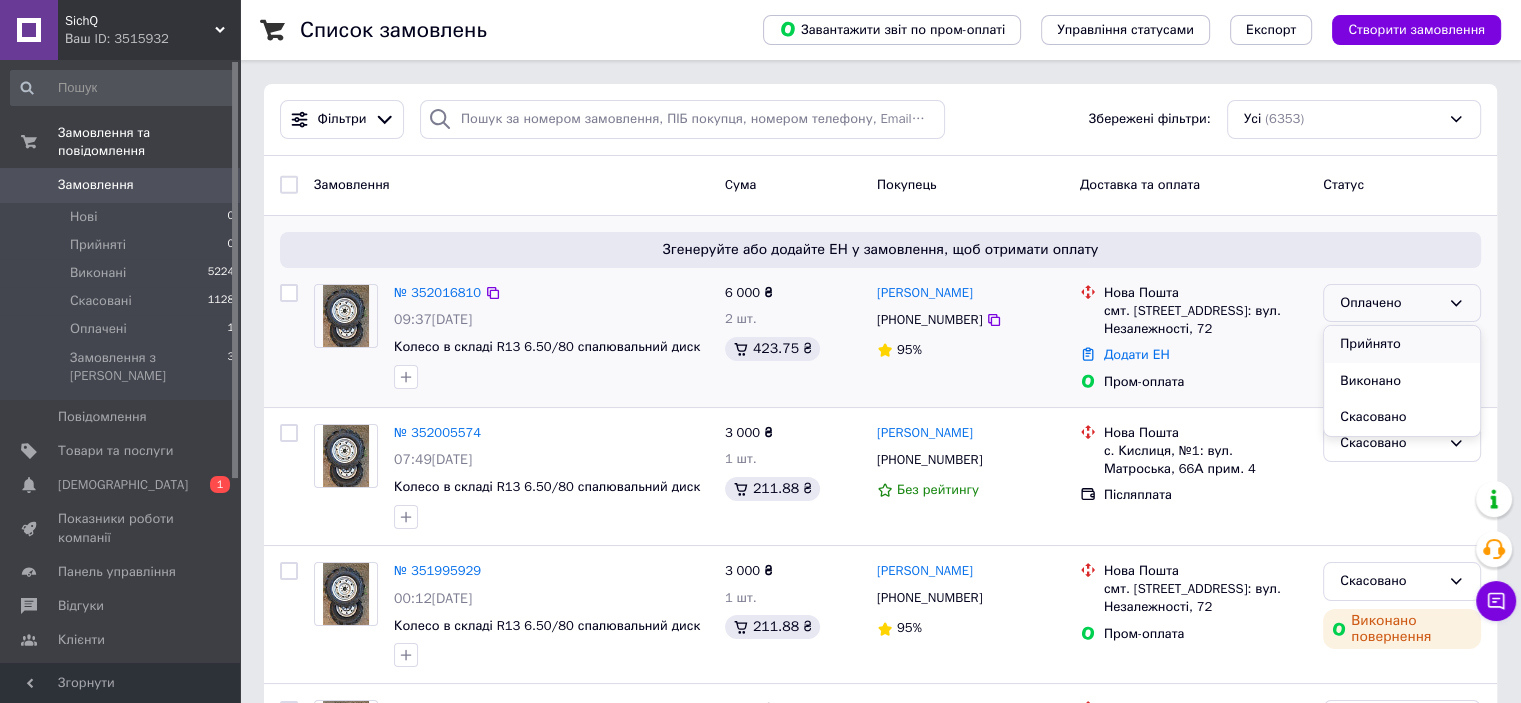 click on "Прийнято" at bounding box center (1402, 344) 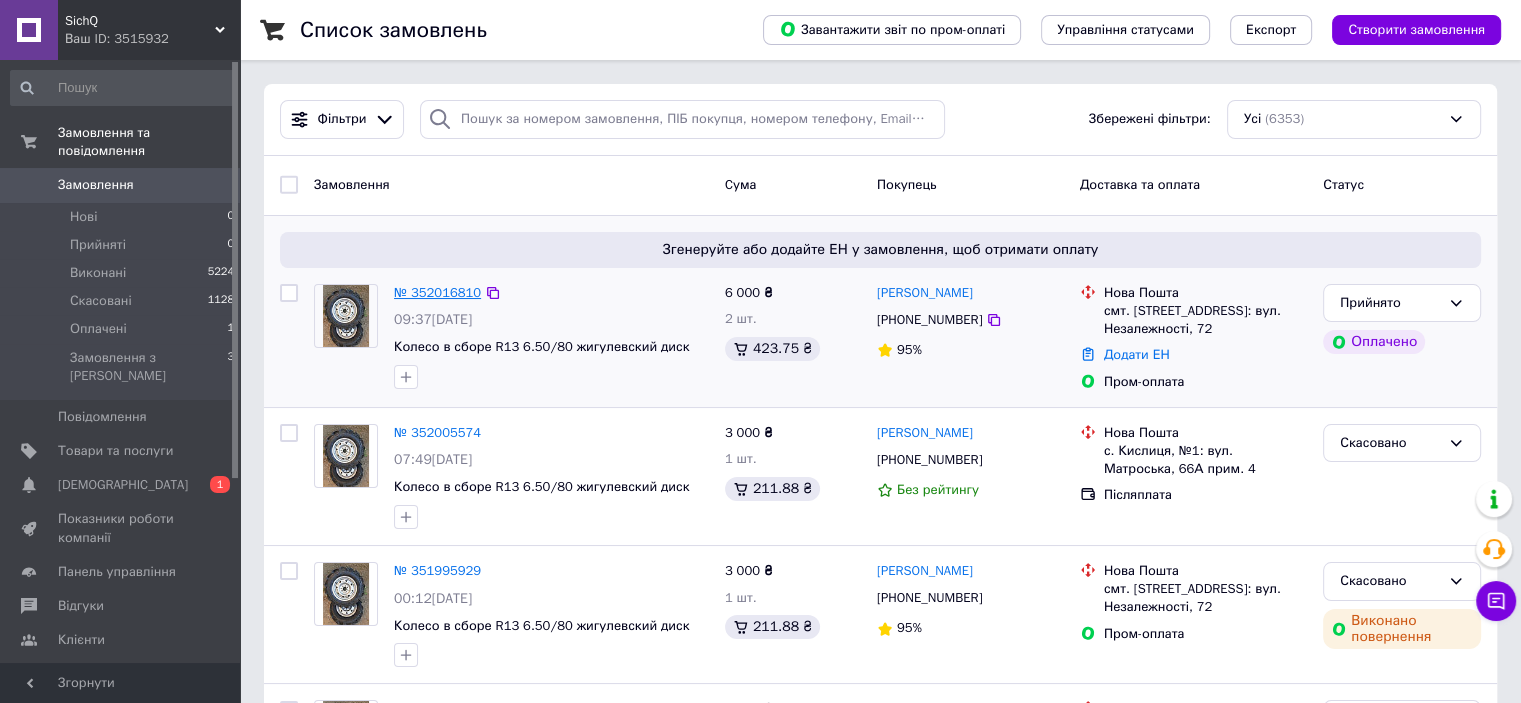 click on "№ 352016810" at bounding box center [437, 292] 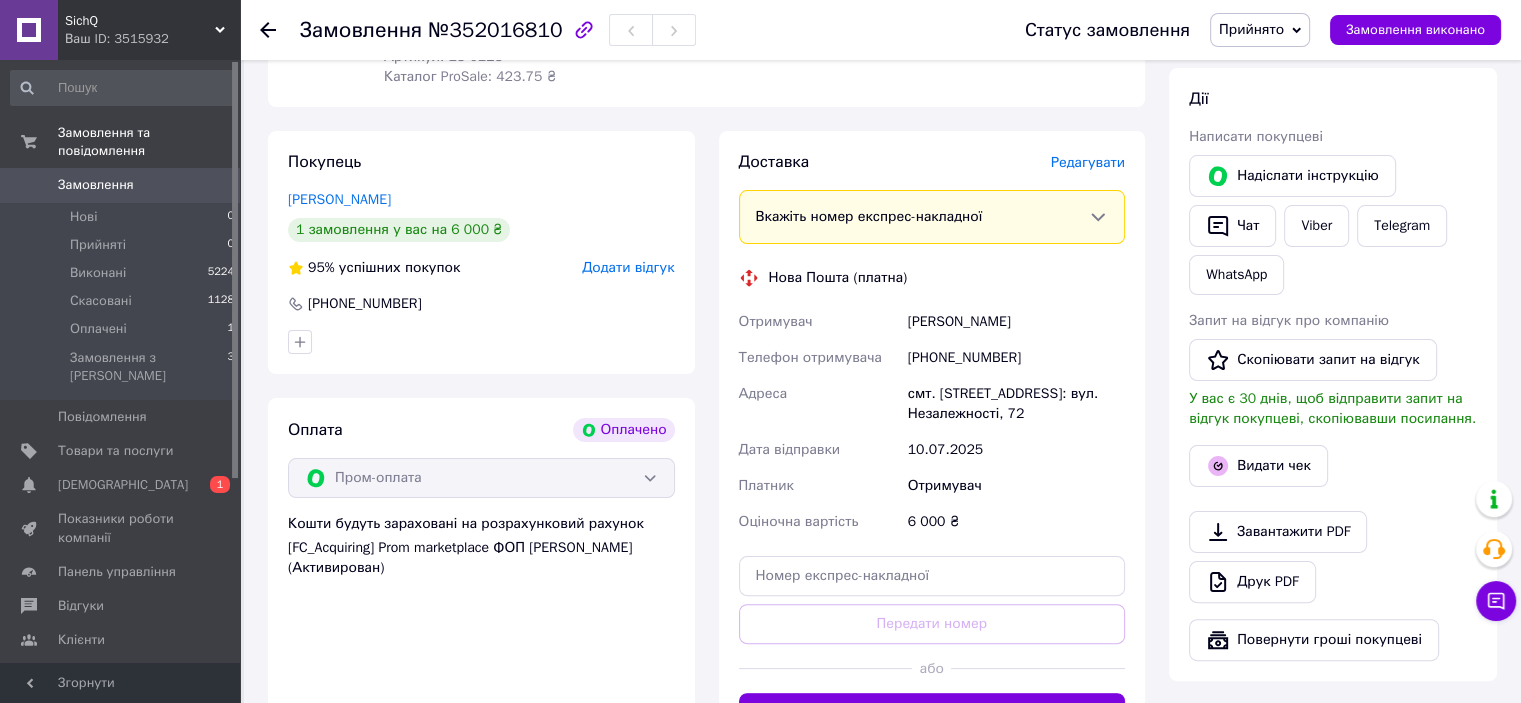 scroll, scrollTop: 400, scrollLeft: 0, axis: vertical 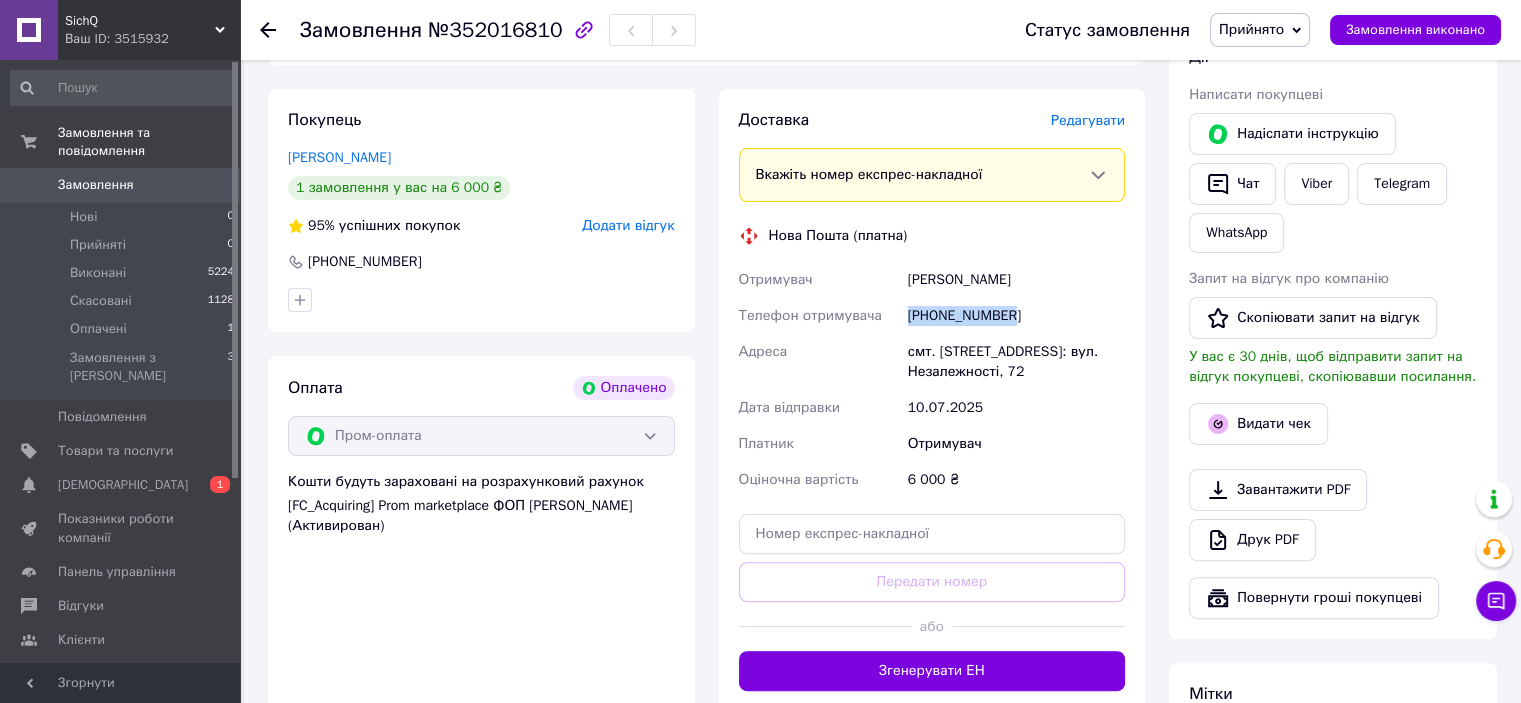 drag, startPoint x: 912, startPoint y: 319, endPoint x: 1041, endPoint y: 325, distance: 129.13947 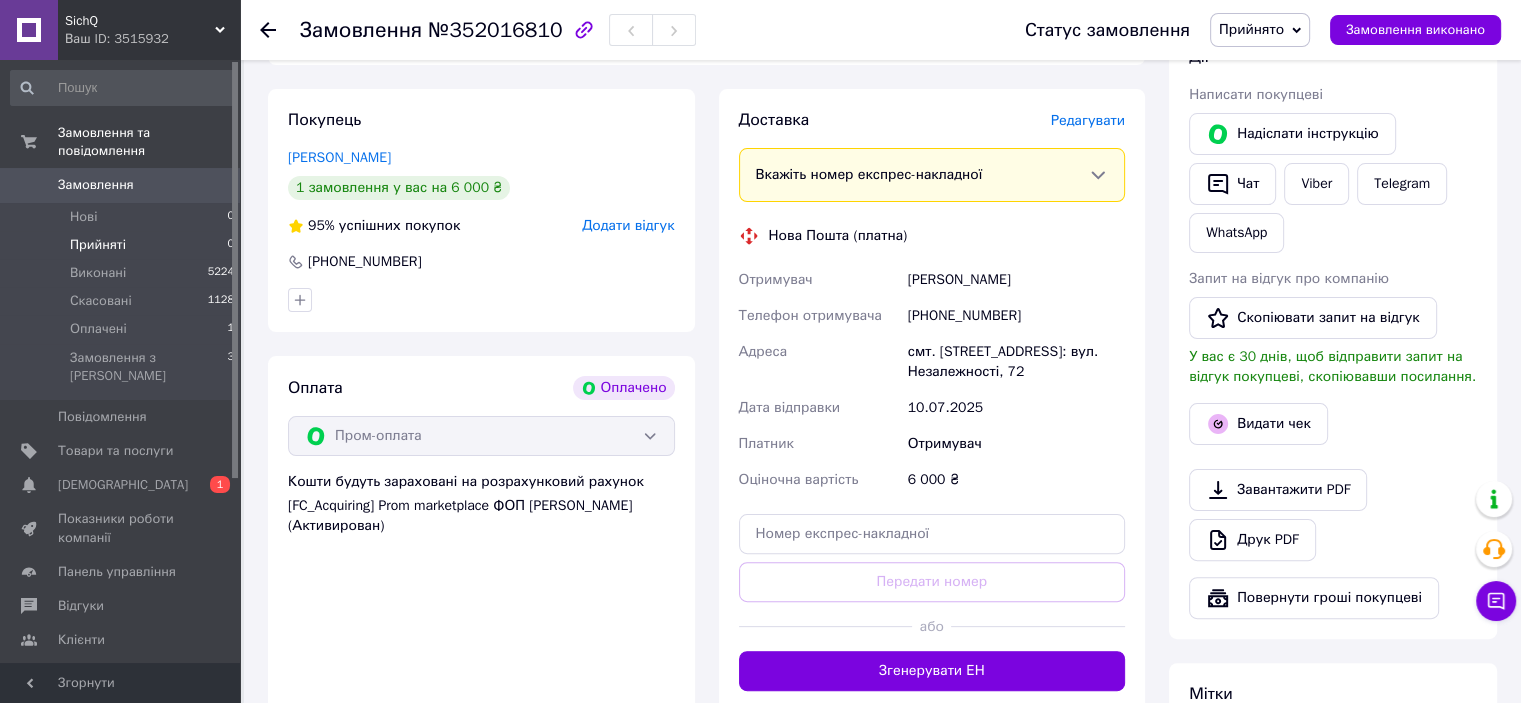 click on "Прийняті 0" at bounding box center (123, 245) 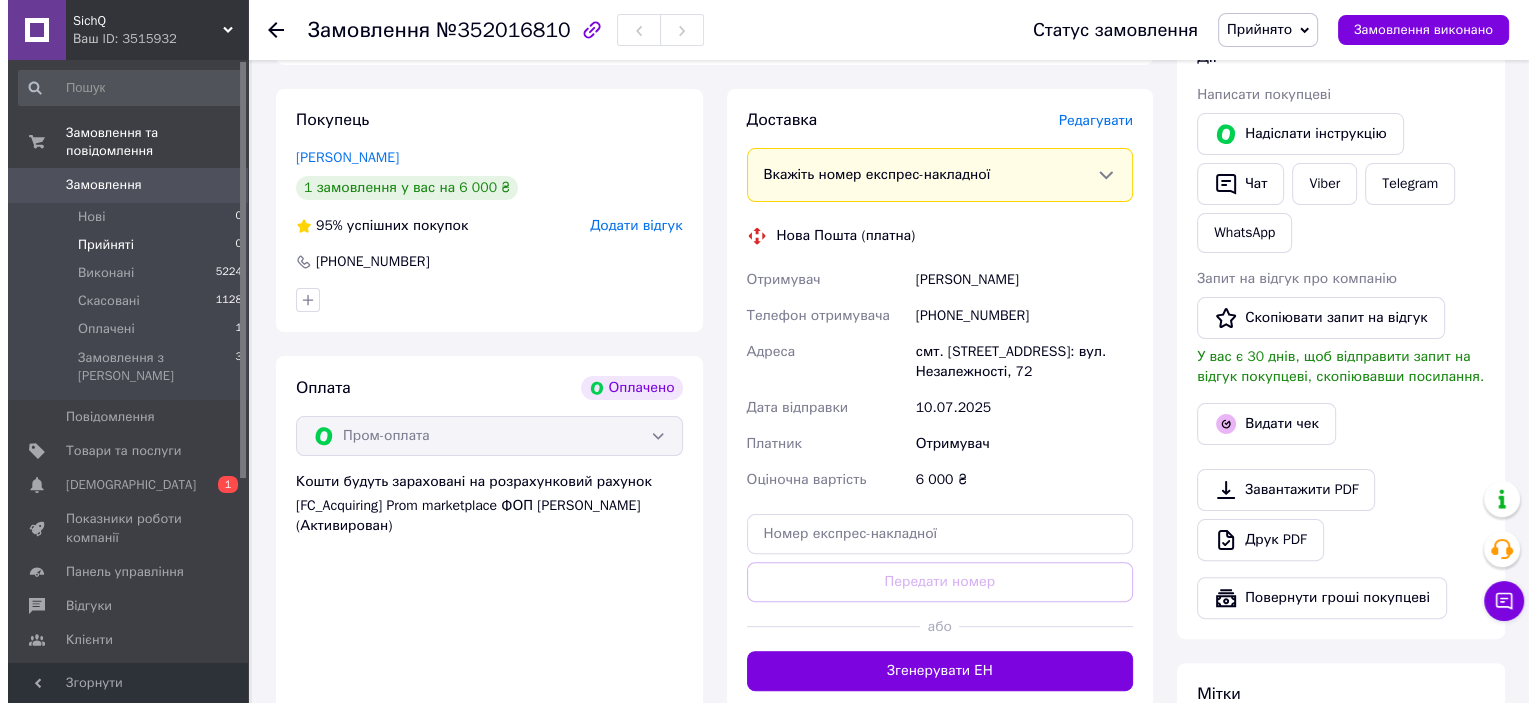 scroll, scrollTop: 0, scrollLeft: 0, axis: both 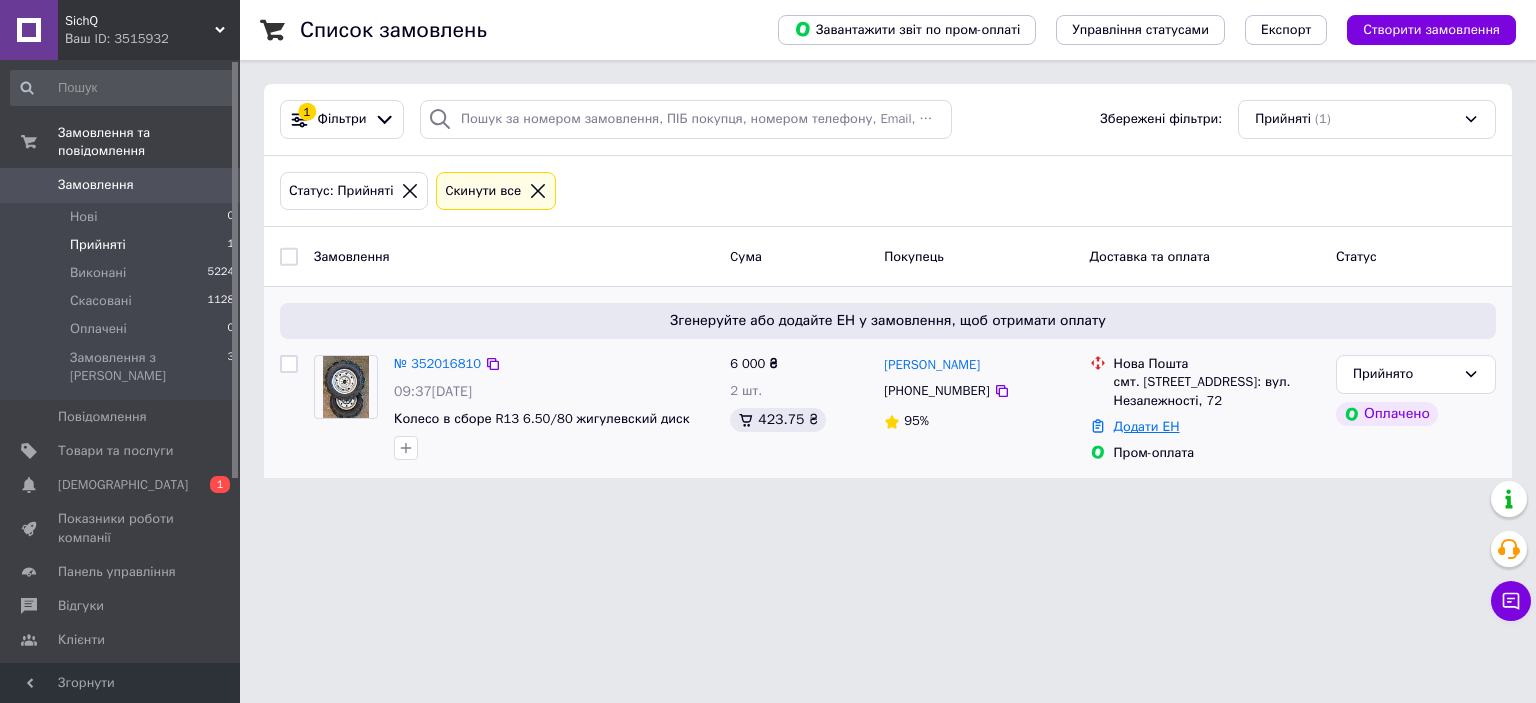 click on "Додати ЕН" at bounding box center [1147, 426] 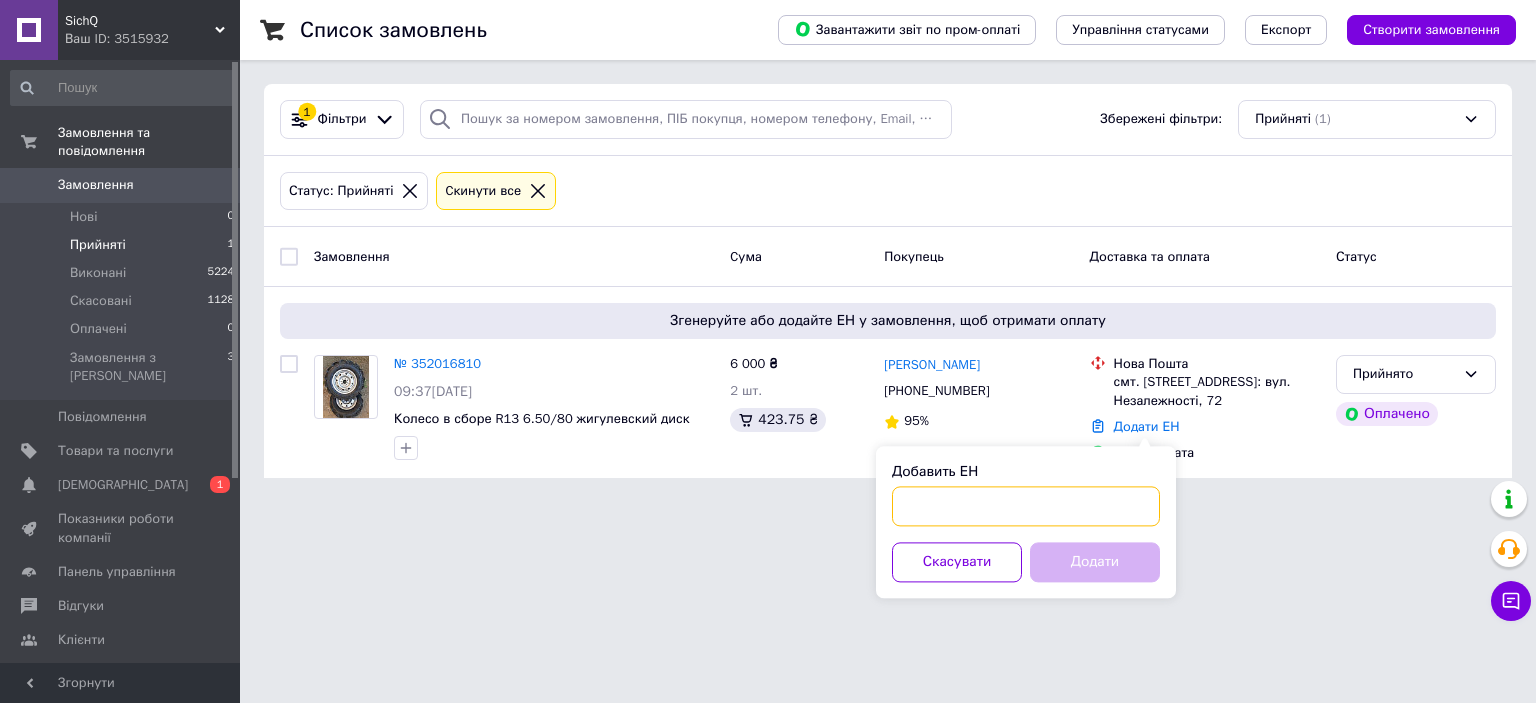 click on "Добавить ЕН" at bounding box center [1026, 506] 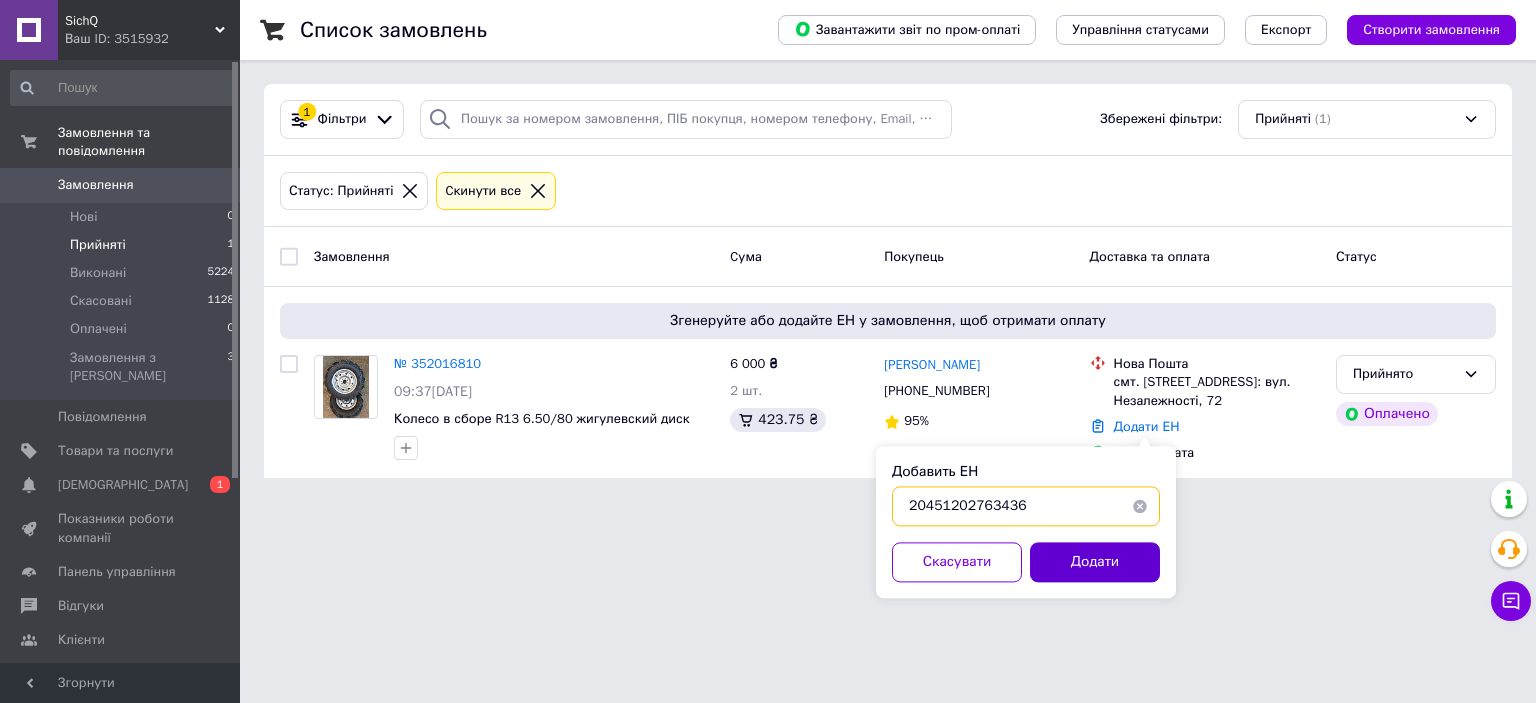 type on "20451202763436" 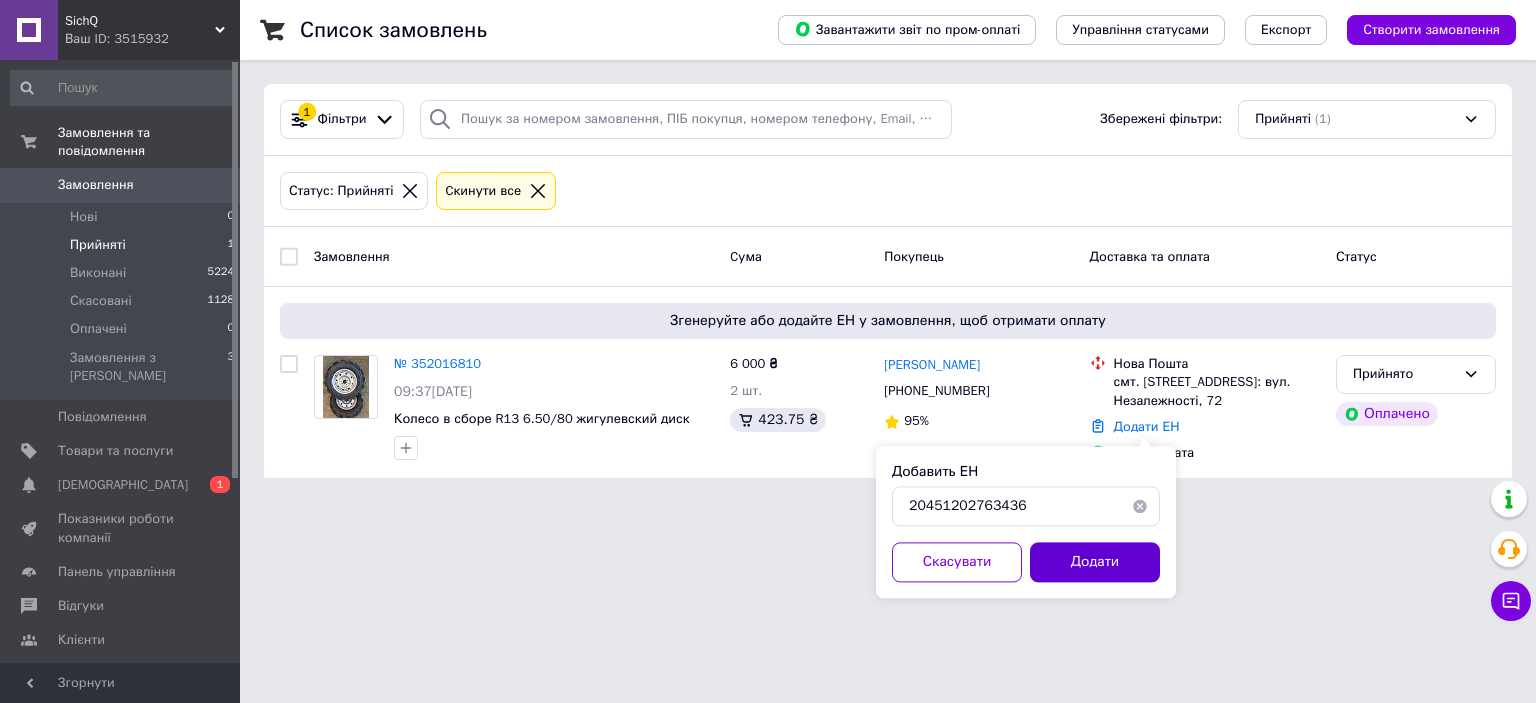 click on "Додати" at bounding box center [1095, 562] 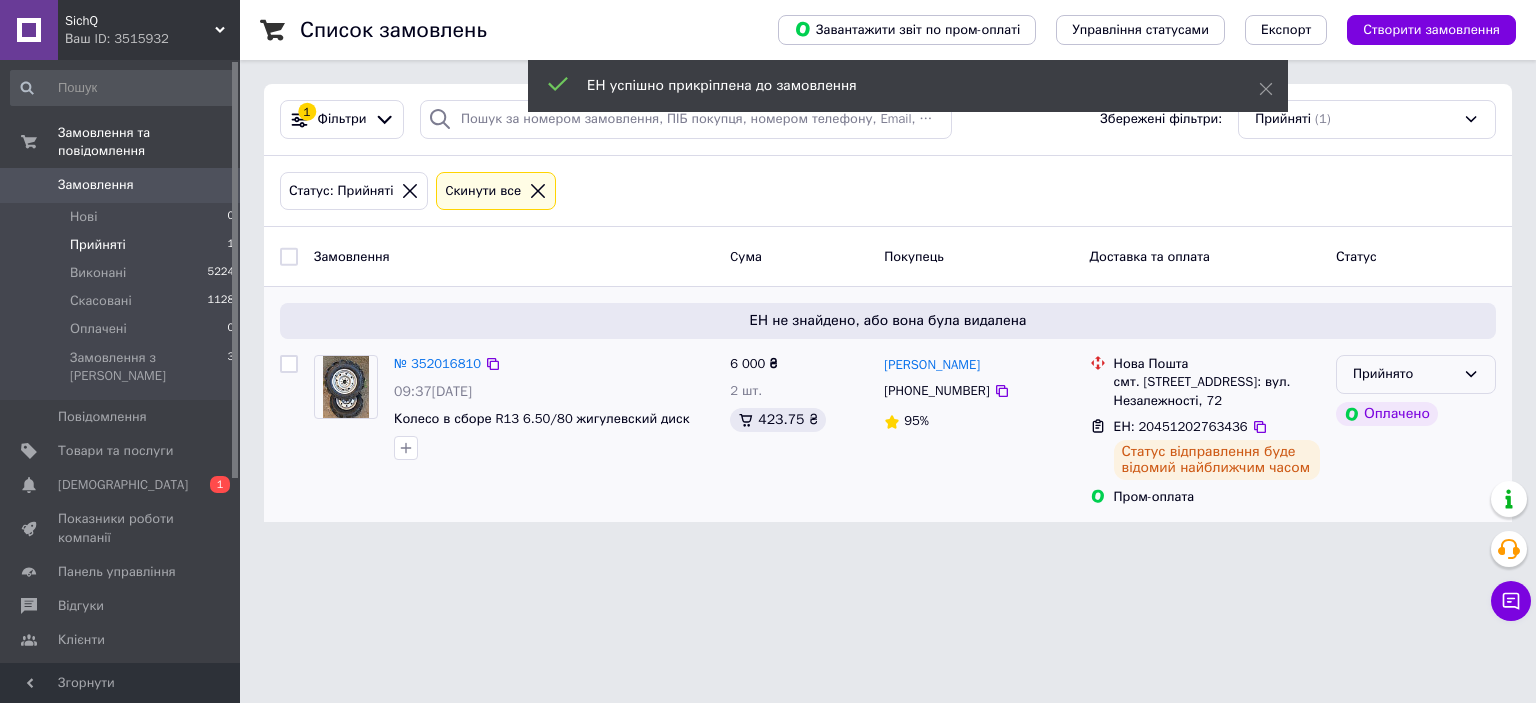 click on "Прийнято" at bounding box center (1404, 374) 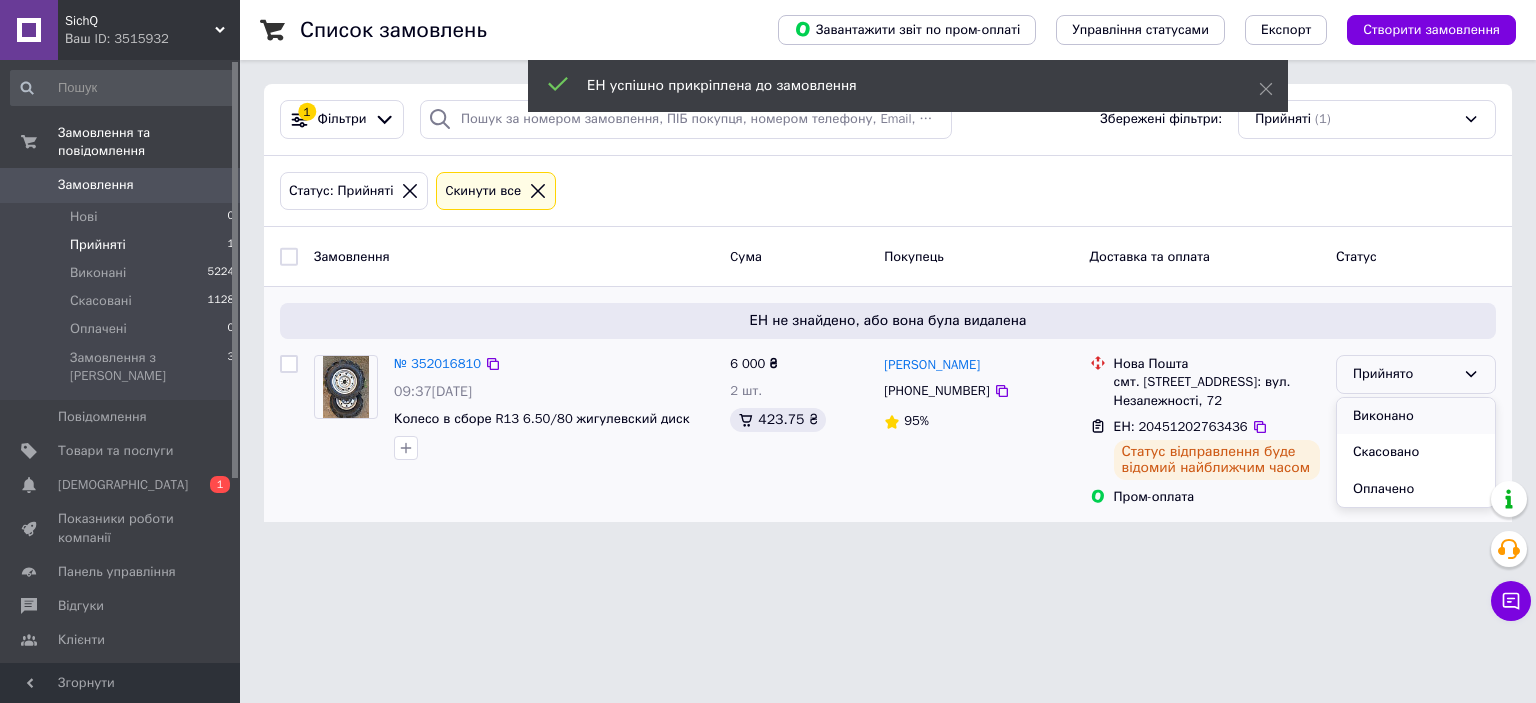 click on "Виконано" at bounding box center [1416, 416] 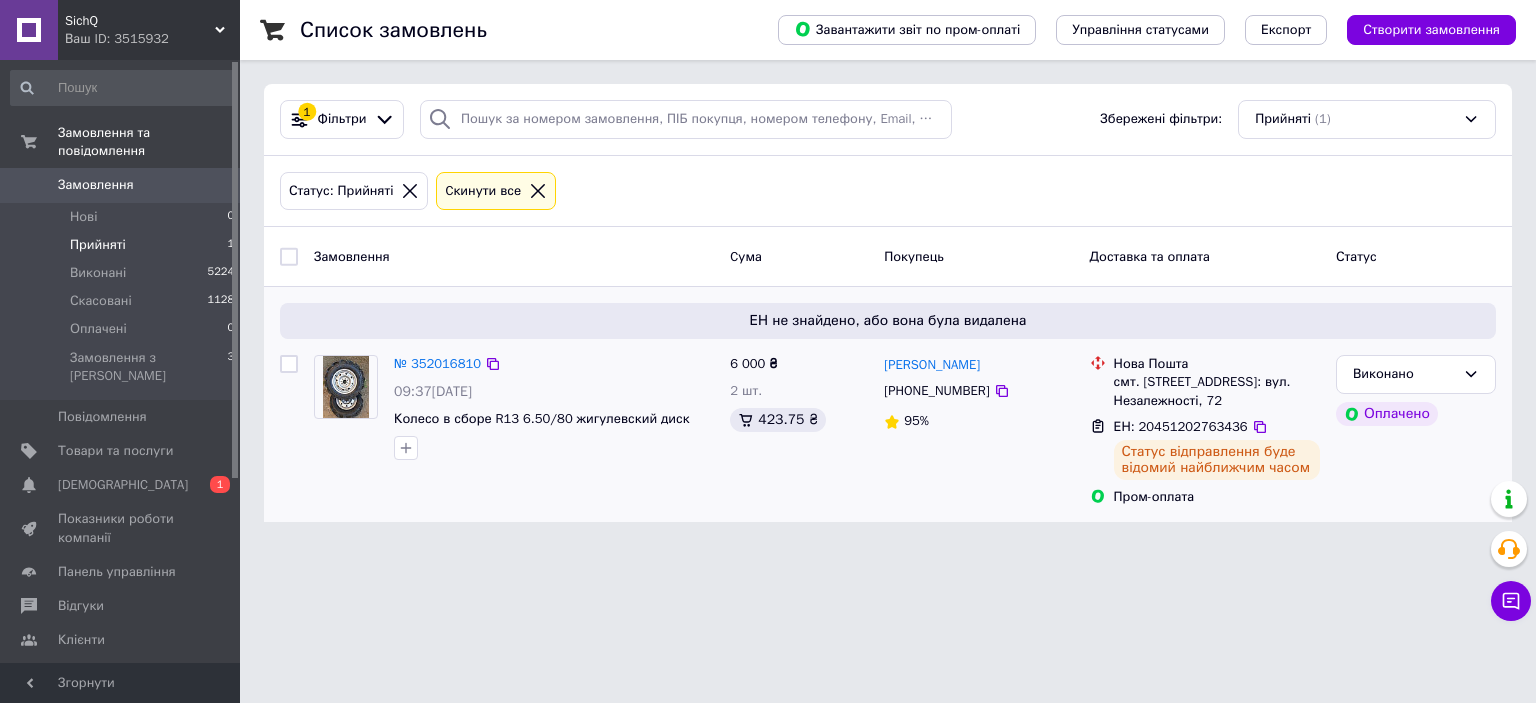 click on "SichQ" at bounding box center [140, 21] 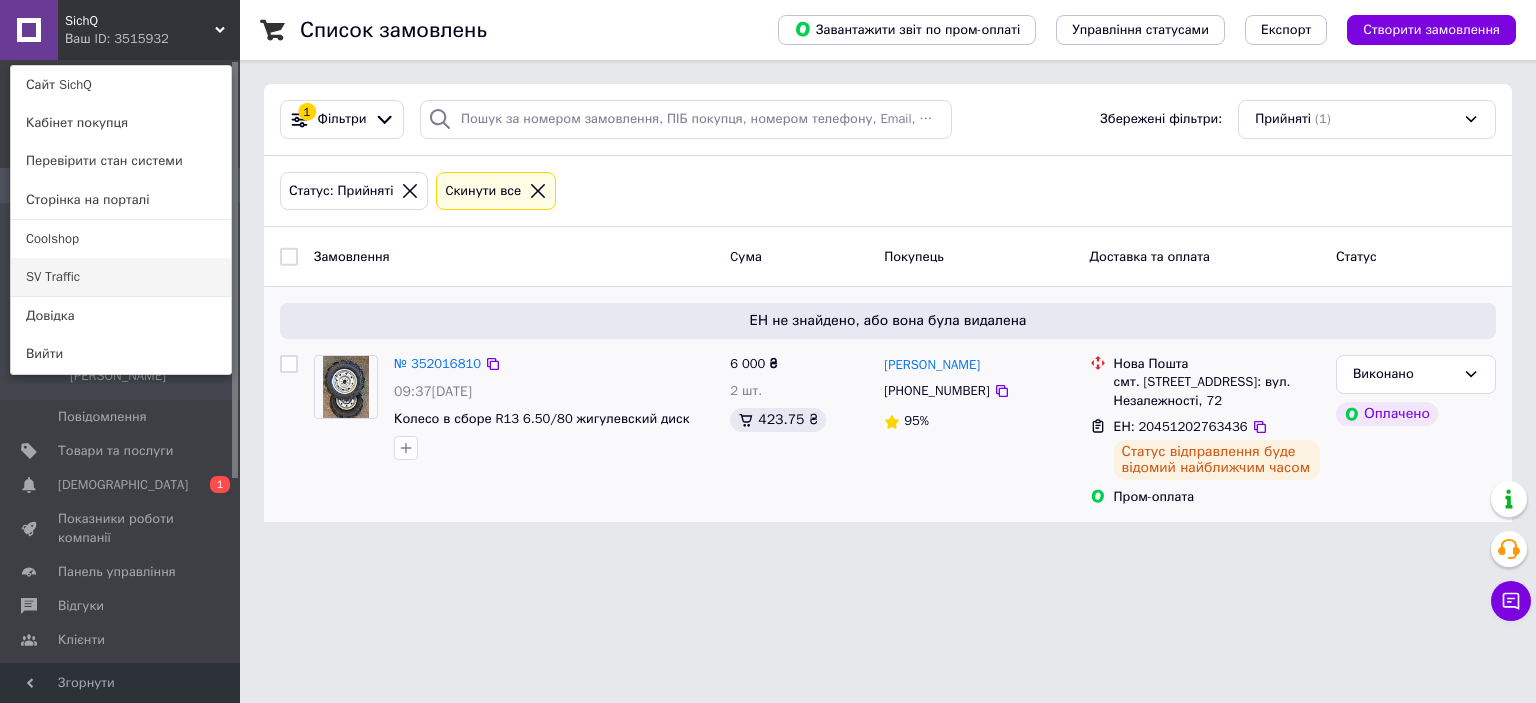 click on "SV Traffic" at bounding box center [121, 277] 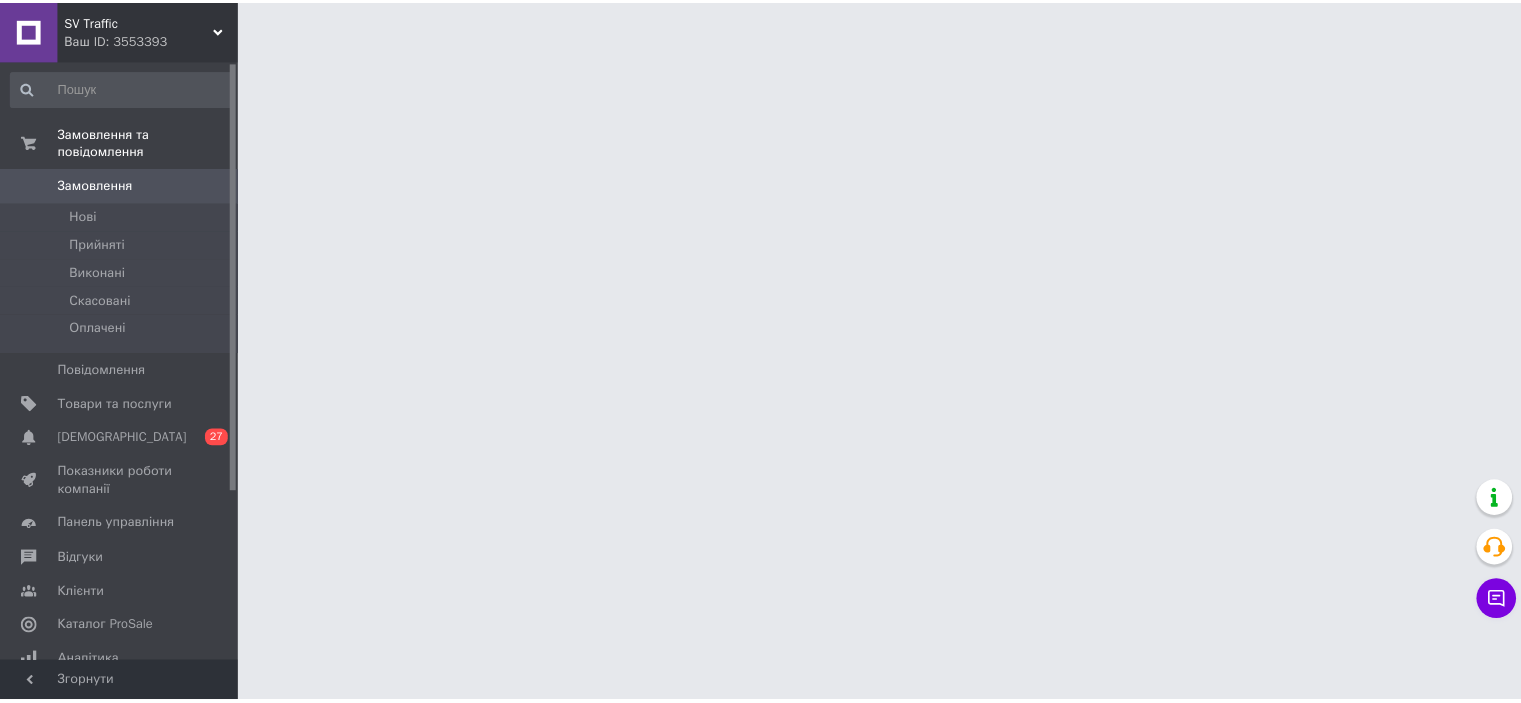 scroll, scrollTop: 0, scrollLeft: 0, axis: both 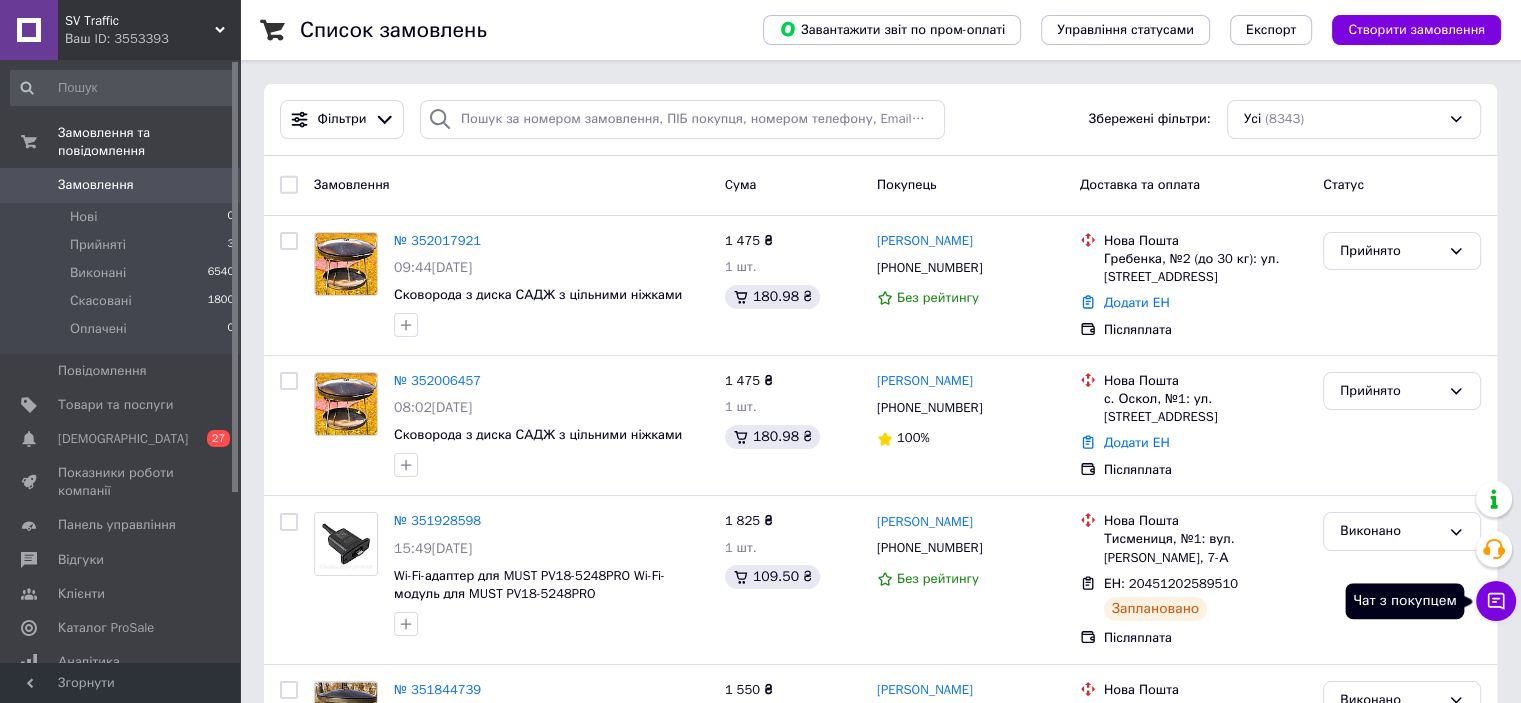 click 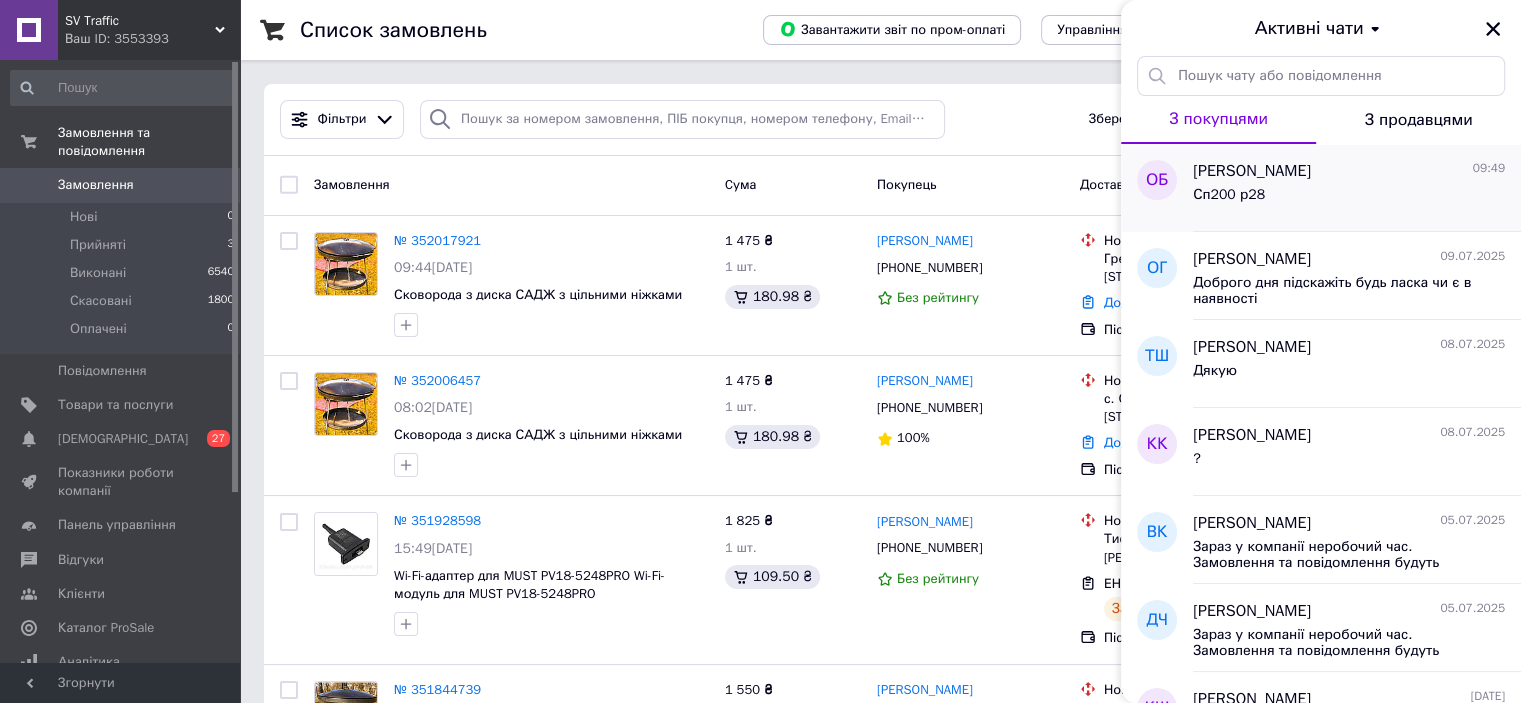 click on "Сп200 р28" at bounding box center [1349, 199] 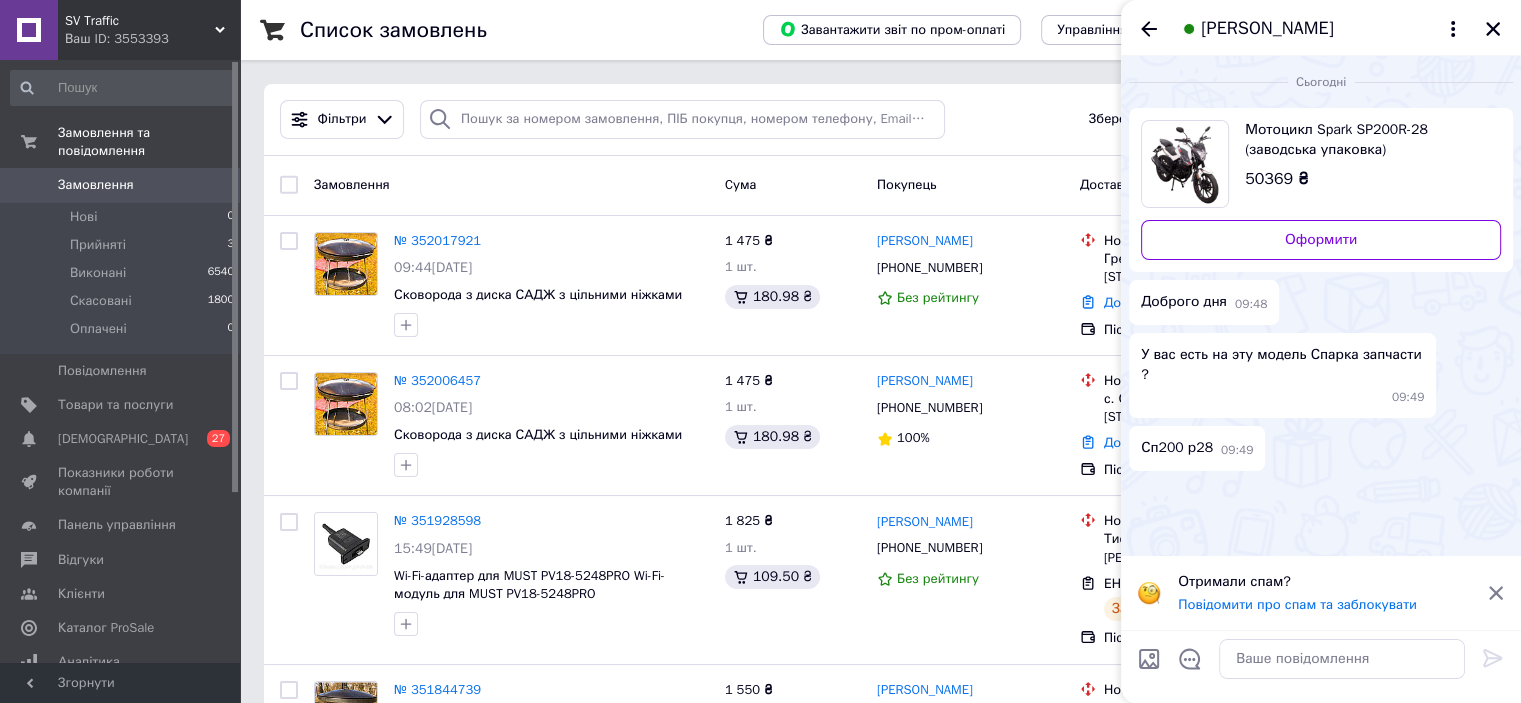 drag, startPoint x: 1513, startPoint y: 585, endPoint x: 1475, endPoint y: 628, distance: 57.384666 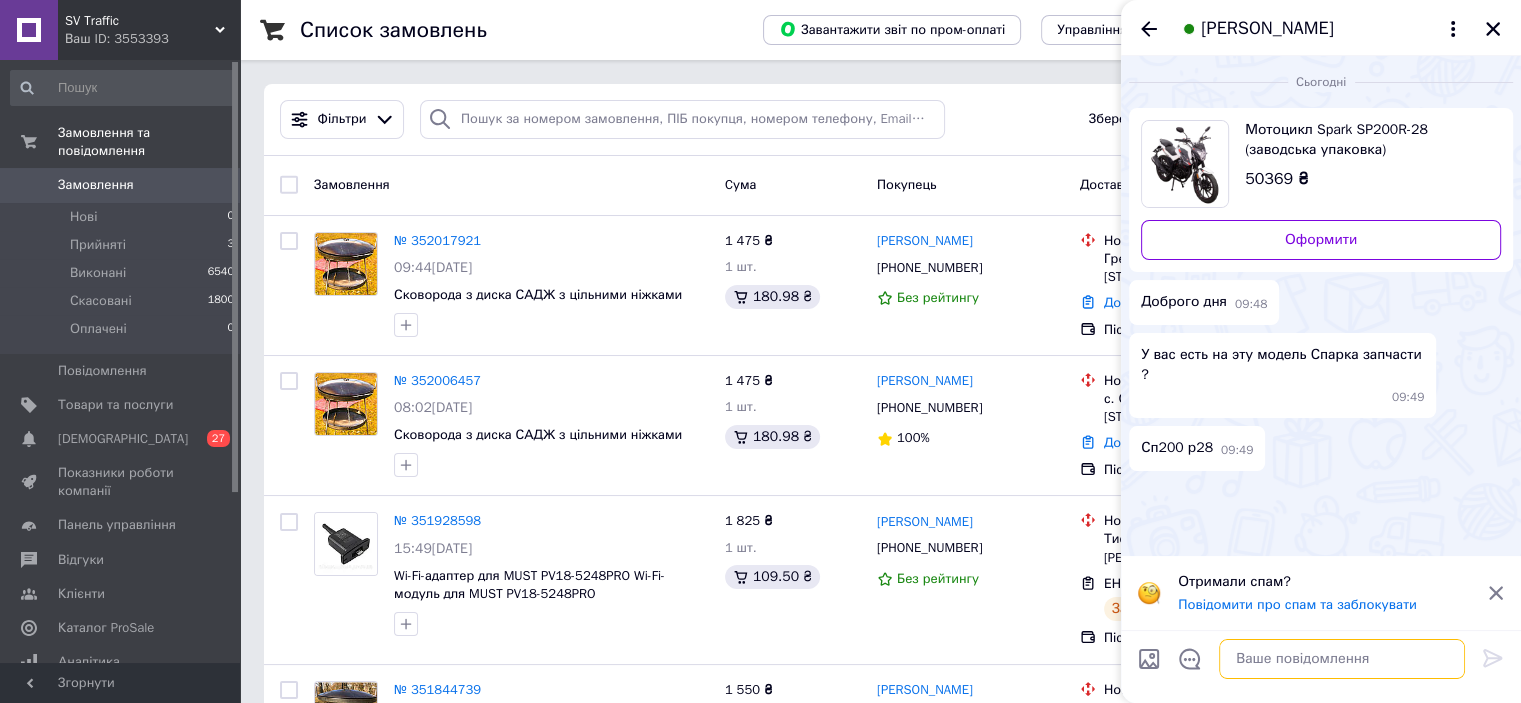 click at bounding box center (1342, 659) 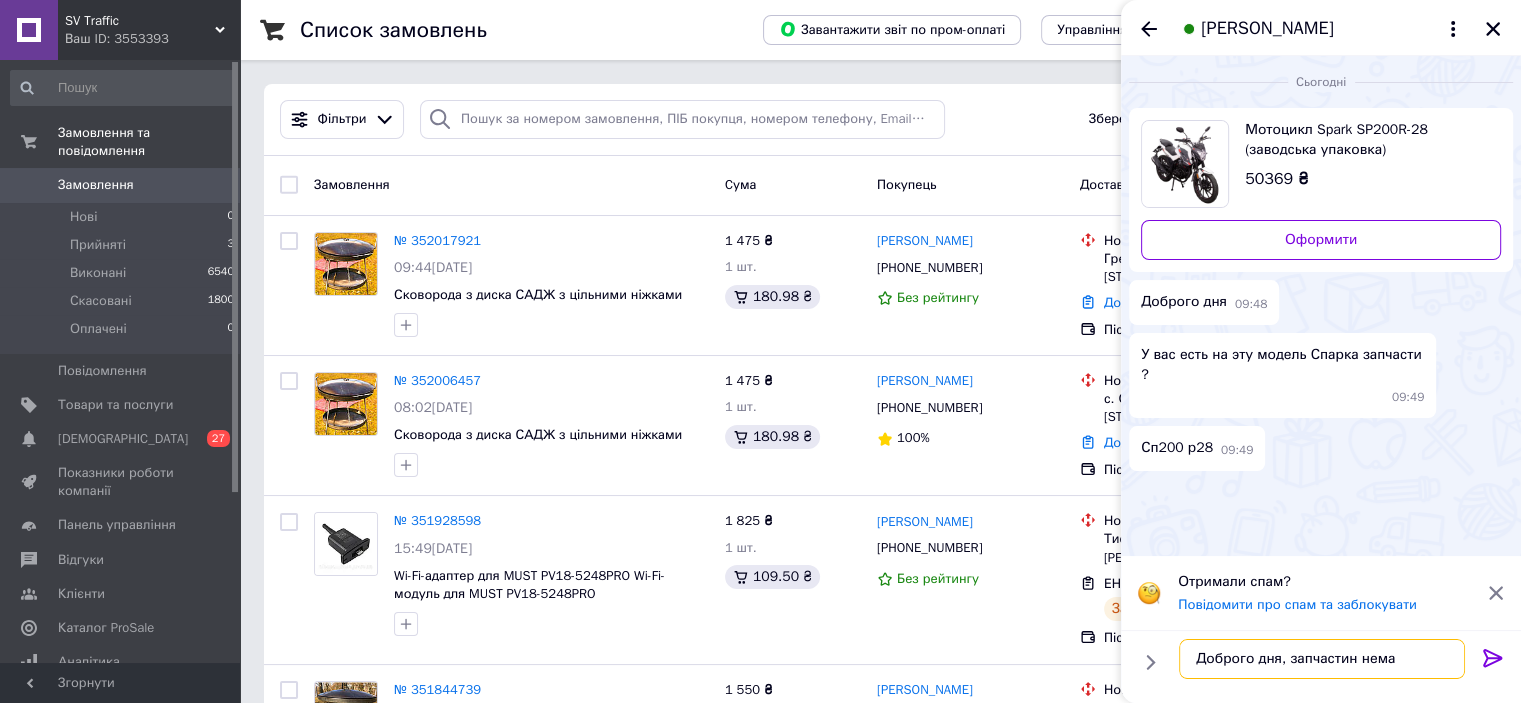 type on "Доброго дня, запчастин немає" 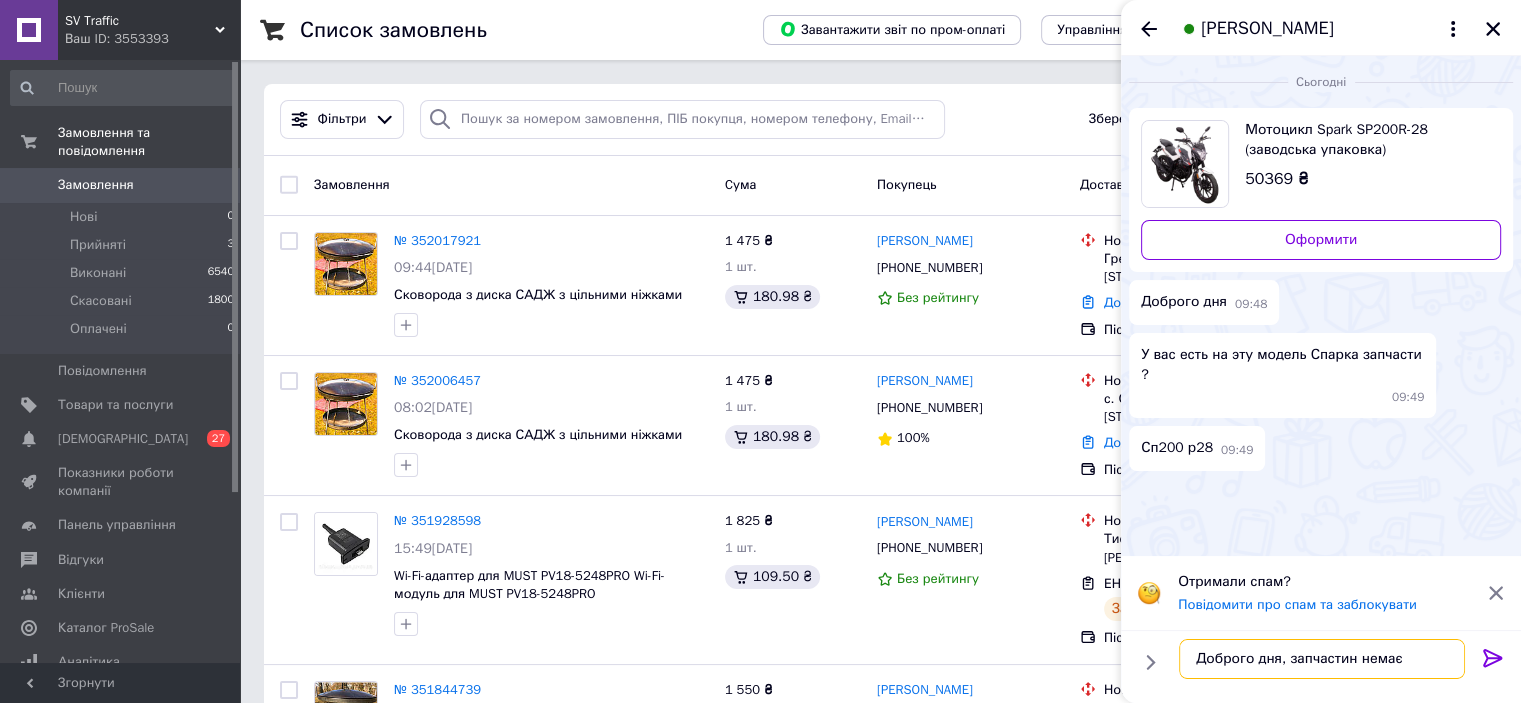 type 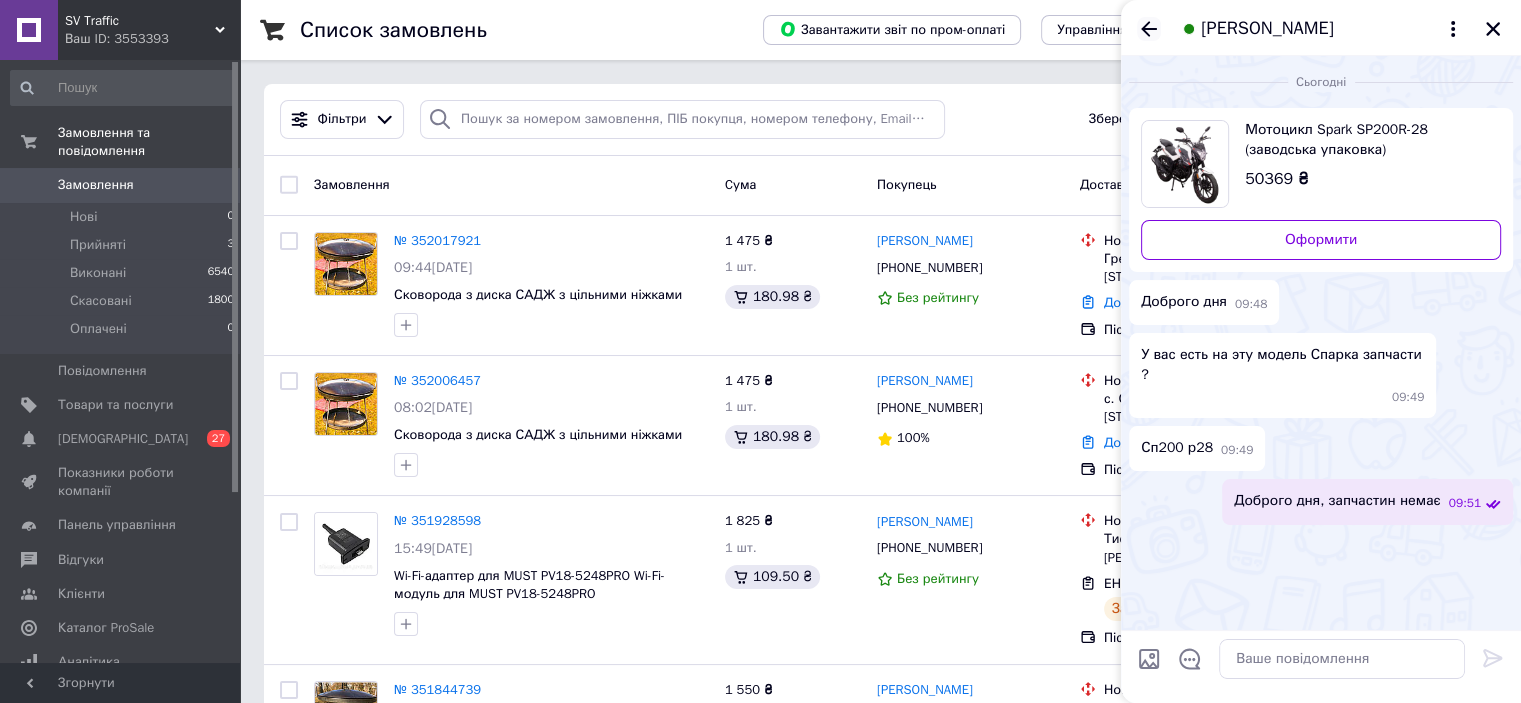 click 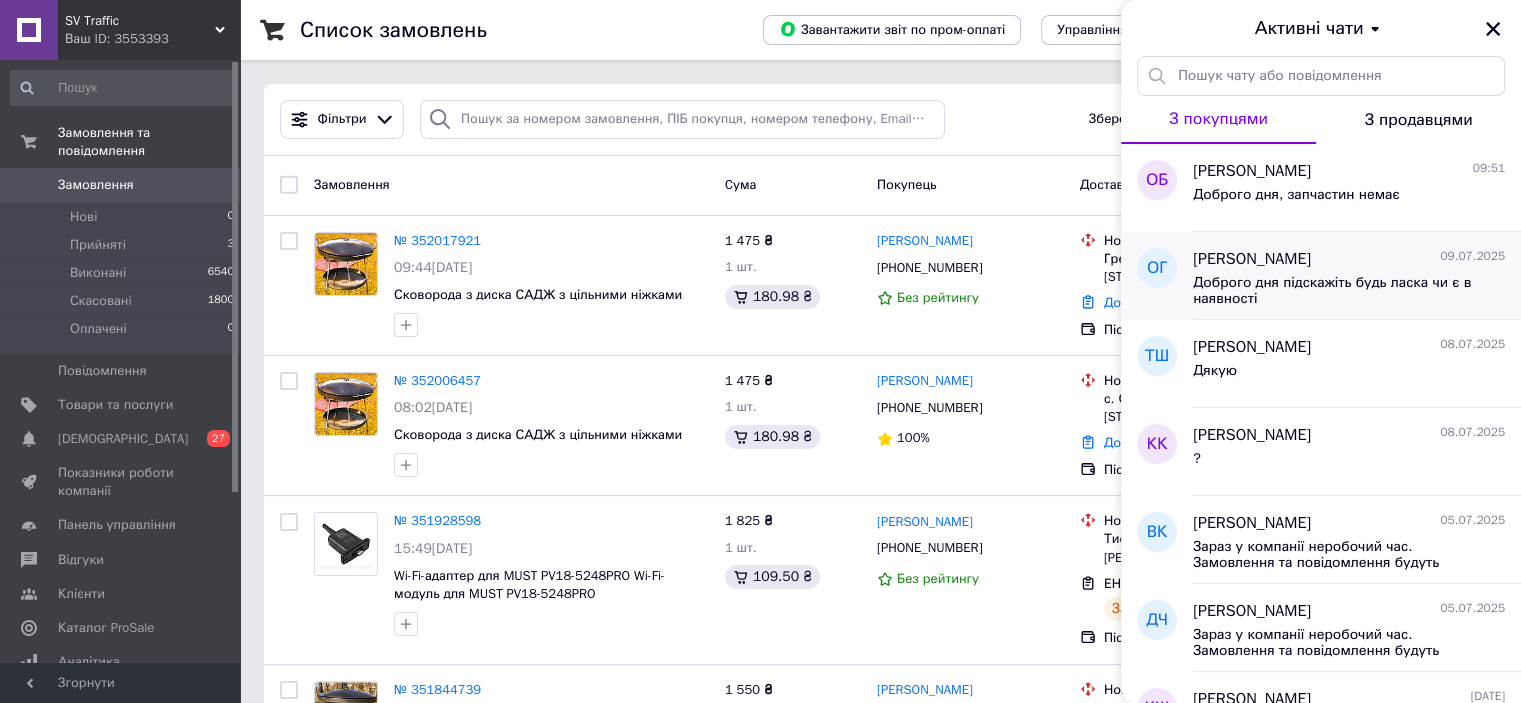 click on "Доброго дня підскажіть будь ласка чи є в наявності" at bounding box center [1335, 291] 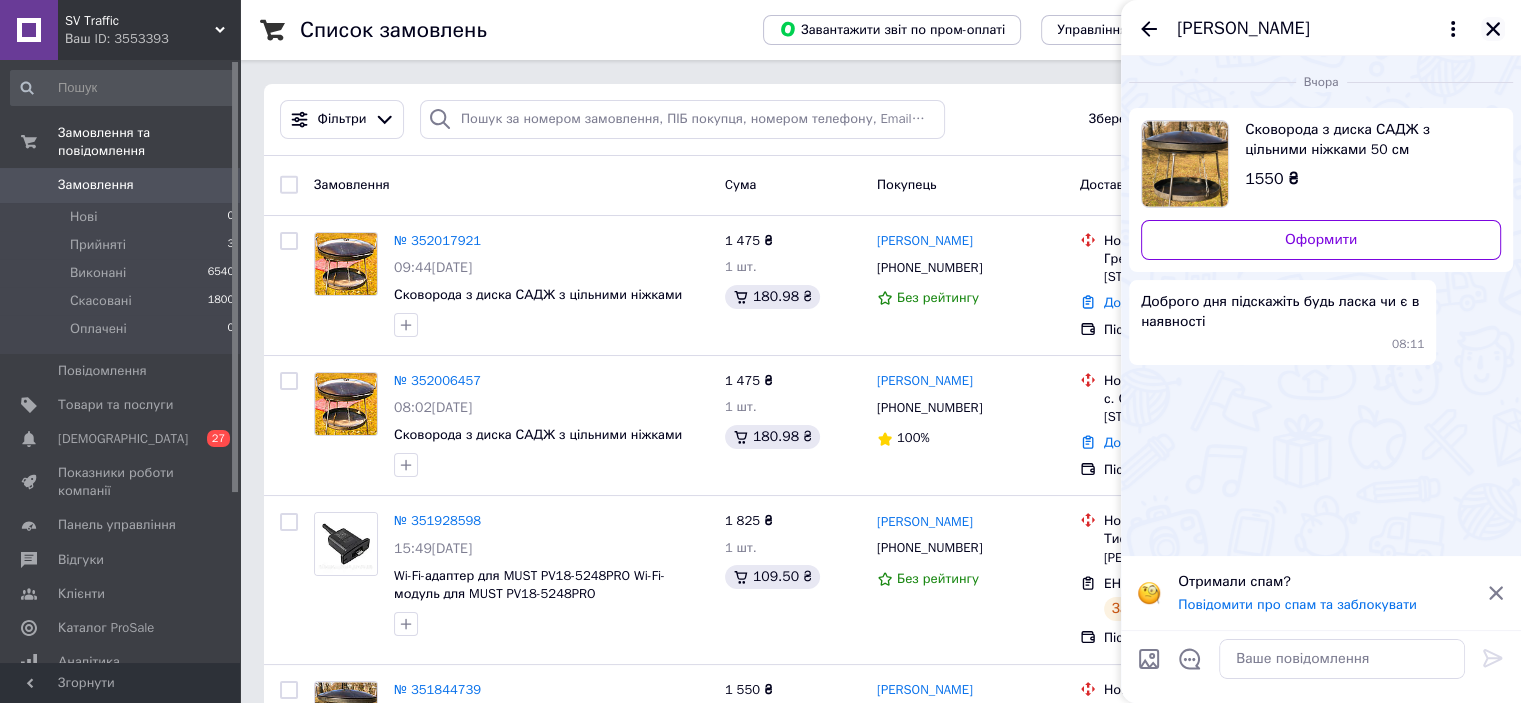 click at bounding box center [1493, 29] 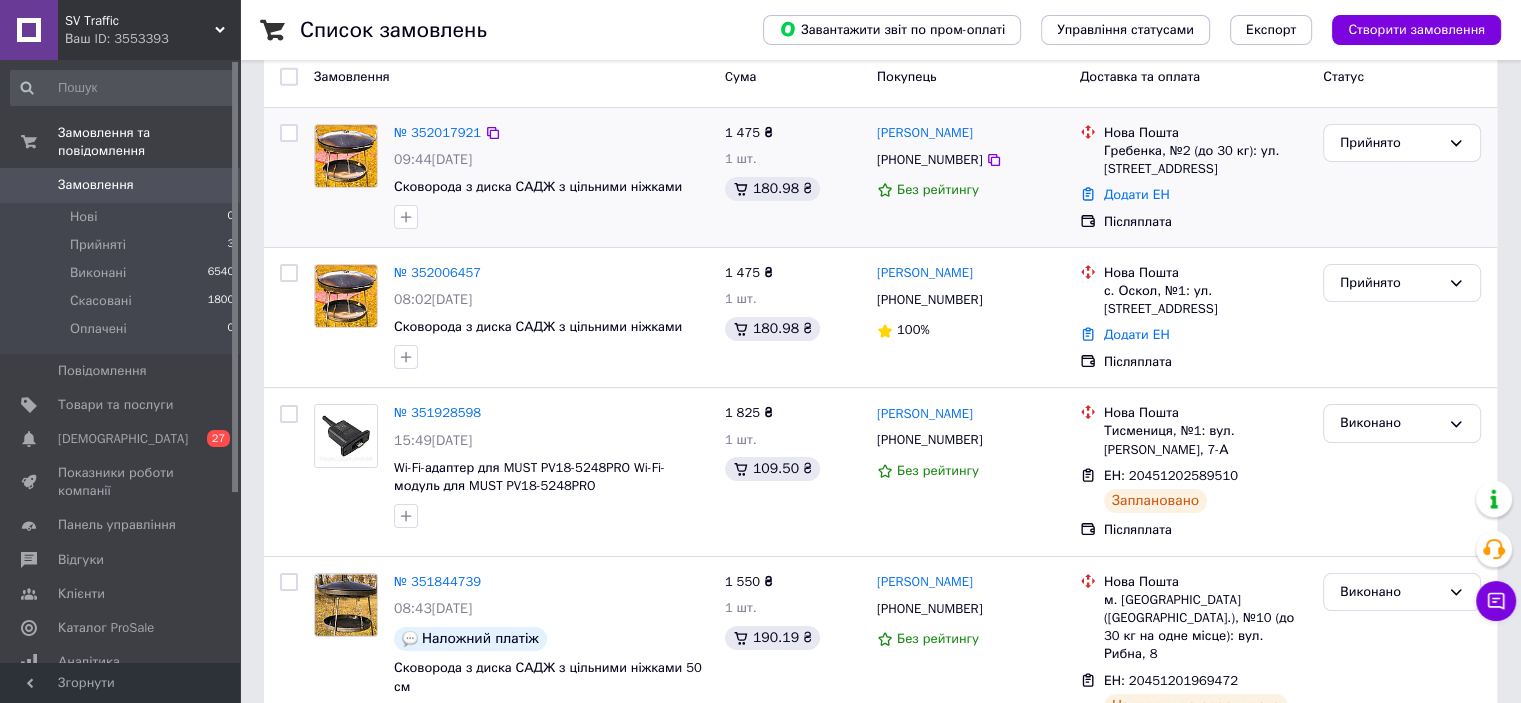 scroll, scrollTop: 0, scrollLeft: 0, axis: both 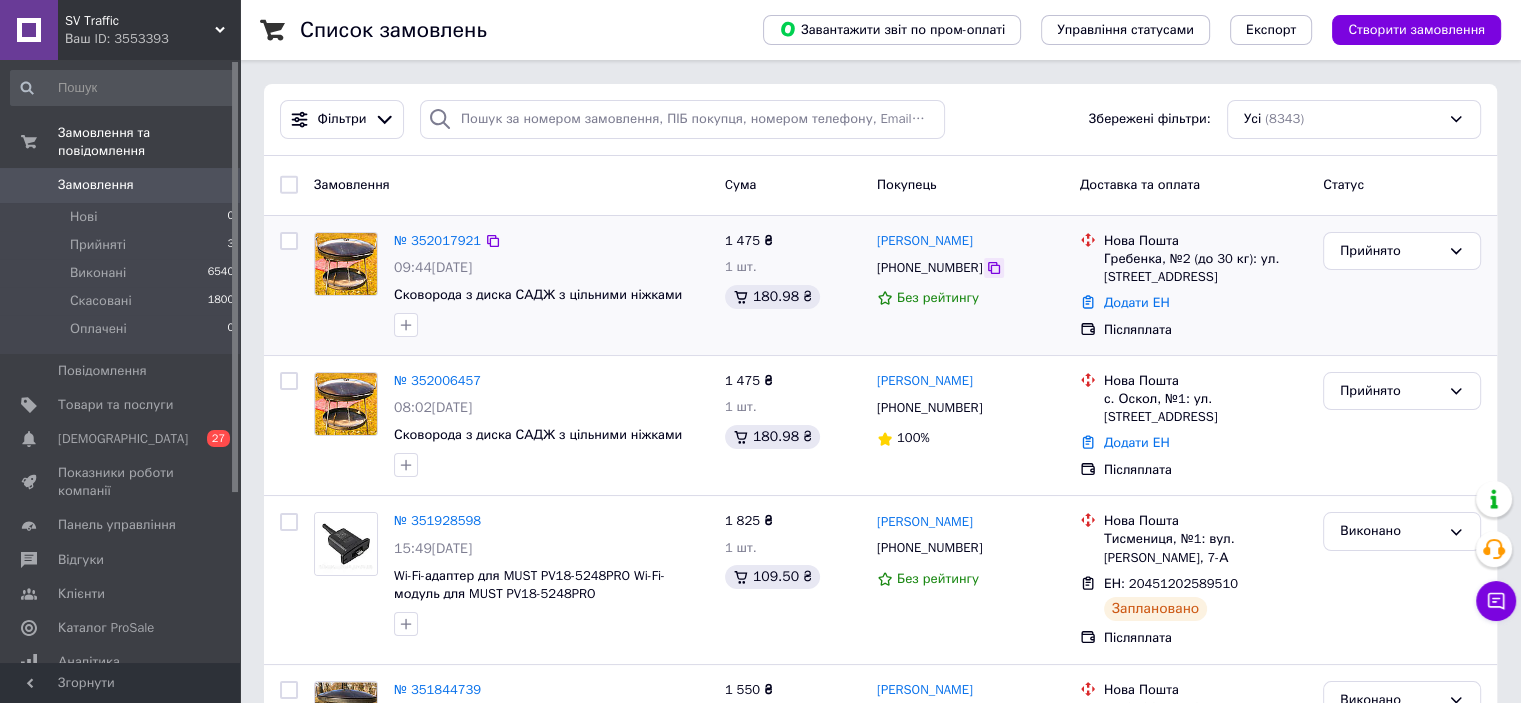 click 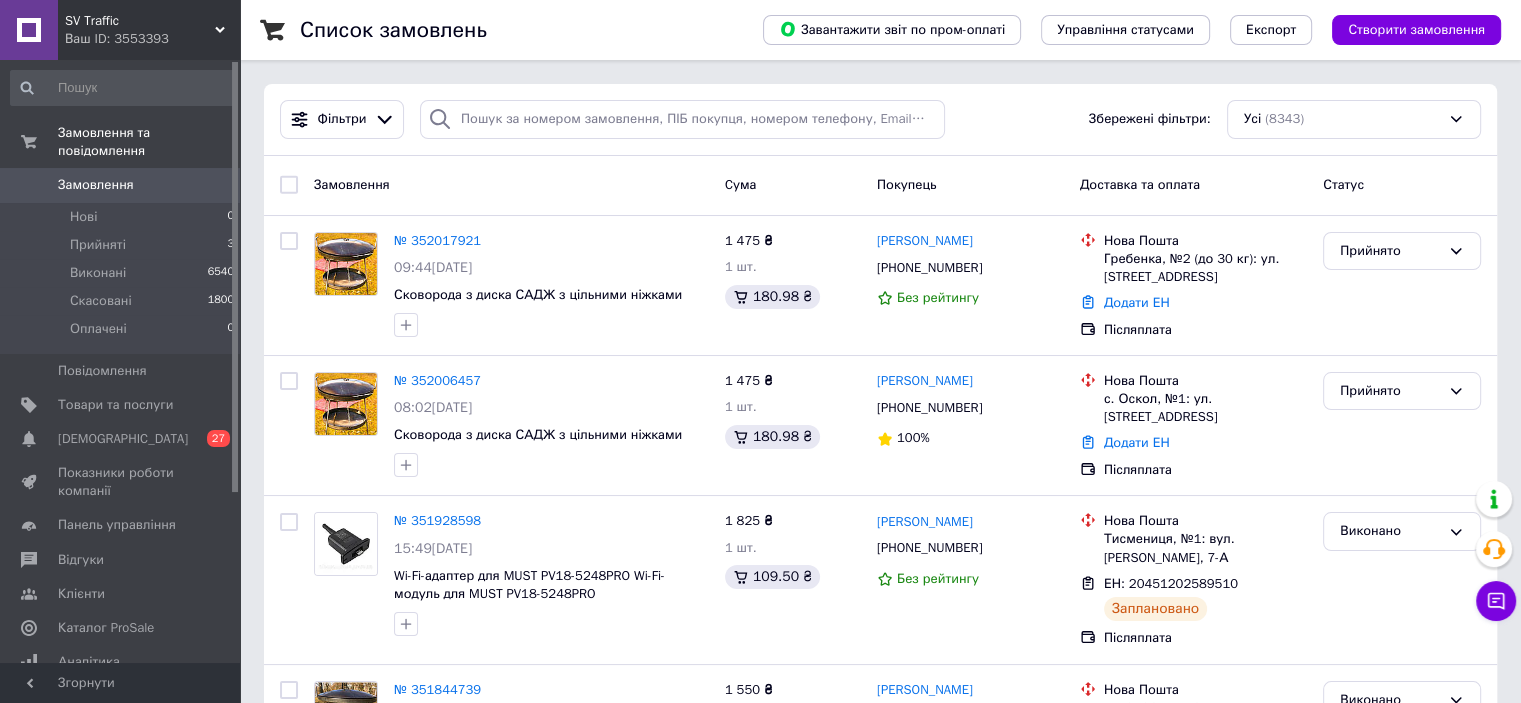 click on "Замовлення Cума Покупець Доставка та оплата Статус" at bounding box center [880, 186] 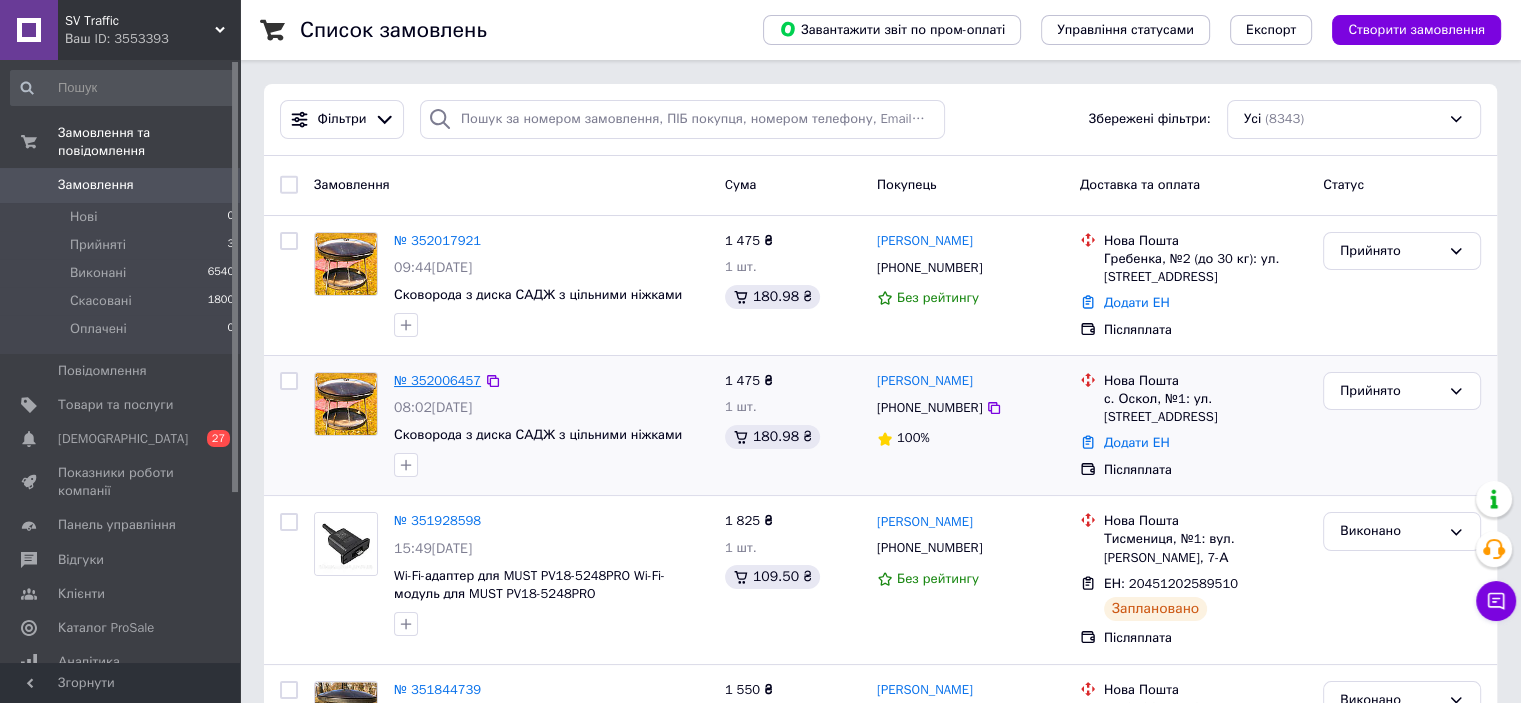 click on "№ 352006457" at bounding box center [437, 380] 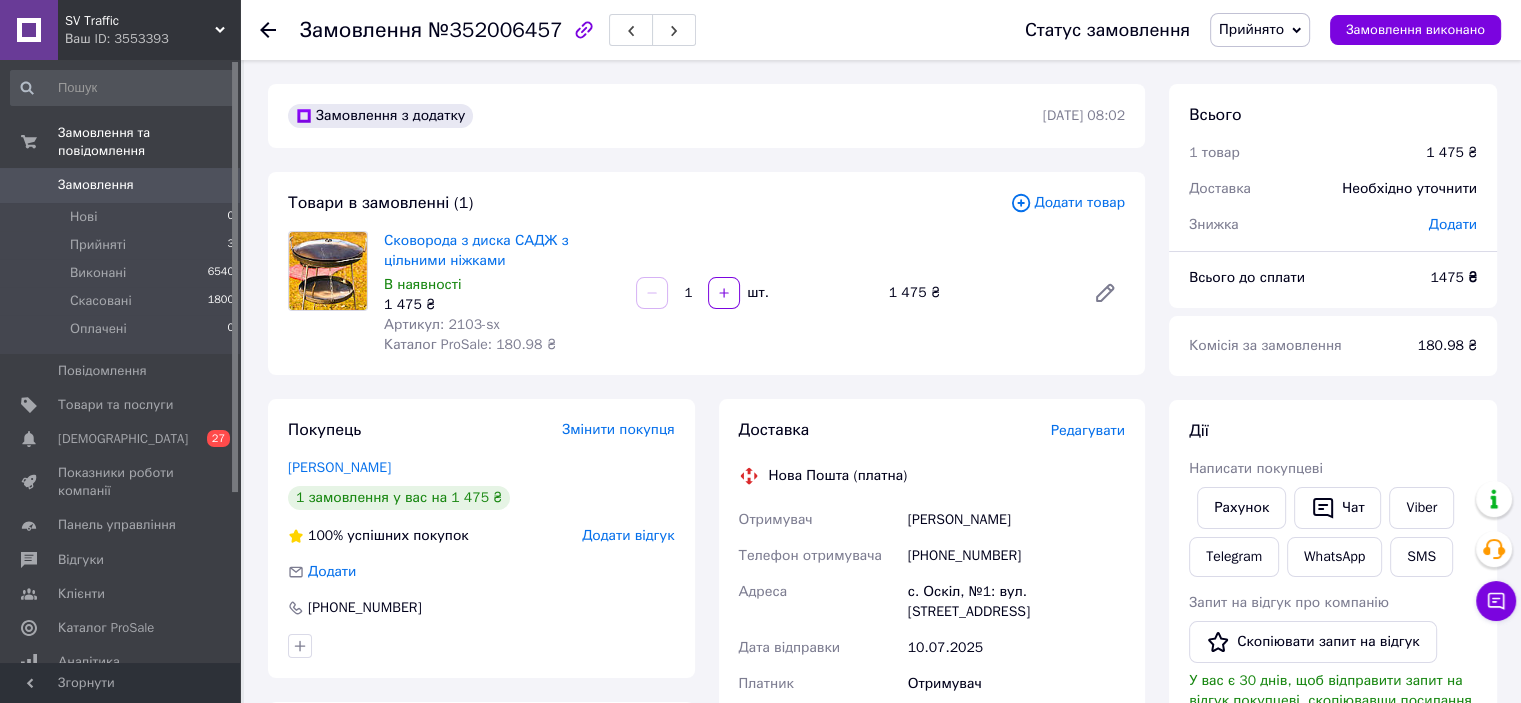 click on "Товари в замовленні (1) Додати товар Сковорода з диска САДЖ з цільними ніжками В наявності 1 475 ₴ Артикул: 2103-sx Каталог ProSale: 180.98 ₴  1   шт. 1 475 ₴" at bounding box center [706, 273] 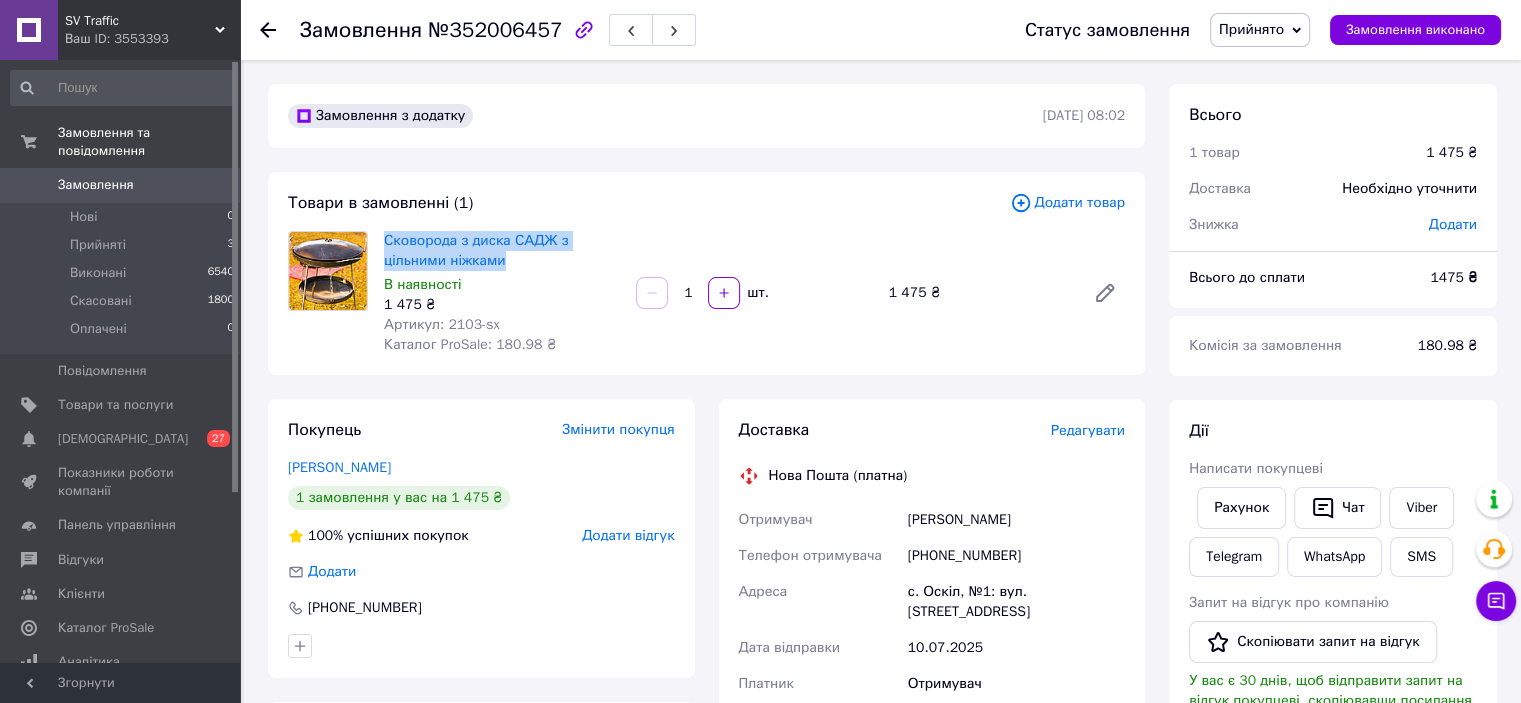 drag, startPoint x: 388, startPoint y: 236, endPoint x: 514, endPoint y: 263, distance: 128.86038 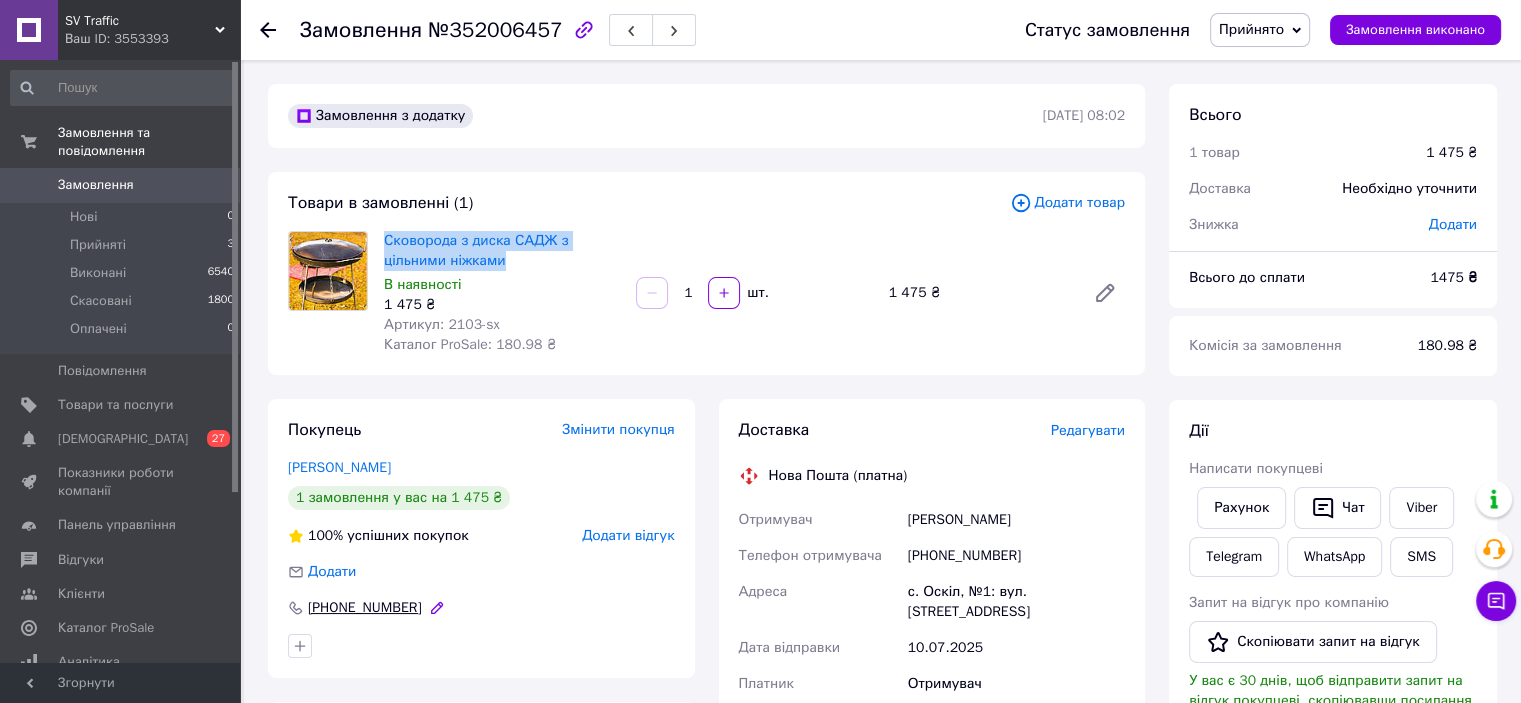 copy on "Сковорода з диска САДЖ з цільними ніжками" 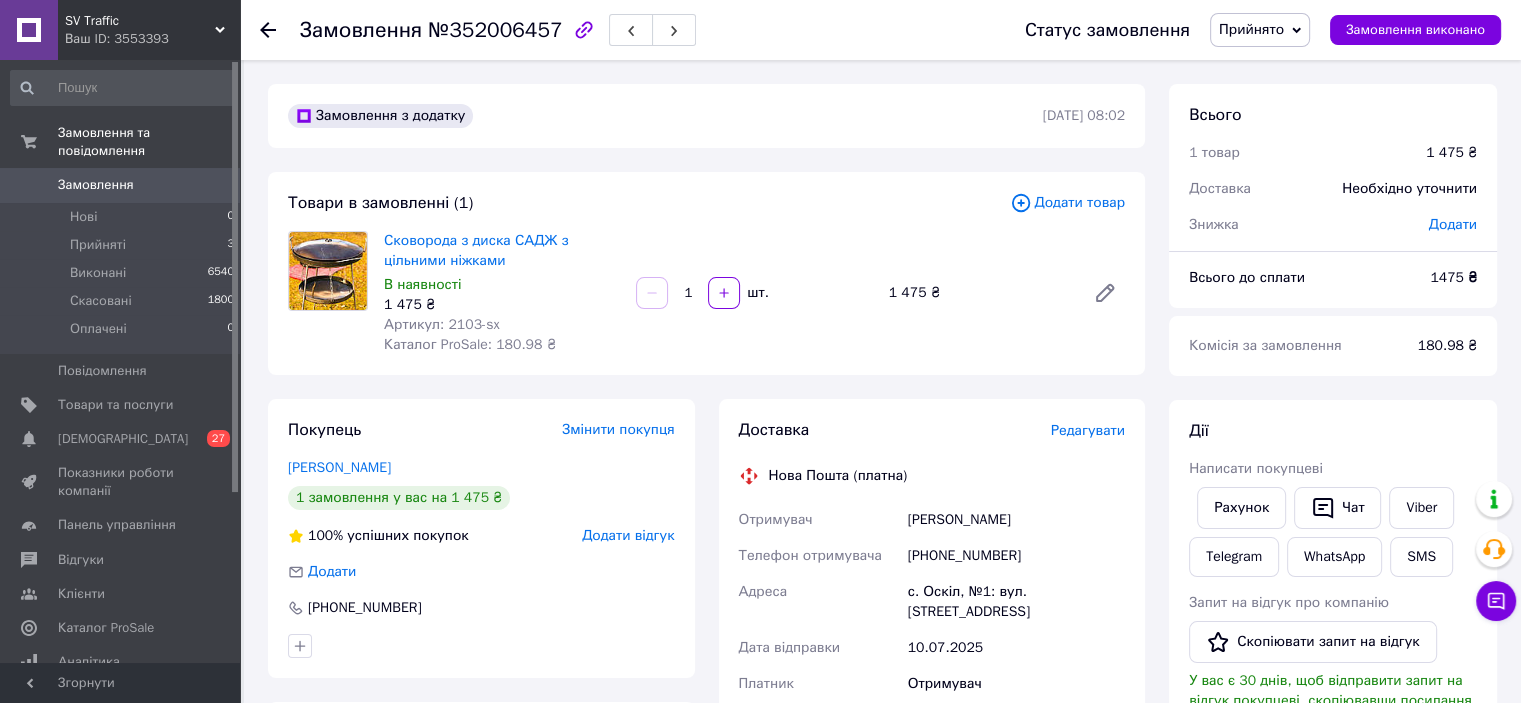 drag, startPoint x: 1004, startPoint y: 602, endPoint x: 972, endPoint y: 581, distance: 38.27532 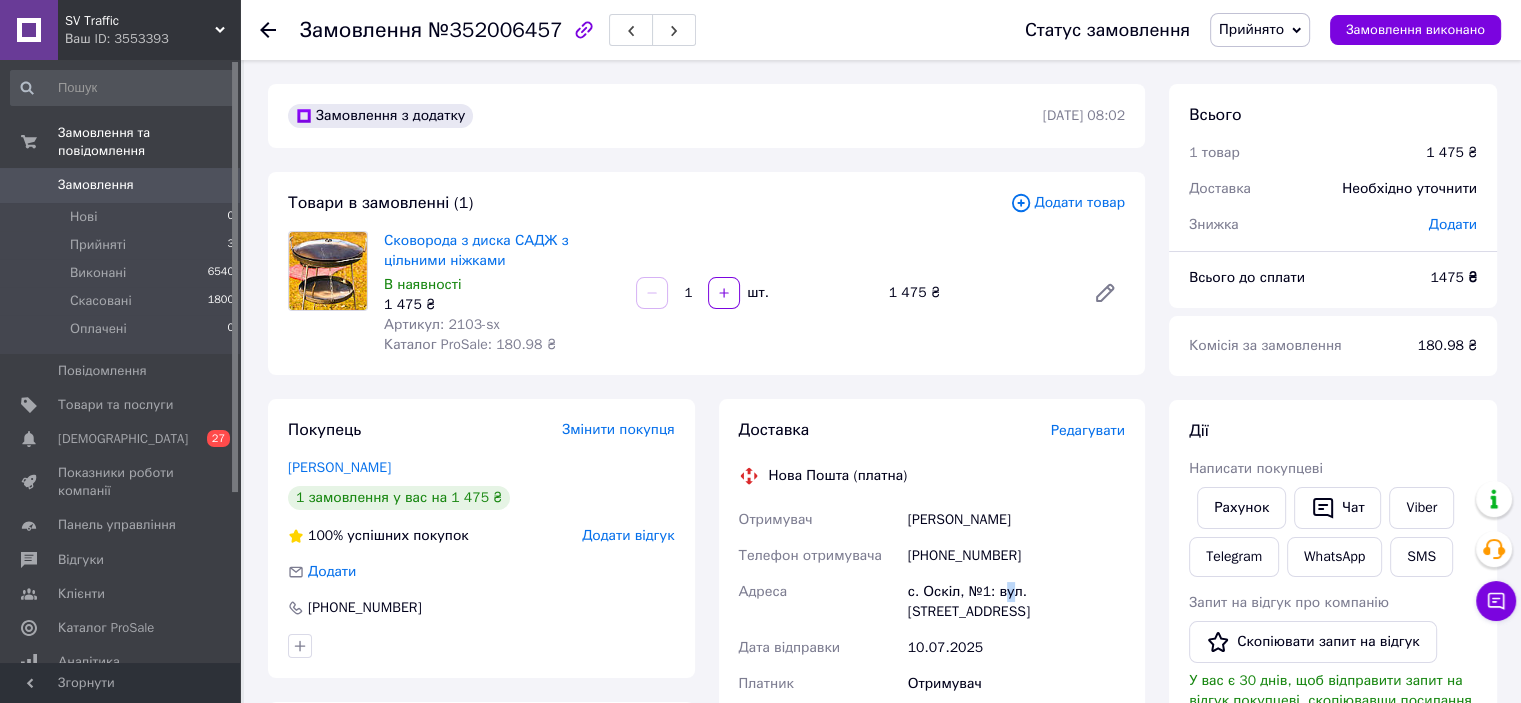 drag, startPoint x: 890, startPoint y: 515, endPoint x: 1060, endPoint y: 512, distance: 170.02647 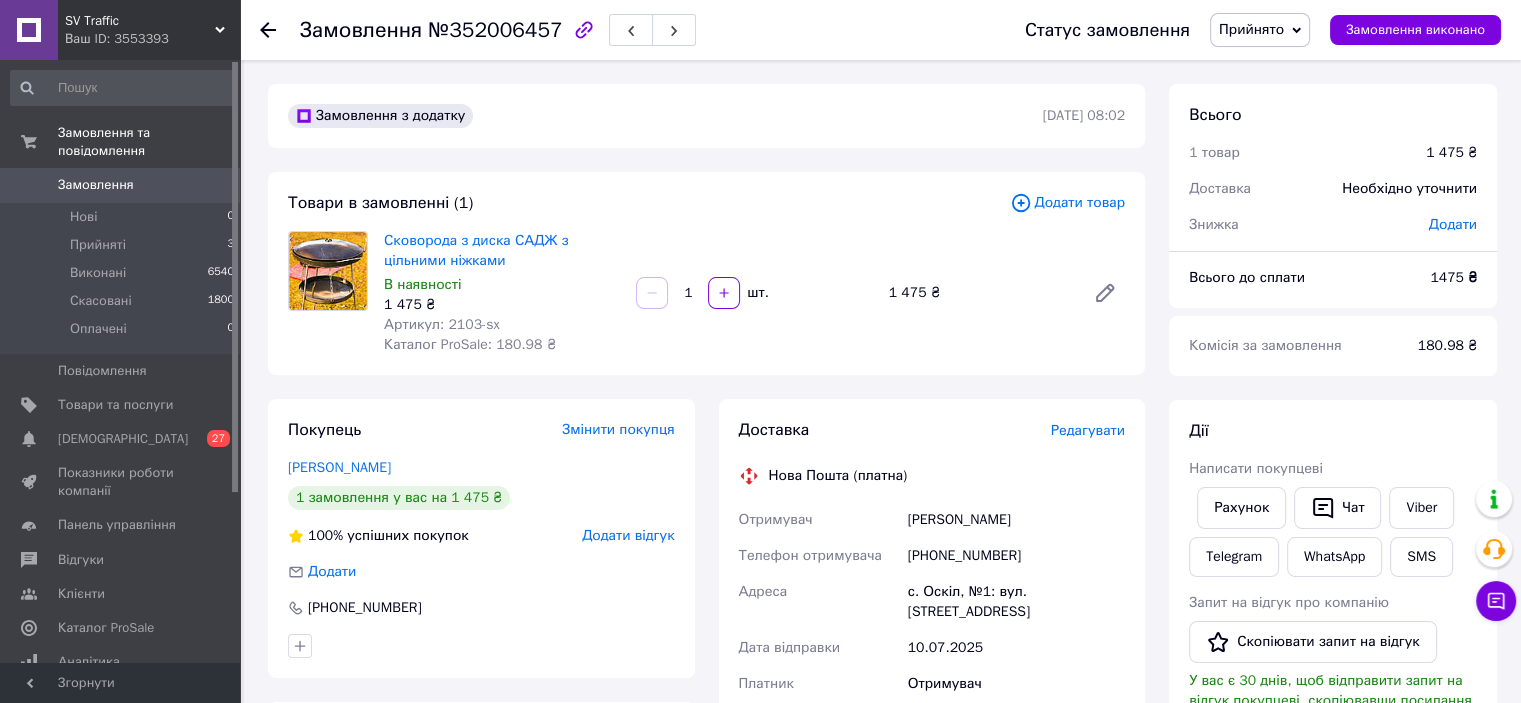 click on "10.07.2025" at bounding box center [1016, 648] 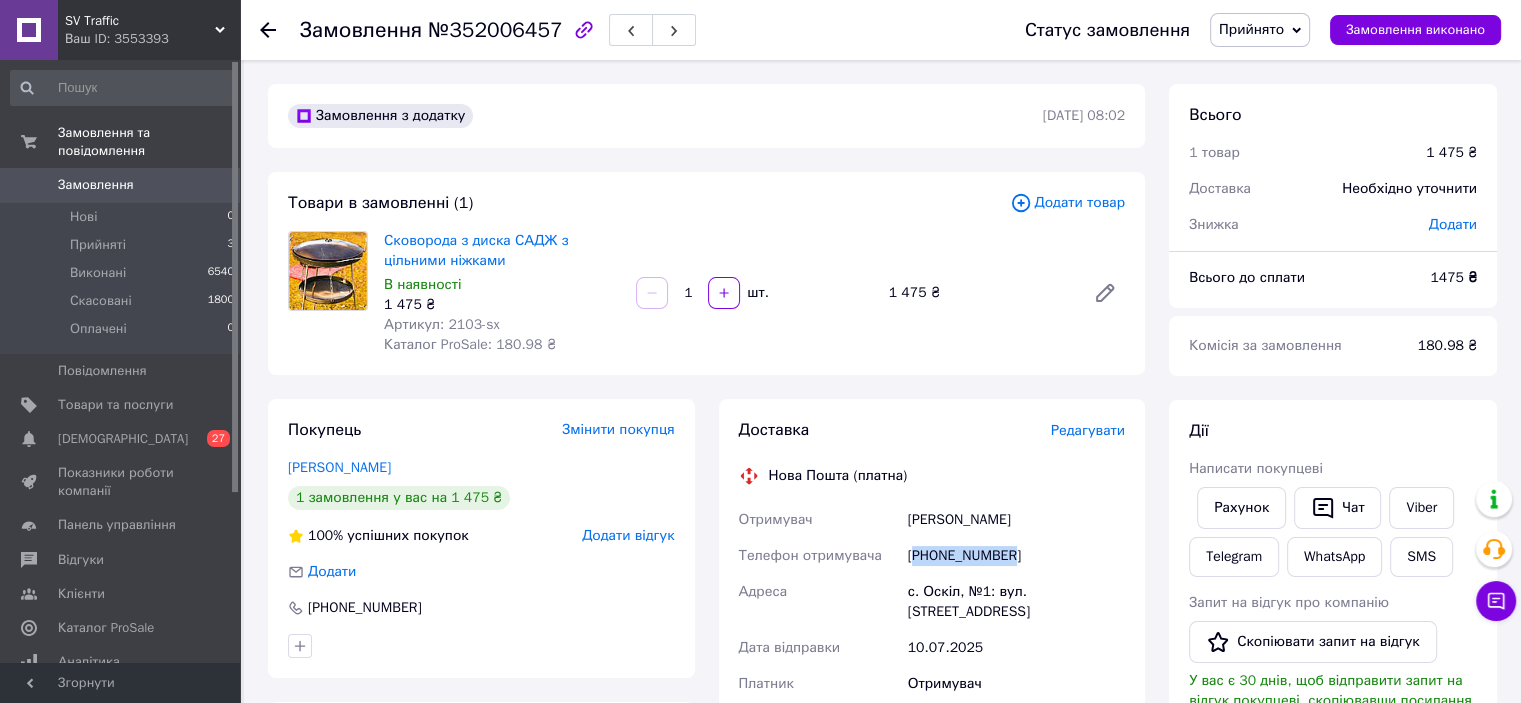 drag, startPoint x: 920, startPoint y: 551, endPoint x: 1039, endPoint y: 551, distance: 119 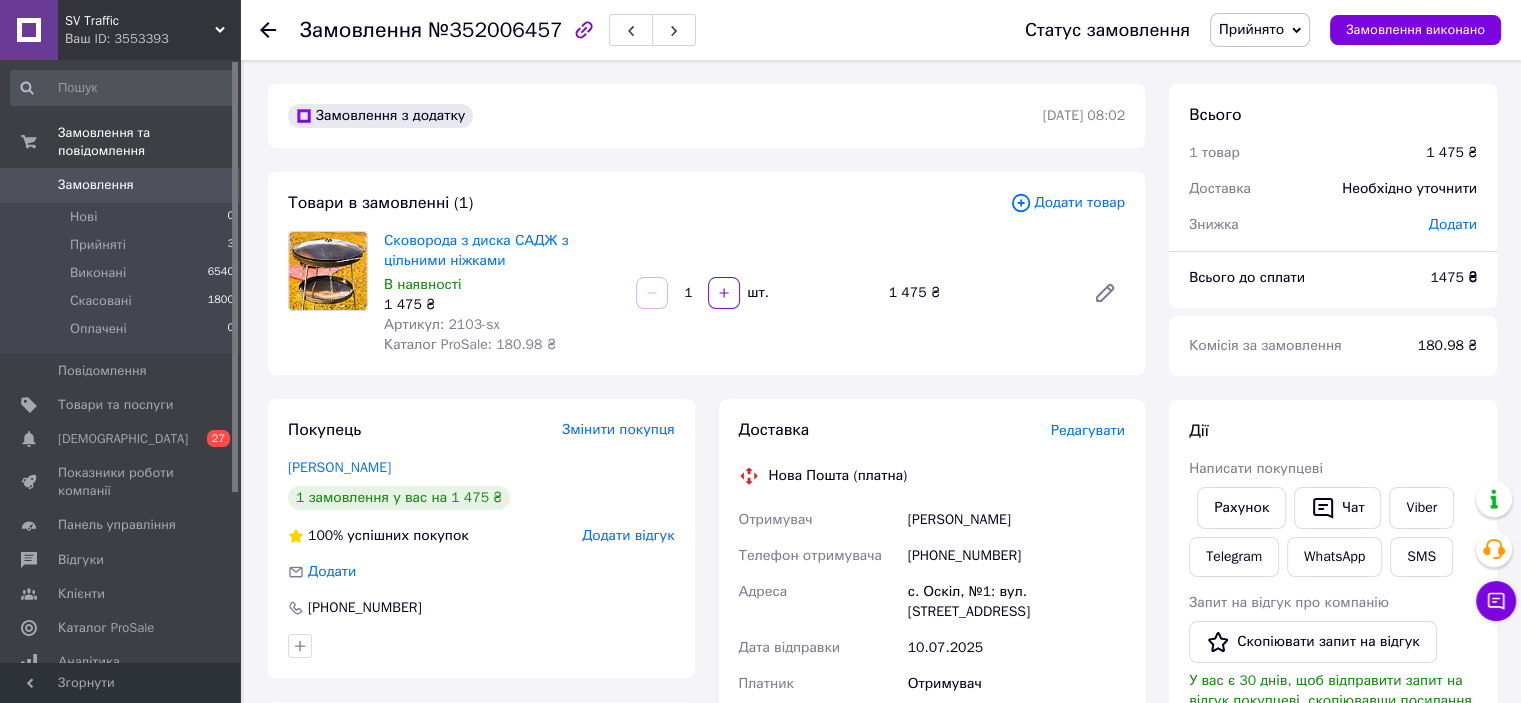 click on "с. Оскіл, №1: вул. Слобідська, 65" at bounding box center (1016, 602) 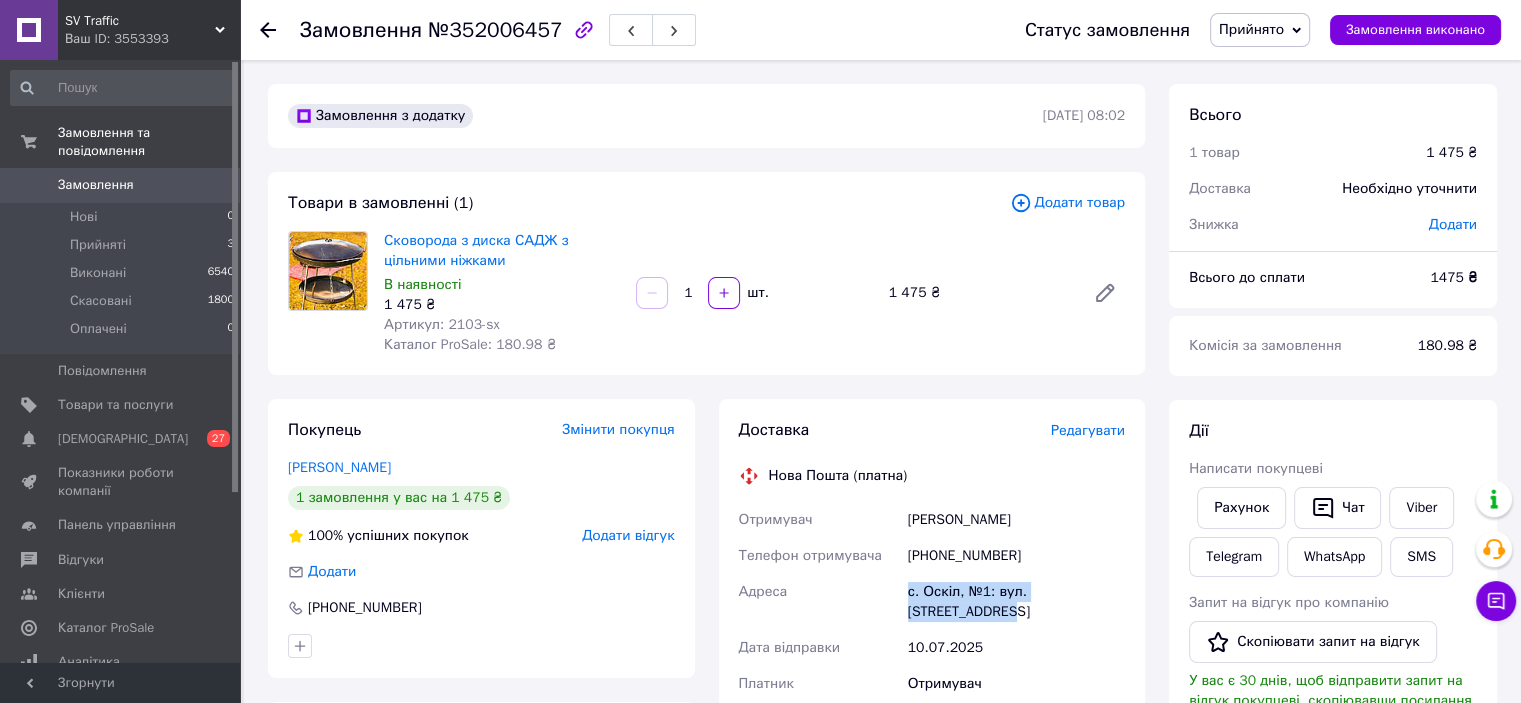 drag, startPoint x: 900, startPoint y: 593, endPoint x: 1142, endPoint y: 587, distance: 242.07437 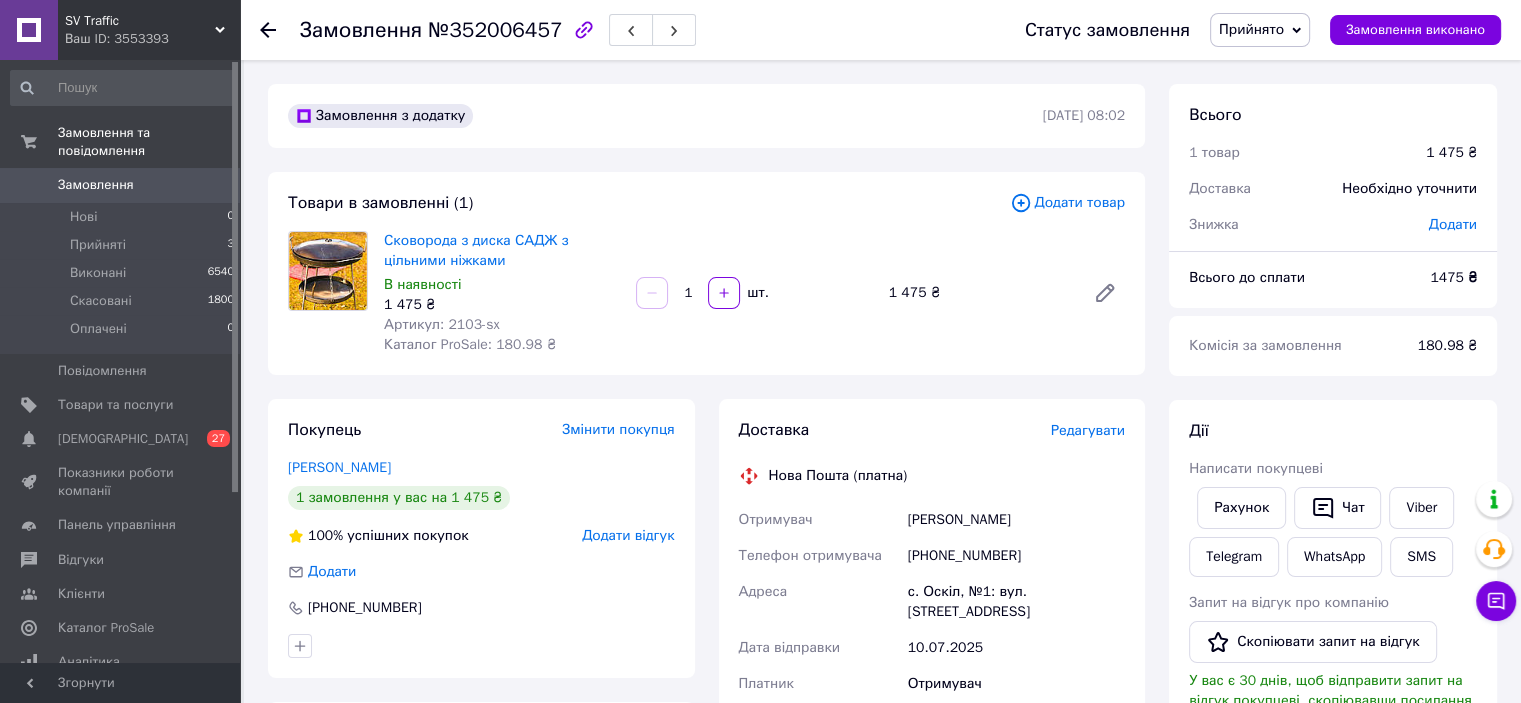 drag, startPoint x: 389, startPoint y: 178, endPoint x: 242, endPoint y: 208, distance: 150.03 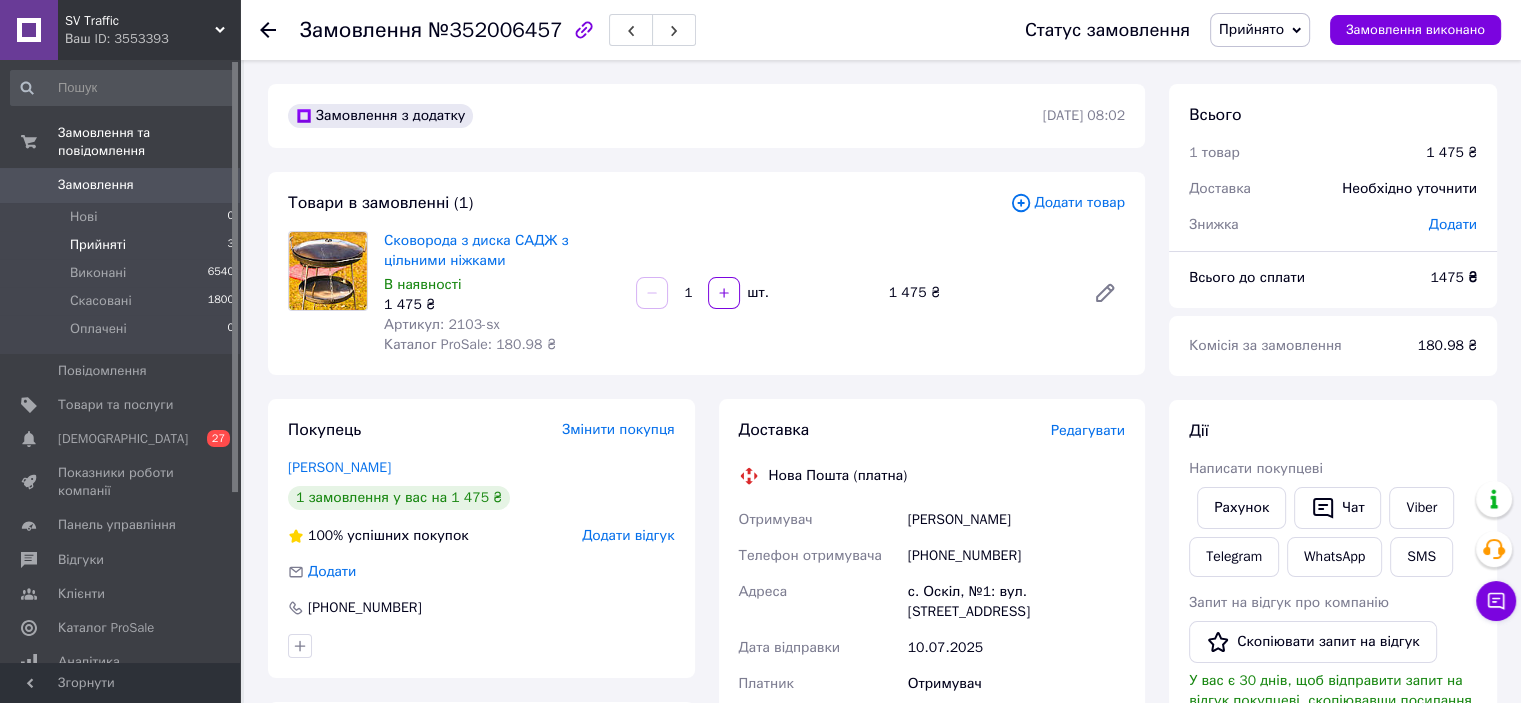 click on "Прийняті" at bounding box center [98, 245] 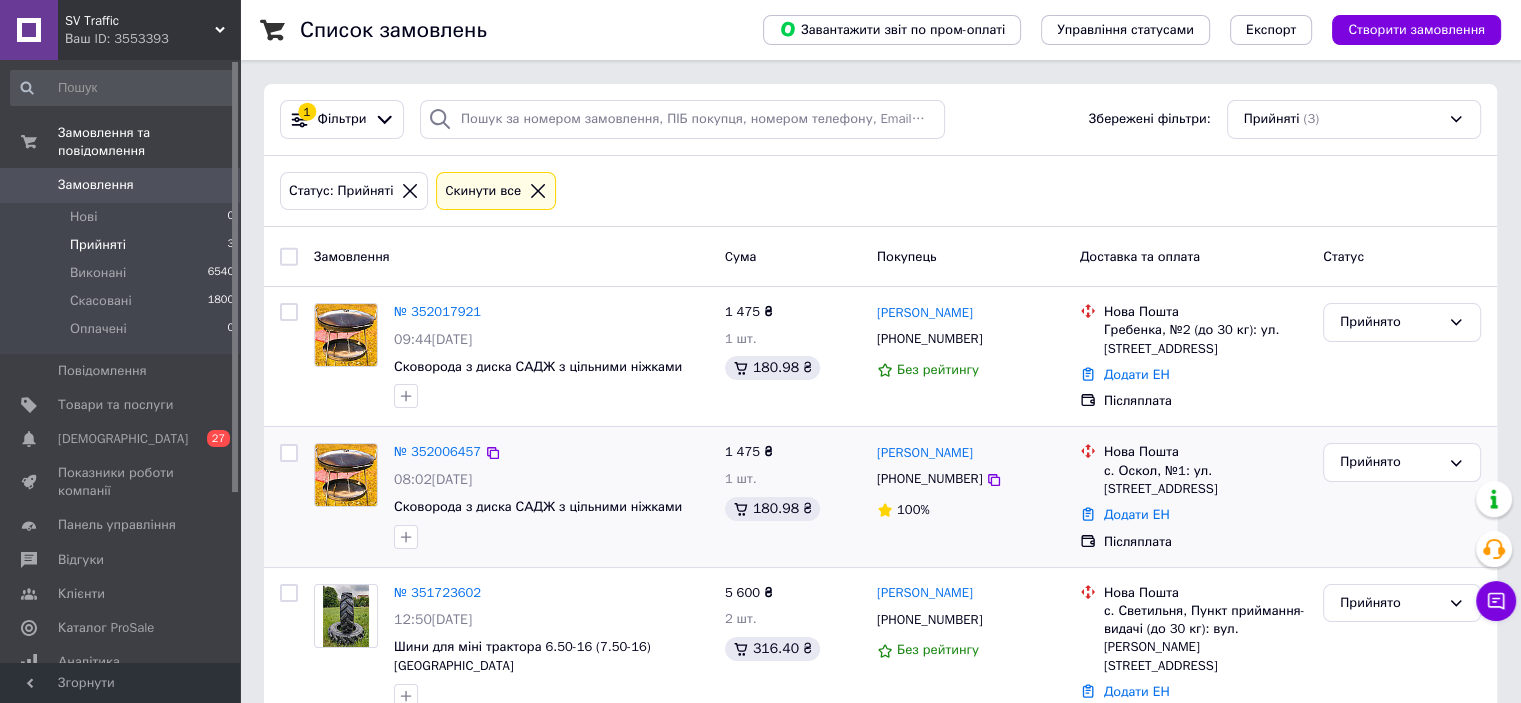 scroll, scrollTop: 42, scrollLeft: 0, axis: vertical 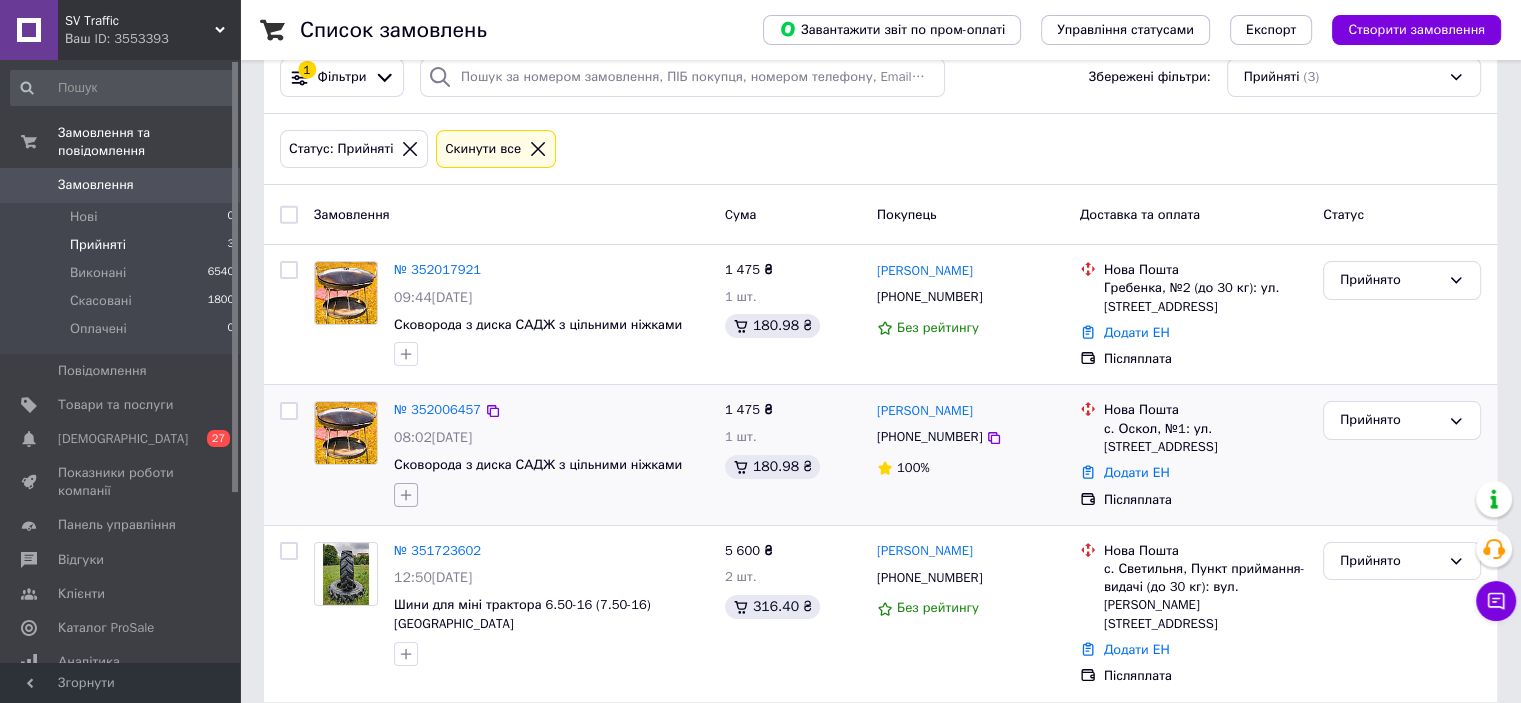 click 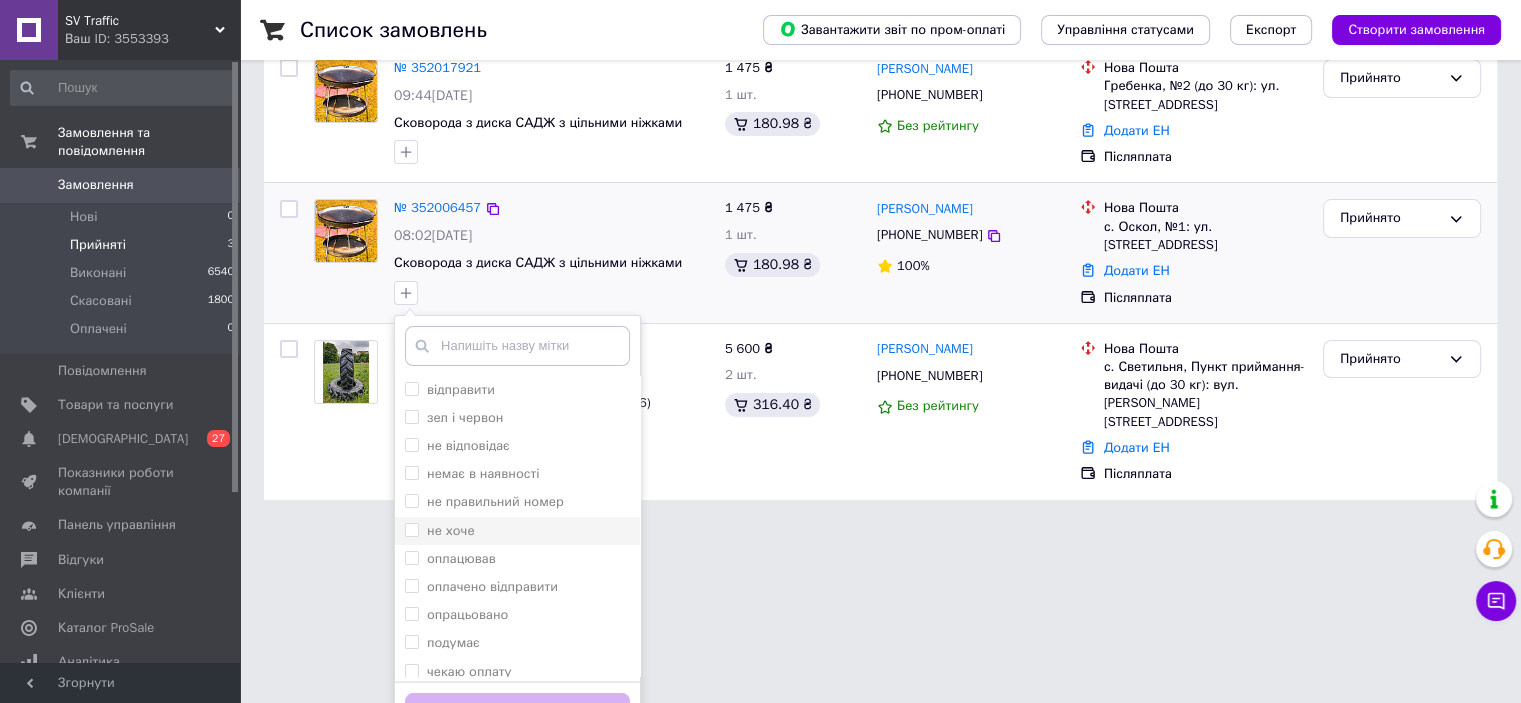 scroll, scrollTop: 280, scrollLeft: 0, axis: vertical 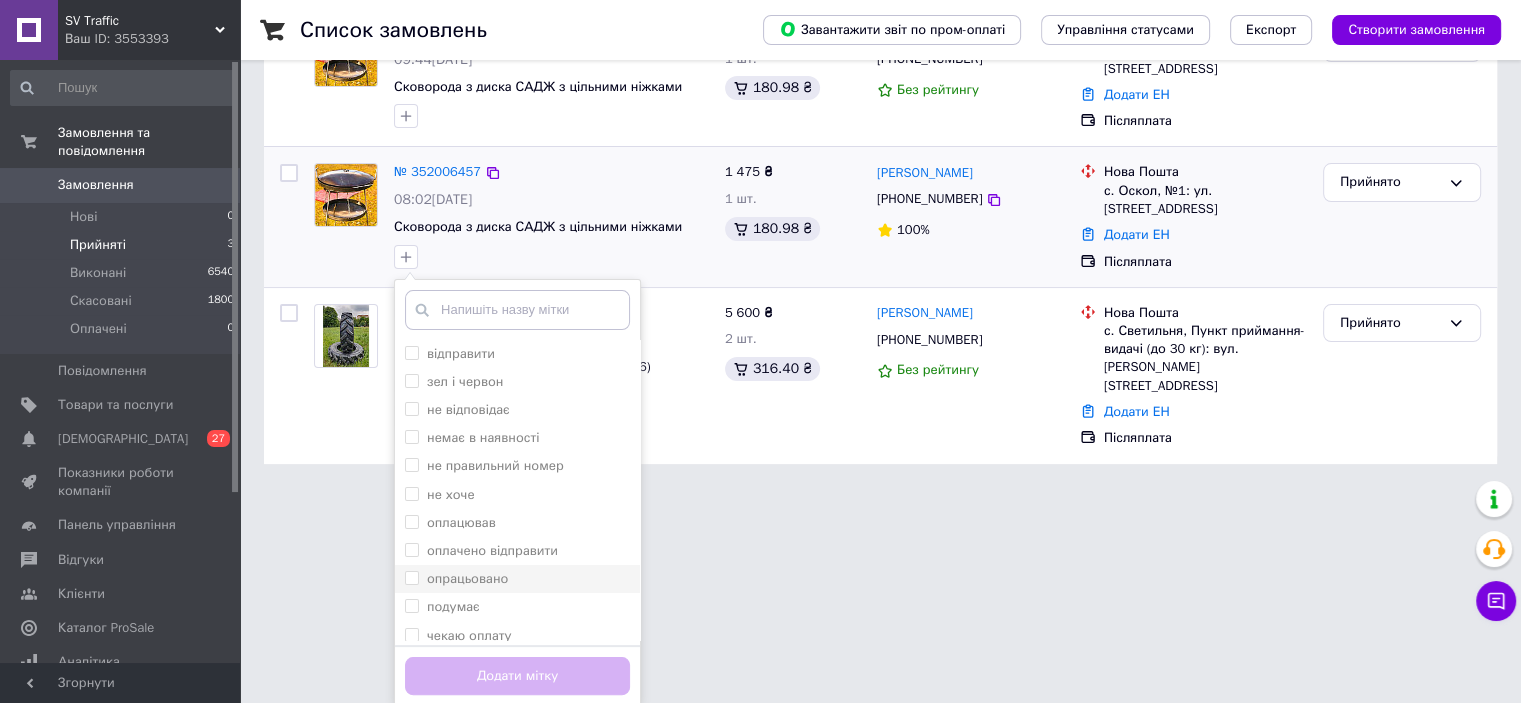 click on "опрацьовано" at bounding box center [467, 578] 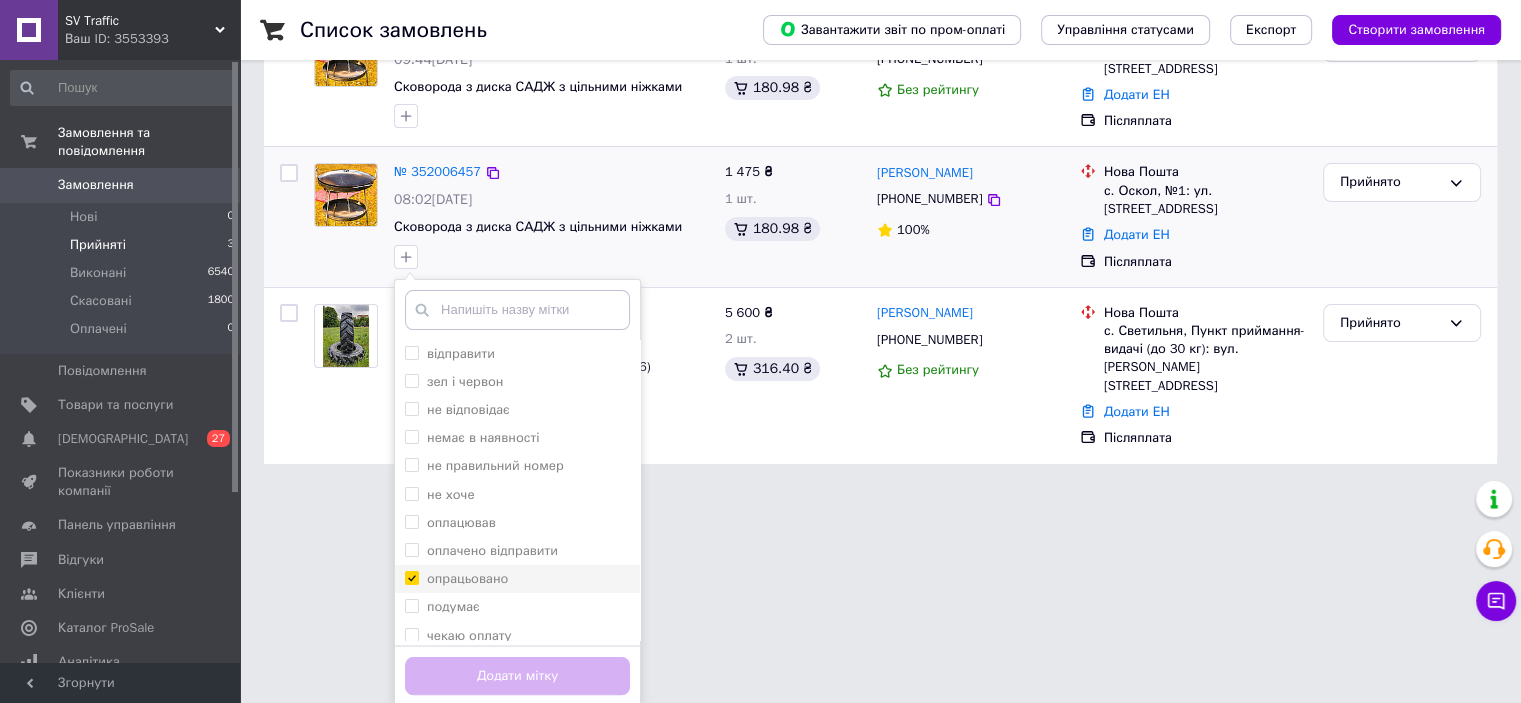 checkbox on "true" 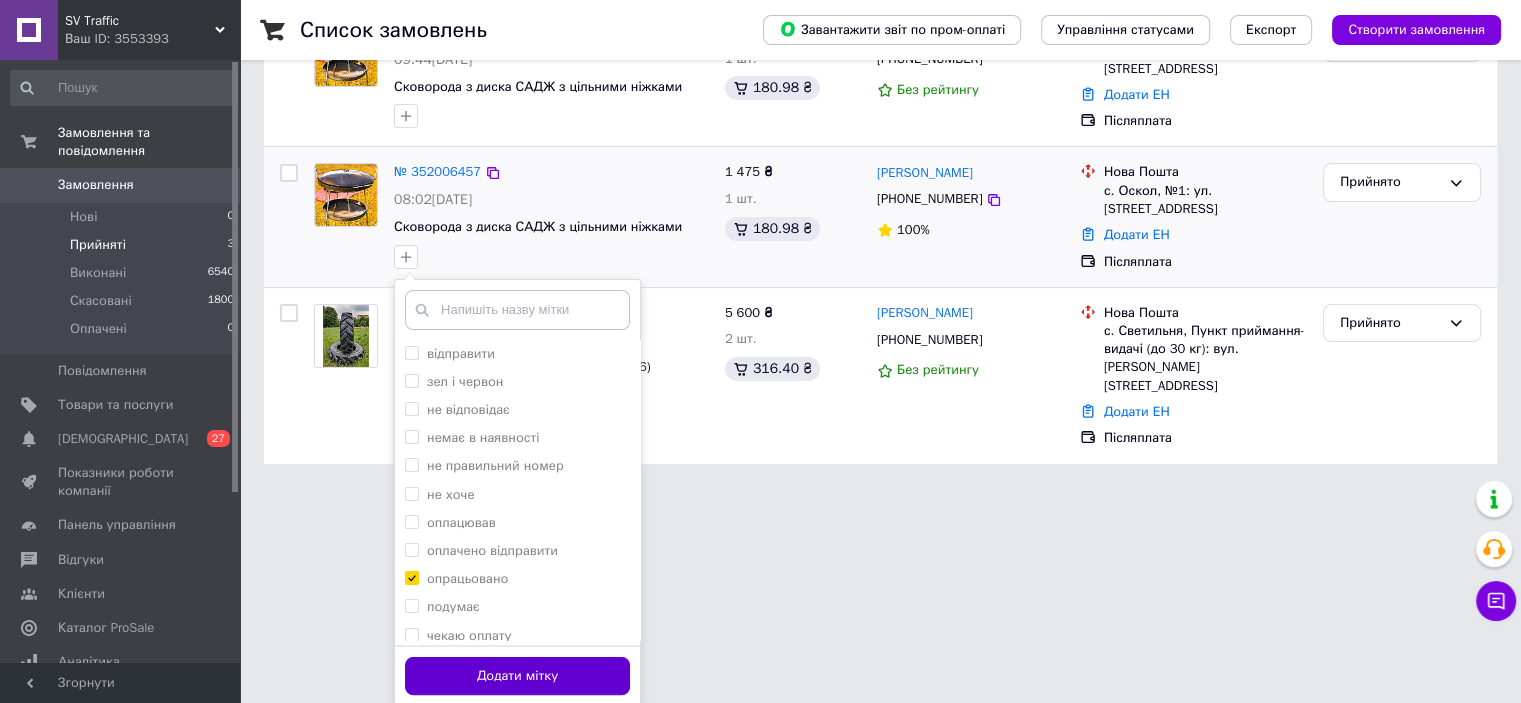 click on "Додати мітку" at bounding box center (517, 676) 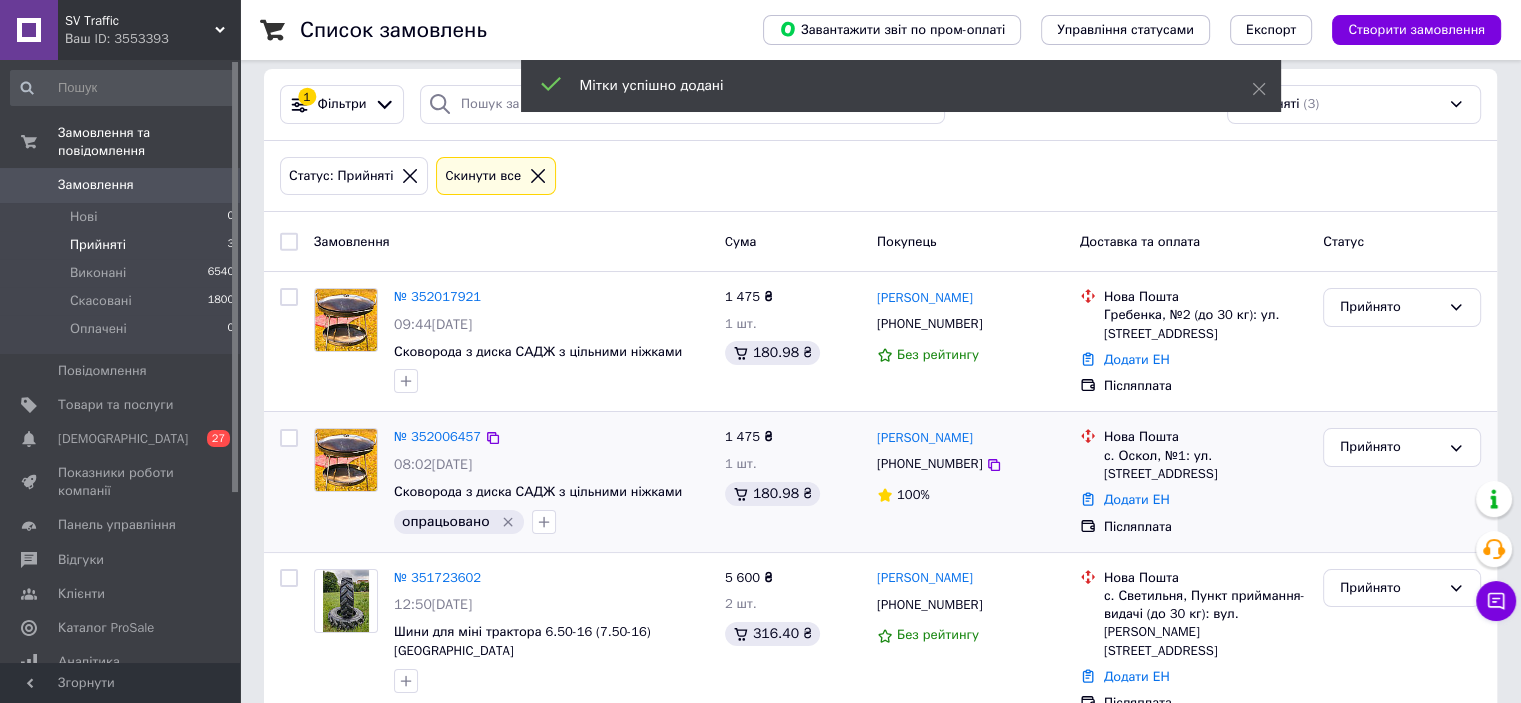 scroll, scrollTop: 0, scrollLeft: 0, axis: both 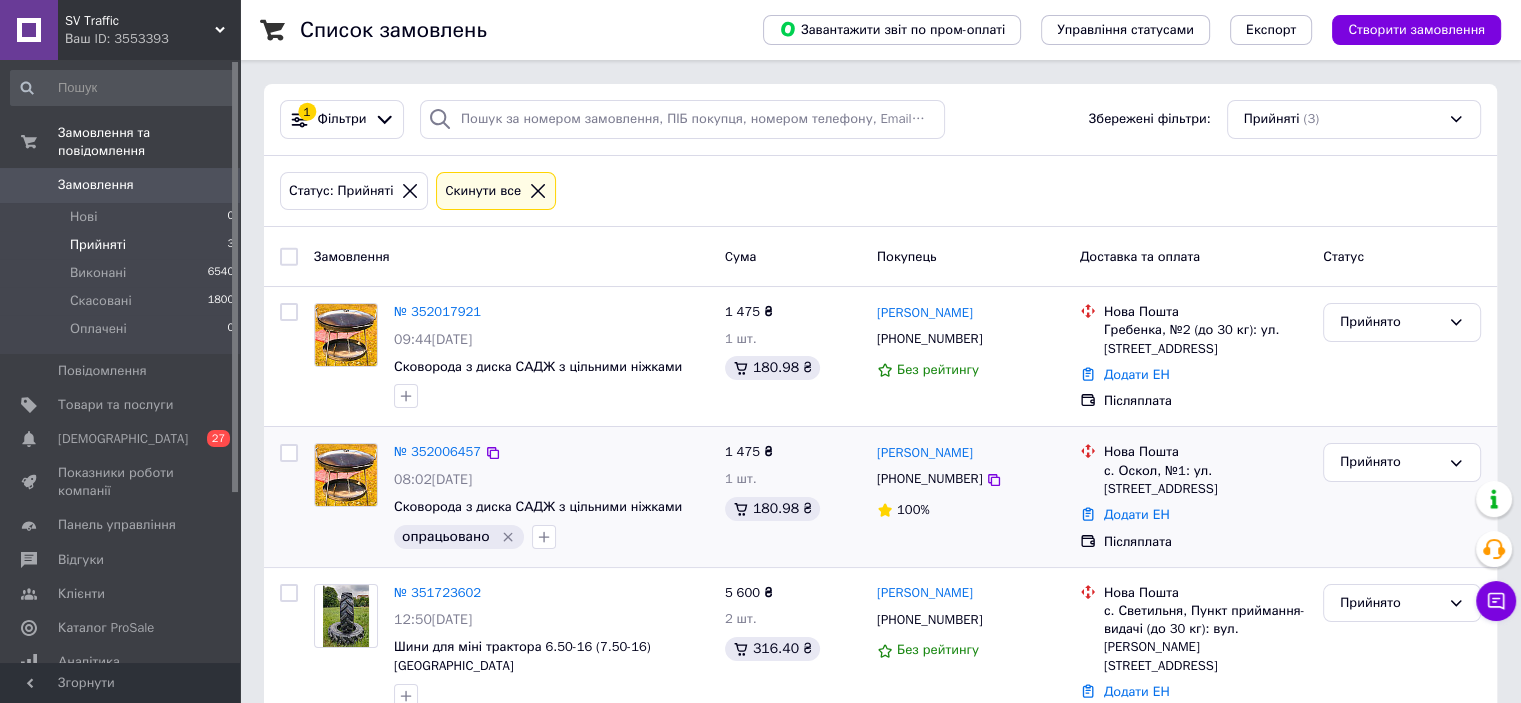 click on "+380939824714" at bounding box center (970, 479) 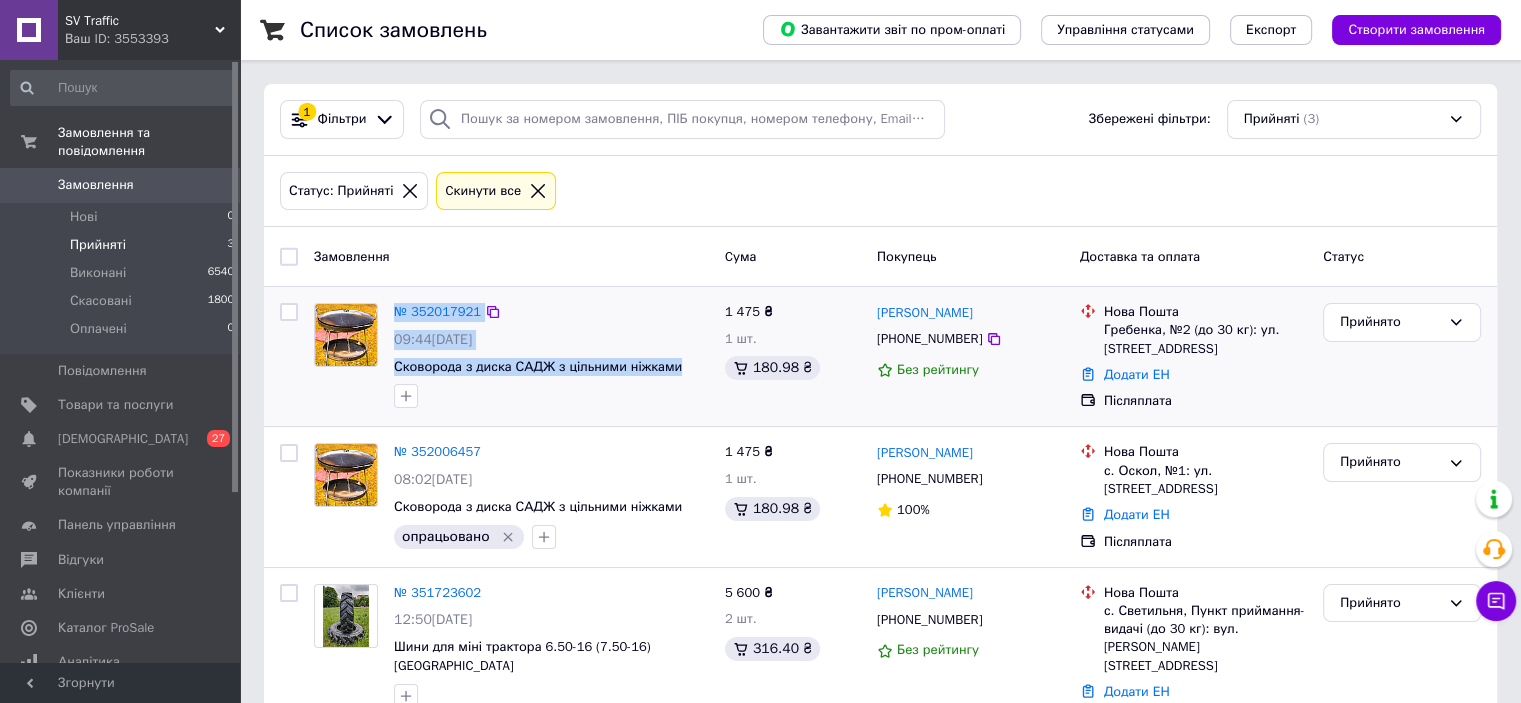 drag, startPoint x: 384, startPoint y: 371, endPoint x: 598, endPoint y: 379, distance: 214.14948 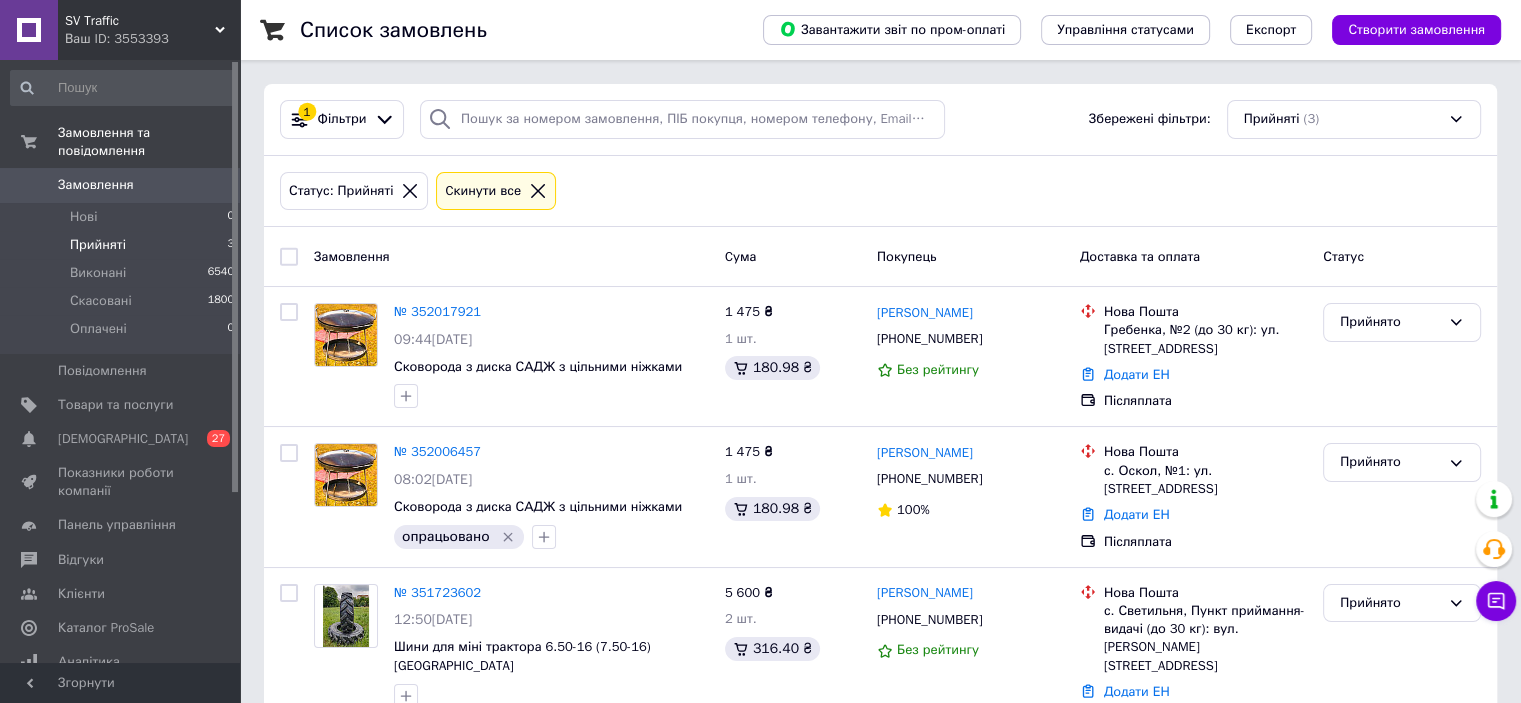 click on "Замовлення Cума Покупець Доставка та оплата Статус" at bounding box center (880, 257) 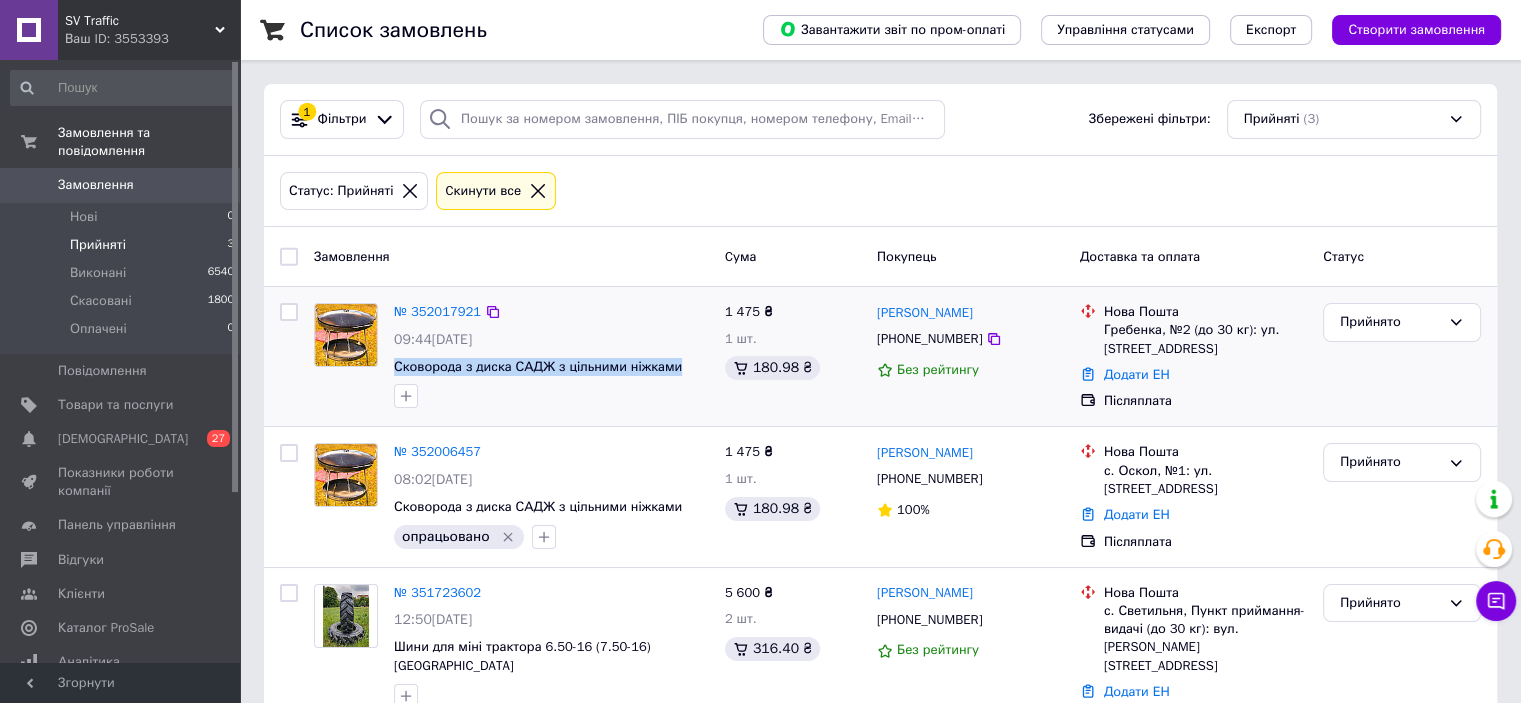 drag, startPoint x: 388, startPoint y: 363, endPoint x: 674, endPoint y: 371, distance: 286.11188 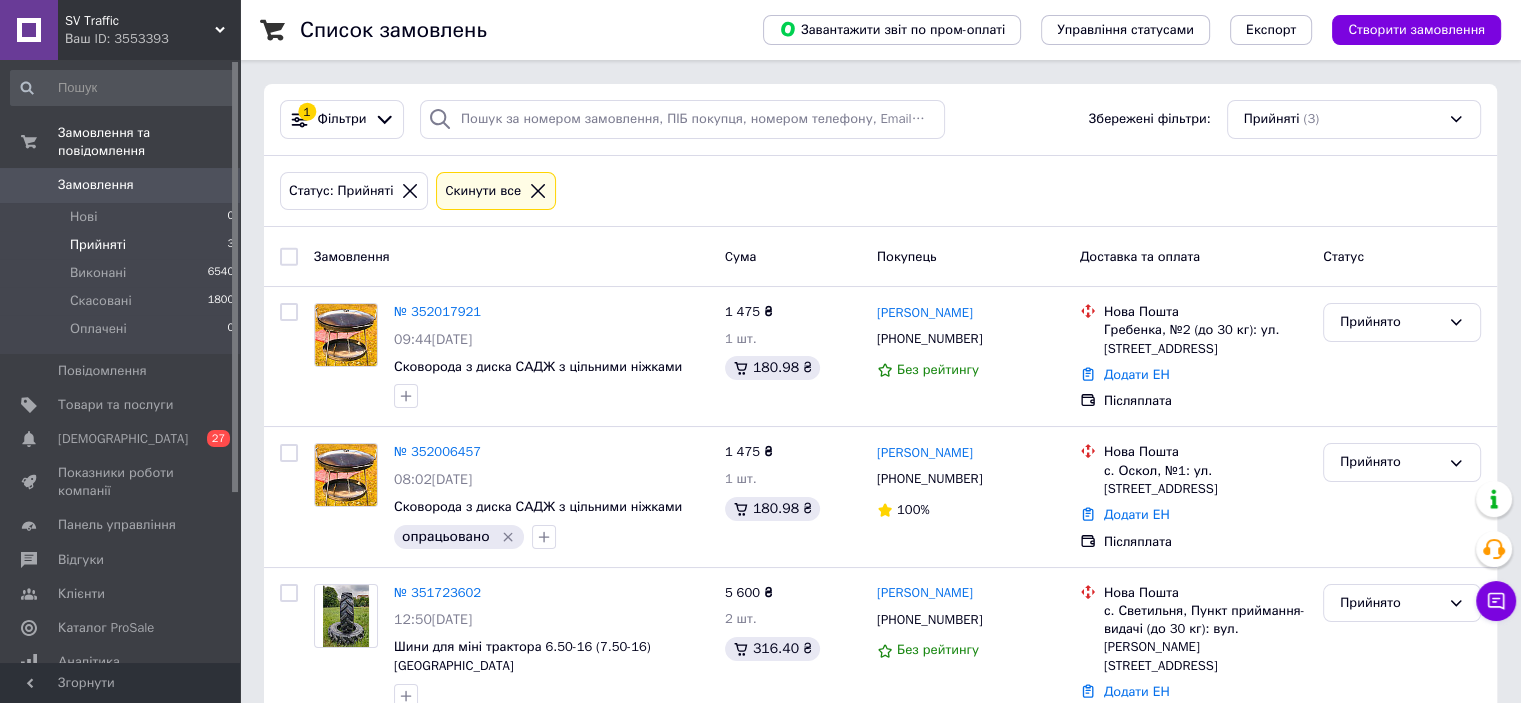 click on "Прийняті" at bounding box center (98, 245) 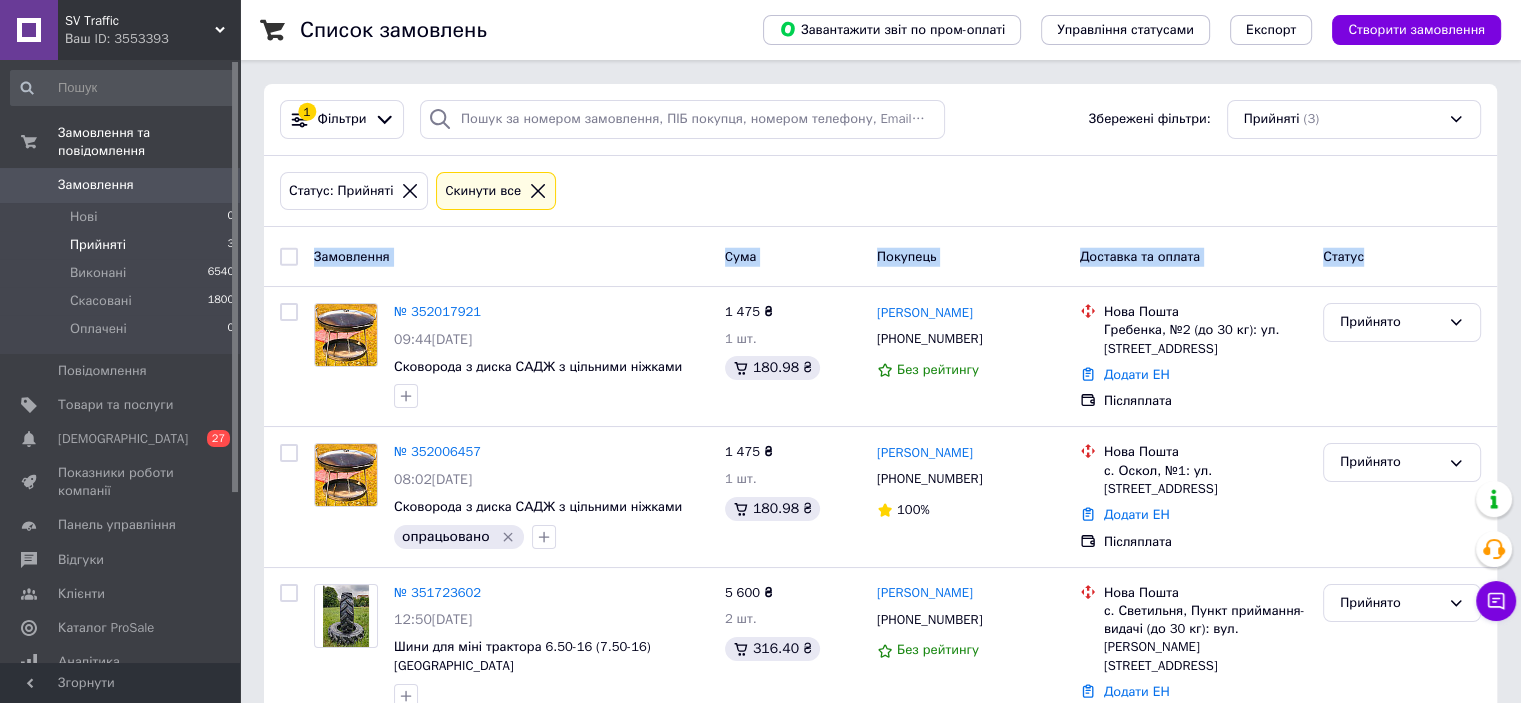 drag, startPoint x: 1501, startPoint y: 239, endPoint x: 300, endPoint y: 231, distance: 1201.0266 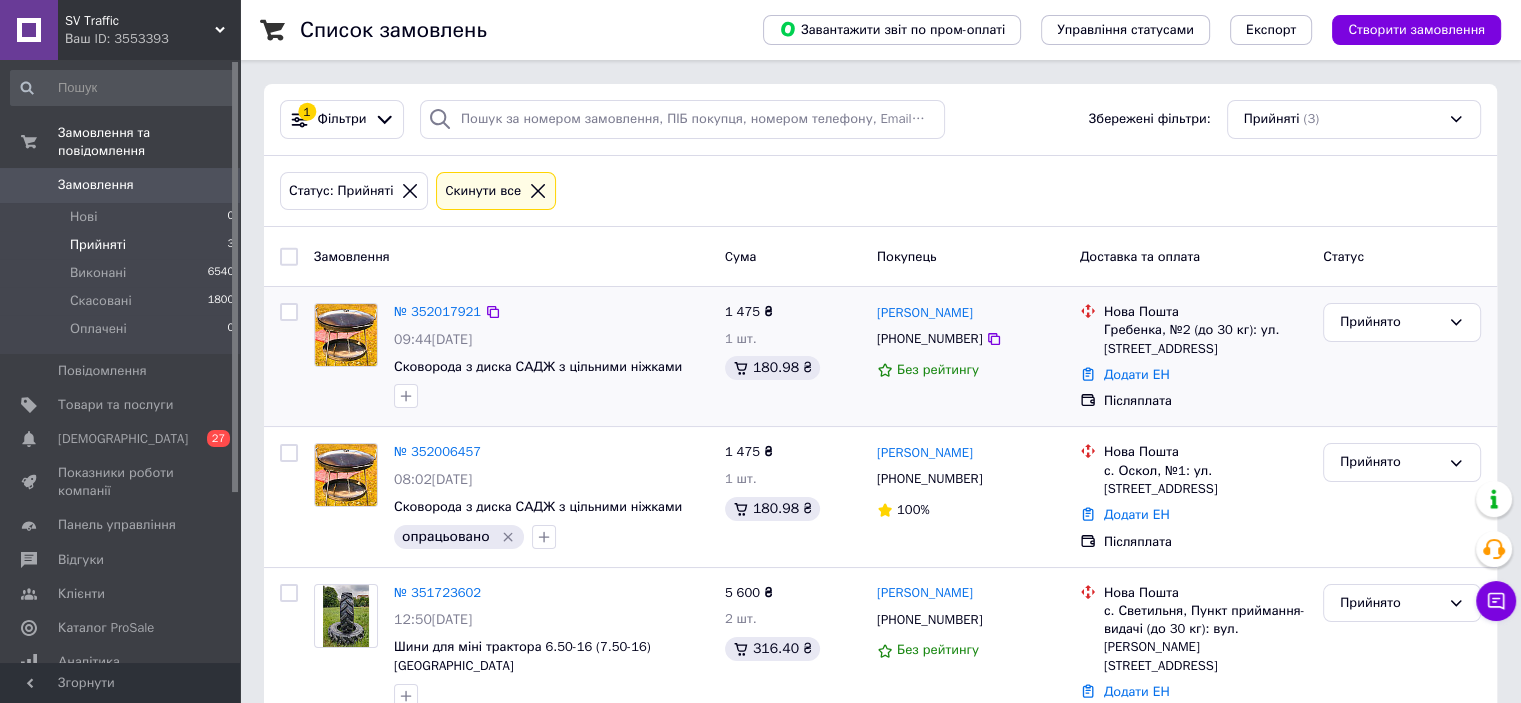 drag, startPoint x: 1084, startPoint y: 307, endPoint x: 1240, endPoint y: 358, distance: 164.12495 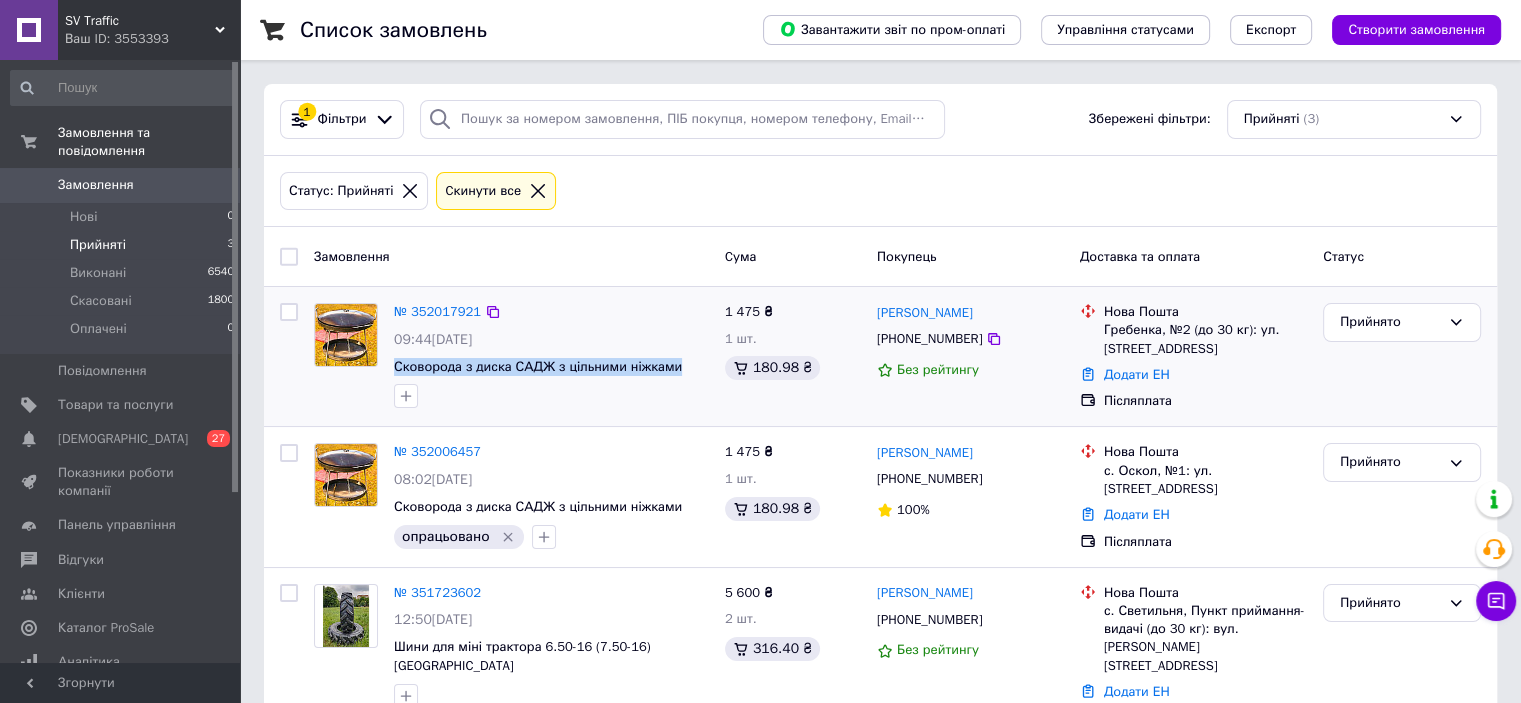drag, startPoint x: 388, startPoint y: 363, endPoint x: 676, endPoint y: 374, distance: 288.21 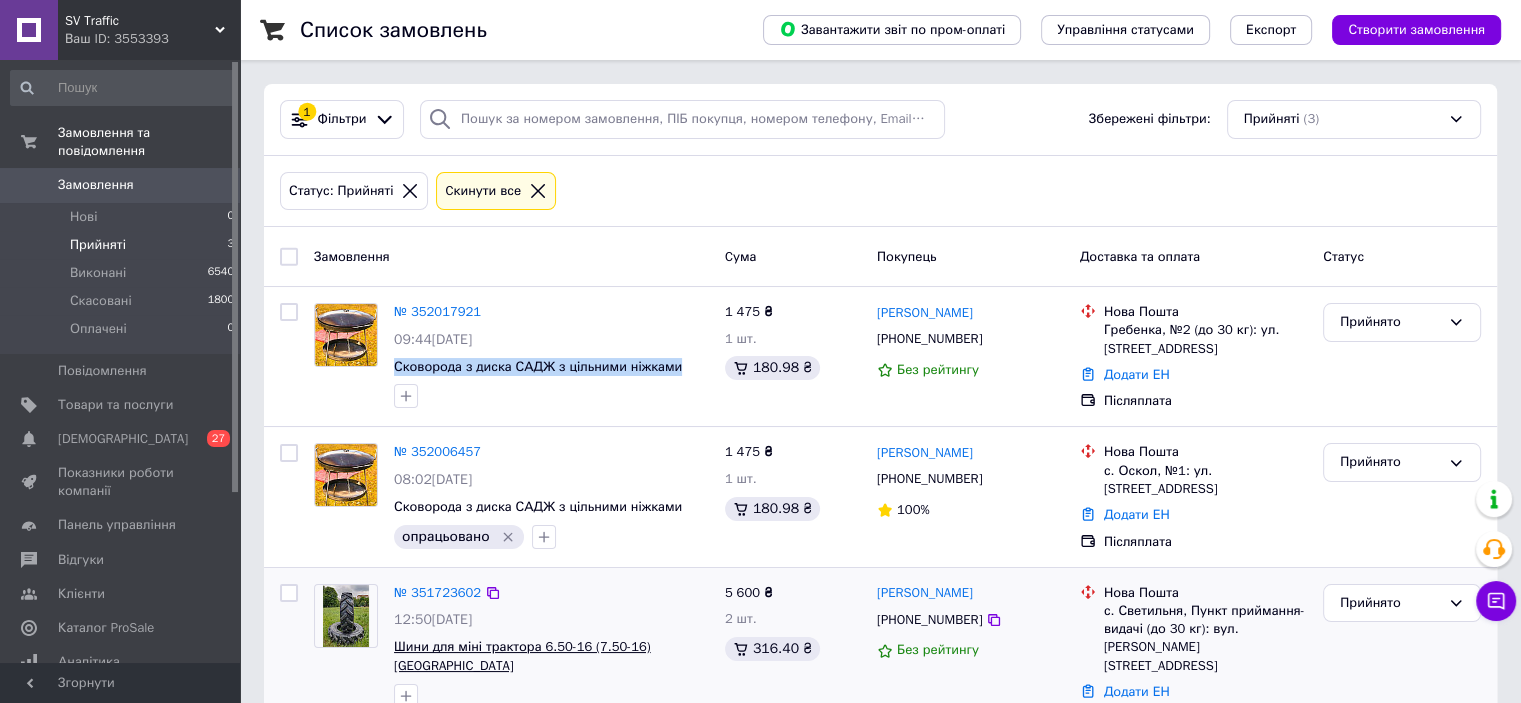 copy on "Сковорода з диска САДЖ з цільними ніжками" 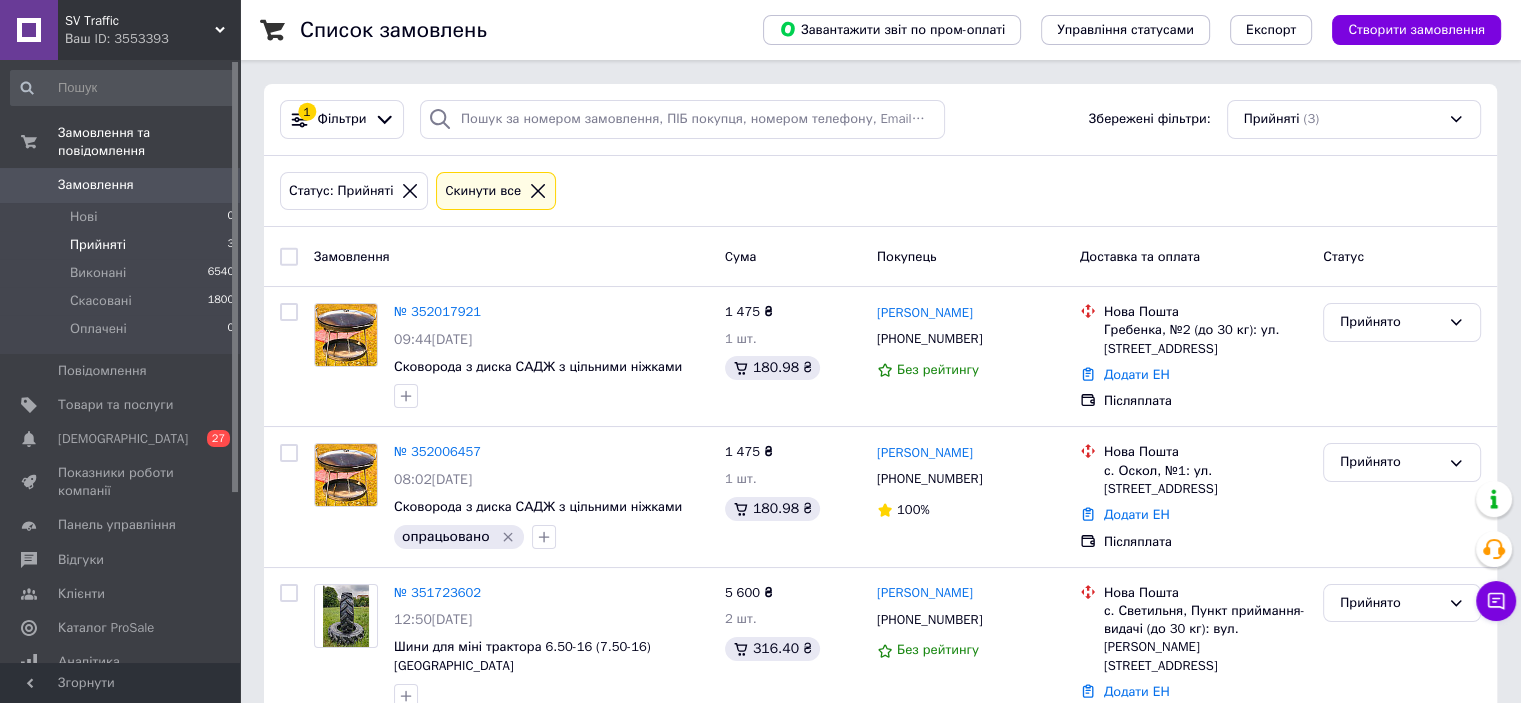 click on "Замовлення" at bounding box center [511, 256] 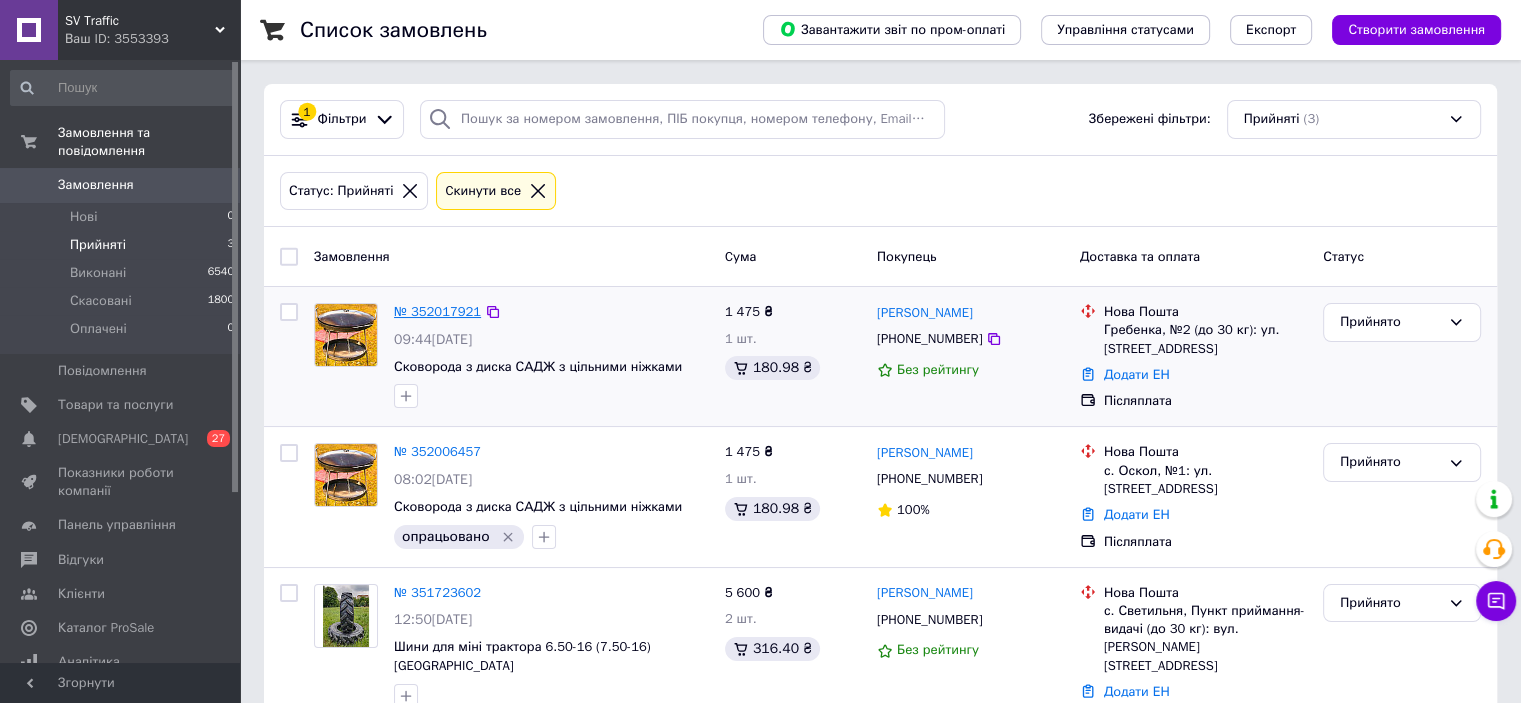 click on "№ 352017921" at bounding box center [437, 311] 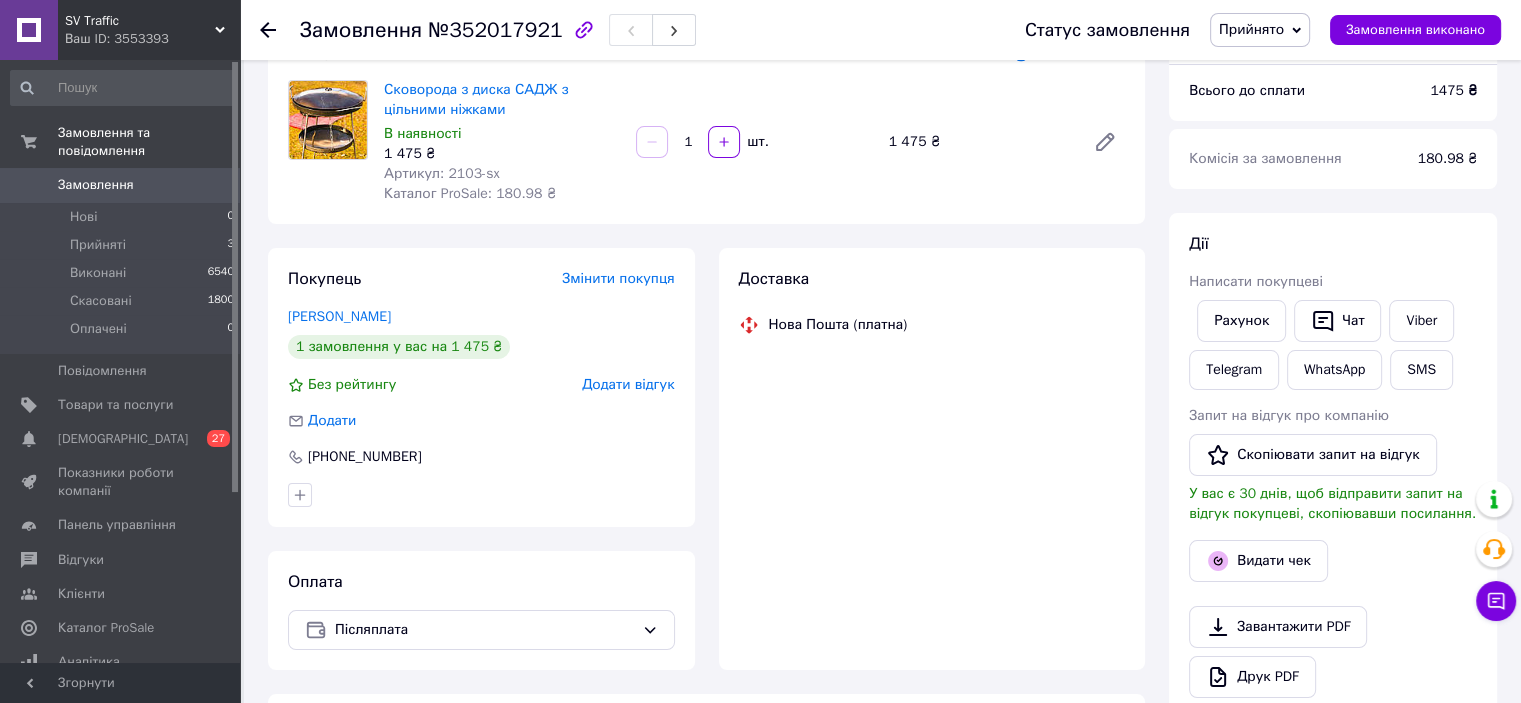 scroll, scrollTop: 200, scrollLeft: 0, axis: vertical 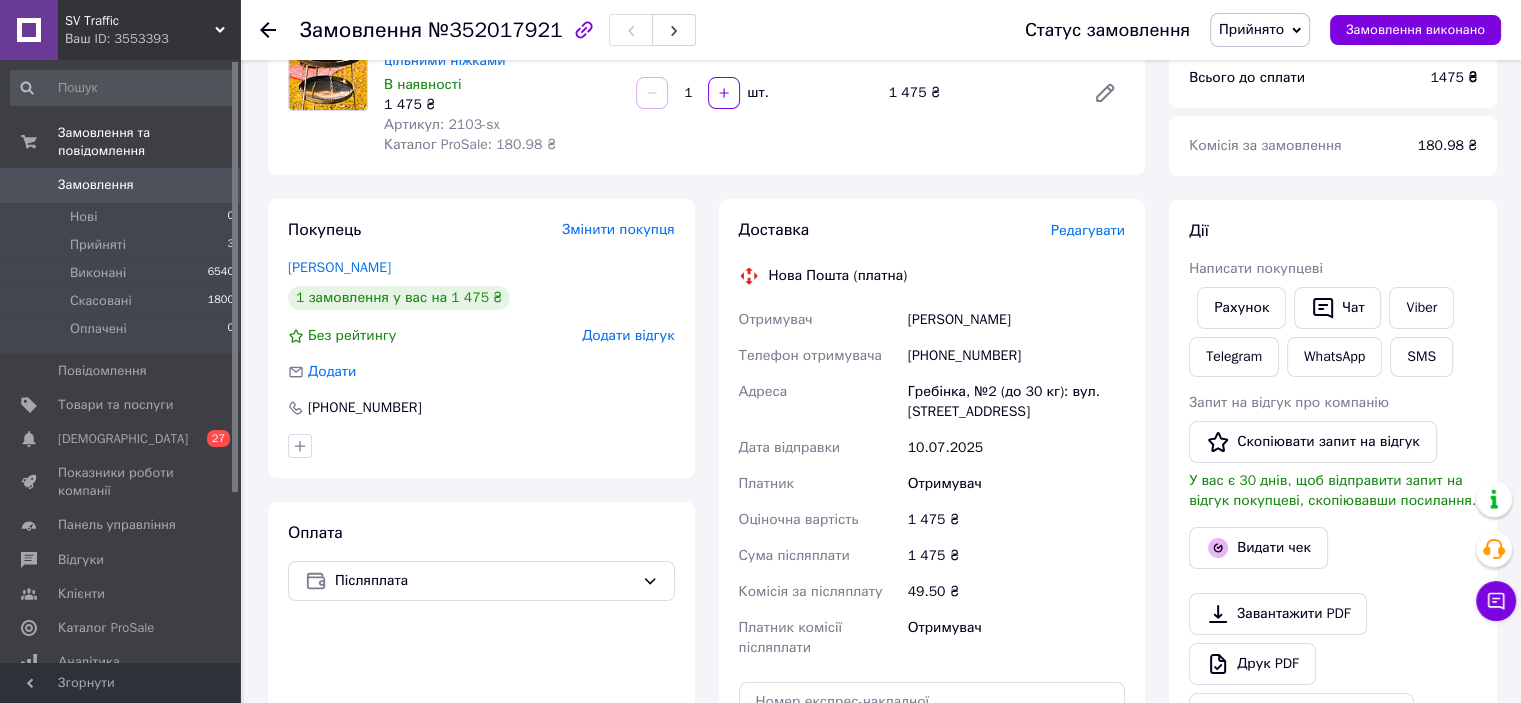 drag, startPoint x: 905, startPoint y: 323, endPoint x: 1060, endPoint y: 325, distance: 155.01291 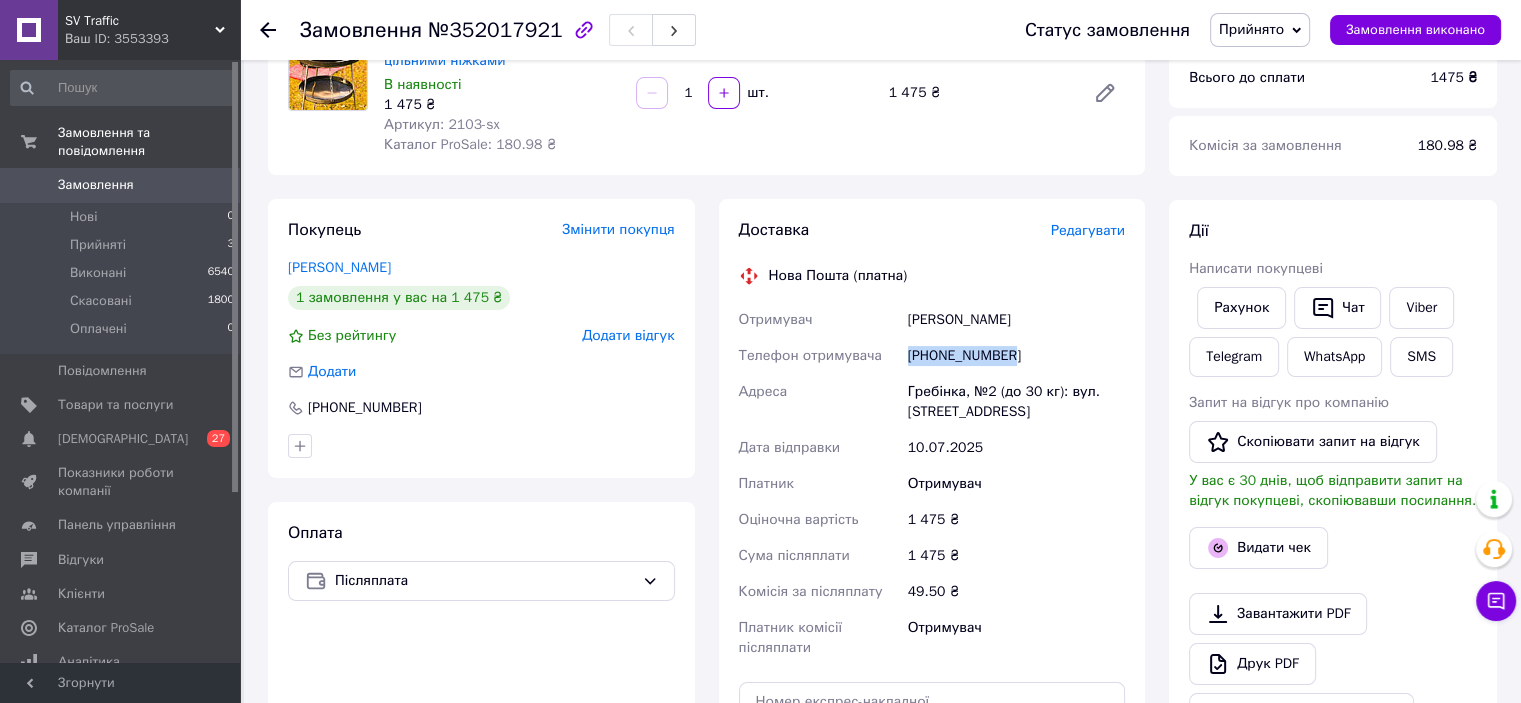 drag, startPoint x: 904, startPoint y: 350, endPoint x: 1091, endPoint y: 360, distance: 187.26718 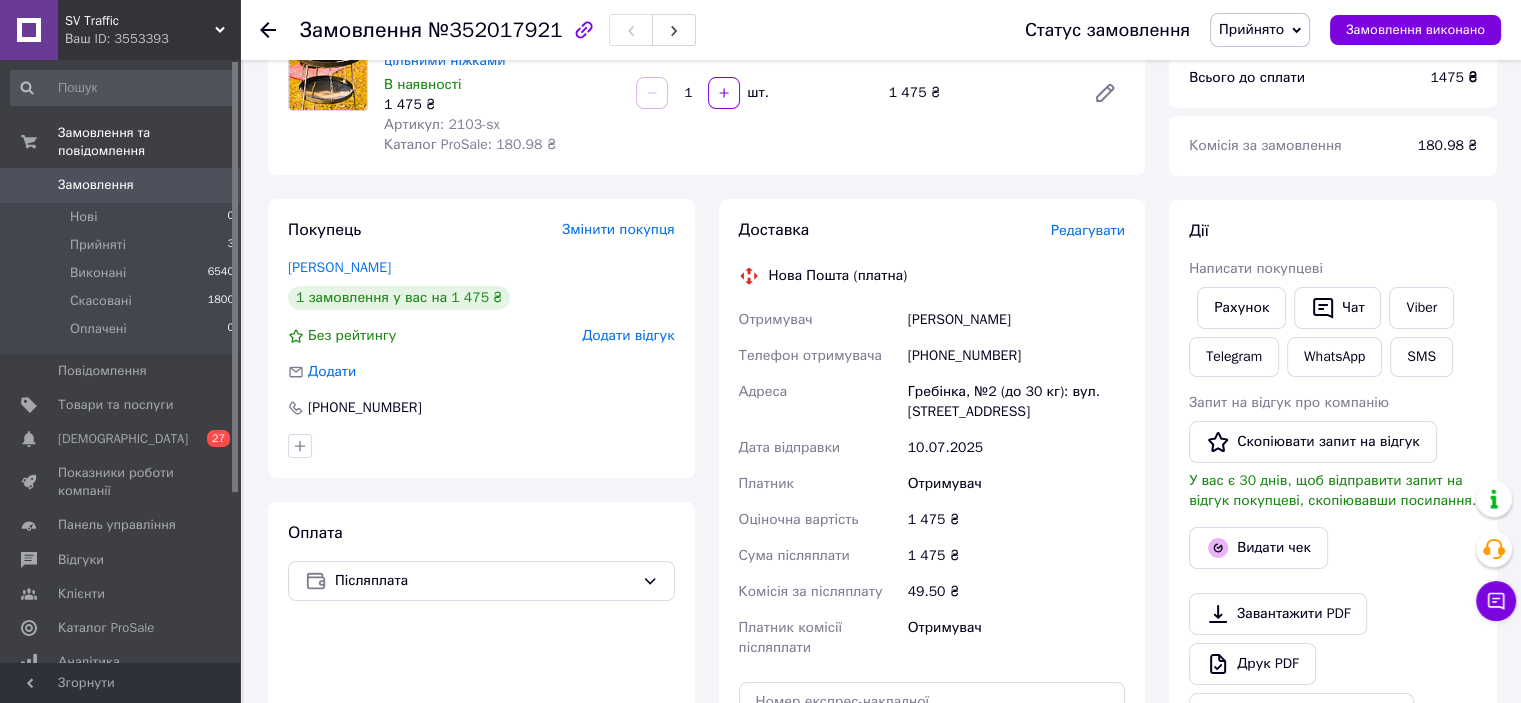 drag, startPoint x: 1058, startPoint y: 572, endPoint x: 992, endPoint y: 461, distance: 129.13947 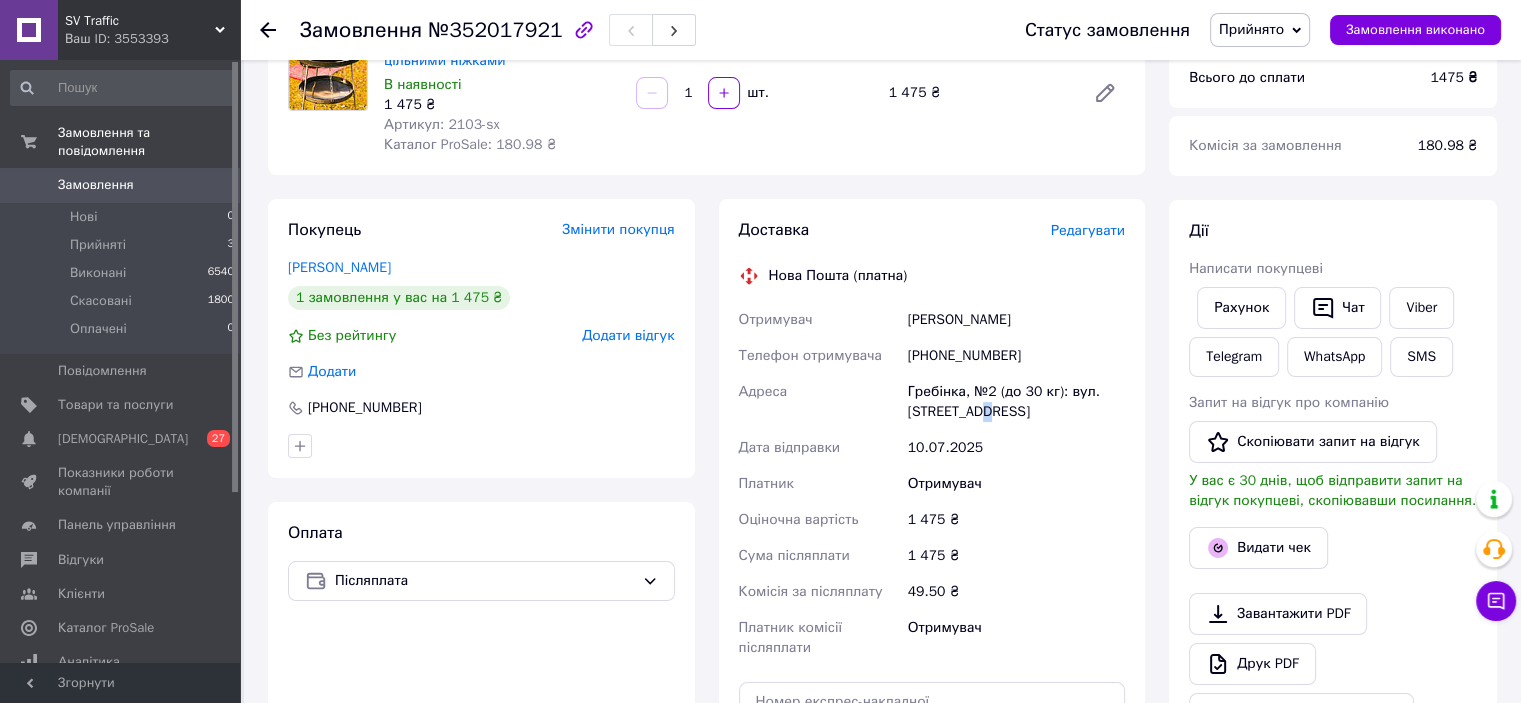 drag, startPoint x: 983, startPoint y: 417, endPoint x: 949, endPoint y: 414, distance: 34.132095 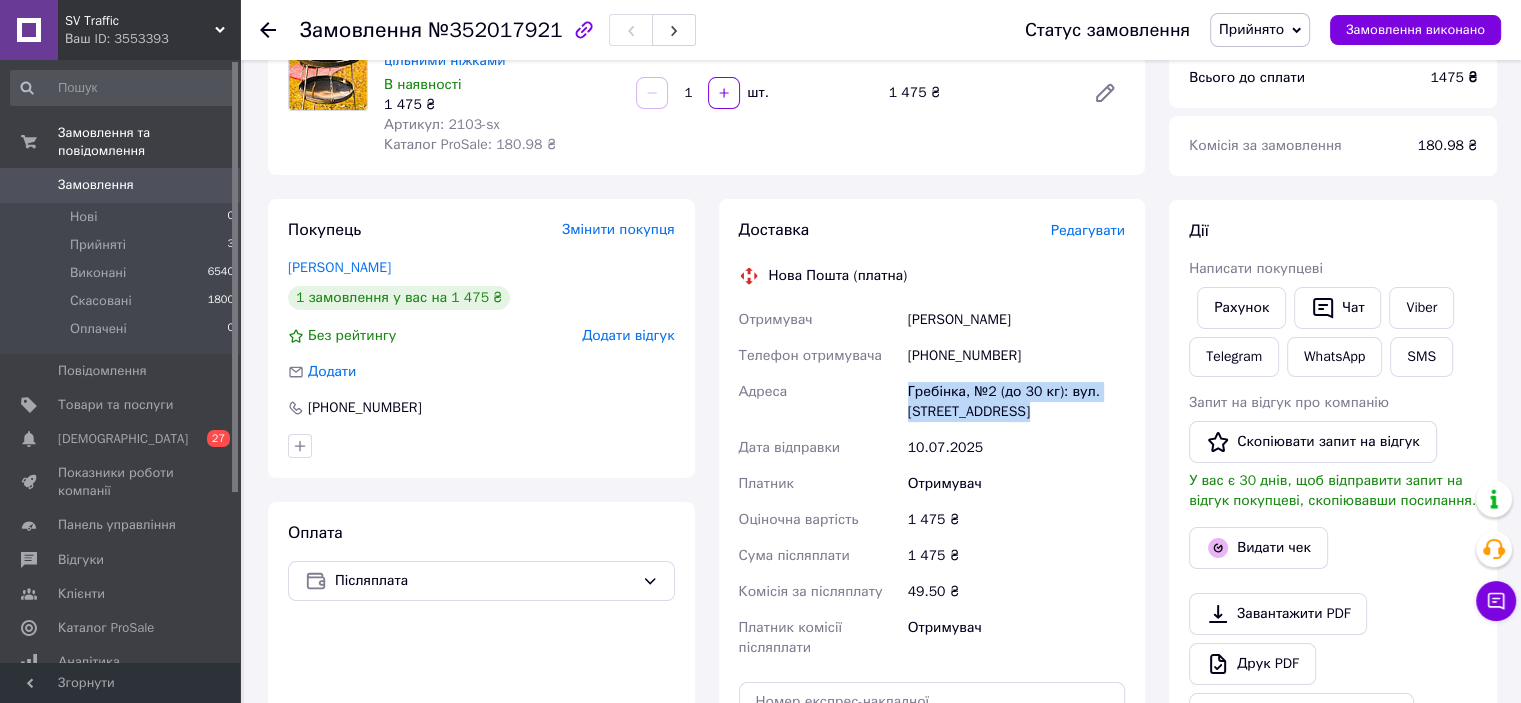 drag, startPoint x: 904, startPoint y: 389, endPoint x: 1068, endPoint y: 422, distance: 167.28719 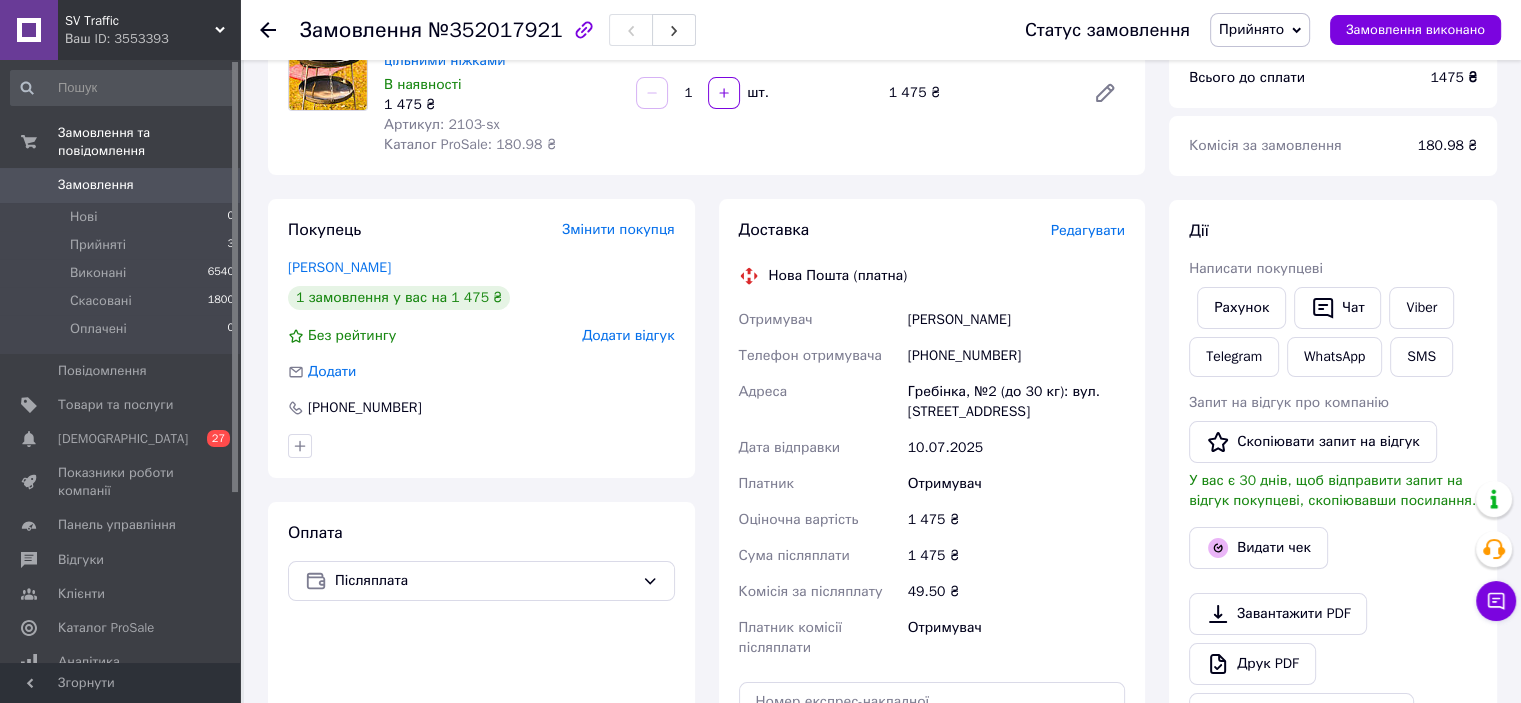 click on "1 475 ₴" at bounding box center [1016, 556] 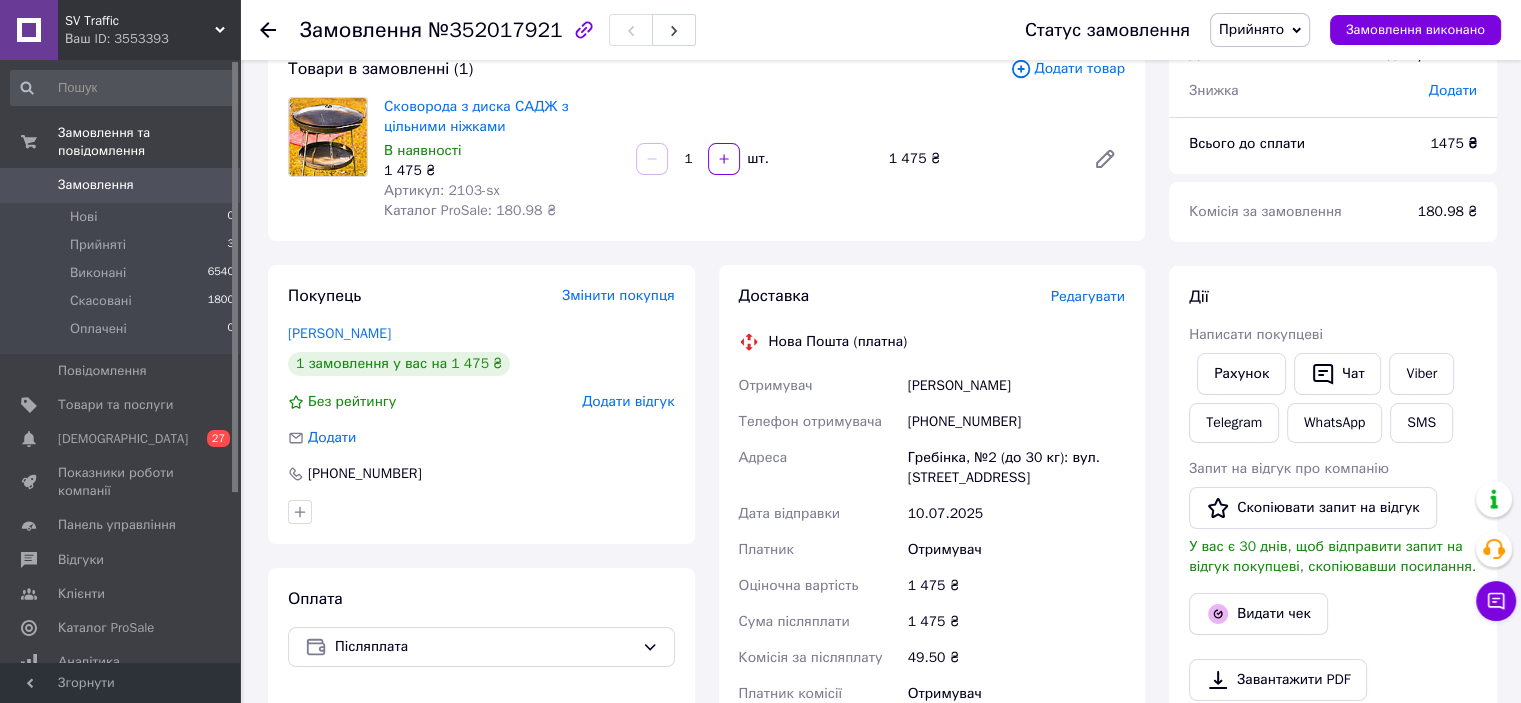 scroll, scrollTop: 100, scrollLeft: 0, axis: vertical 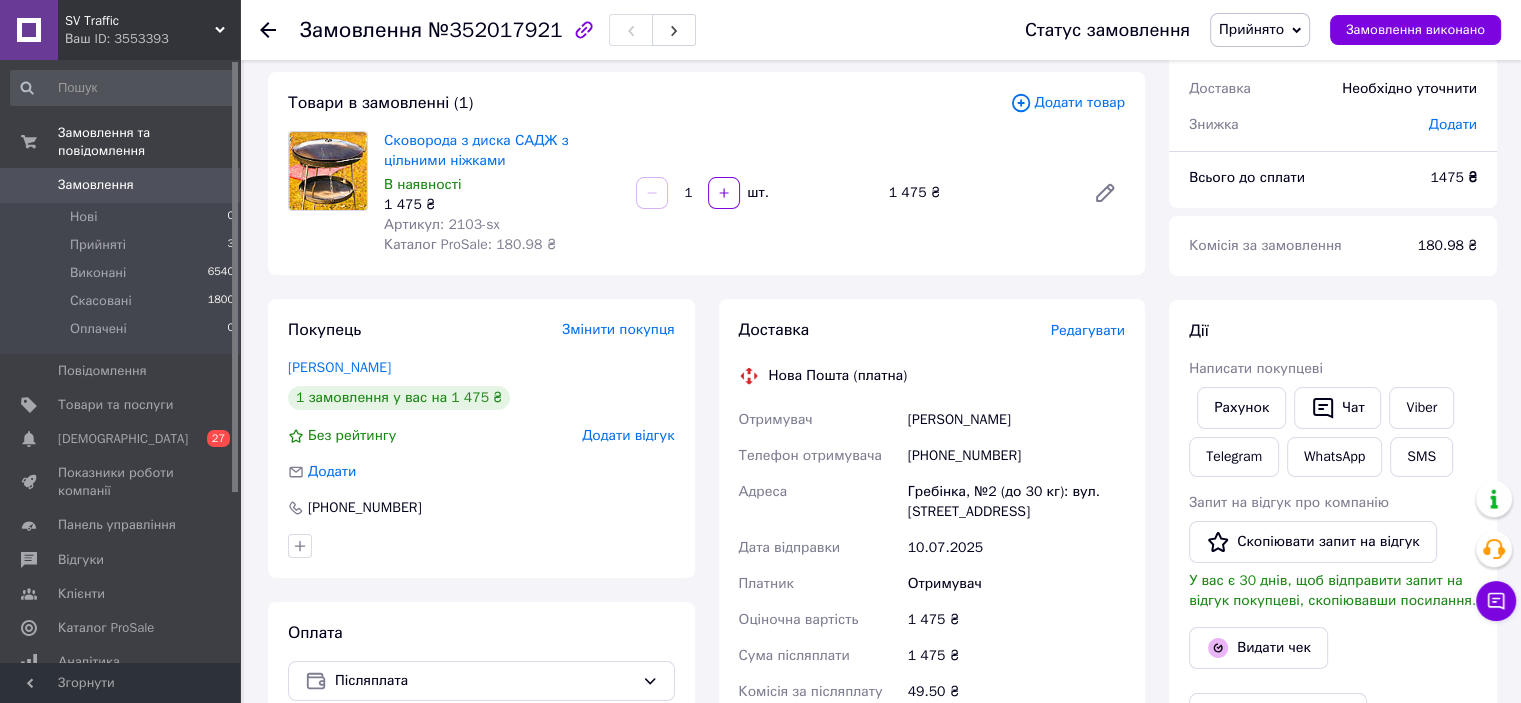 click on "1 475 ₴" at bounding box center [1016, 620] 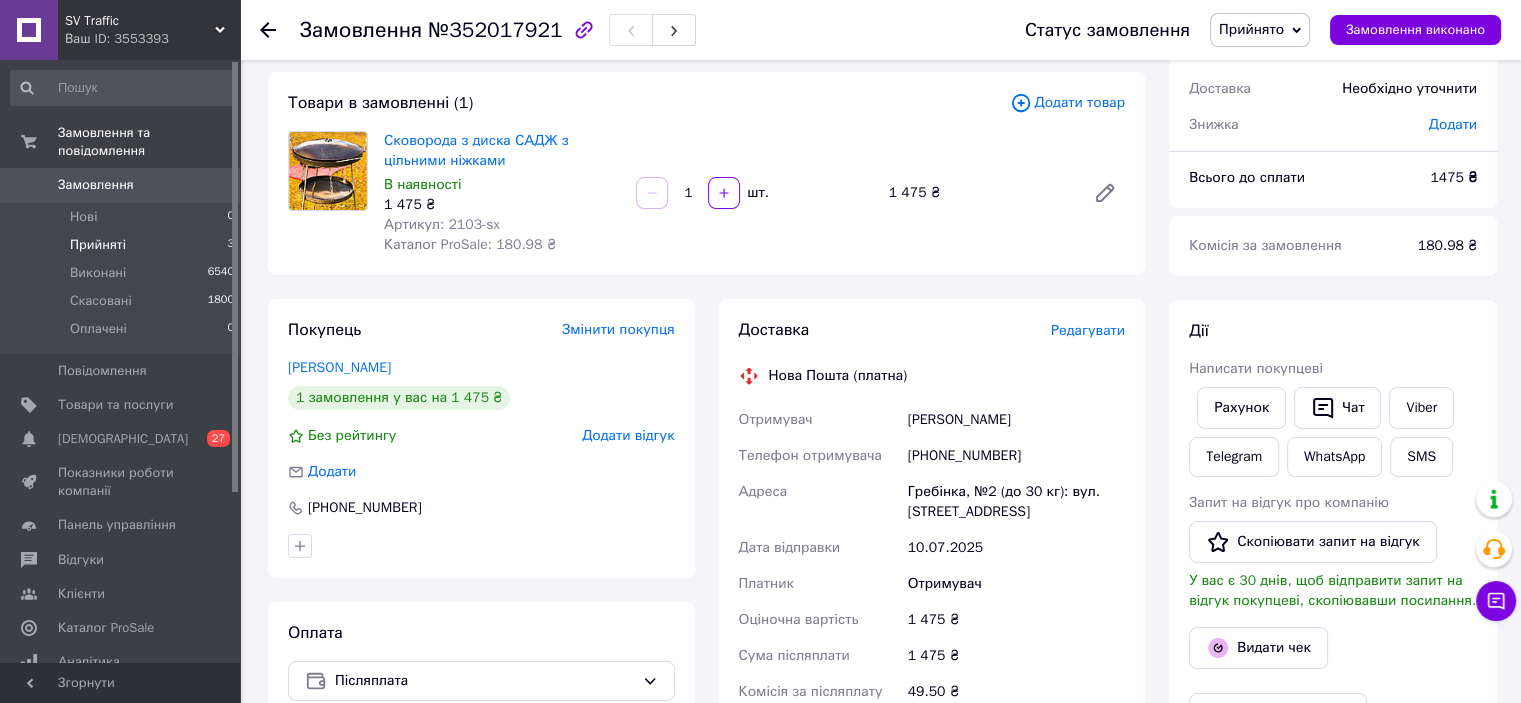 click on "Прийняті 3" at bounding box center (123, 245) 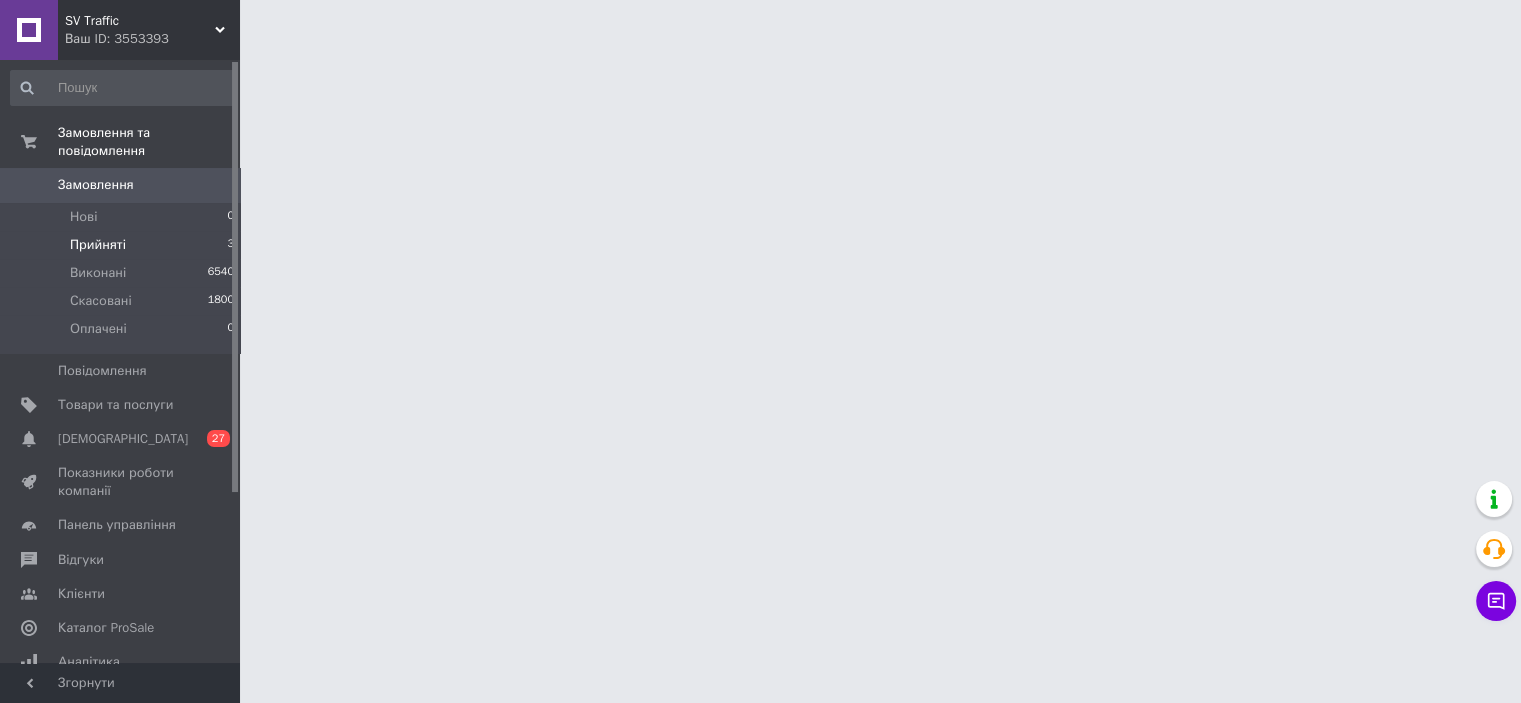 scroll, scrollTop: 0, scrollLeft: 0, axis: both 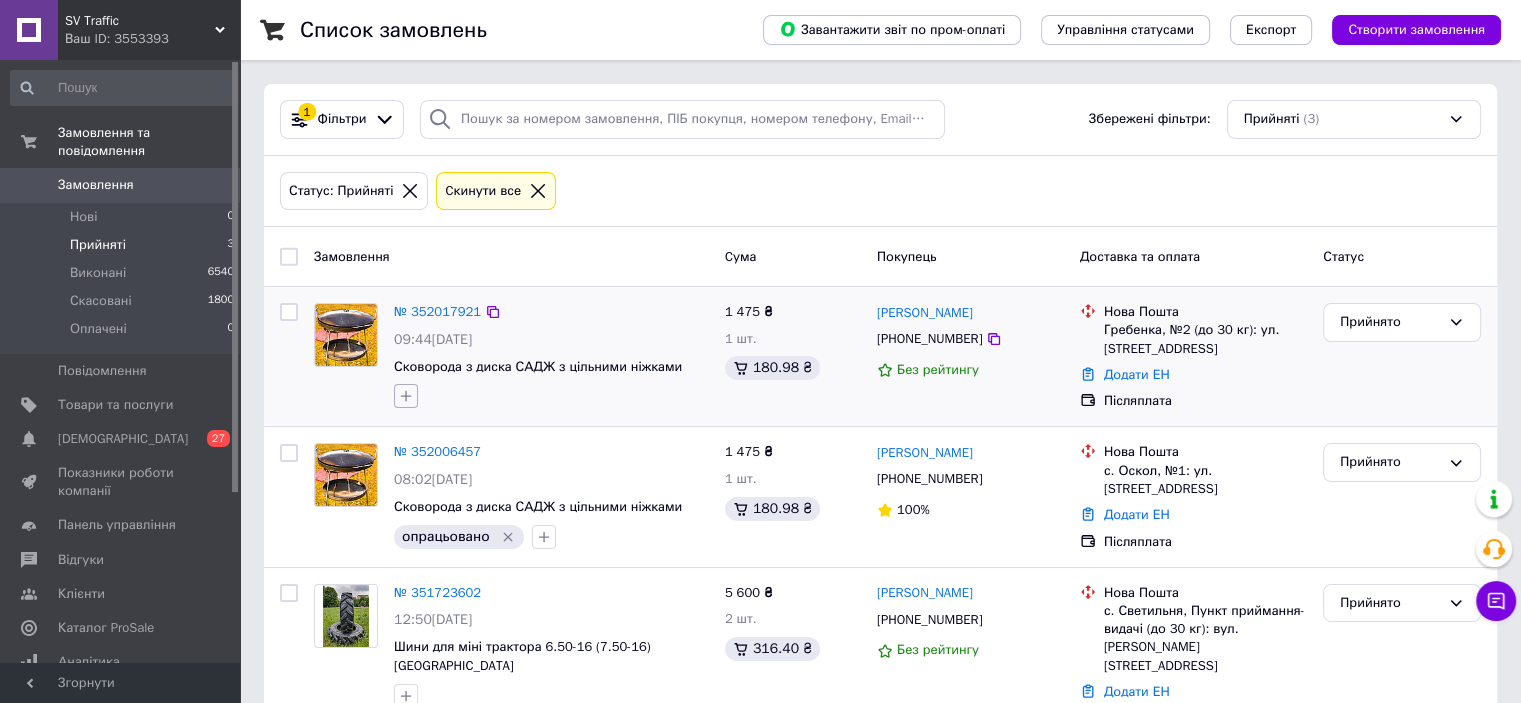 click 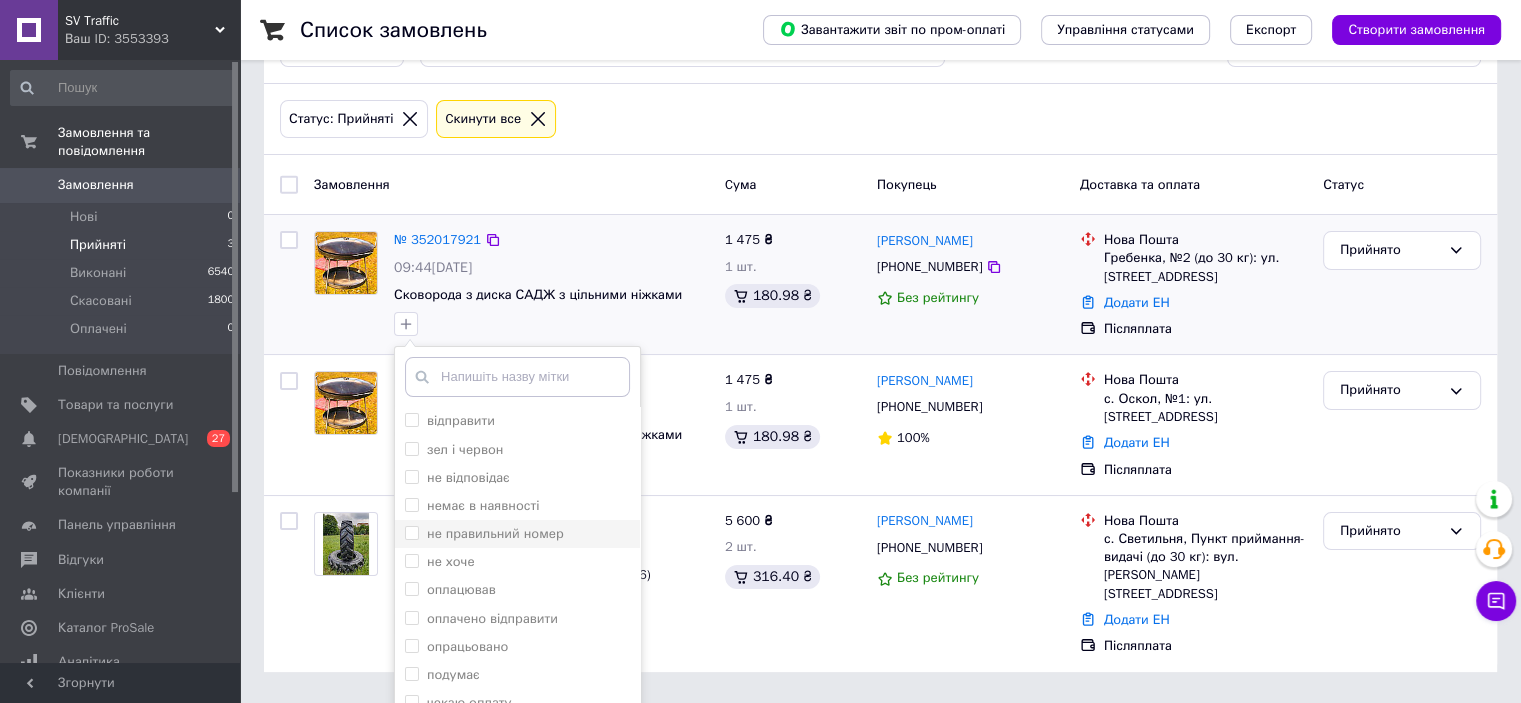 scroll, scrollTop: 140, scrollLeft: 0, axis: vertical 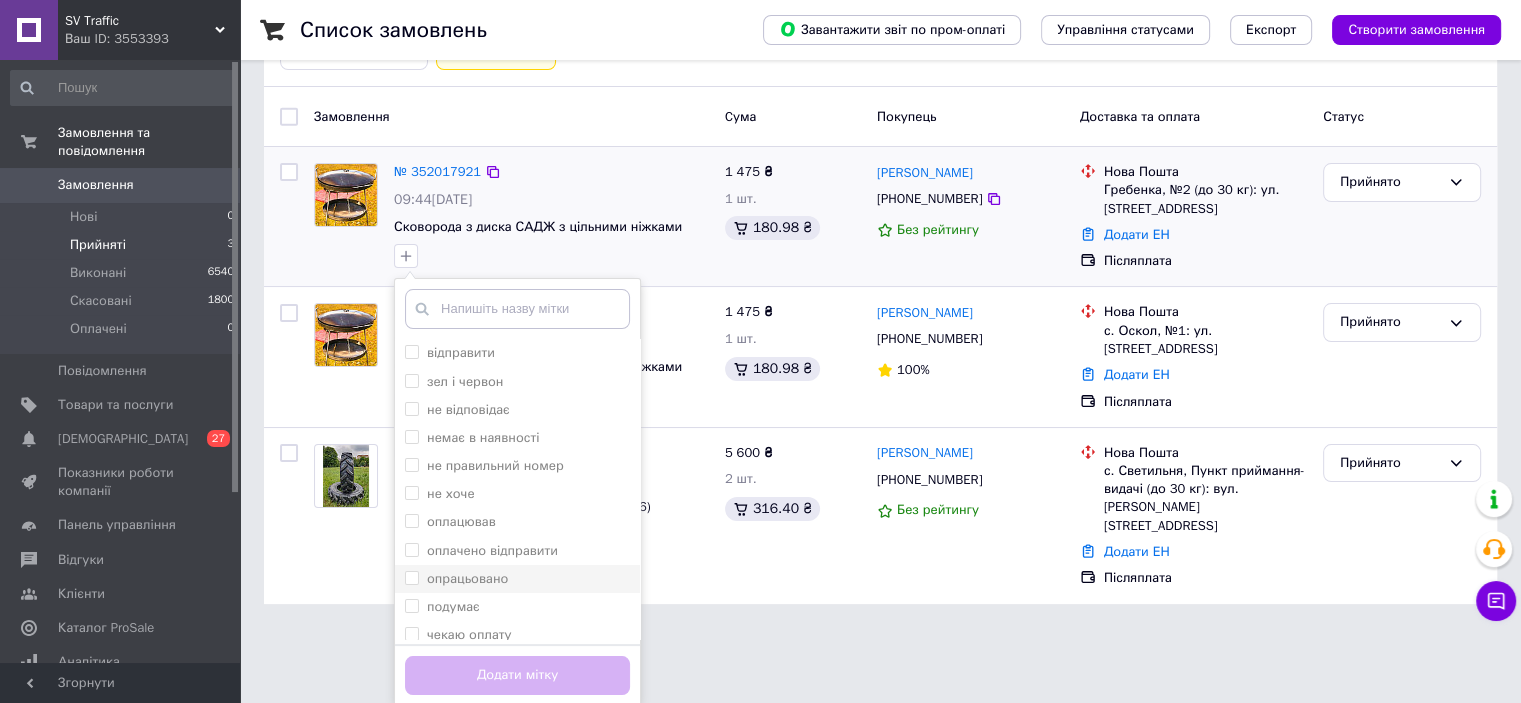 click on "опрацьовано" at bounding box center [517, 579] 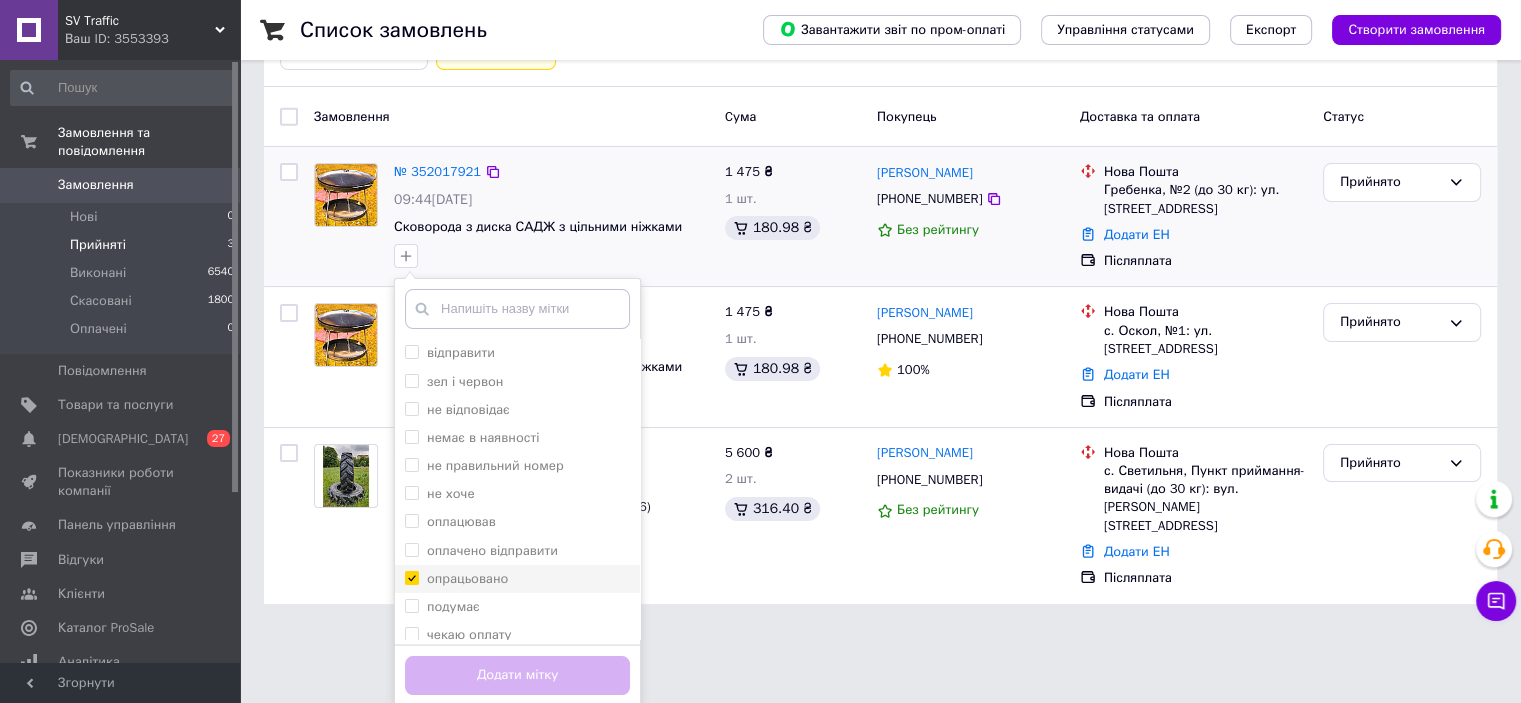 checkbox on "true" 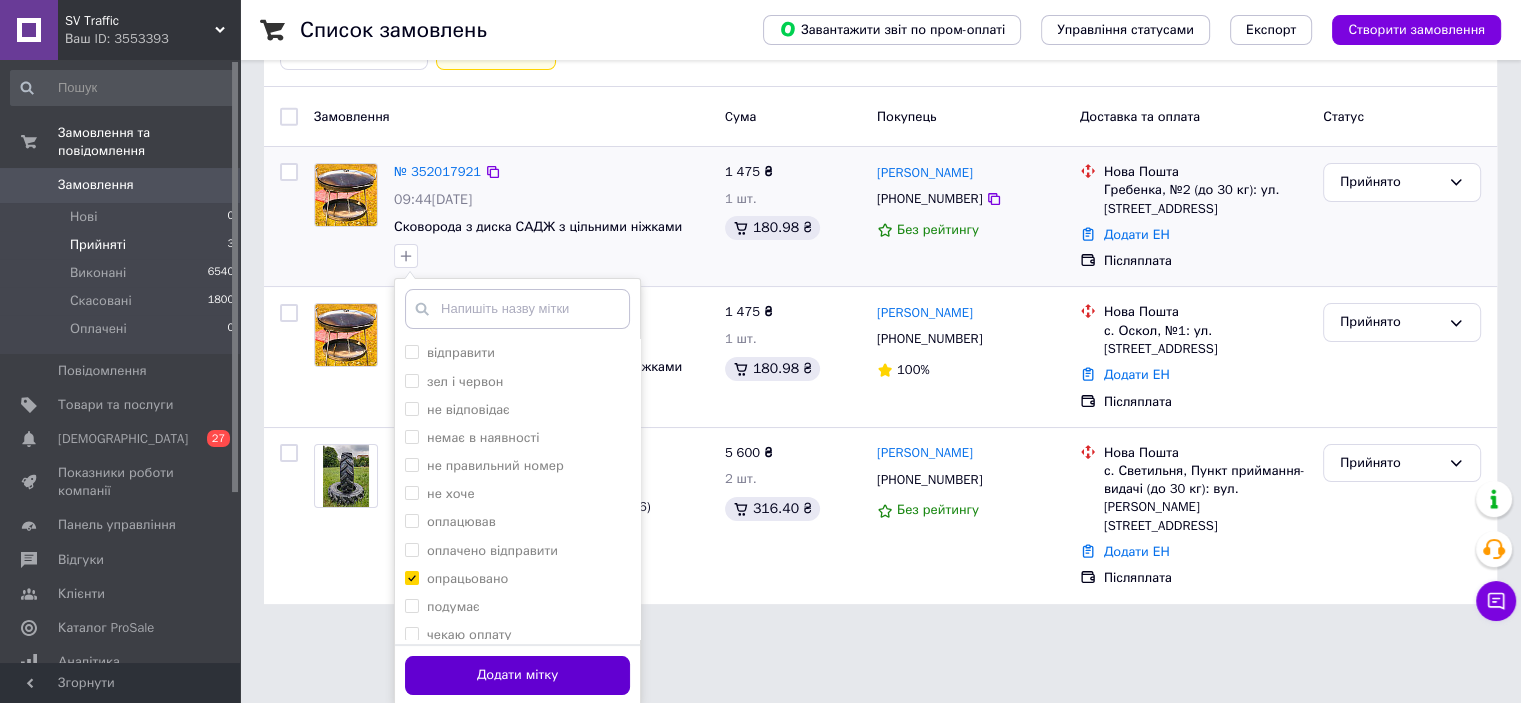 click on "Додати мітку" at bounding box center [517, 675] 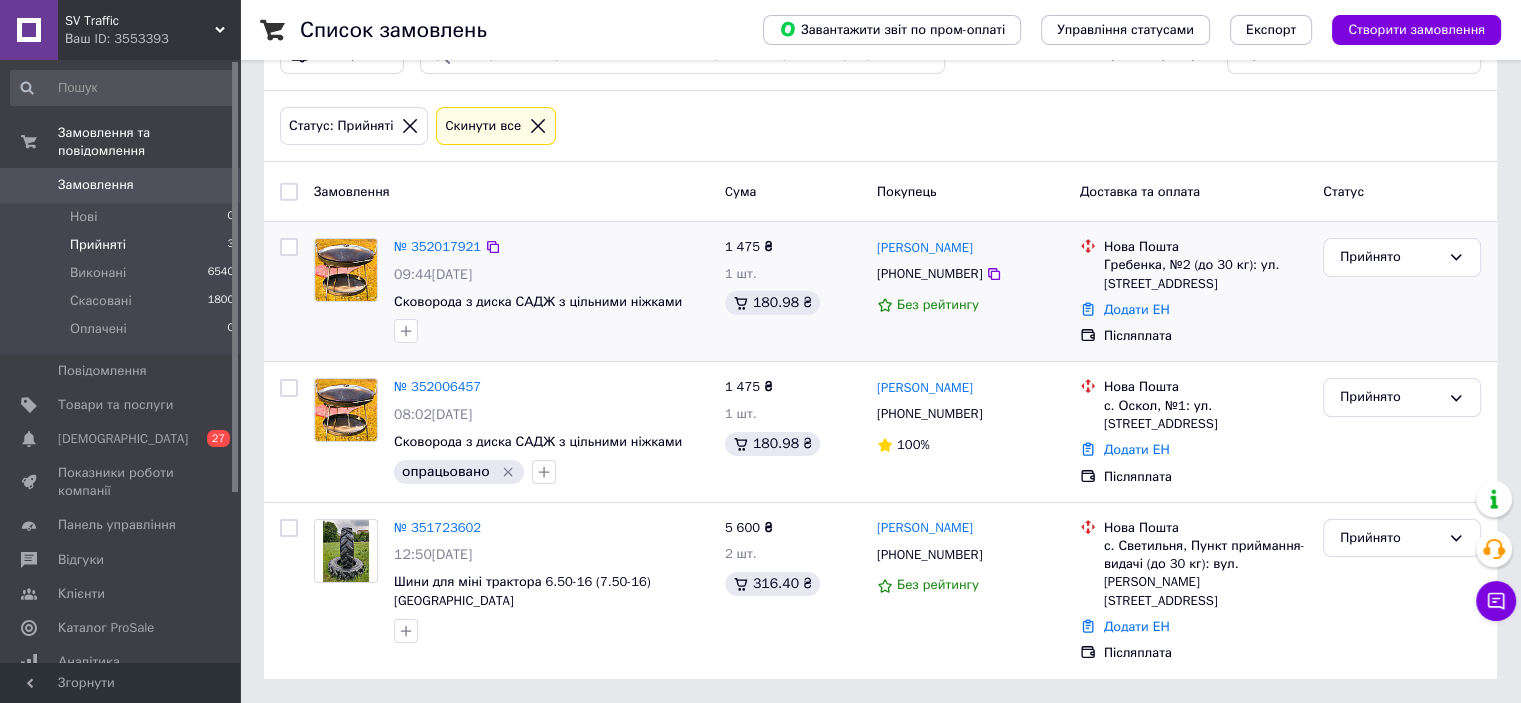 scroll, scrollTop: 42, scrollLeft: 0, axis: vertical 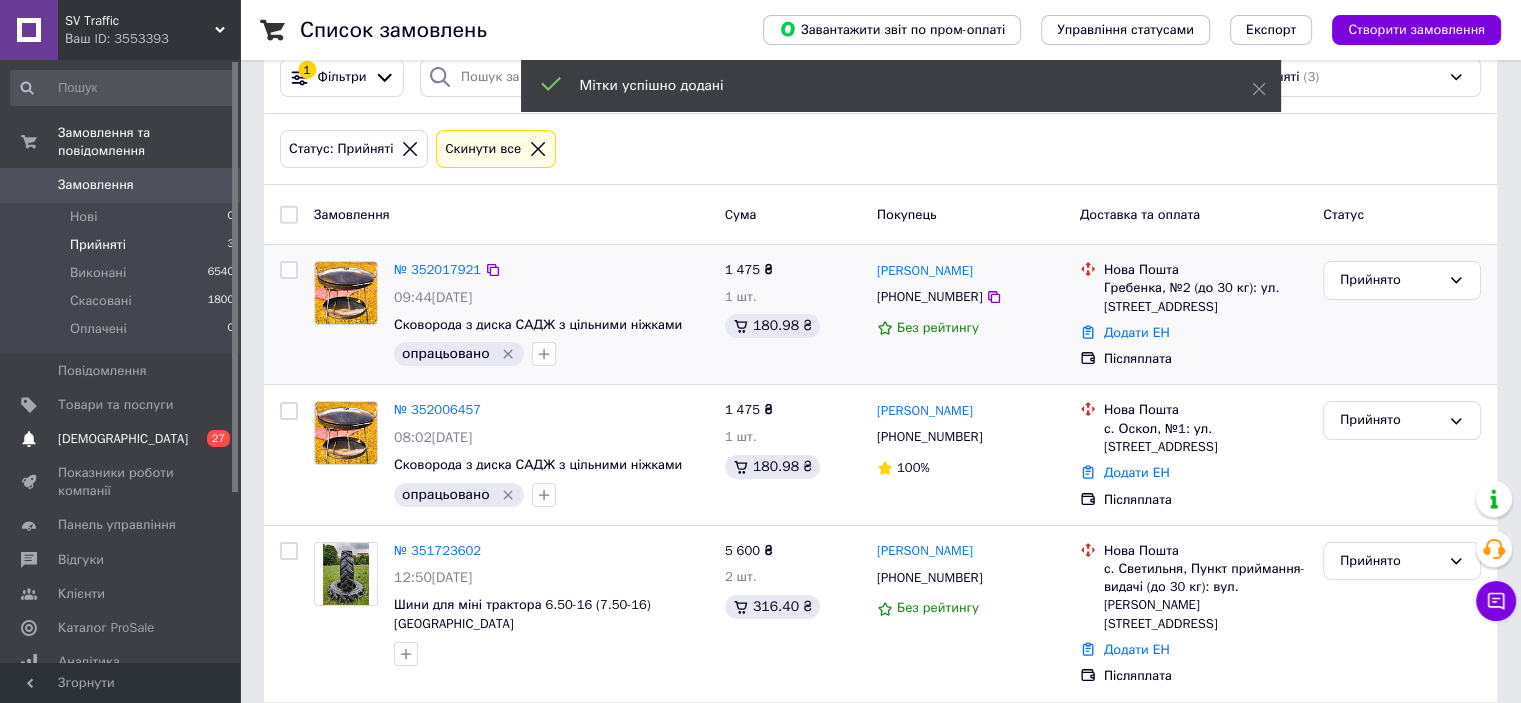 click on "[DEMOGRAPHIC_DATA]" at bounding box center (123, 439) 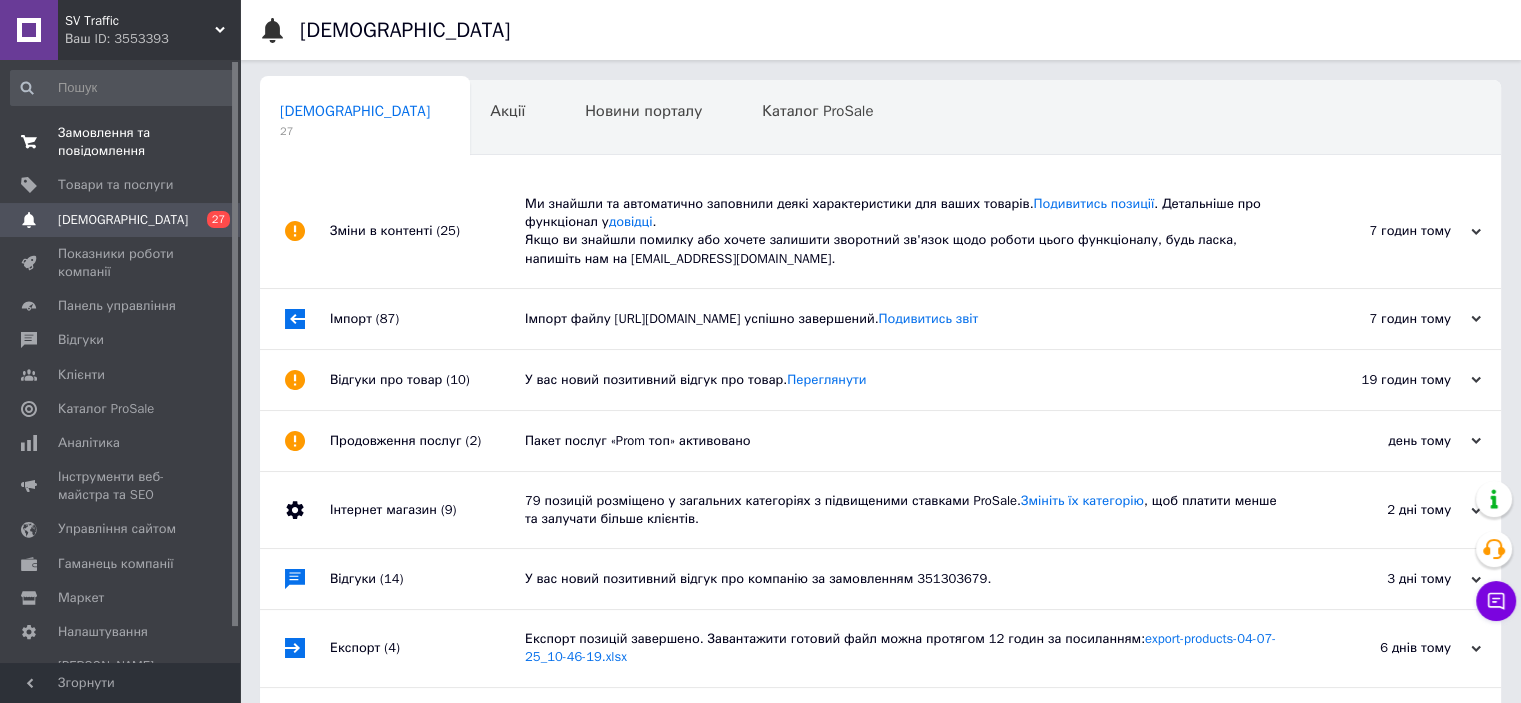 click on "Замовлення та повідомлення" at bounding box center [121, 142] 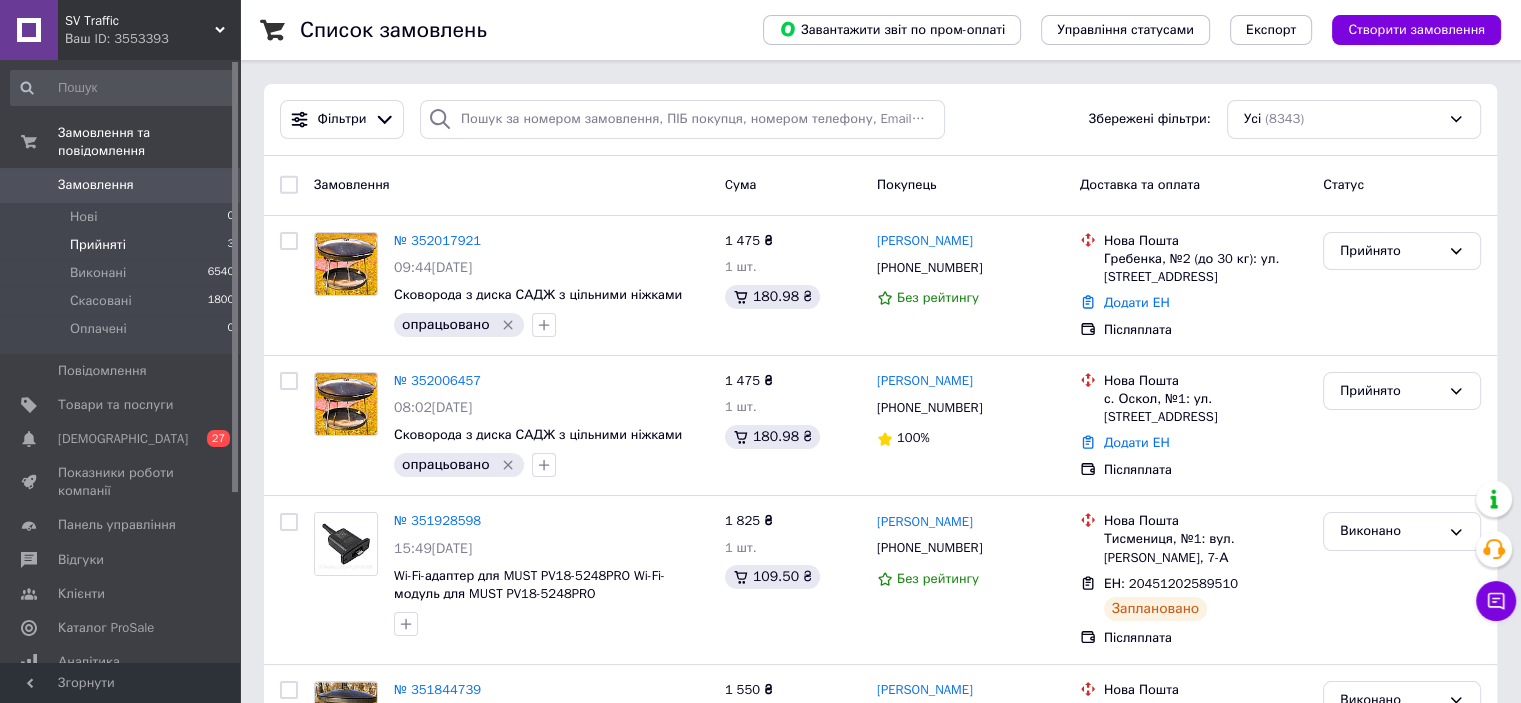 click on "Прийняті" at bounding box center (98, 245) 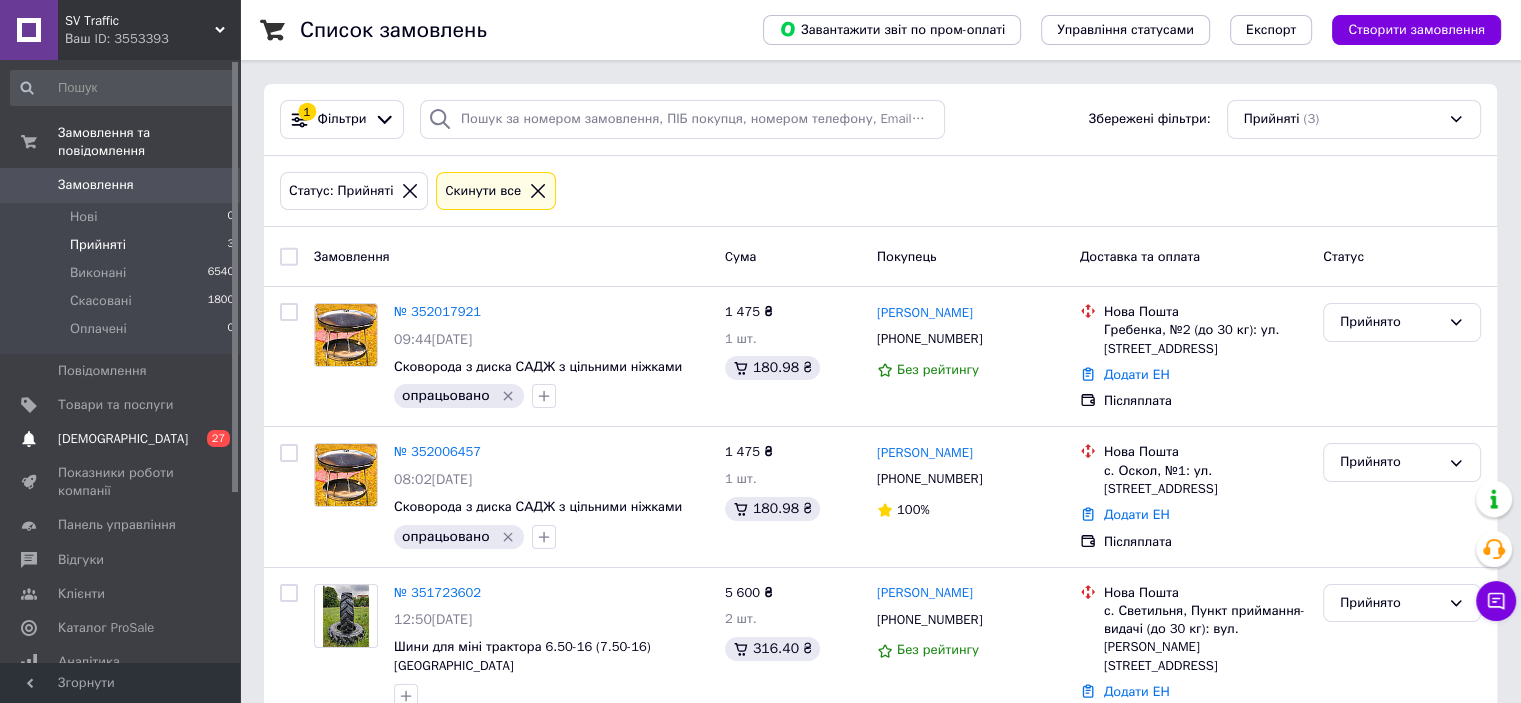 drag, startPoint x: 163, startPoint y: 430, endPoint x: 172, endPoint y: 377, distance: 53.75872 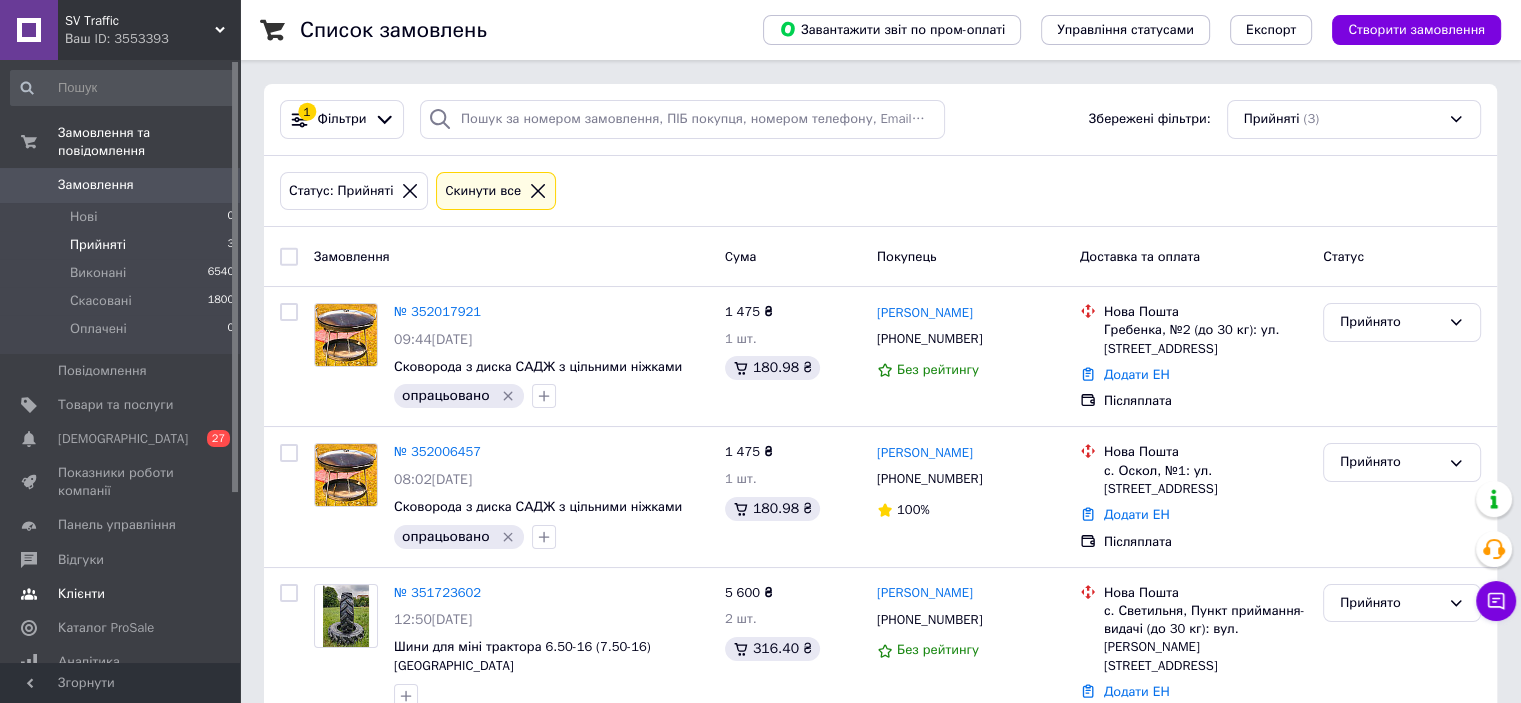 click on "Сповіщення 0 27" at bounding box center [123, 439] 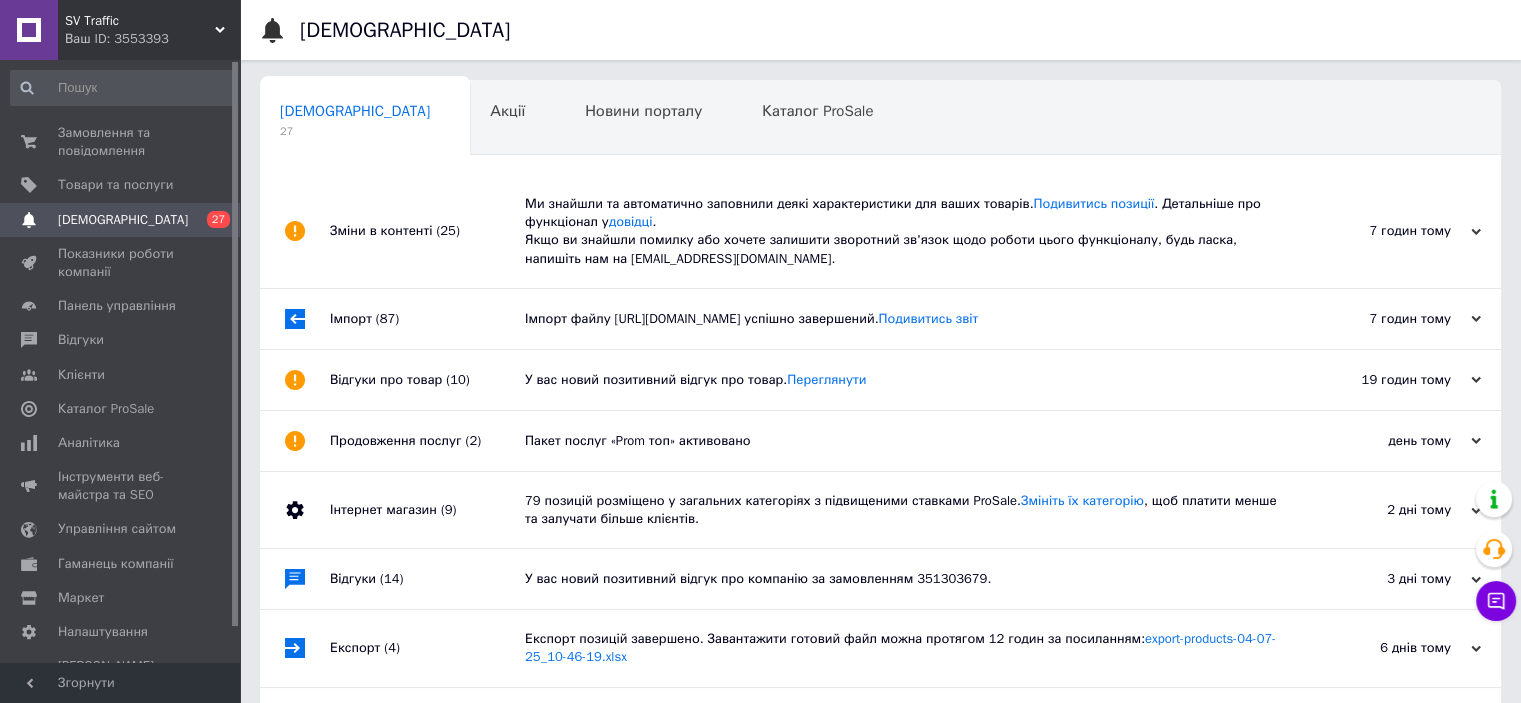 drag, startPoint x: 112, startPoint y: 39, endPoint x: 82, endPoint y: 219, distance: 182.48288 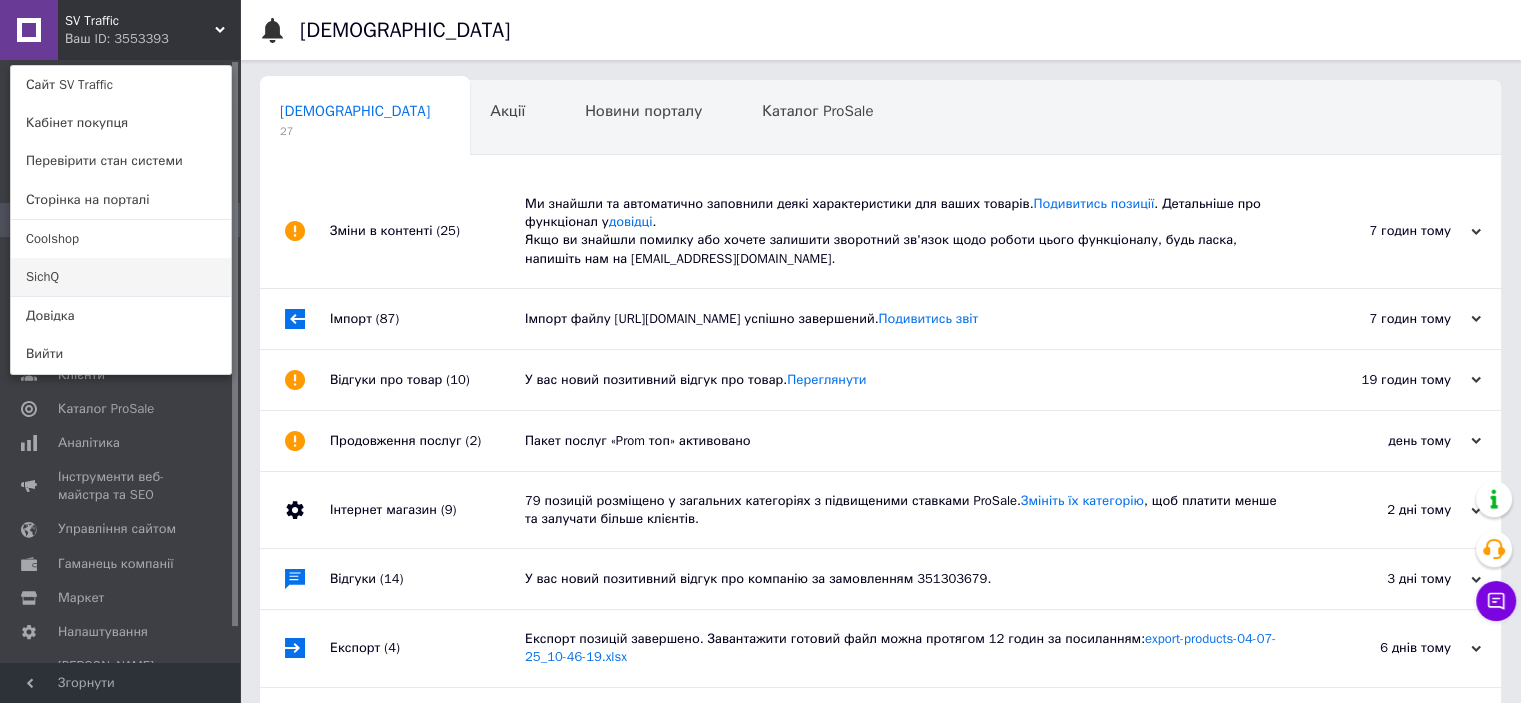 click on "SichQ" at bounding box center [121, 277] 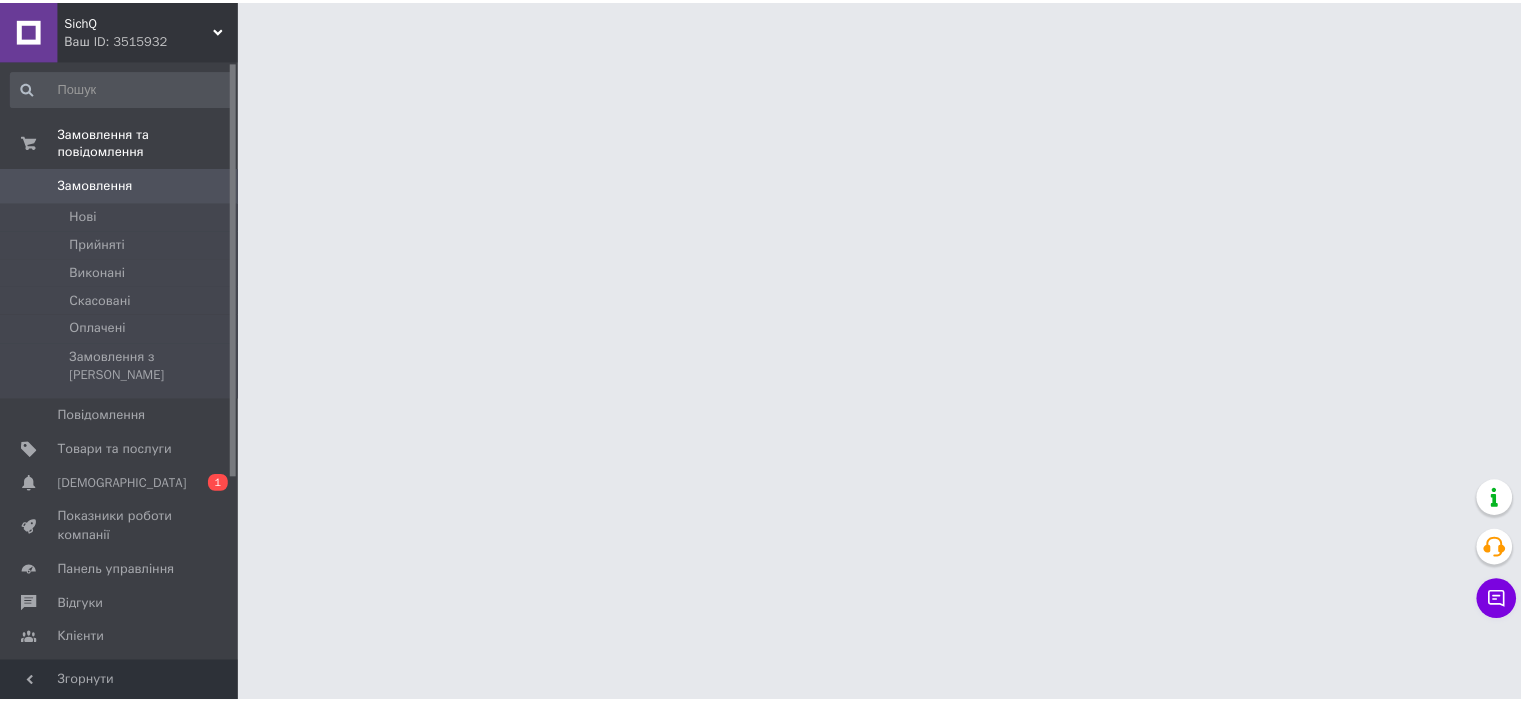 scroll, scrollTop: 0, scrollLeft: 0, axis: both 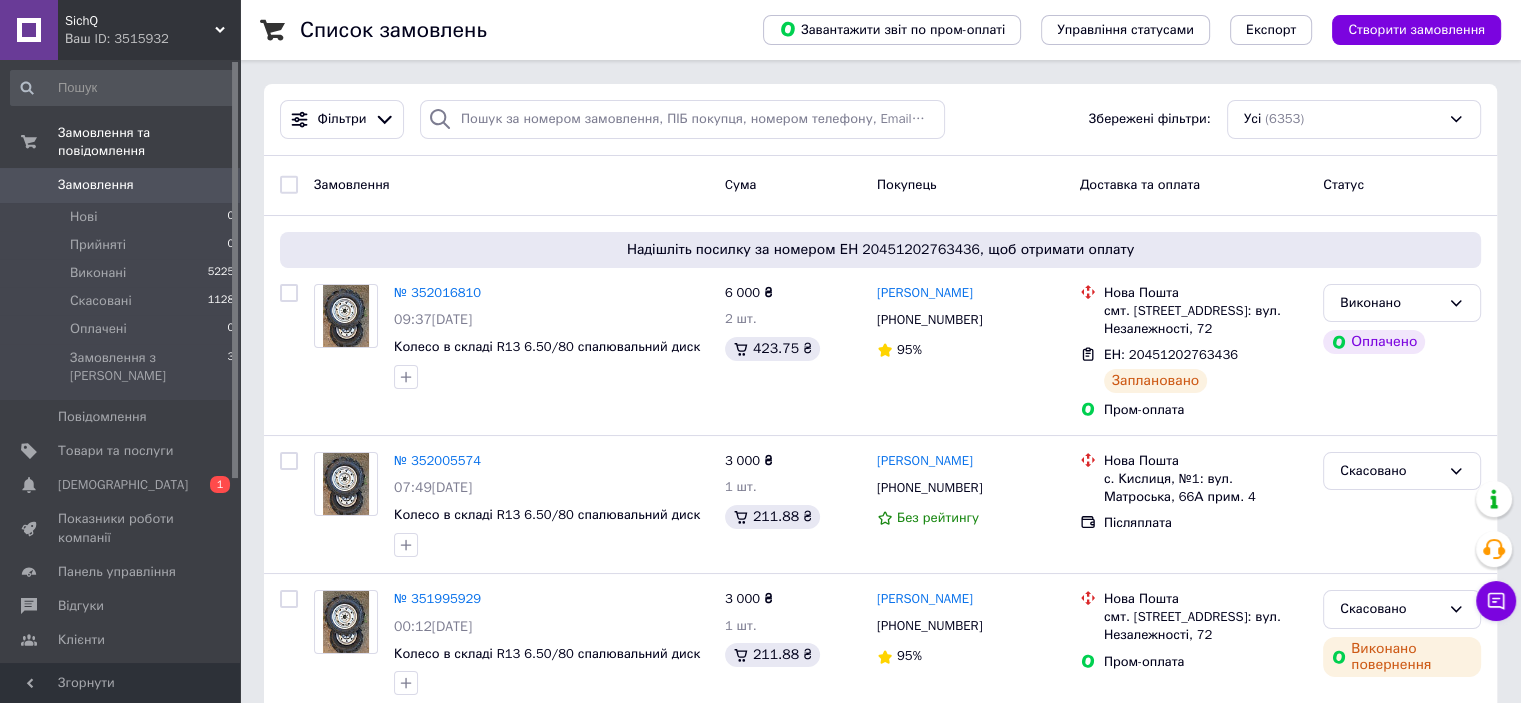 click on "Ваш ID: 3515932" at bounding box center [152, 39] 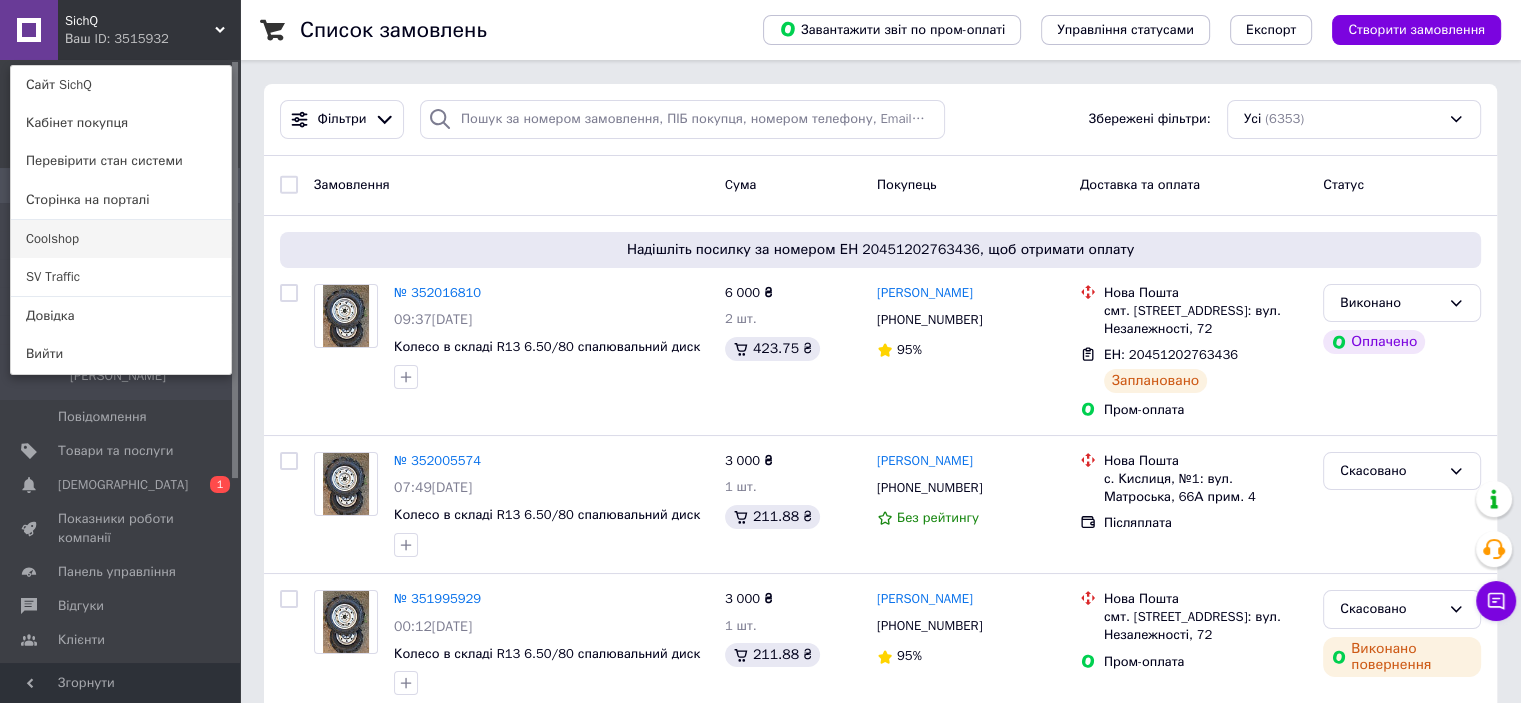 click on "Coolshop" at bounding box center (121, 239) 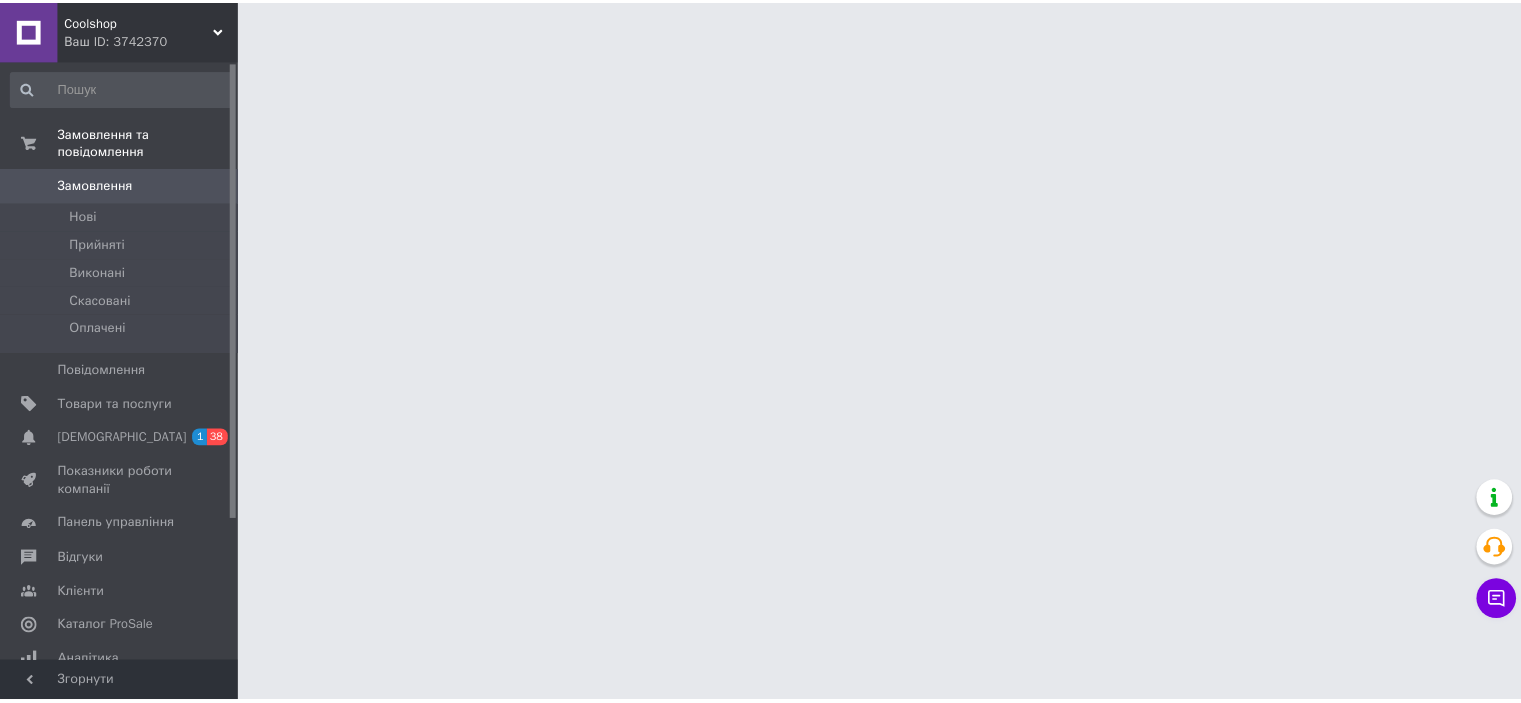 scroll, scrollTop: 0, scrollLeft: 0, axis: both 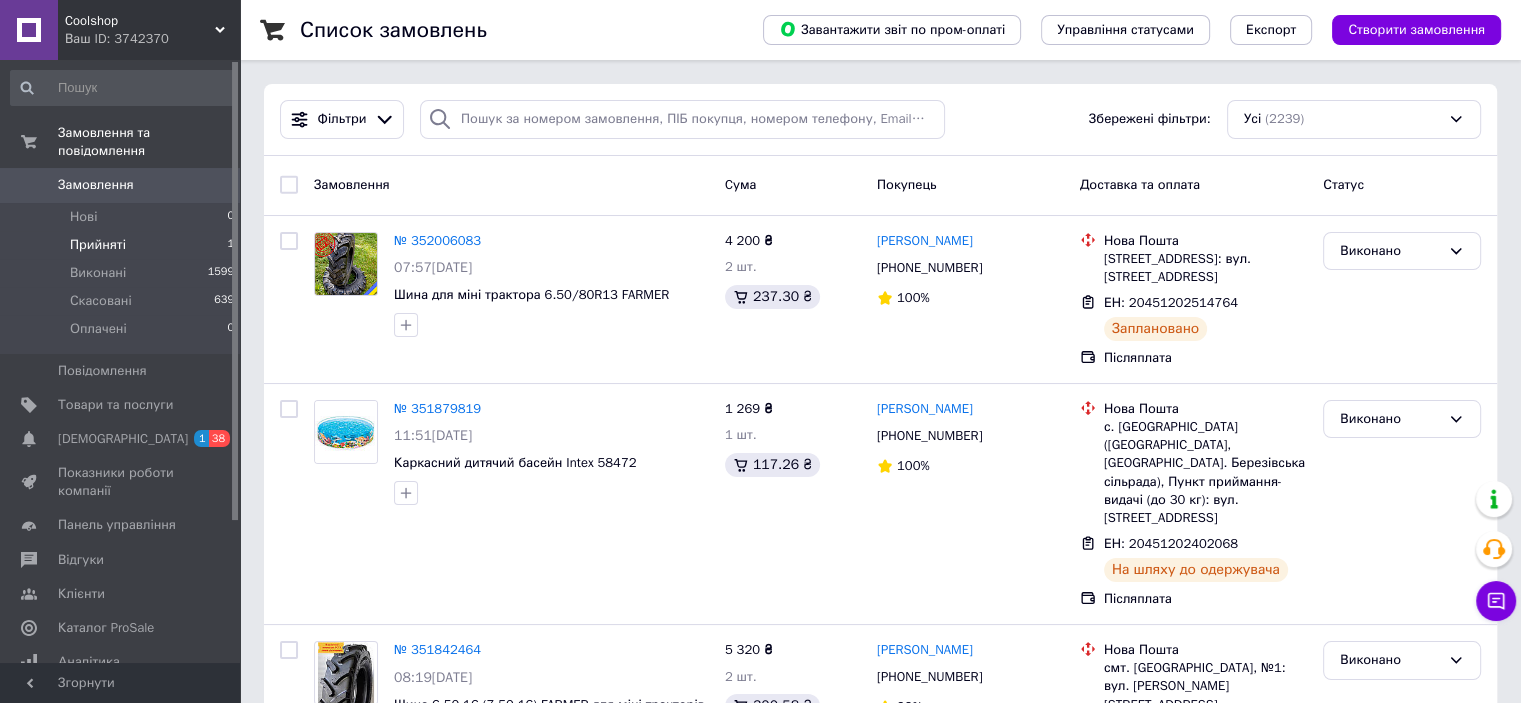 click on "Прийняті 1" at bounding box center (123, 245) 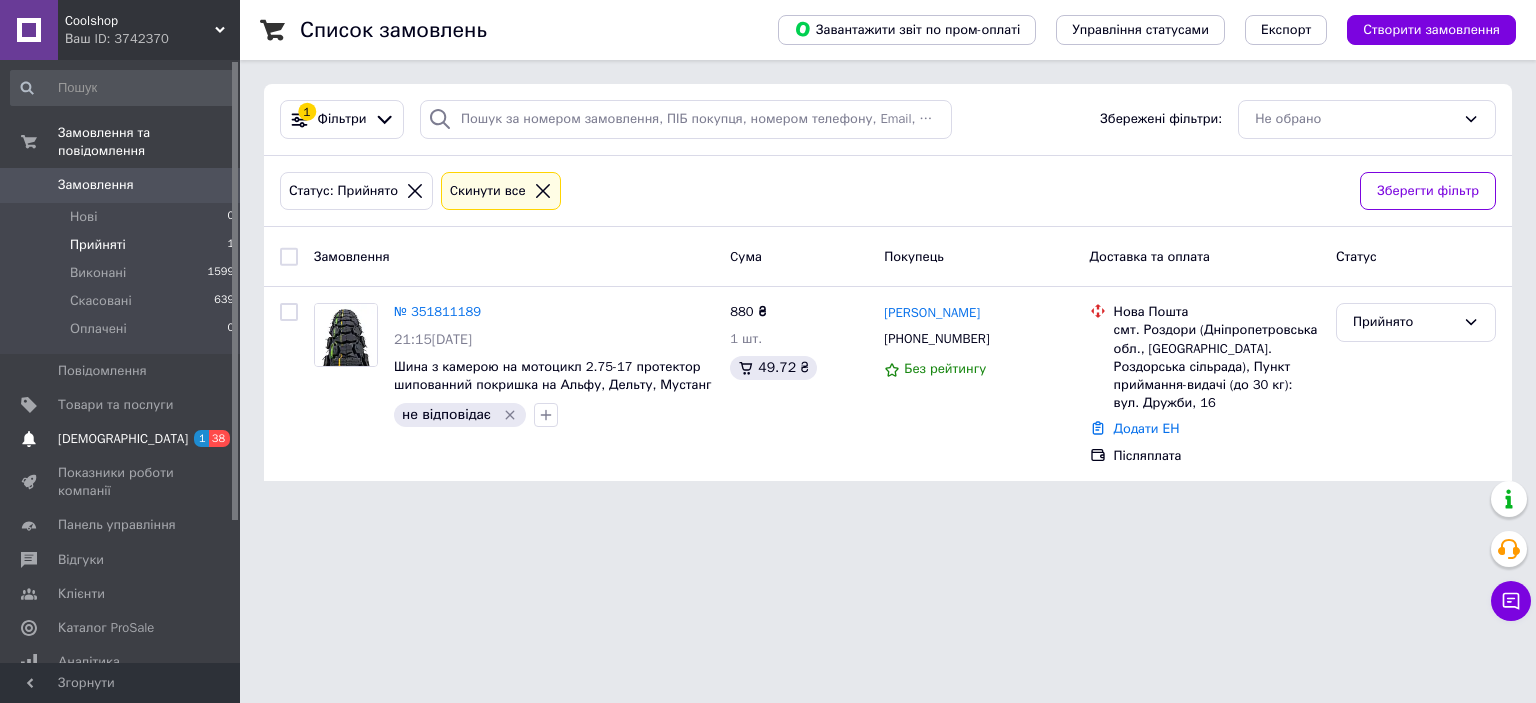 click on "[DEMOGRAPHIC_DATA]" at bounding box center (121, 439) 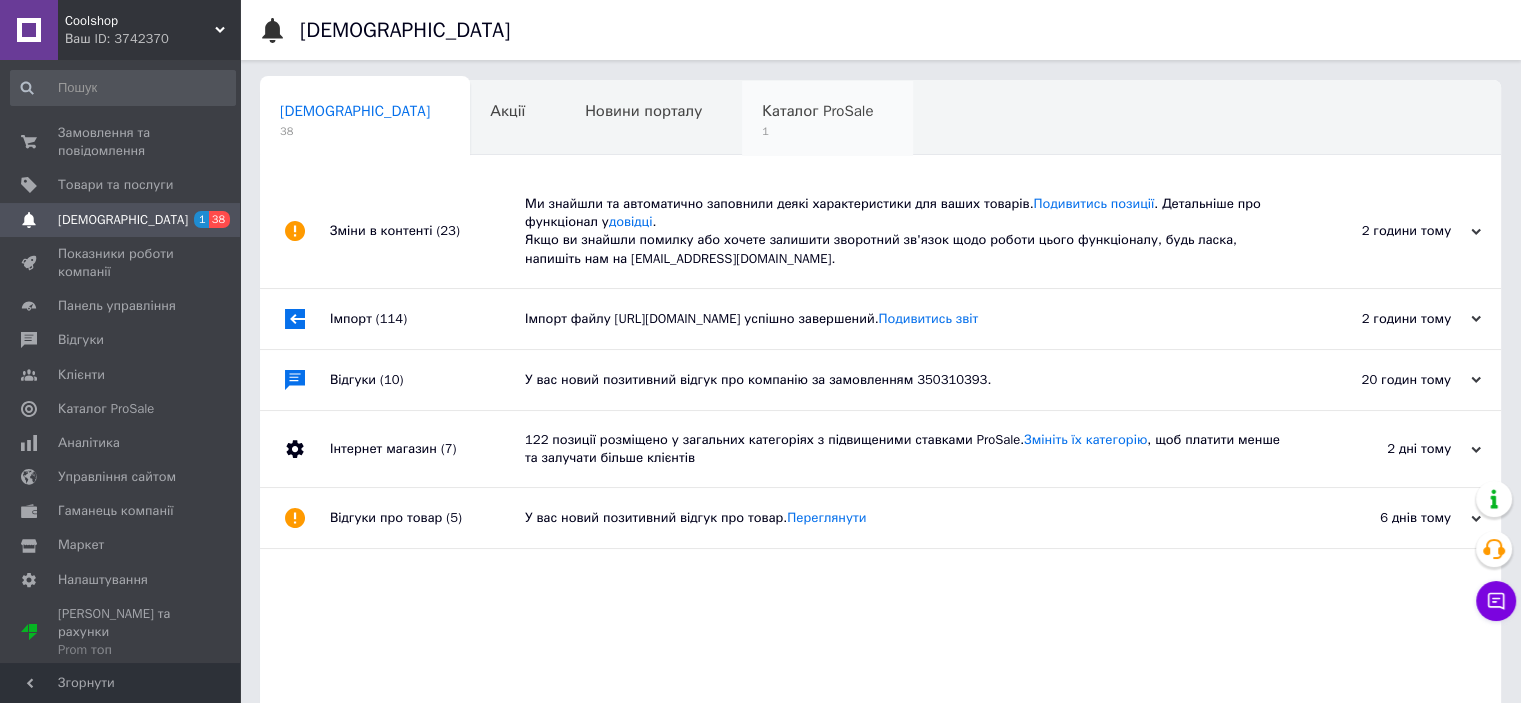 click on "Каталог ProSale 1" at bounding box center [827, 119] 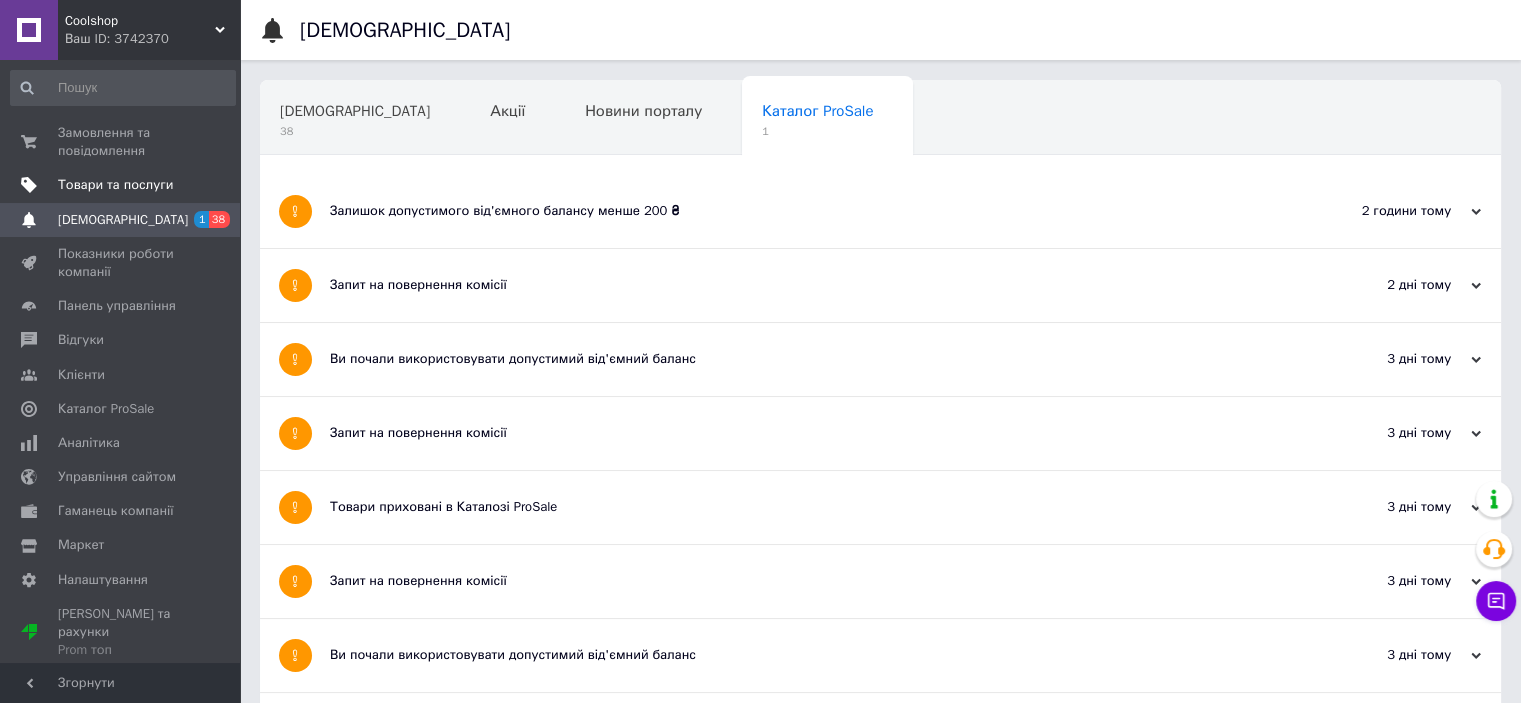 click on "Товари та послуги" at bounding box center [115, 185] 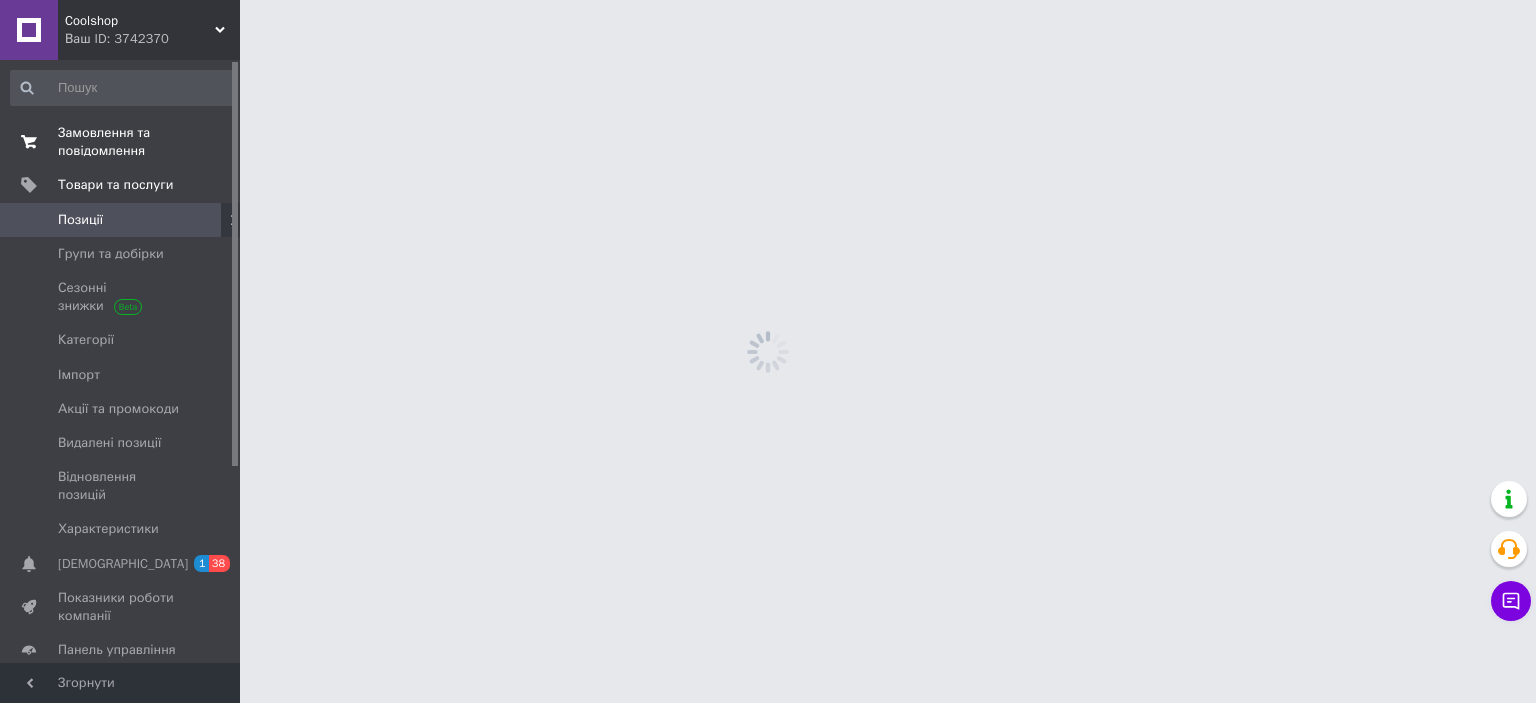 click on "Замовлення та повідомлення 0 0" at bounding box center (123, 142) 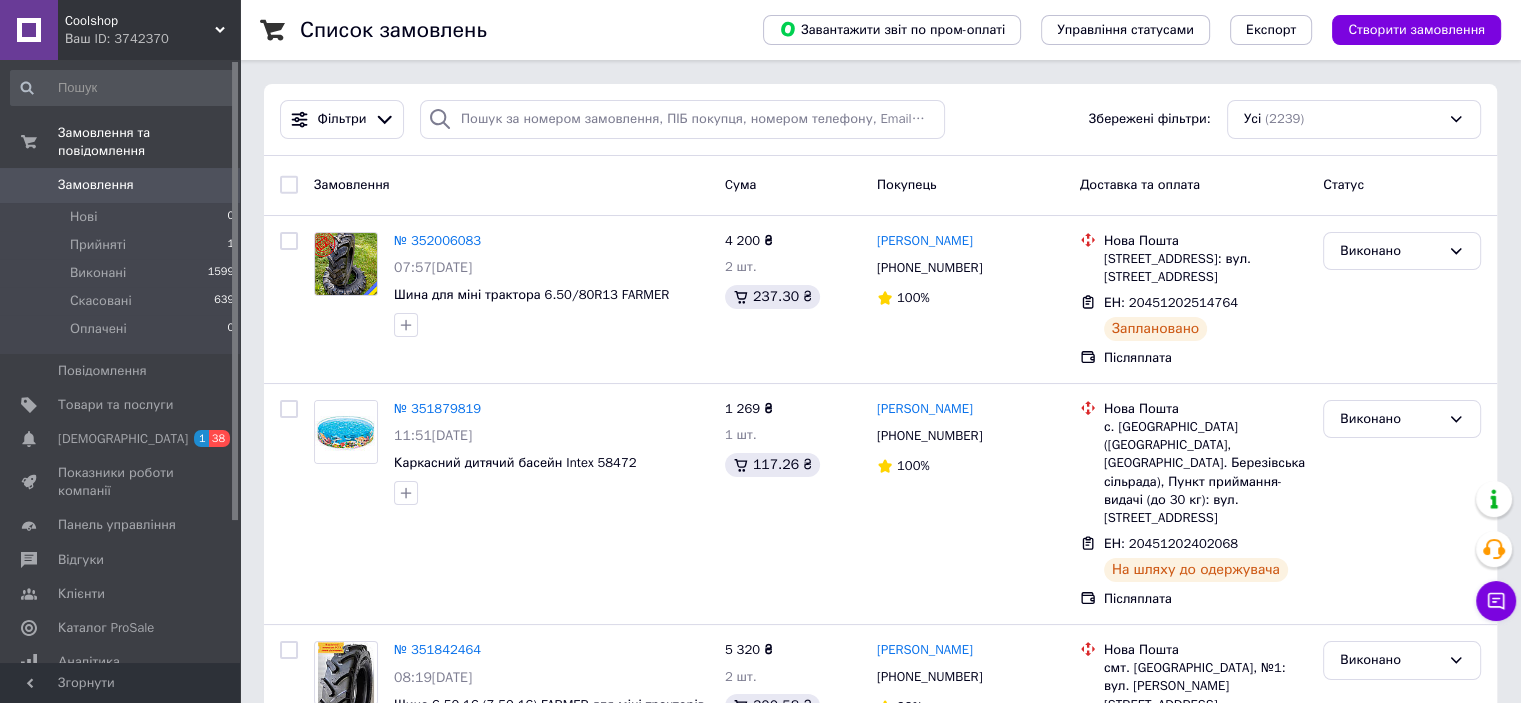 drag, startPoint x: 370, startPoint y: 180, endPoint x: 358, endPoint y: 195, distance: 19.209373 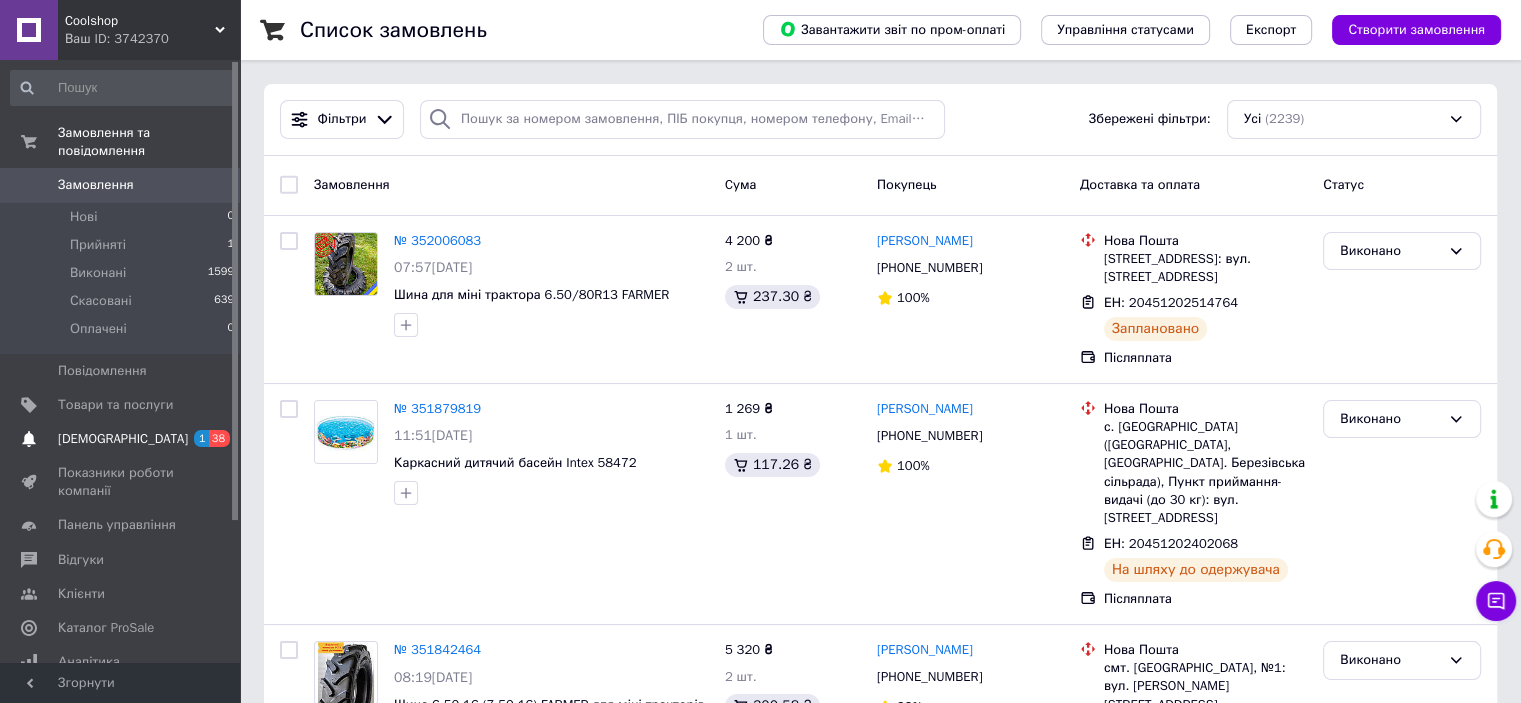 click on "[DEMOGRAPHIC_DATA]" at bounding box center (123, 439) 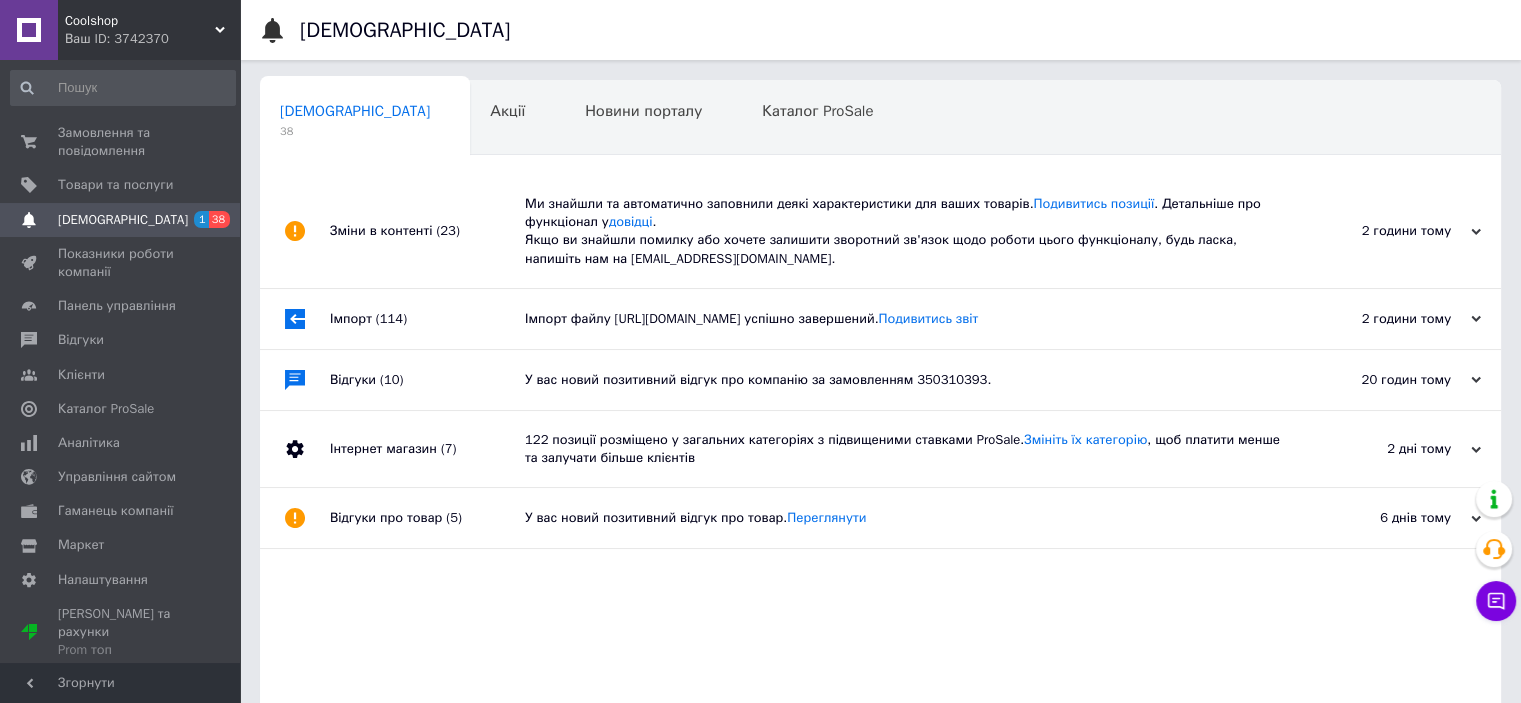 click on "Coolshop Ваш ID: 3742370" at bounding box center (149, 30) 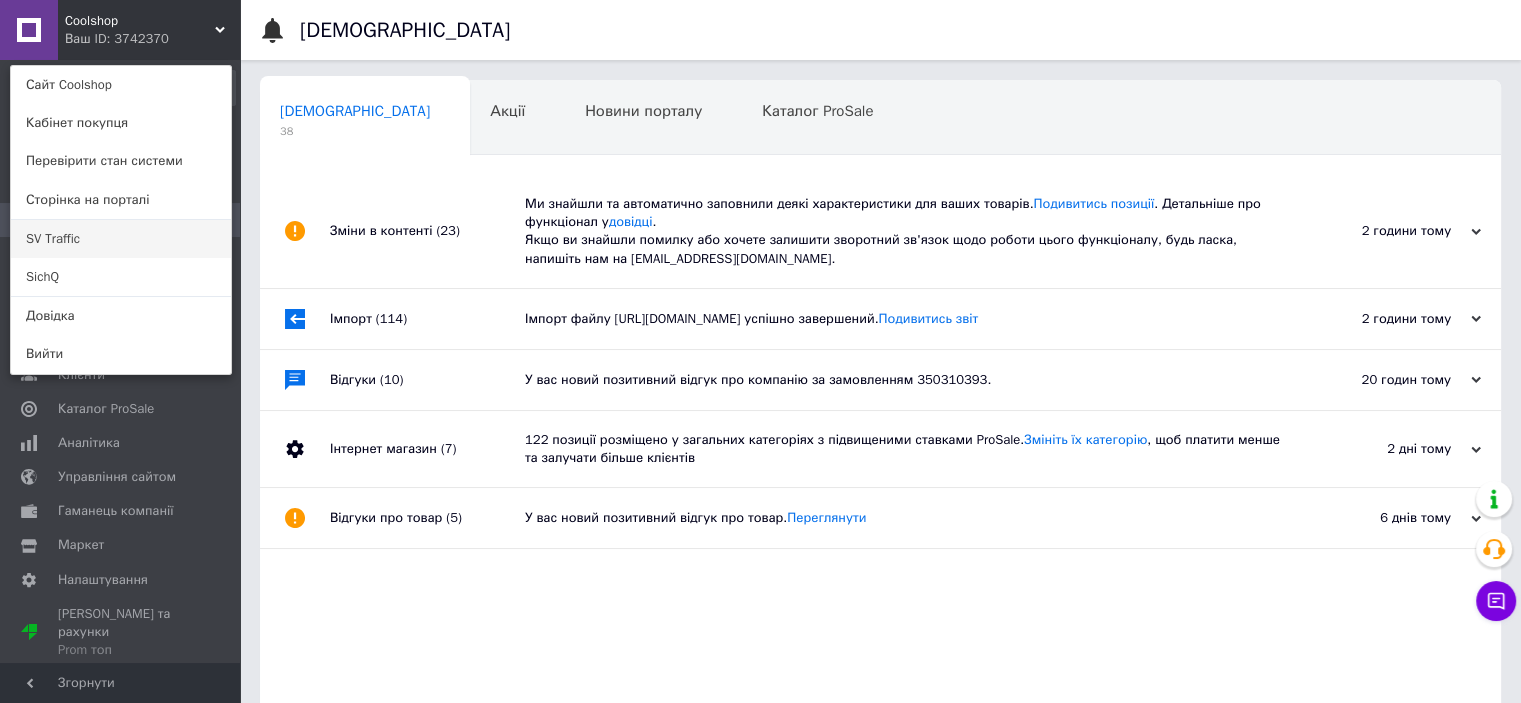 click on "SV Traffic" at bounding box center (121, 239) 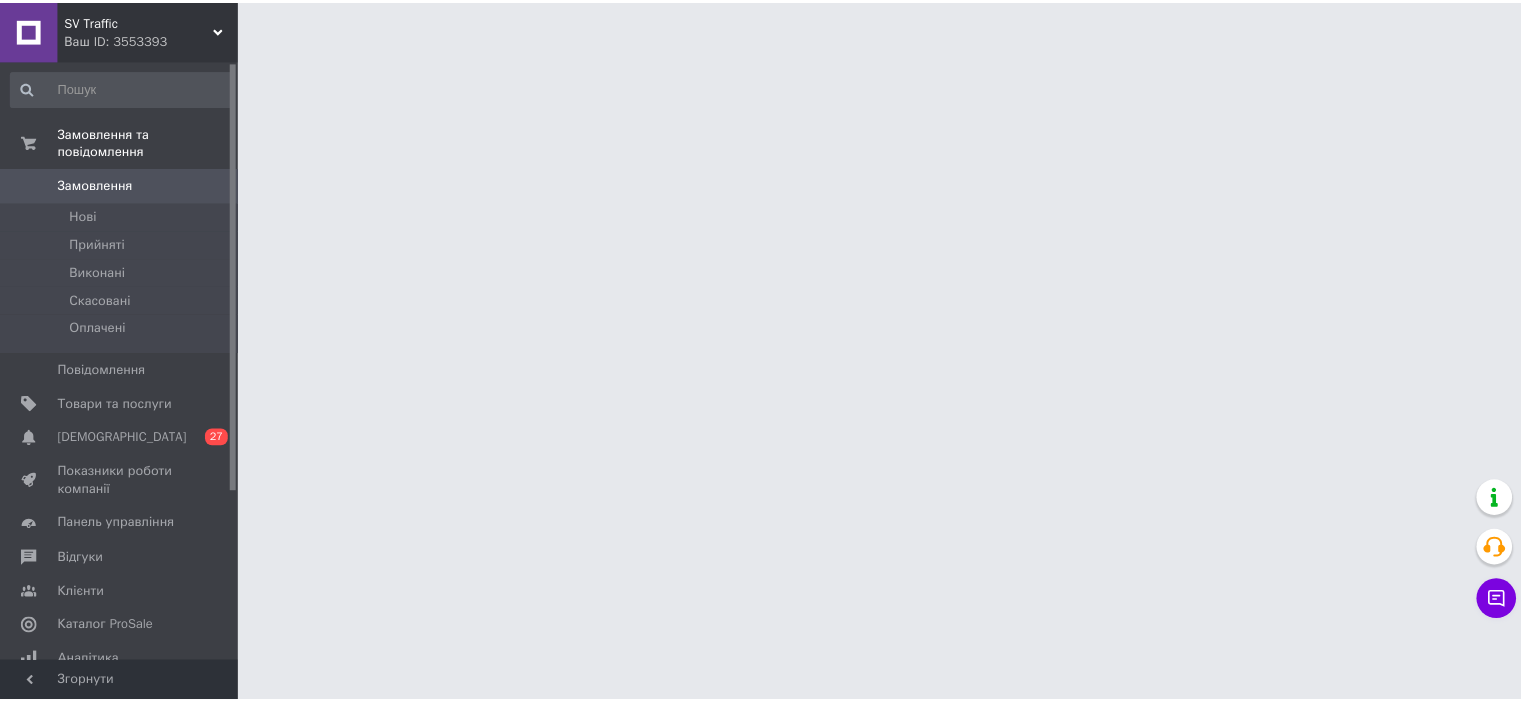 scroll, scrollTop: 0, scrollLeft: 0, axis: both 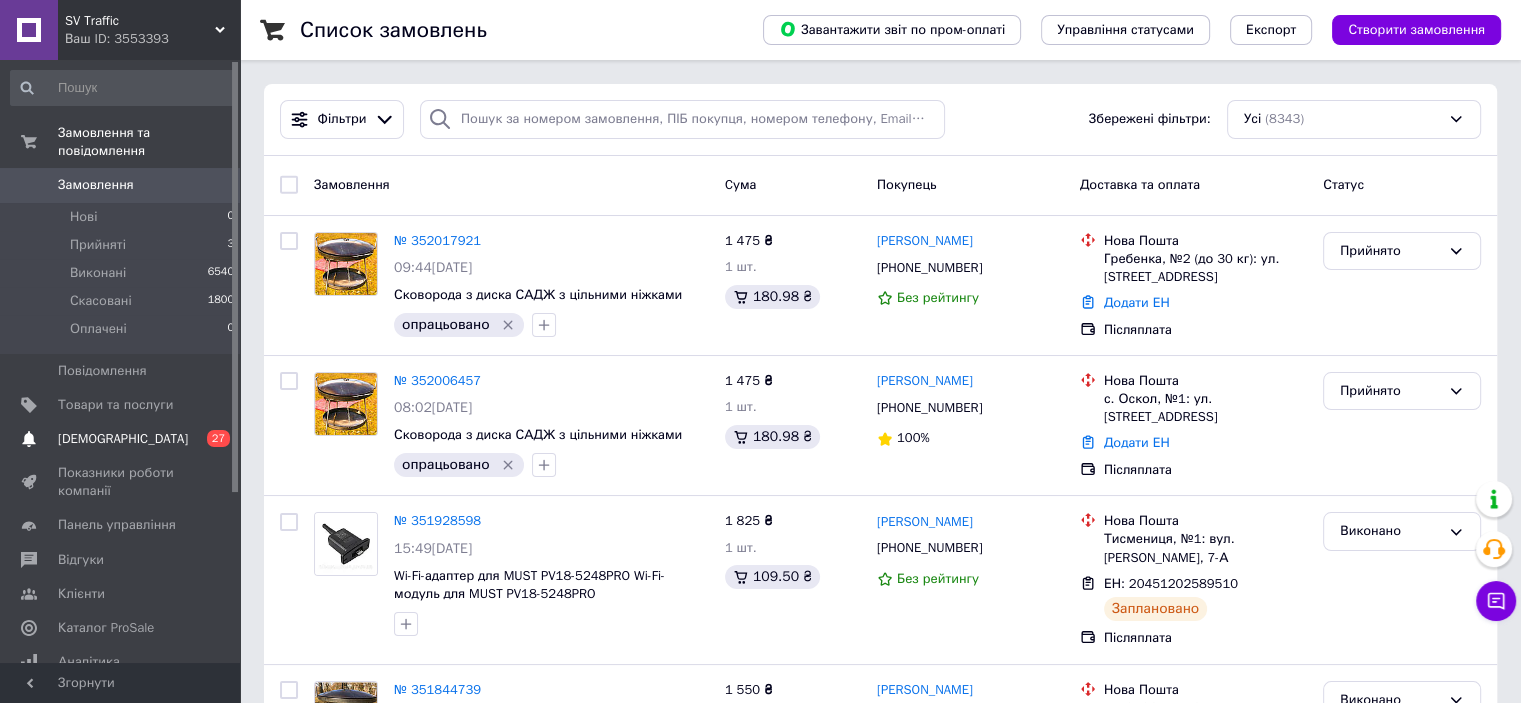 click on "[DEMOGRAPHIC_DATA]" at bounding box center [121, 439] 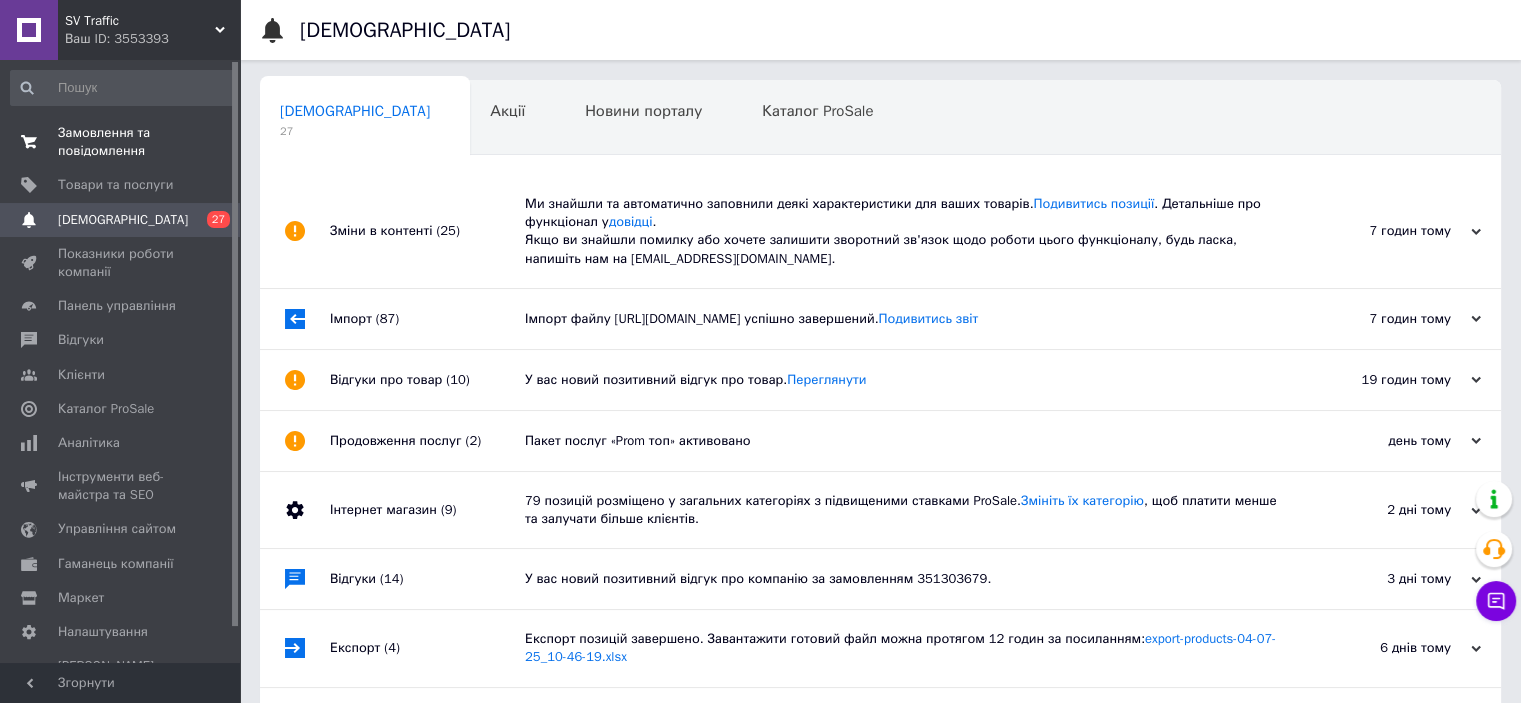 click on "Замовлення та повідомлення" at bounding box center (121, 142) 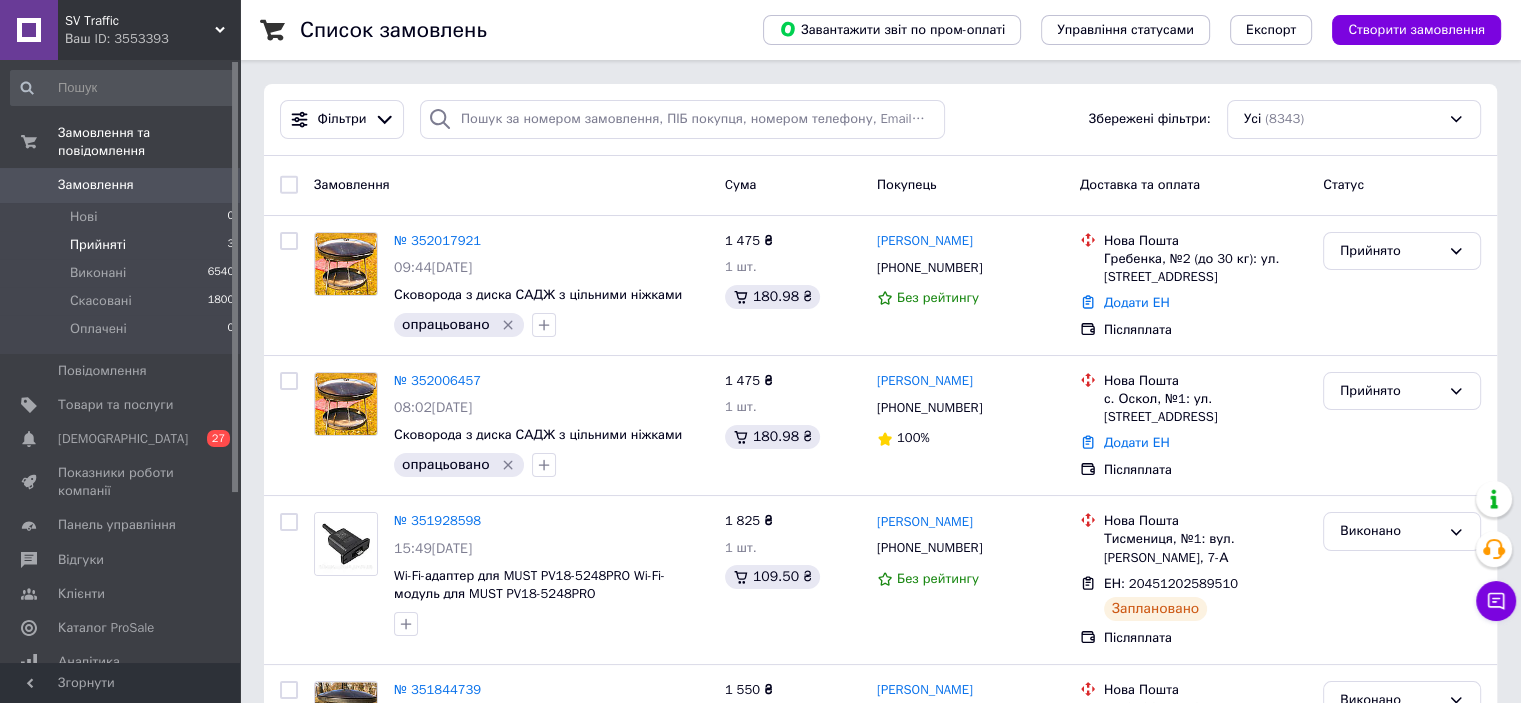 click on "Прийняті 3" at bounding box center [123, 245] 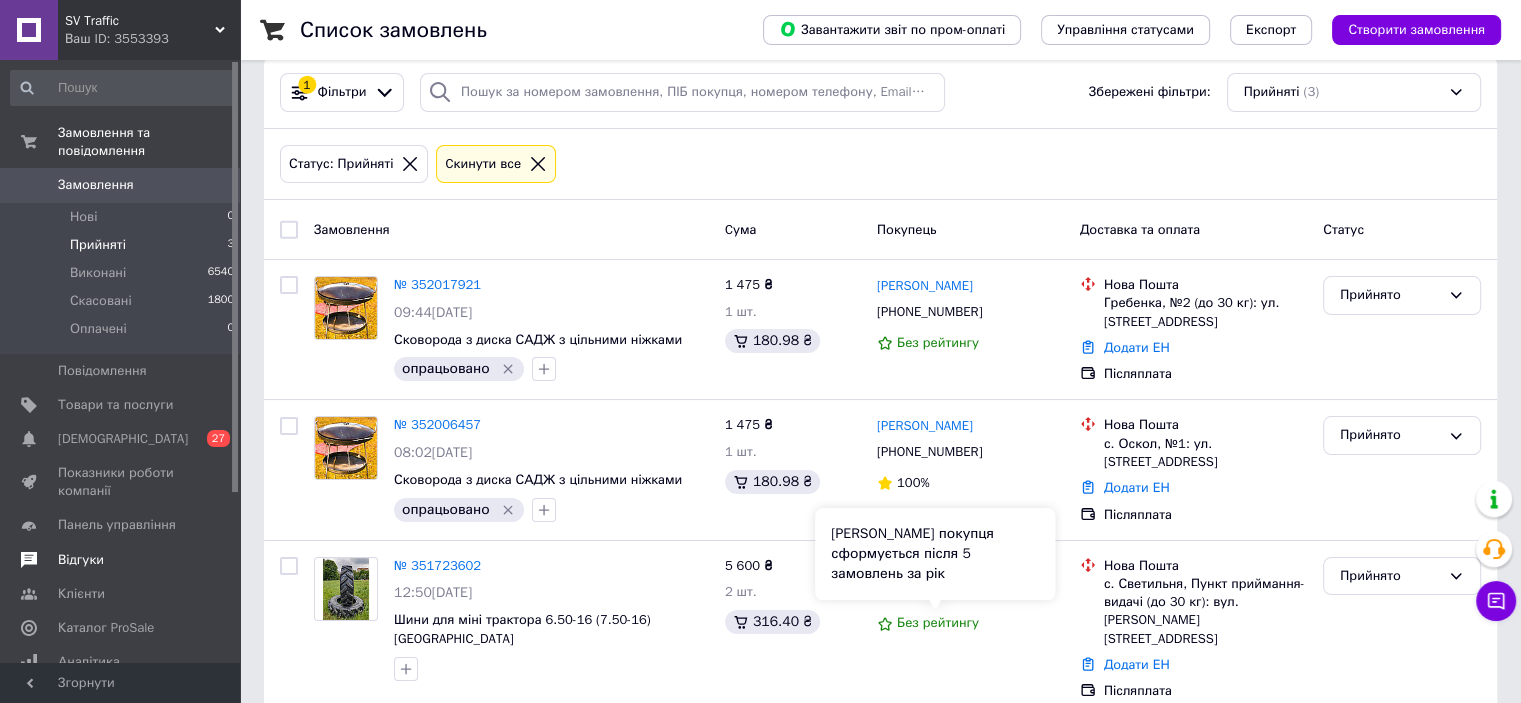 scroll, scrollTop: 42, scrollLeft: 0, axis: vertical 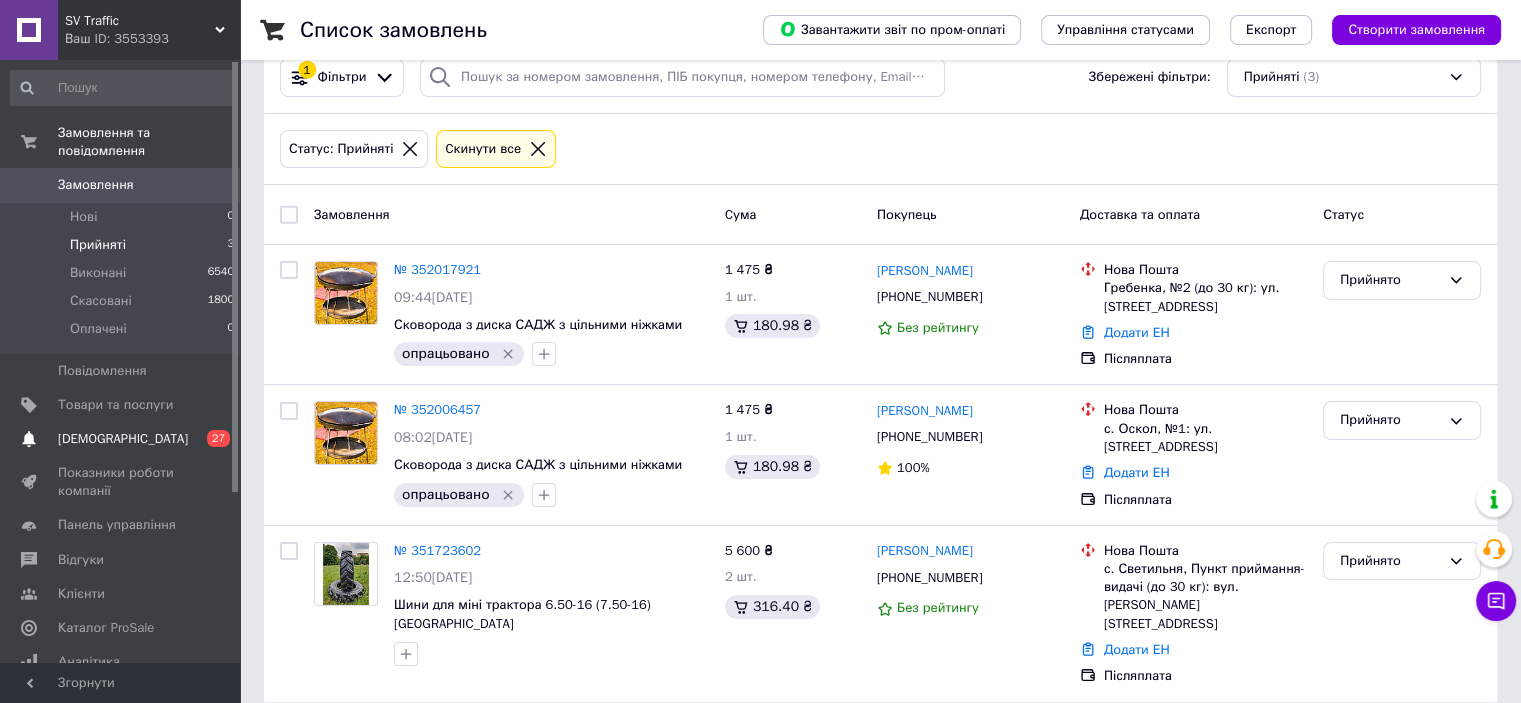 click on "[DEMOGRAPHIC_DATA]" at bounding box center [121, 439] 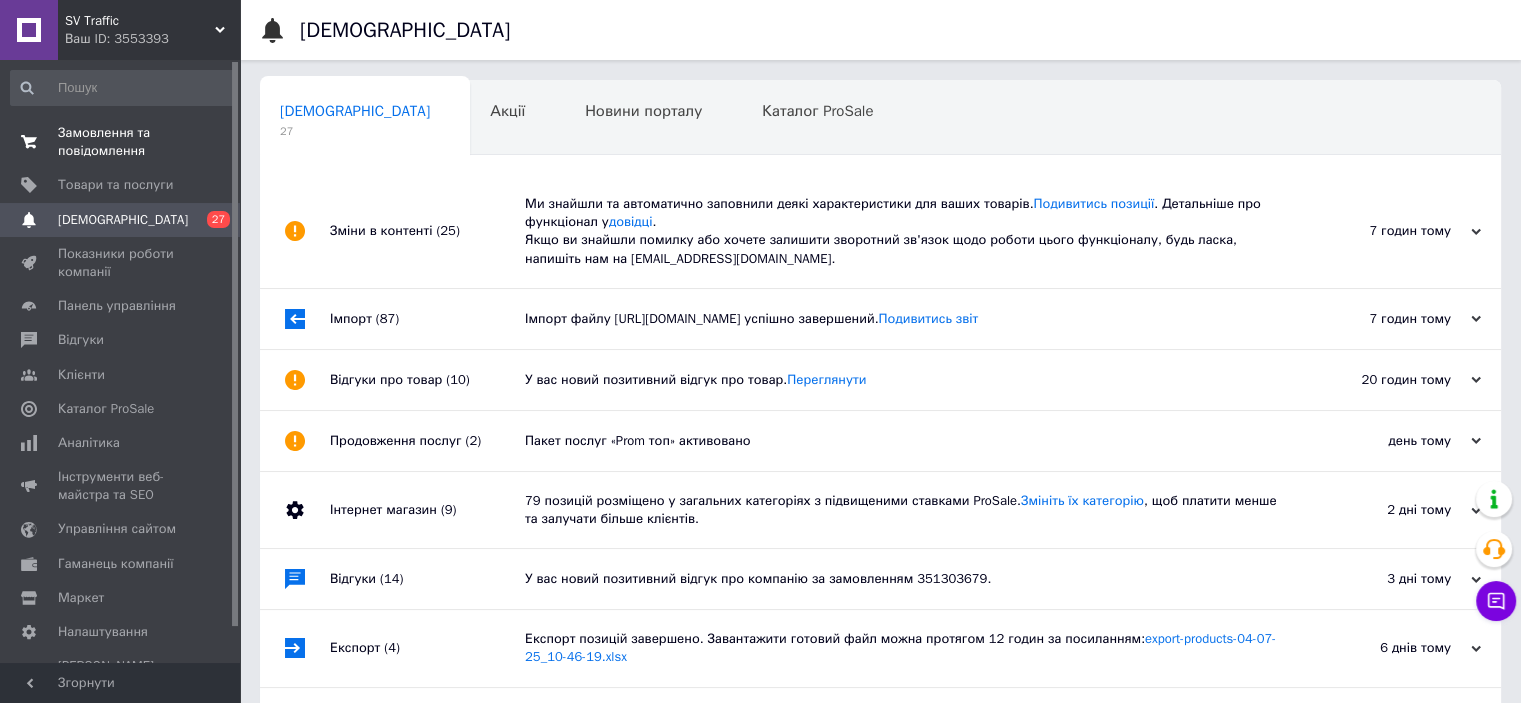 click on "Замовлення та повідомлення" at bounding box center (121, 142) 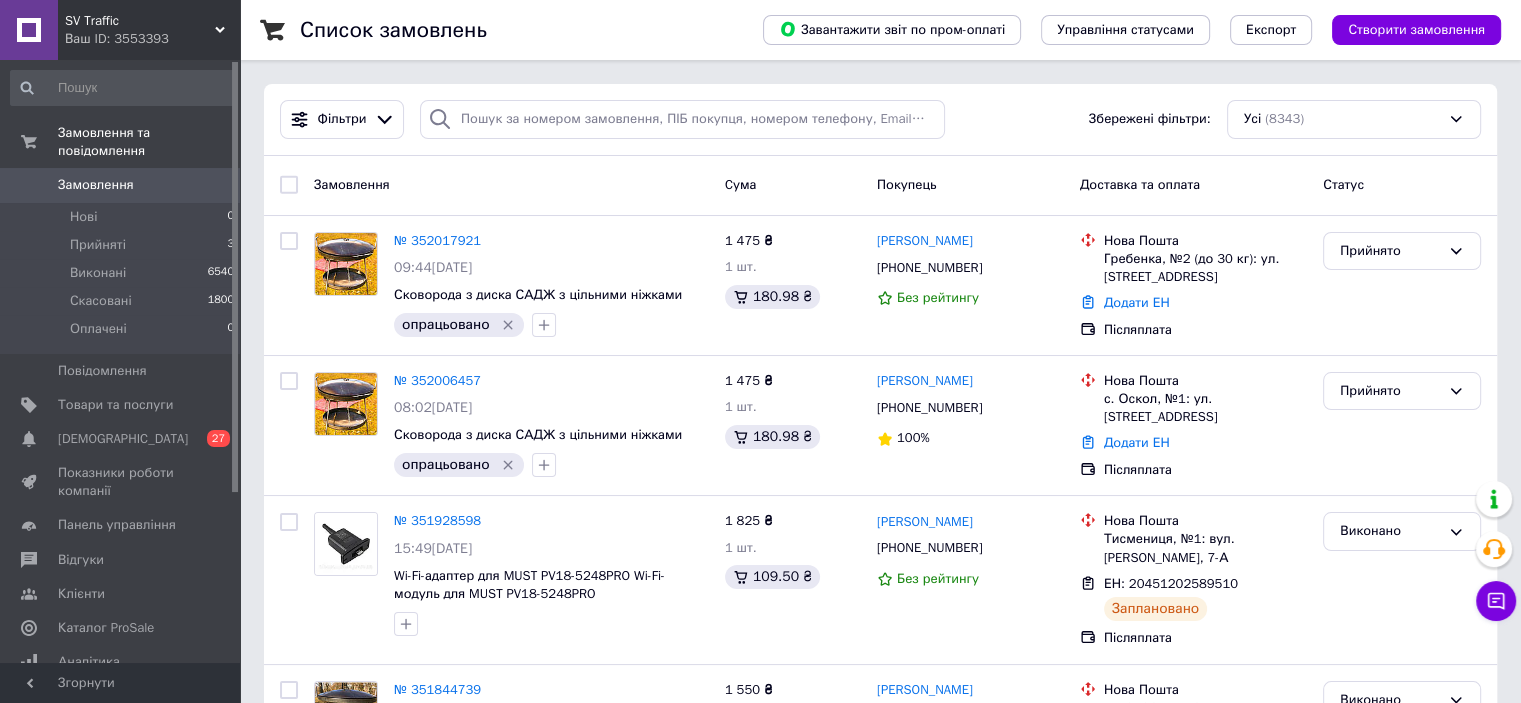 click on "SV Traffic Ваш ID: 3553393" at bounding box center (149, 30) 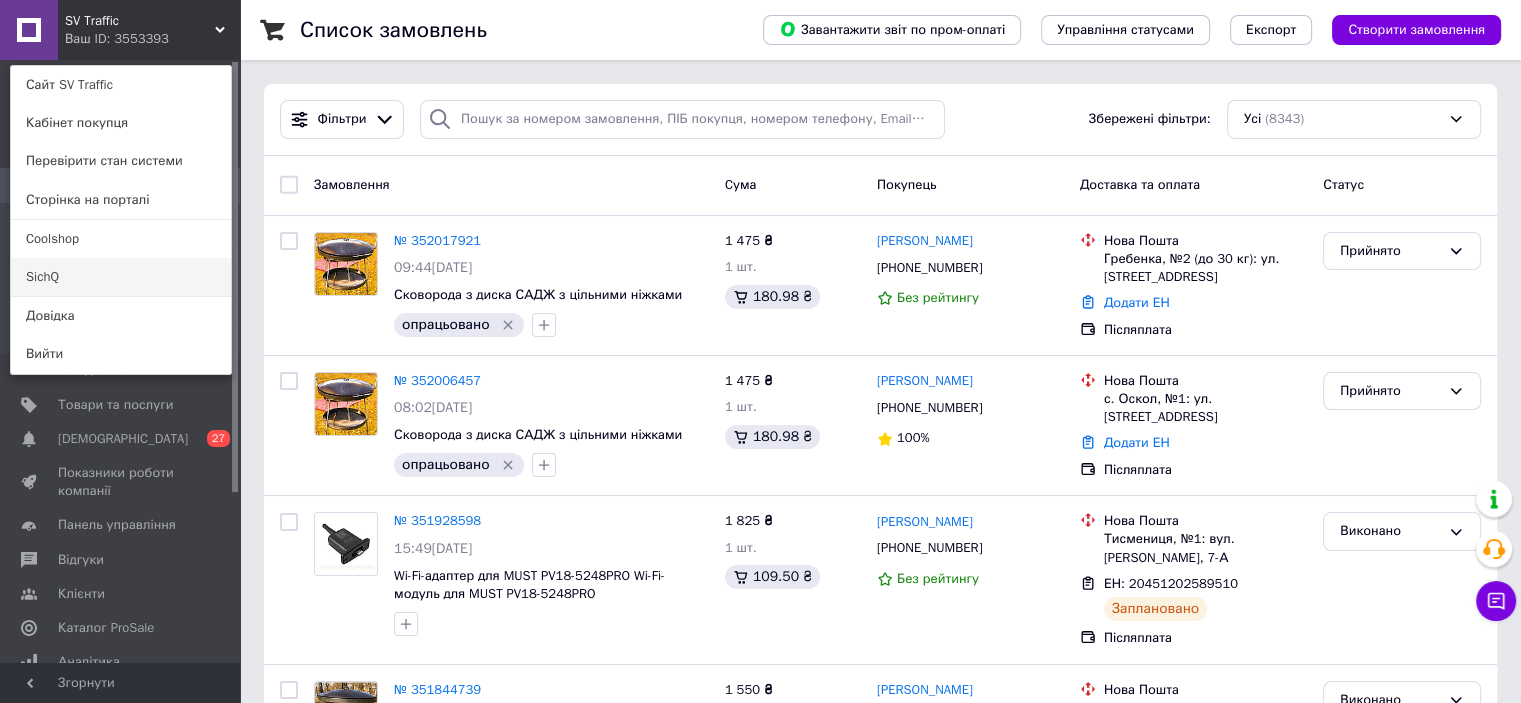 click on "SichQ" at bounding box center [121, 277] 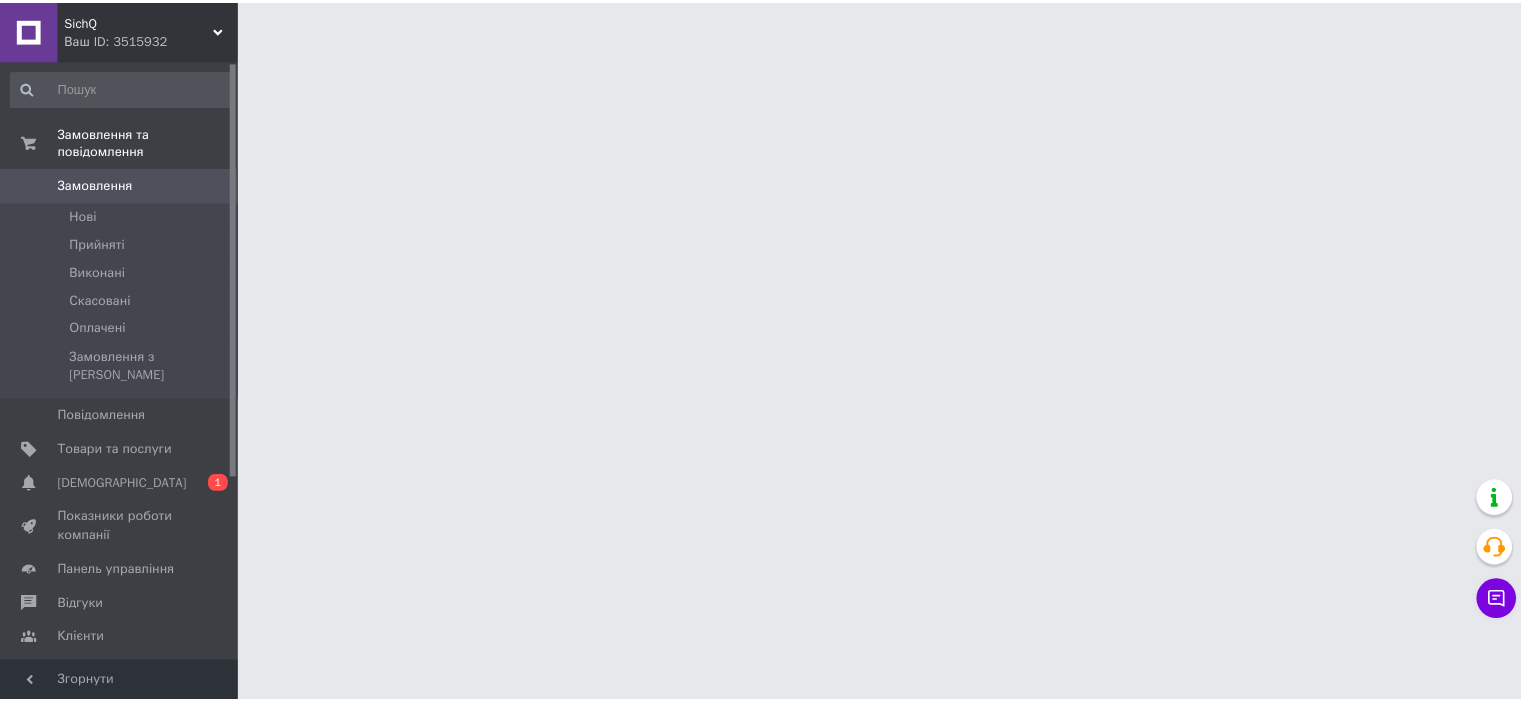 scroll, scrollTop: 0, scrollLeft: 0, axis: both 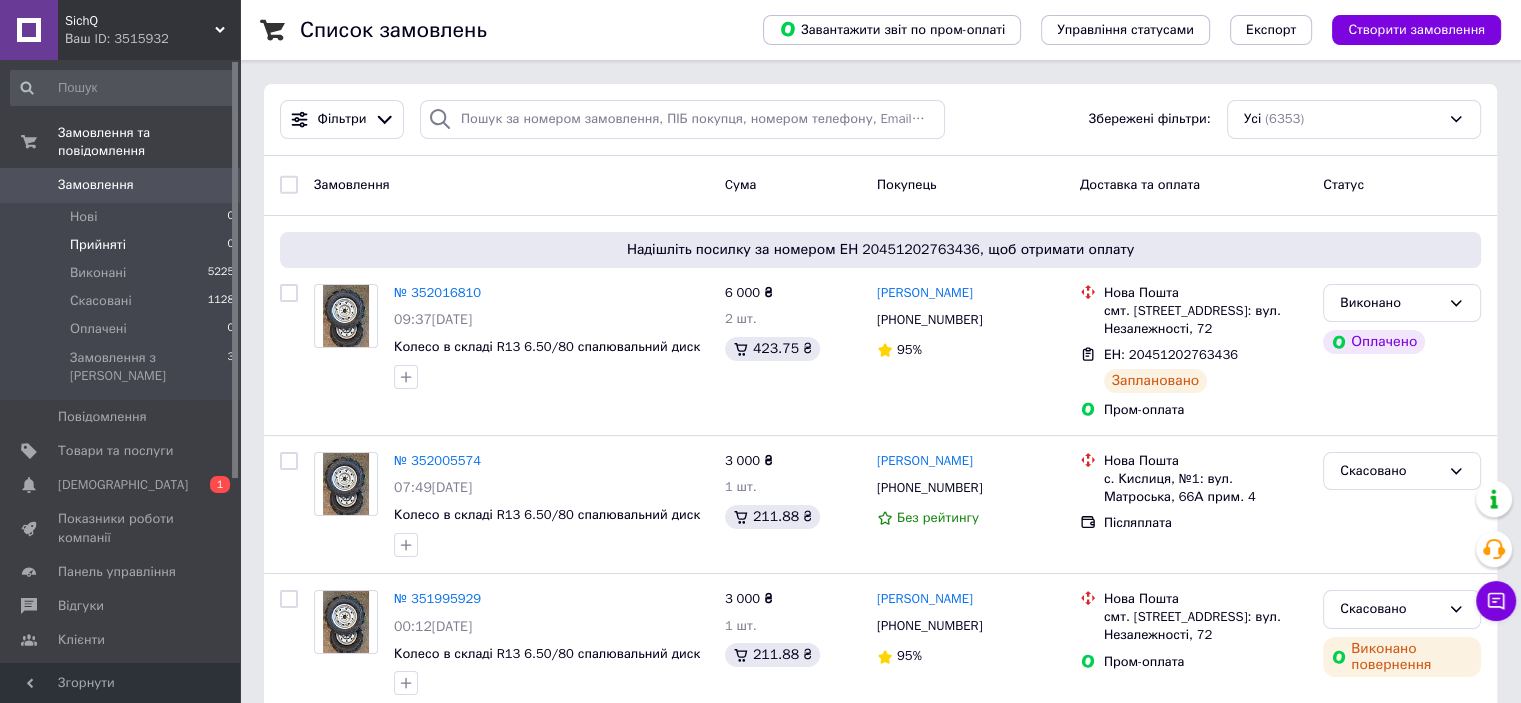 click on "Прийняті 0" at bounding box center (123, 245) 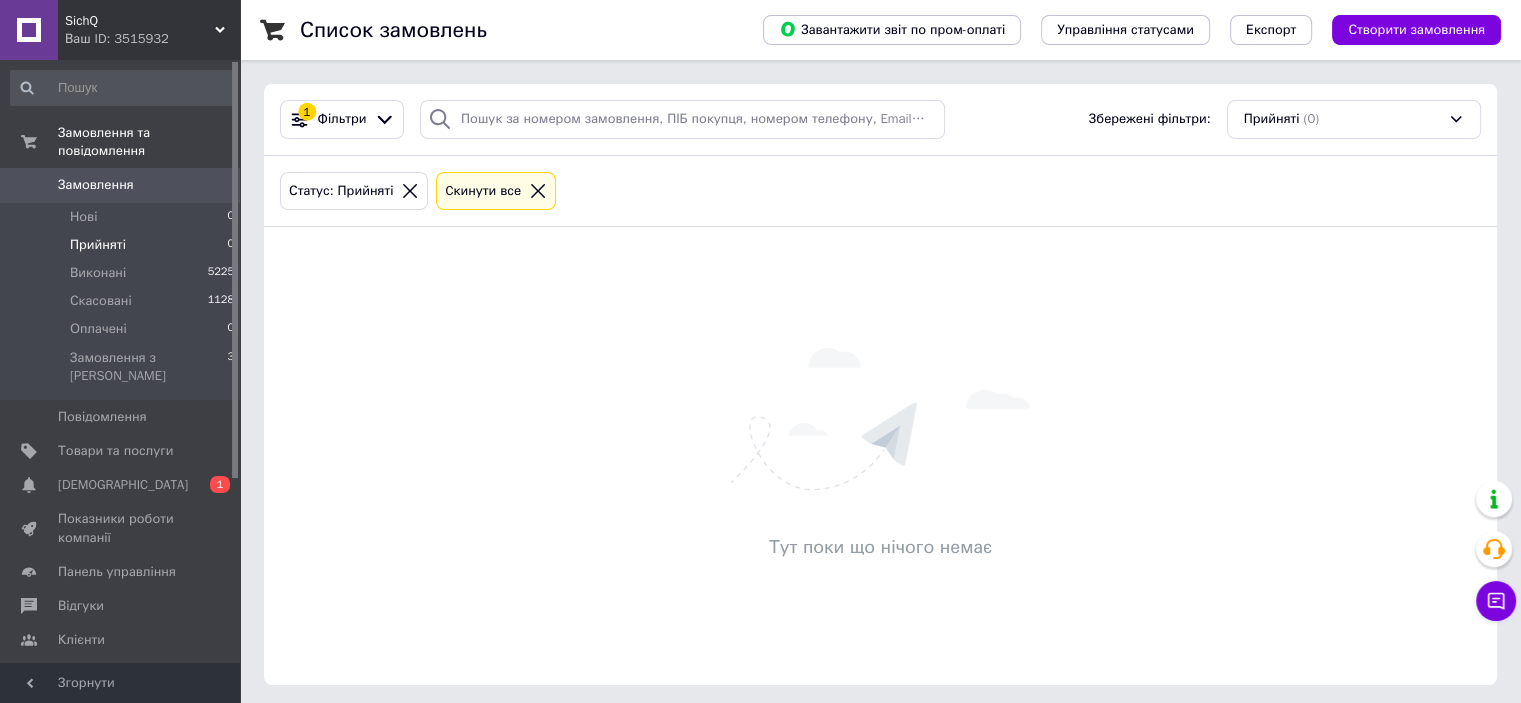 click on "Ваш ID: 3515932" at bounding box center [152, 39] 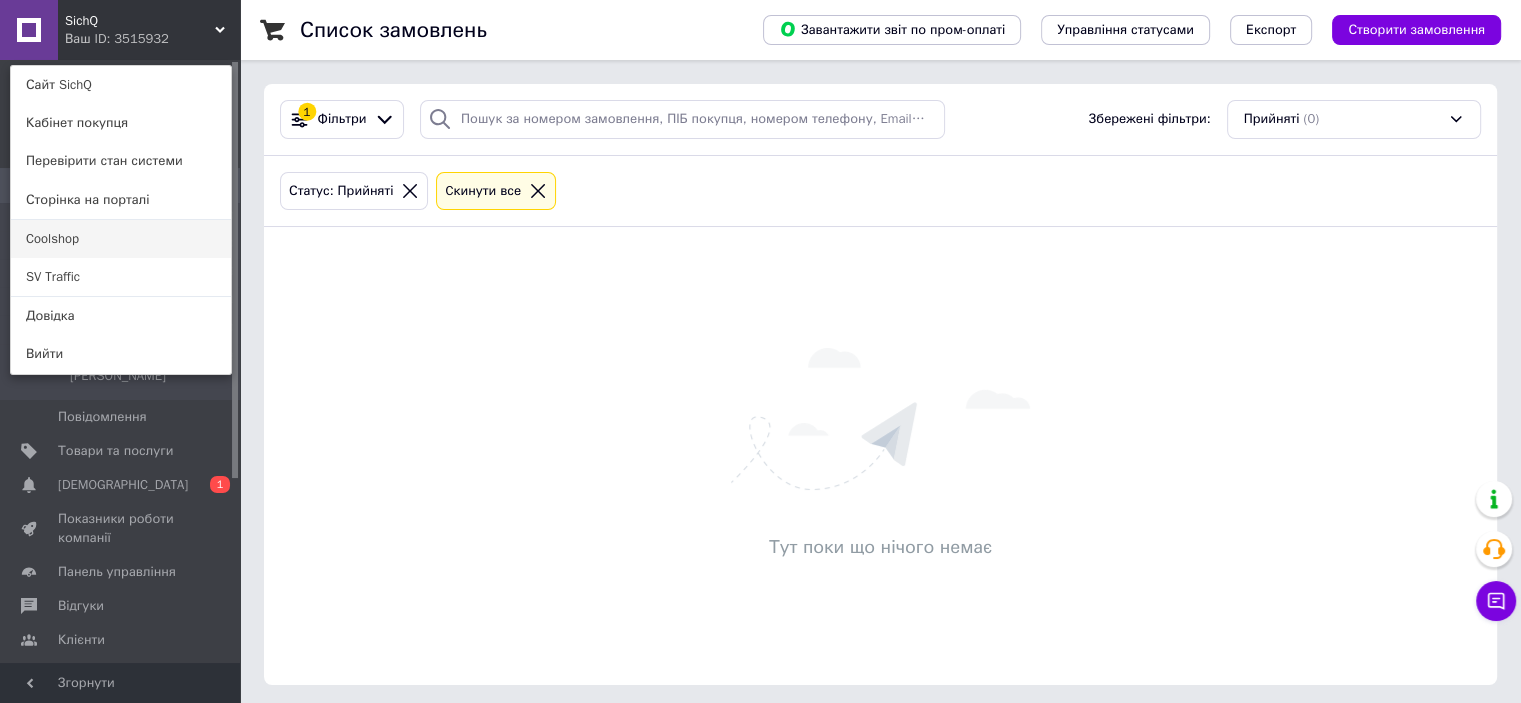 click on "Coolshop" at bounding box center [121, 239] 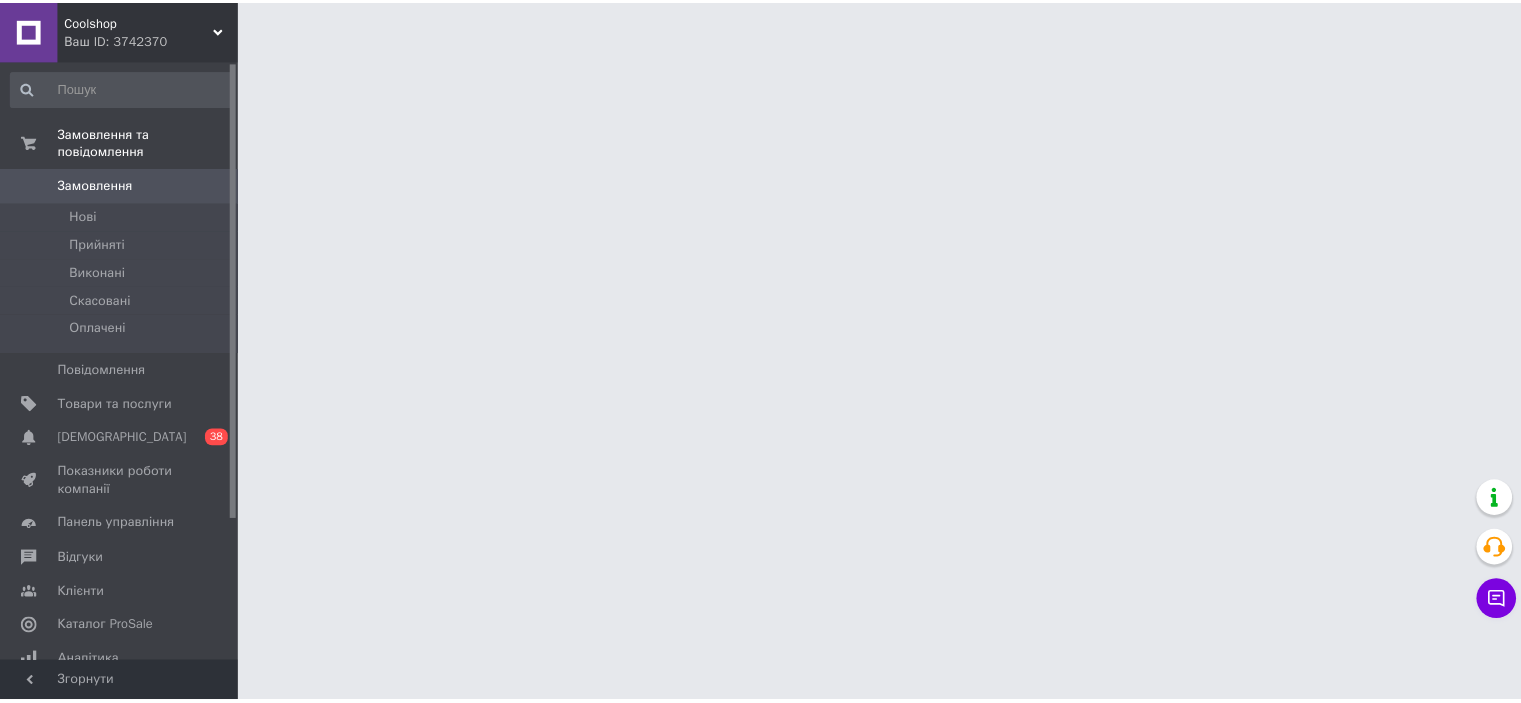 scroll, scrollTop: 0, scrollLeft: 0, axis: both 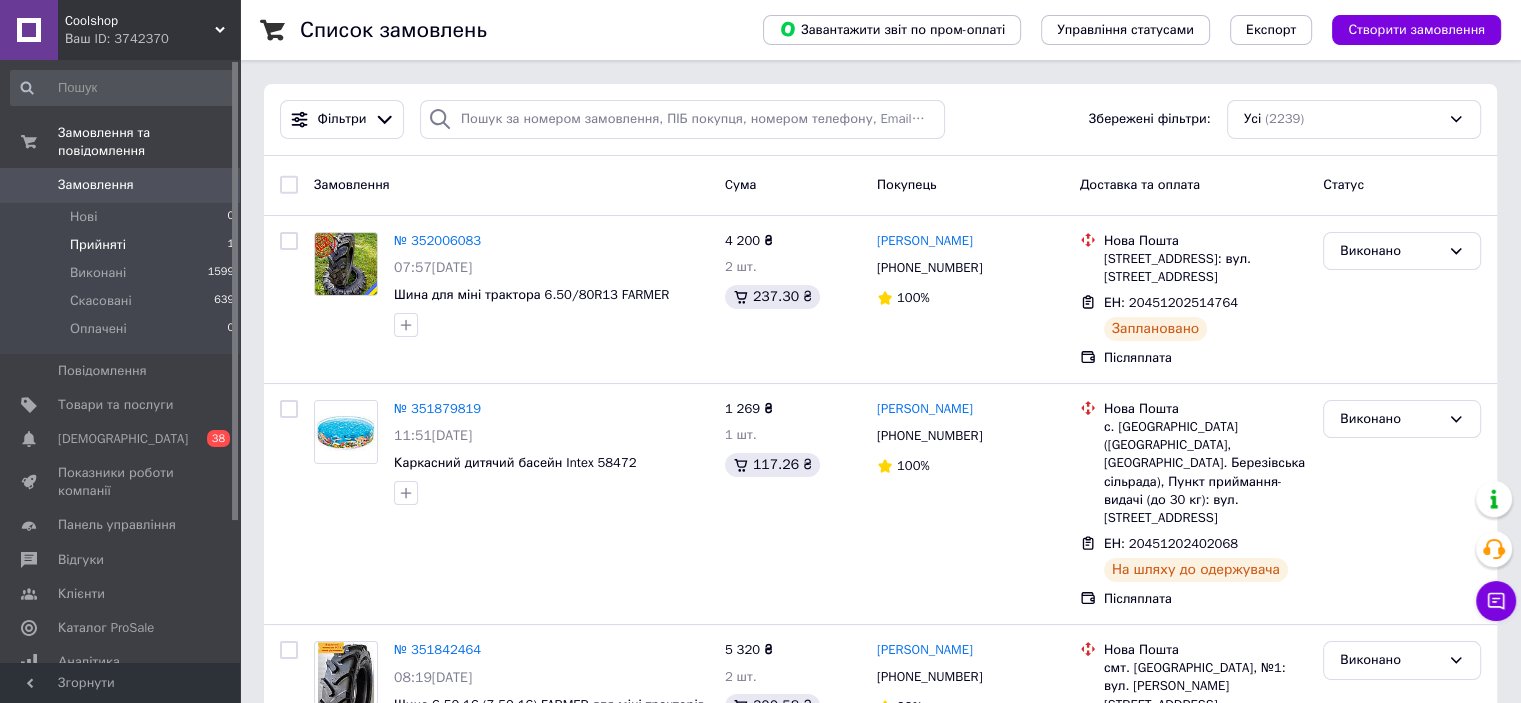 click on "Прийняті" at bounding box center (98, 245) 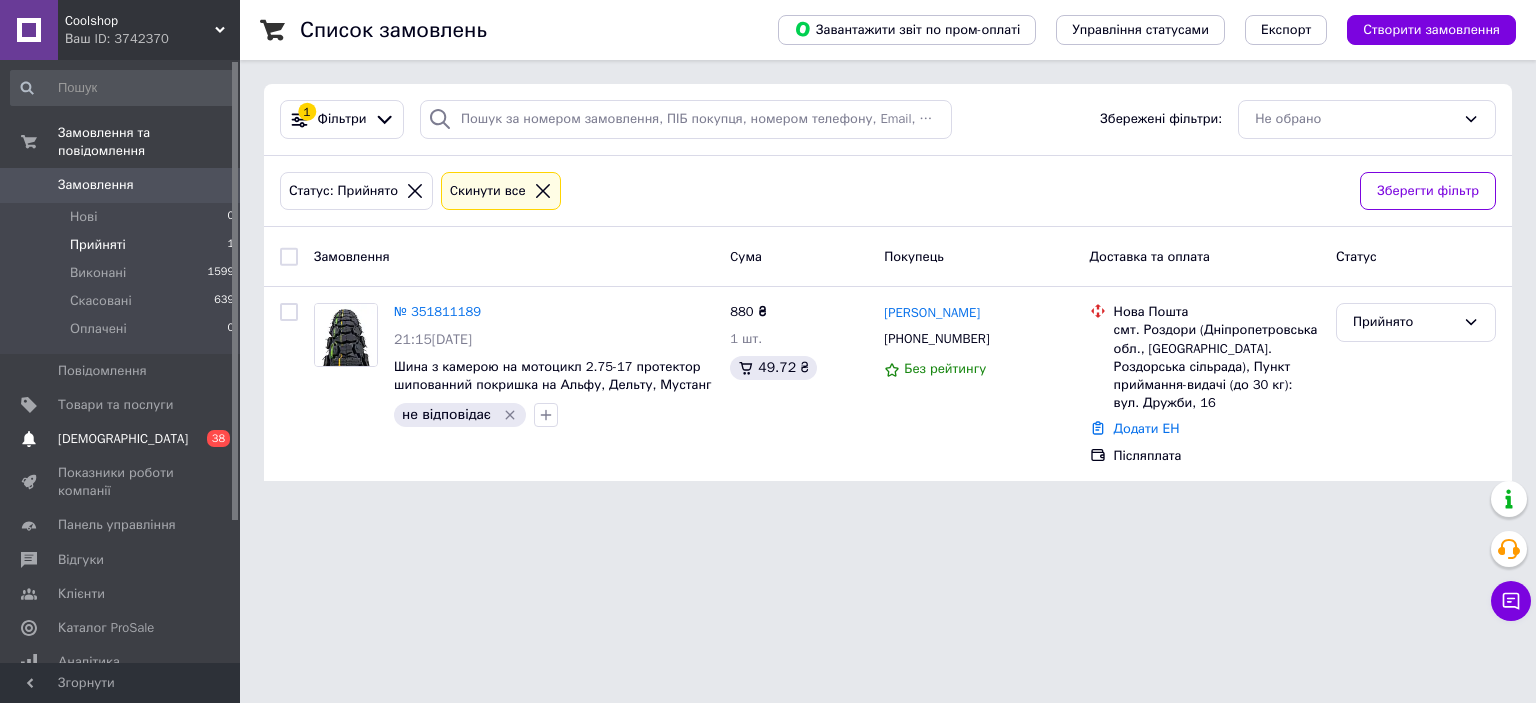 click on "[DEMOGRAPHIC_DATA]" at bounding box center (121, 439) 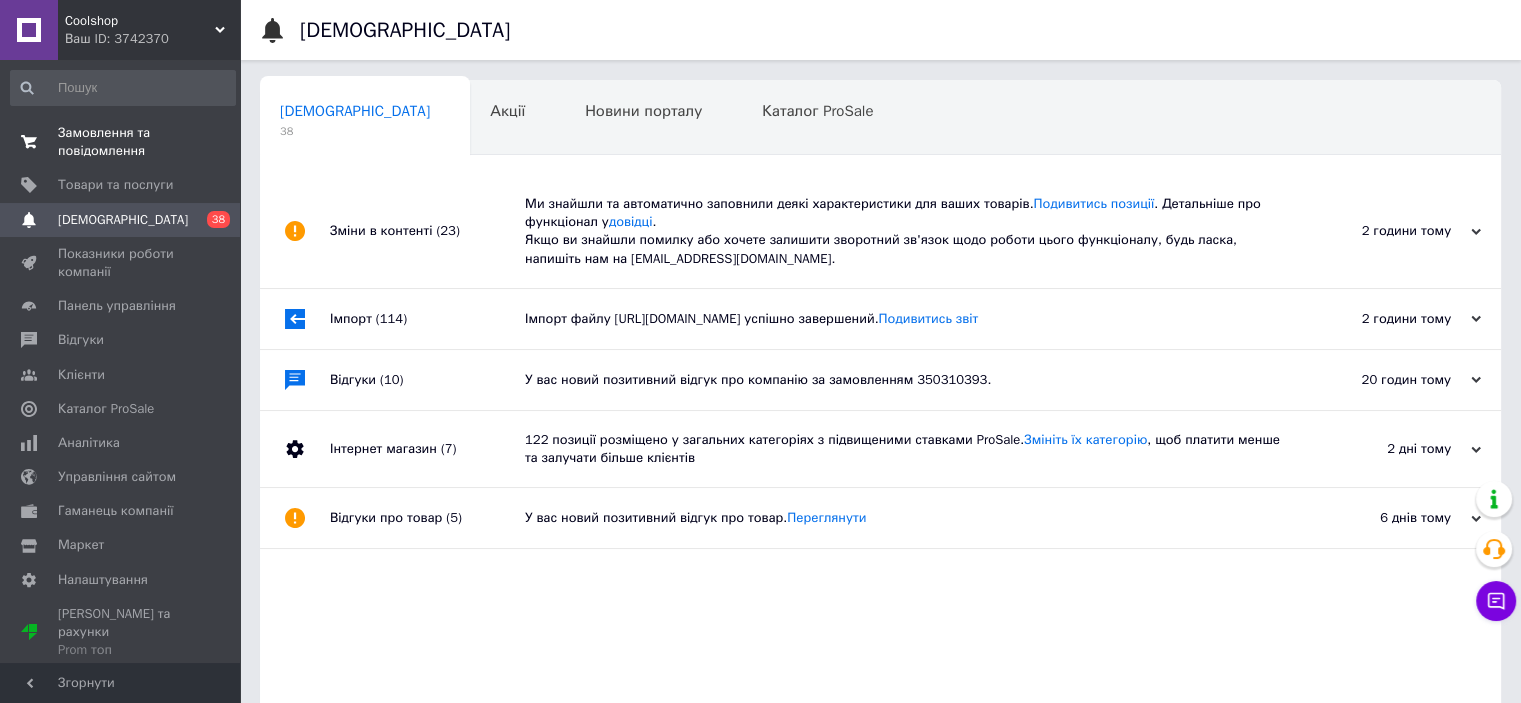 click on "Замовлення та повідомлення" at bounding box center (121, 142) 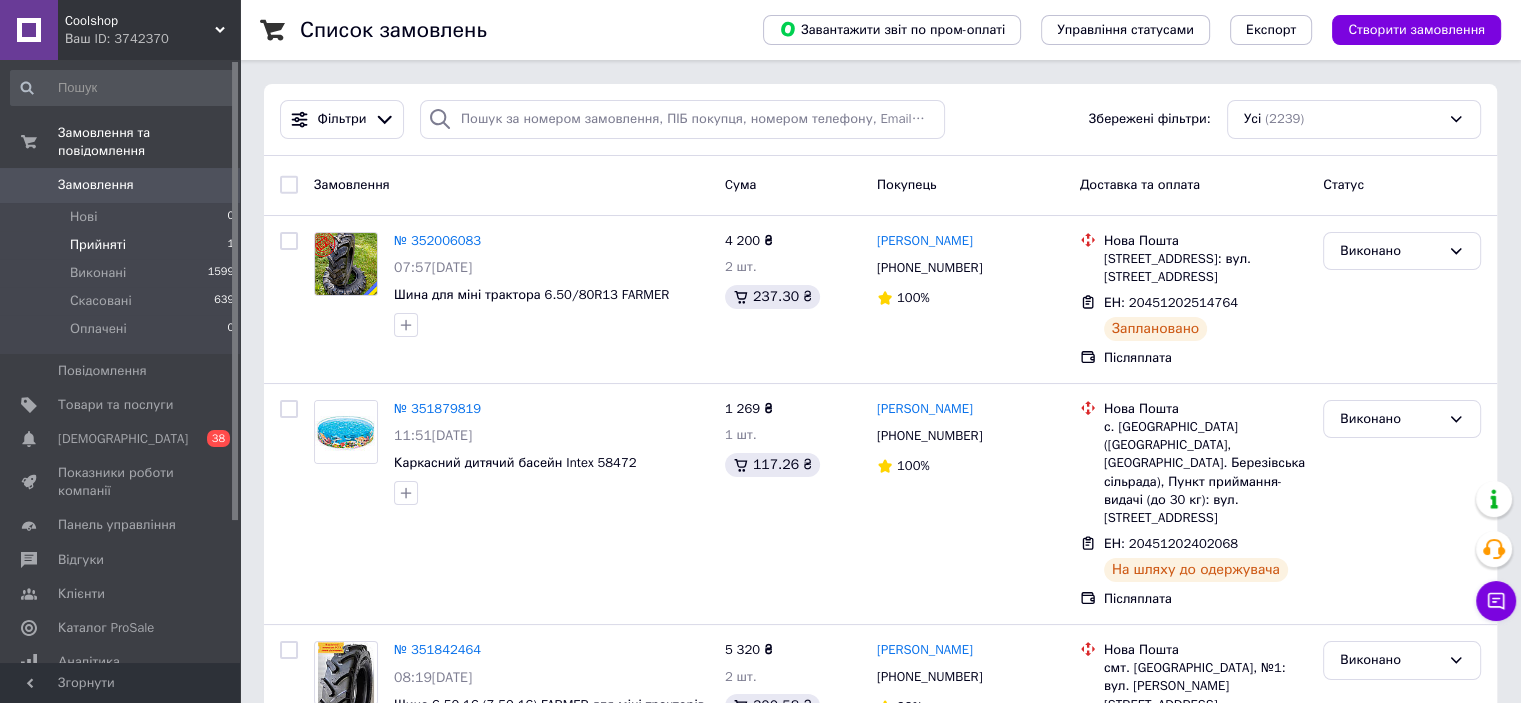 click on "Прийняті 1" at bounding box center (123, 245) 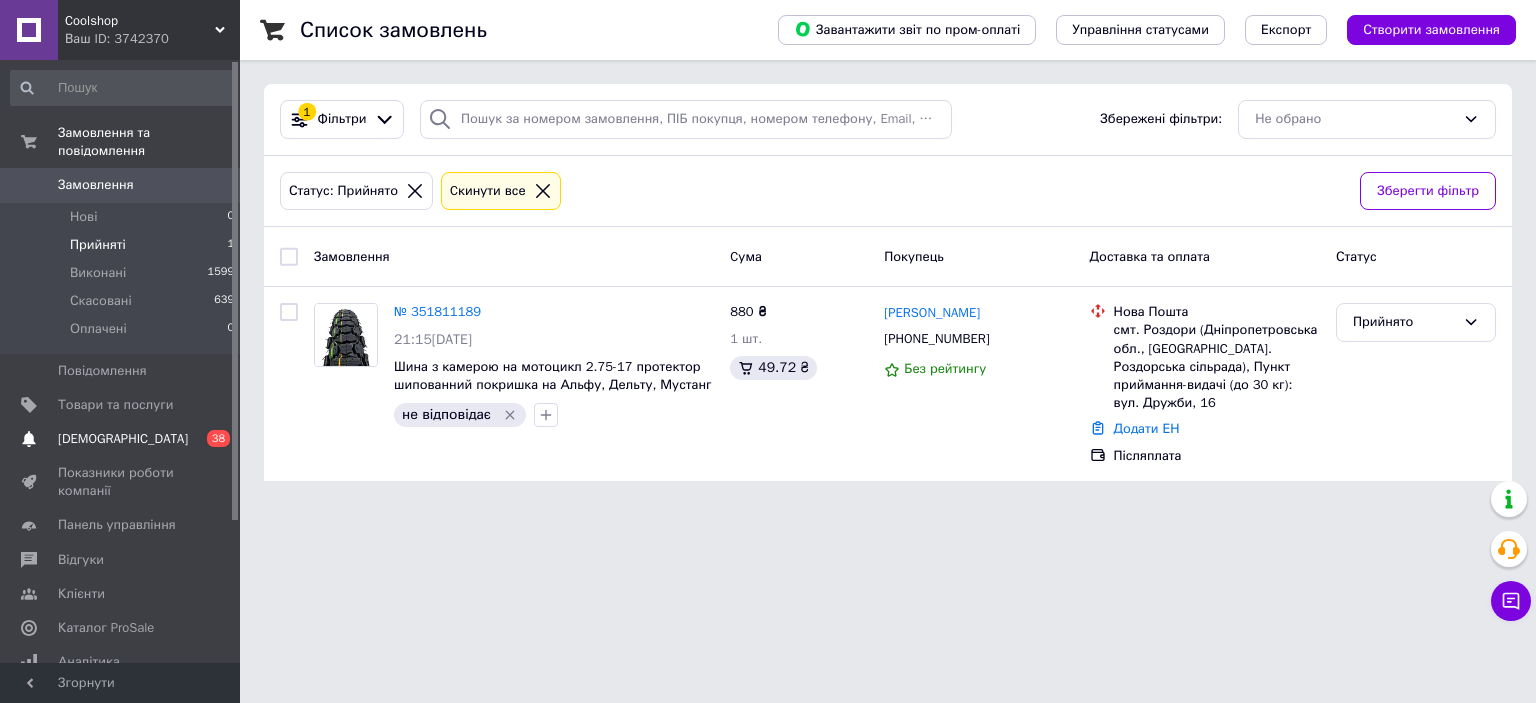 click on "[DEMOGRAPHIC_DATA]" at bounding box center (121, 439) 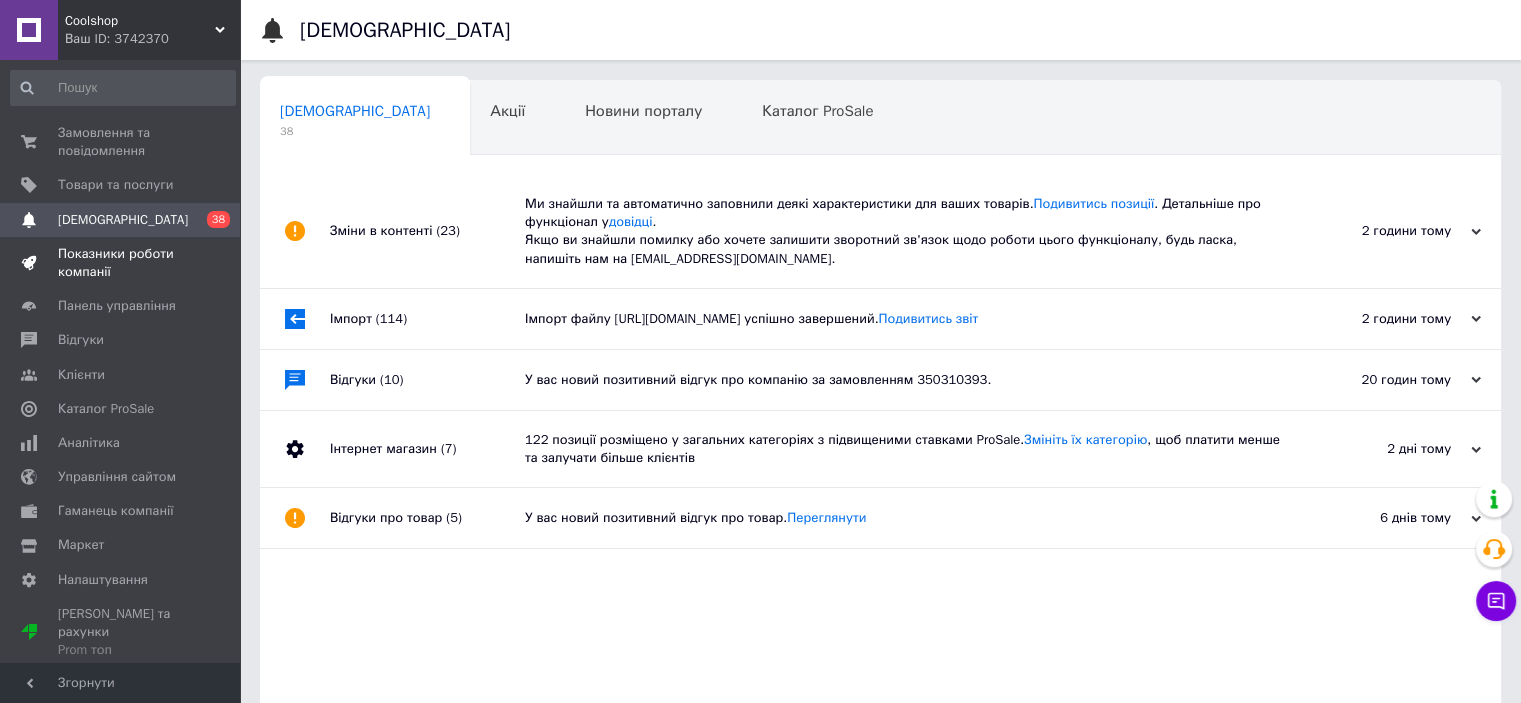 click on "Показники роботи компанії" at bounding box center (121, 263) 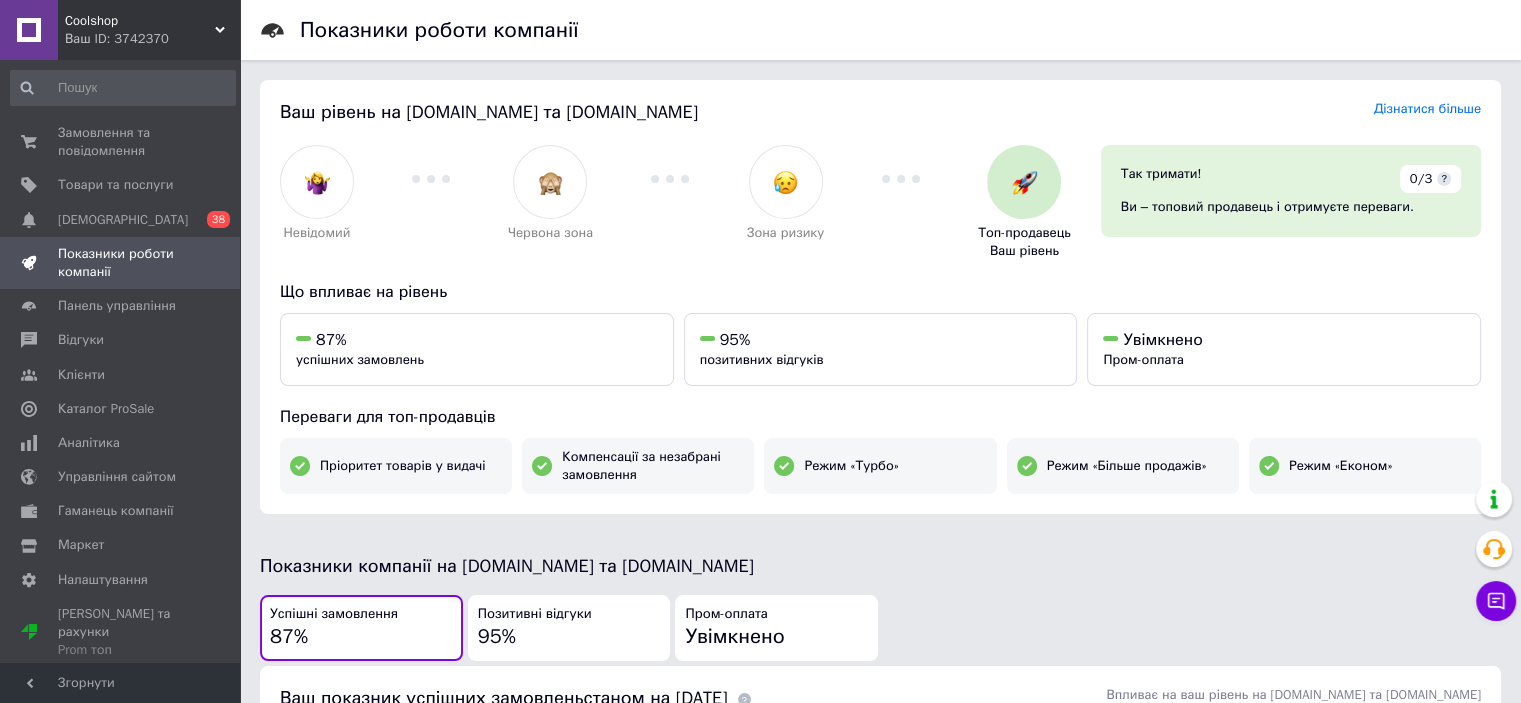 click on "Coolshop" at bounding box center (140, 21) 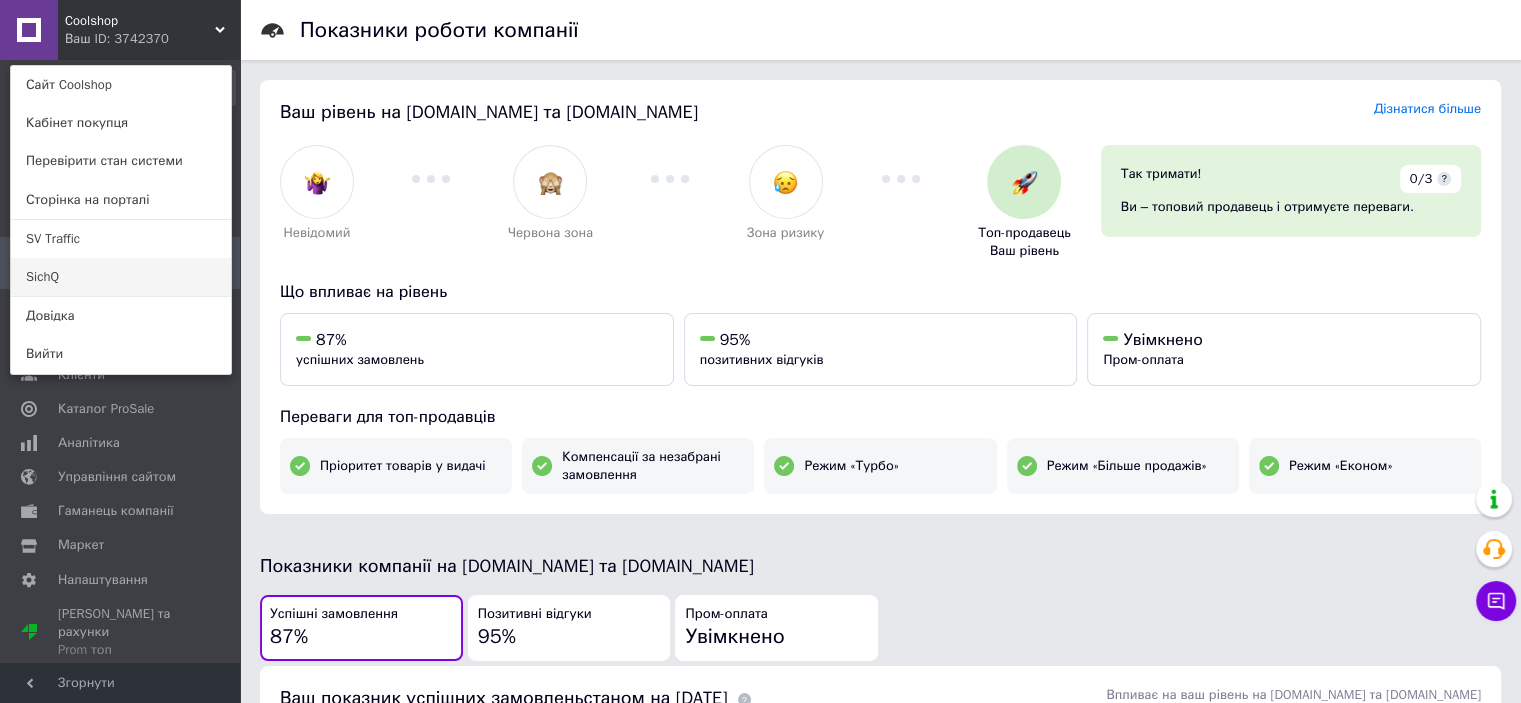 click on "SichQ" at bounding box center (121, 277) 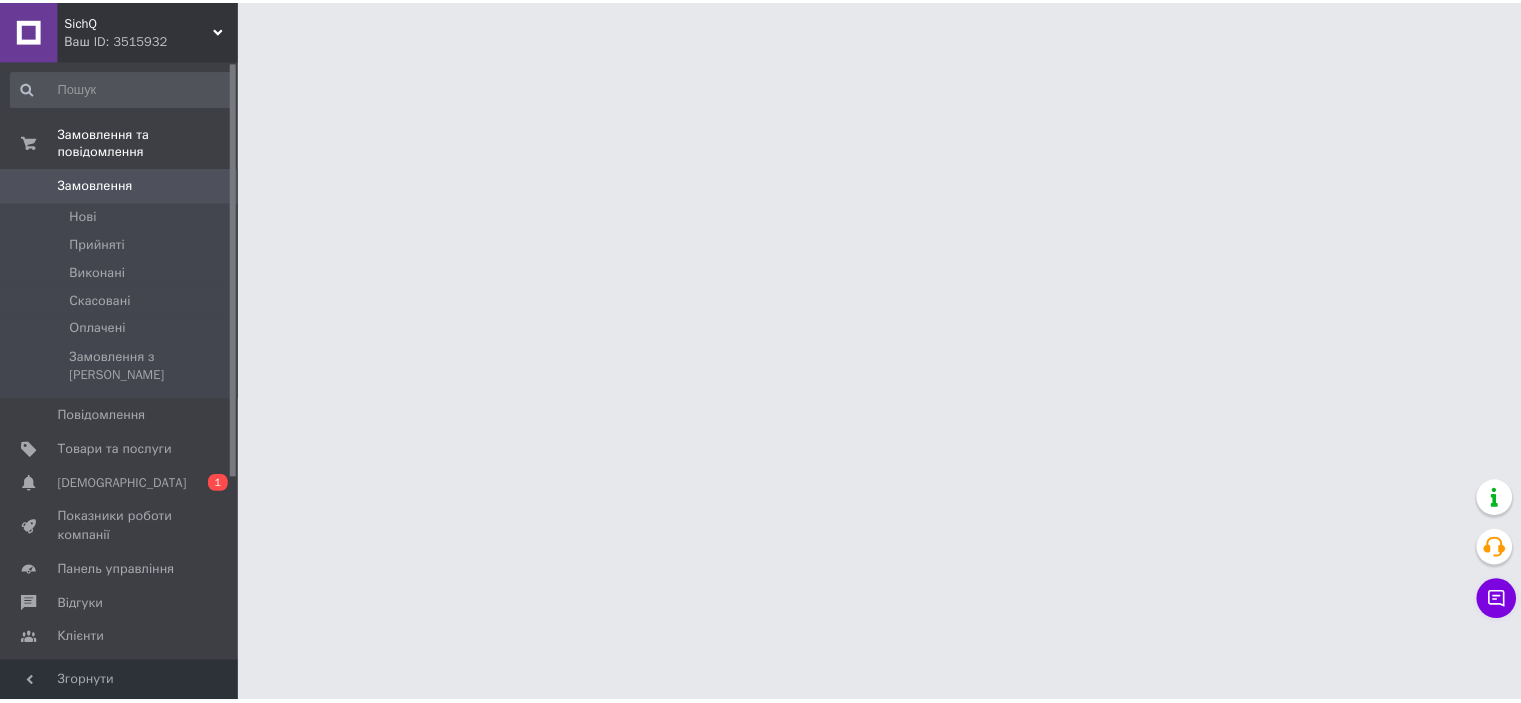 scroll, scrollTop: 0, scrollLeft: 0, axis: both 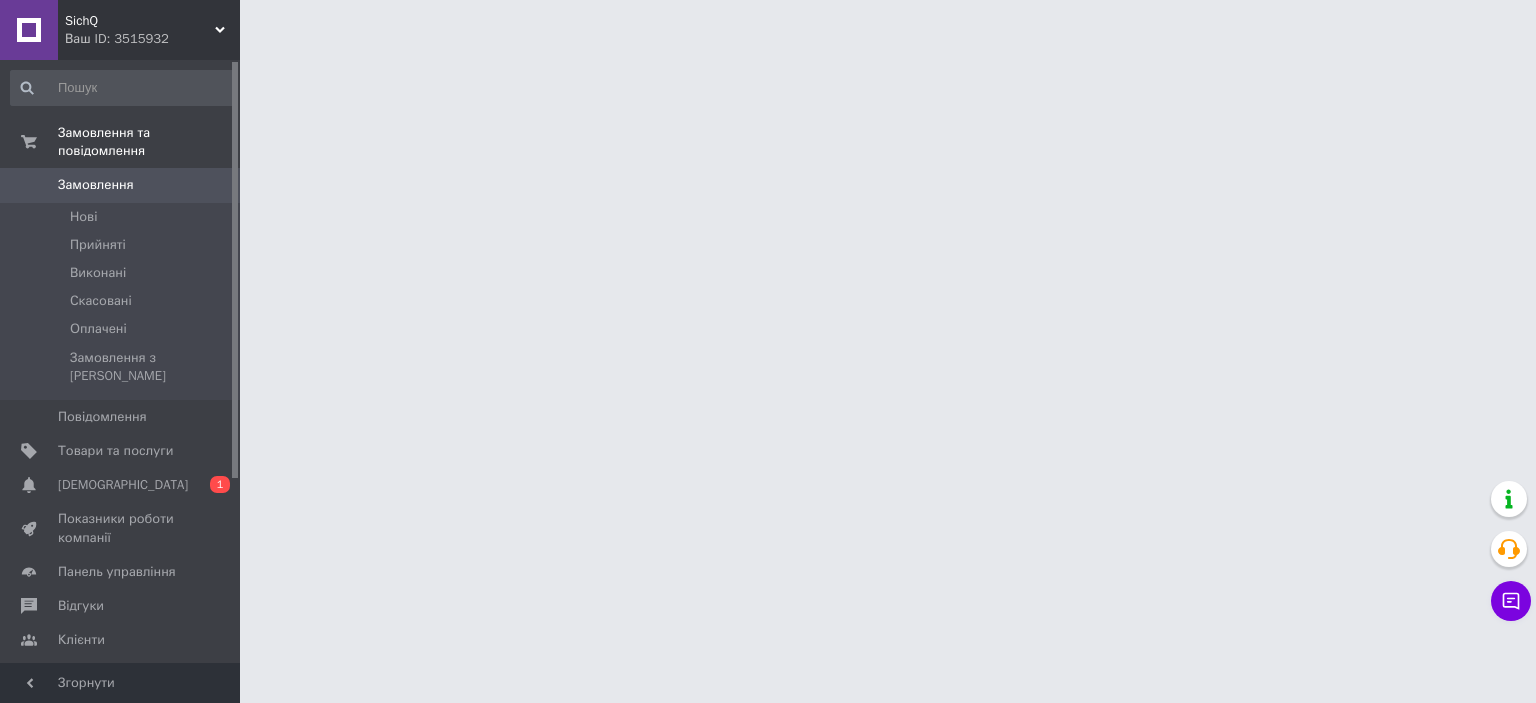 click on "Показники роботи компанії" at bounding box center (121, 528) 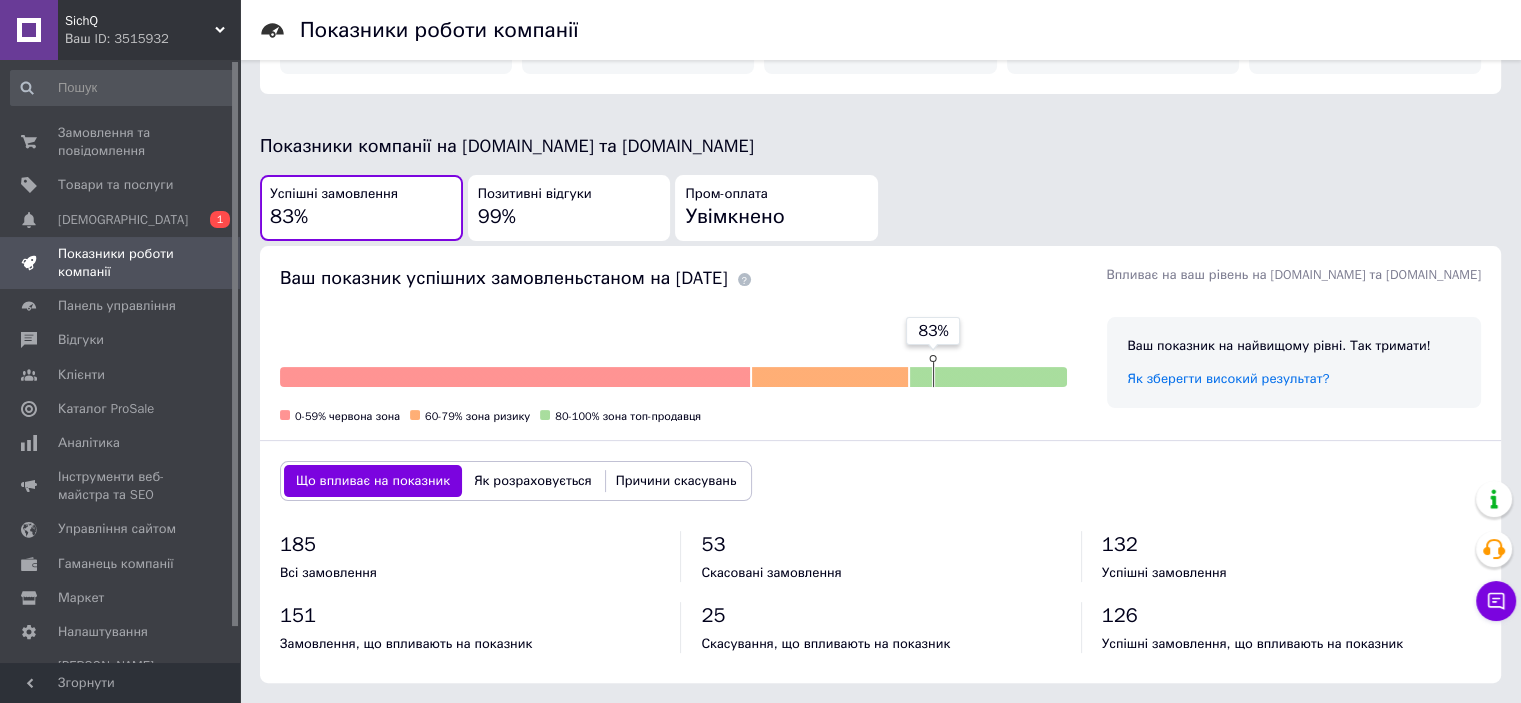 scroll, scrollTop: 500, scrollLeft: 0, axis: vertical 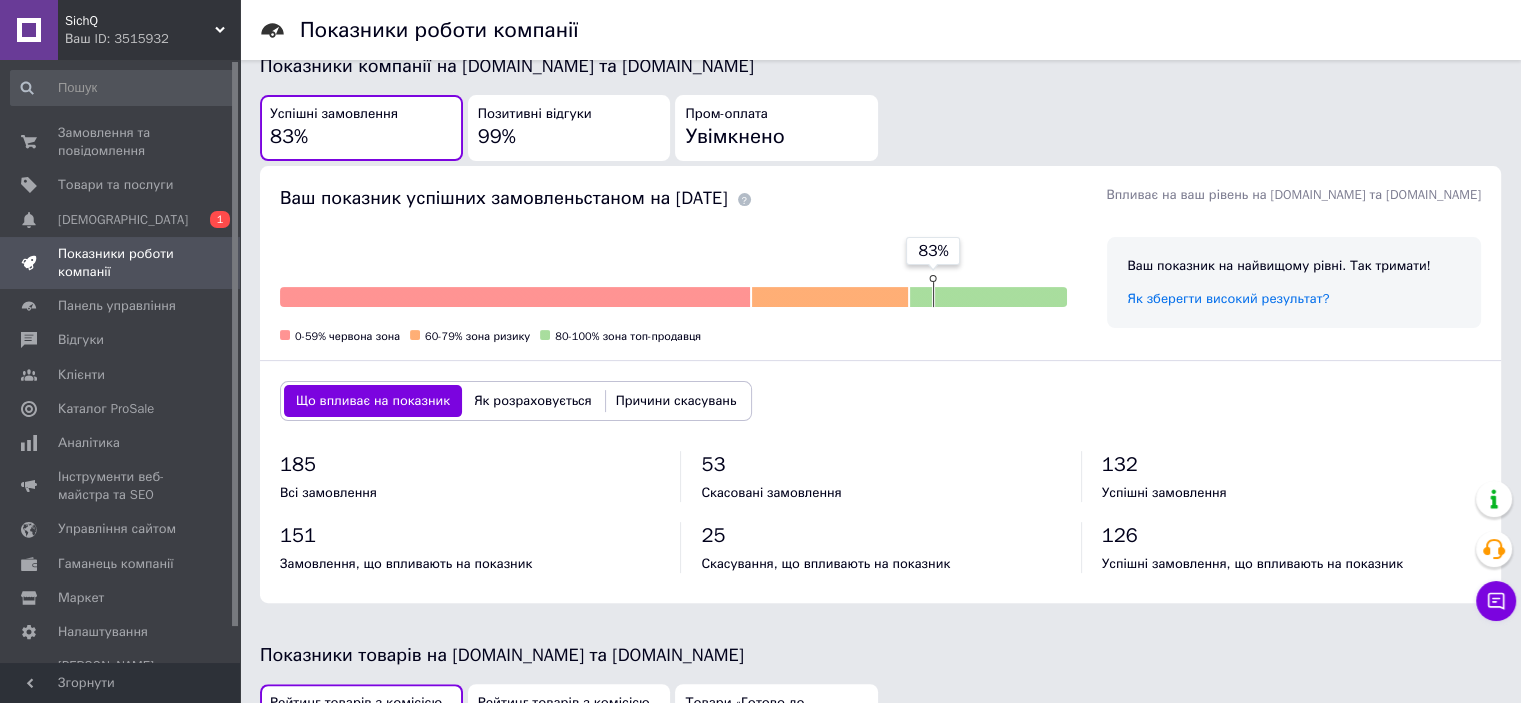 click on "Позитивні відгуки 99%" at bounding box center [569, 128] 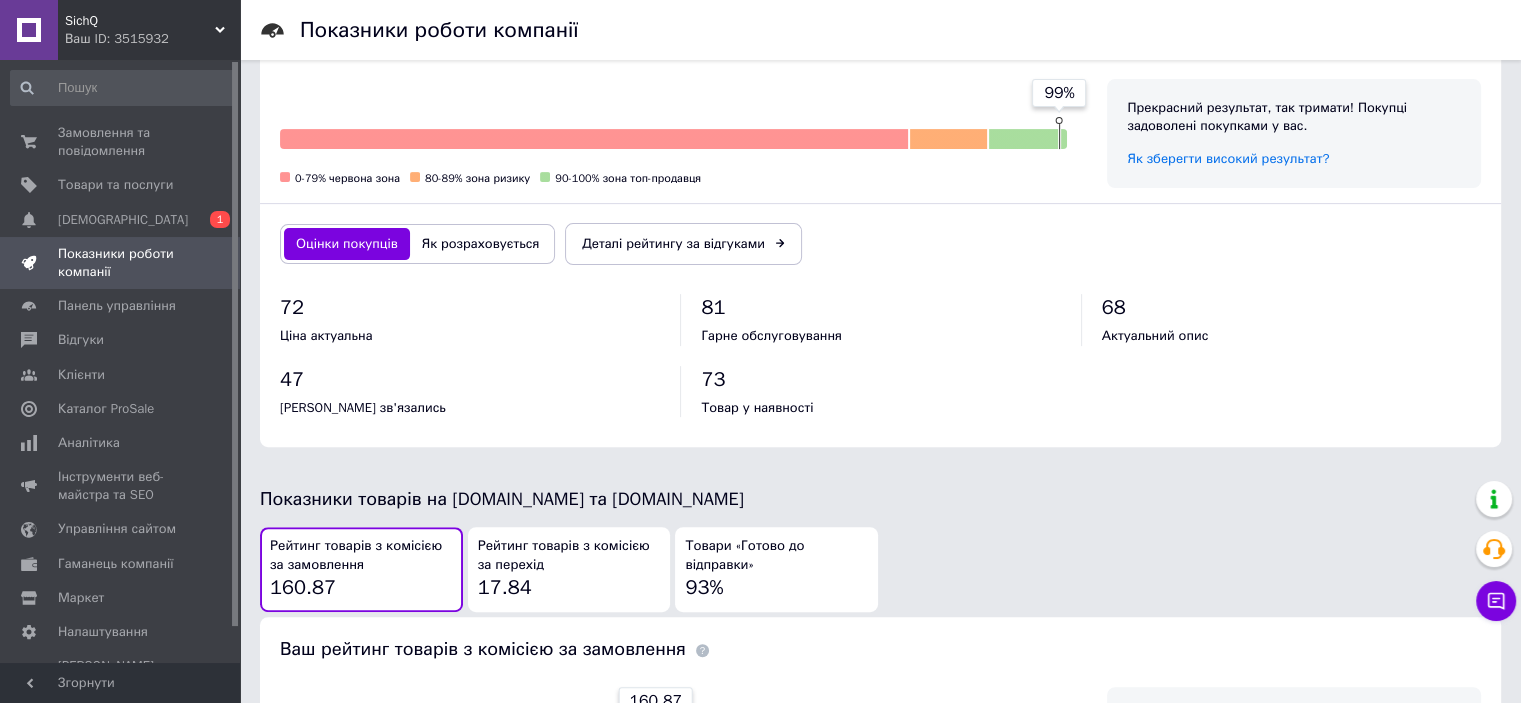 scroll, scrollTop: 800, scrollLeft: 0, axis: vertical 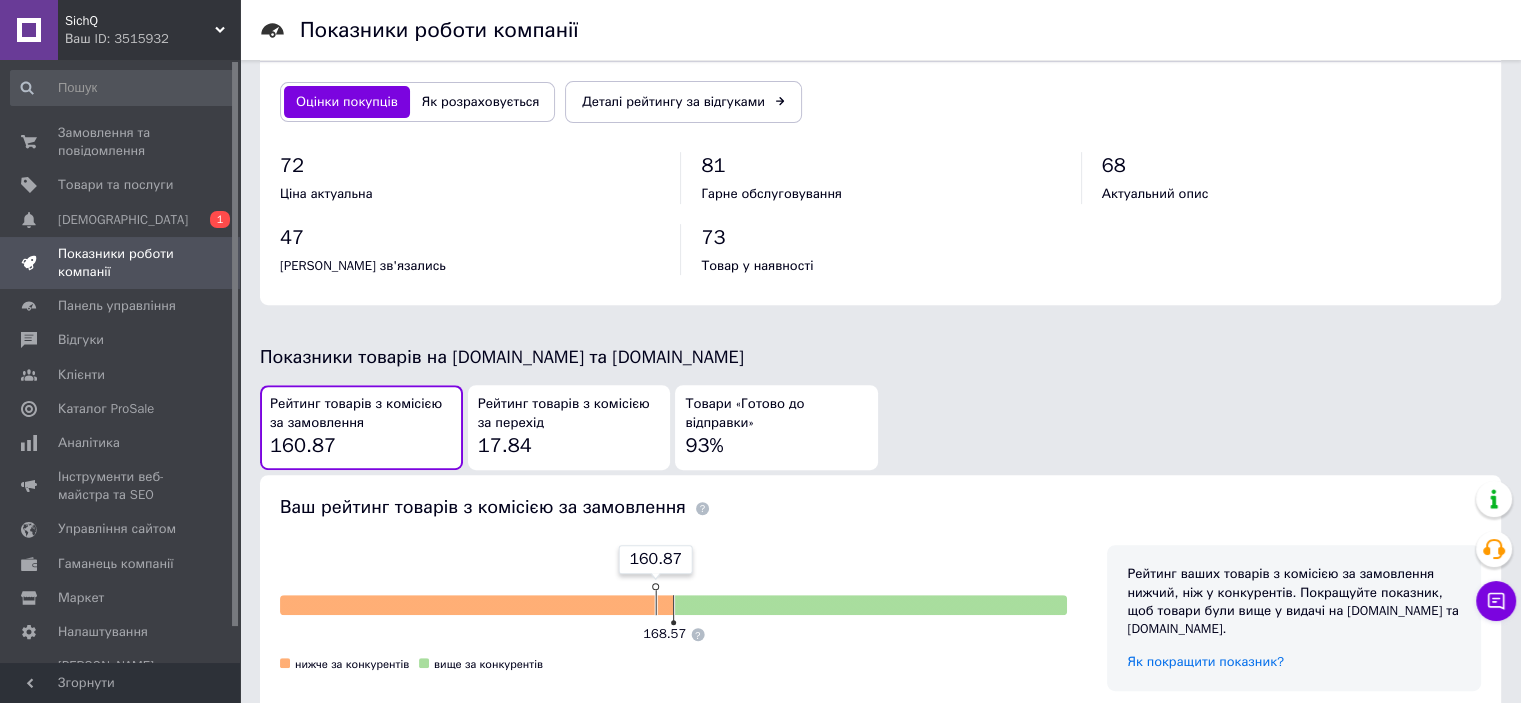 click on "Рейтинг товарів з комісією за перехід 17.84" at bounding box center (569, 427) 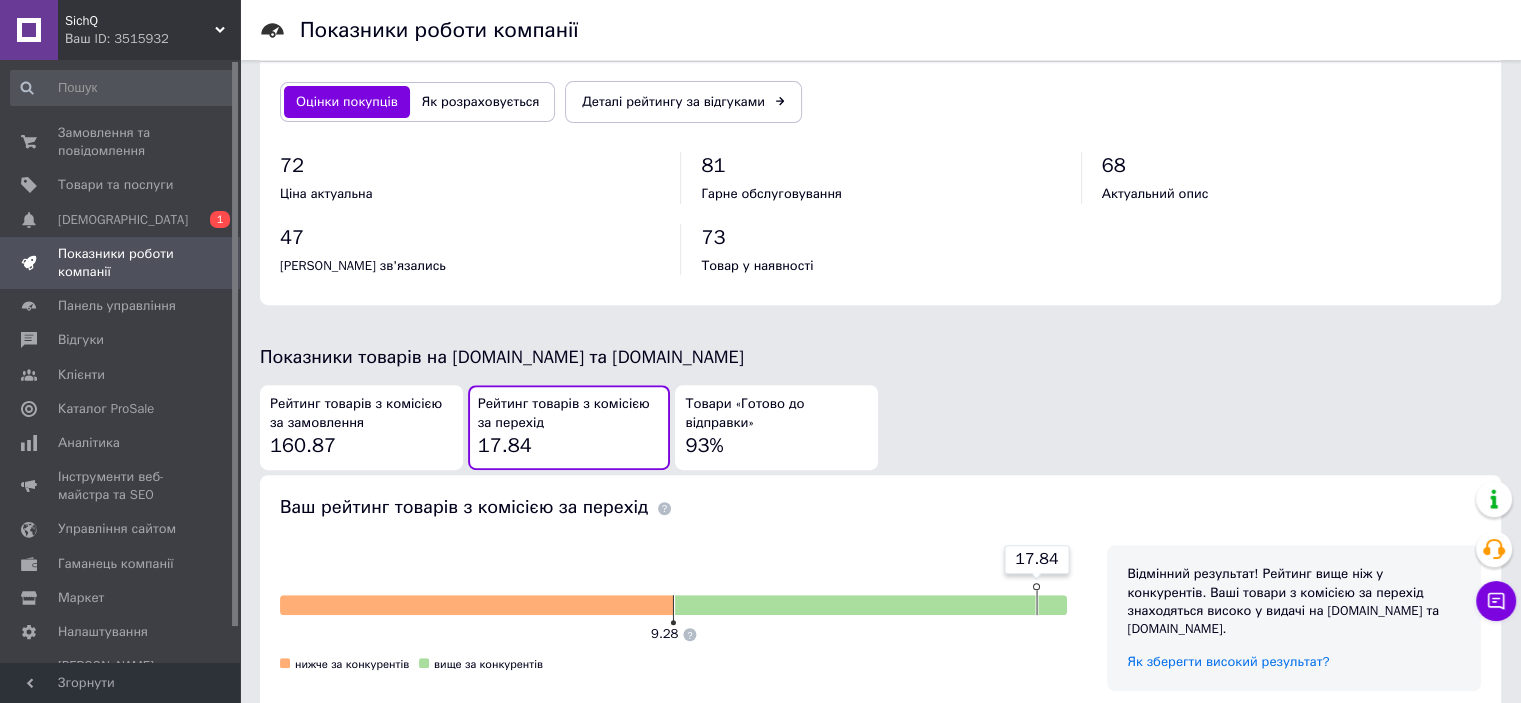 click on "Рейтинг товарів з комісією за замовлення 160.87" at bounding box center (361, 427) 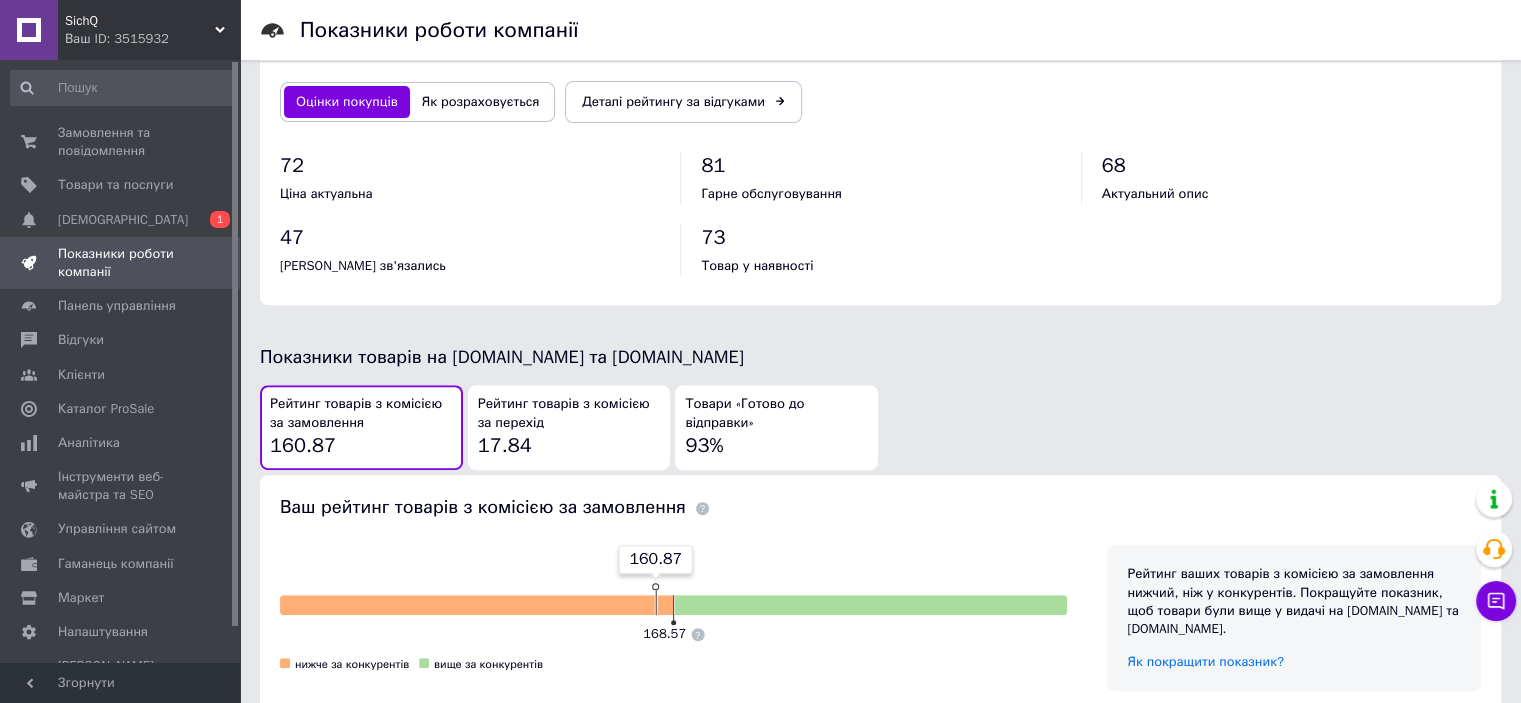 click on "Рейтинг товарів з комісією за перехід" at bounding box center (569, 413) 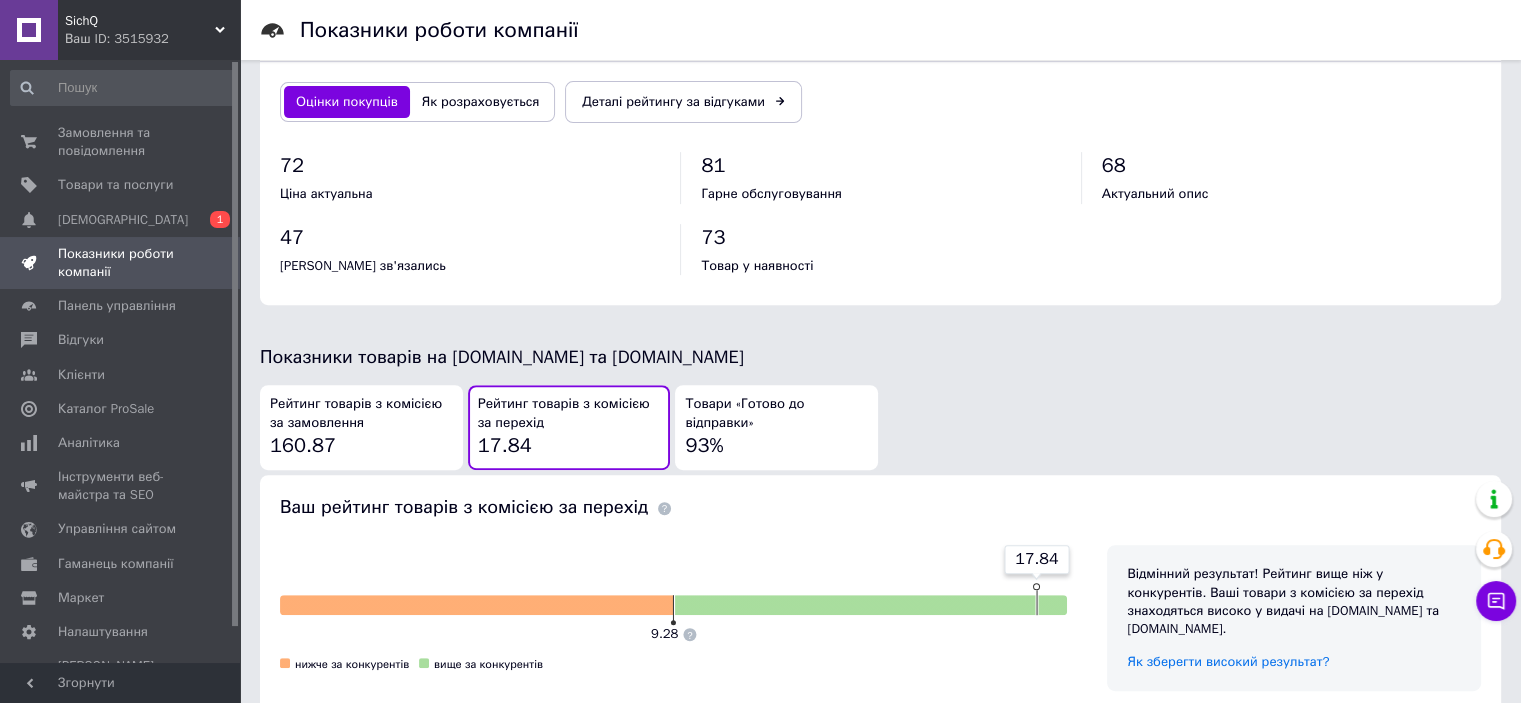click on "Товари «Готово до відправки»" at bounding box center [776, 413] 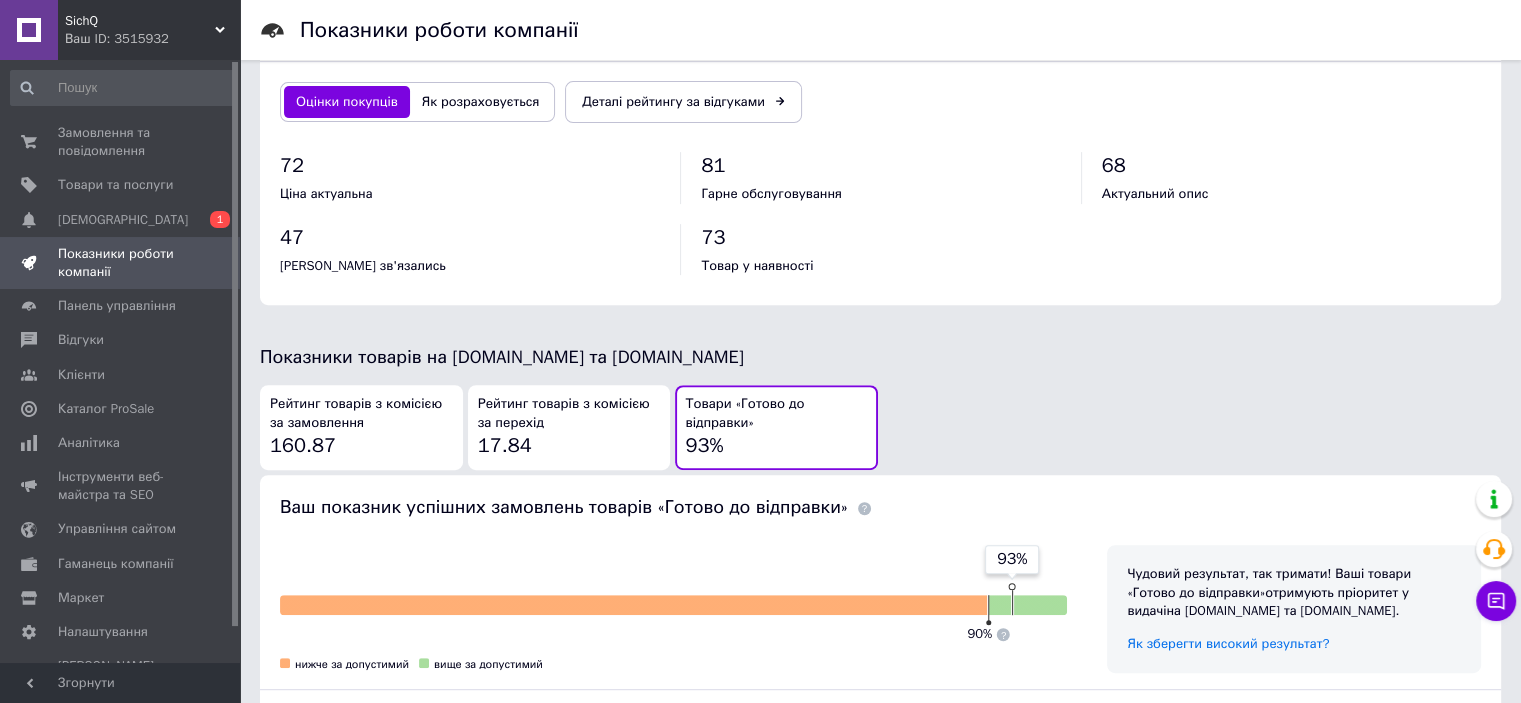 click on "Ваш ID: 3515932" at bounding box center [152, 39] 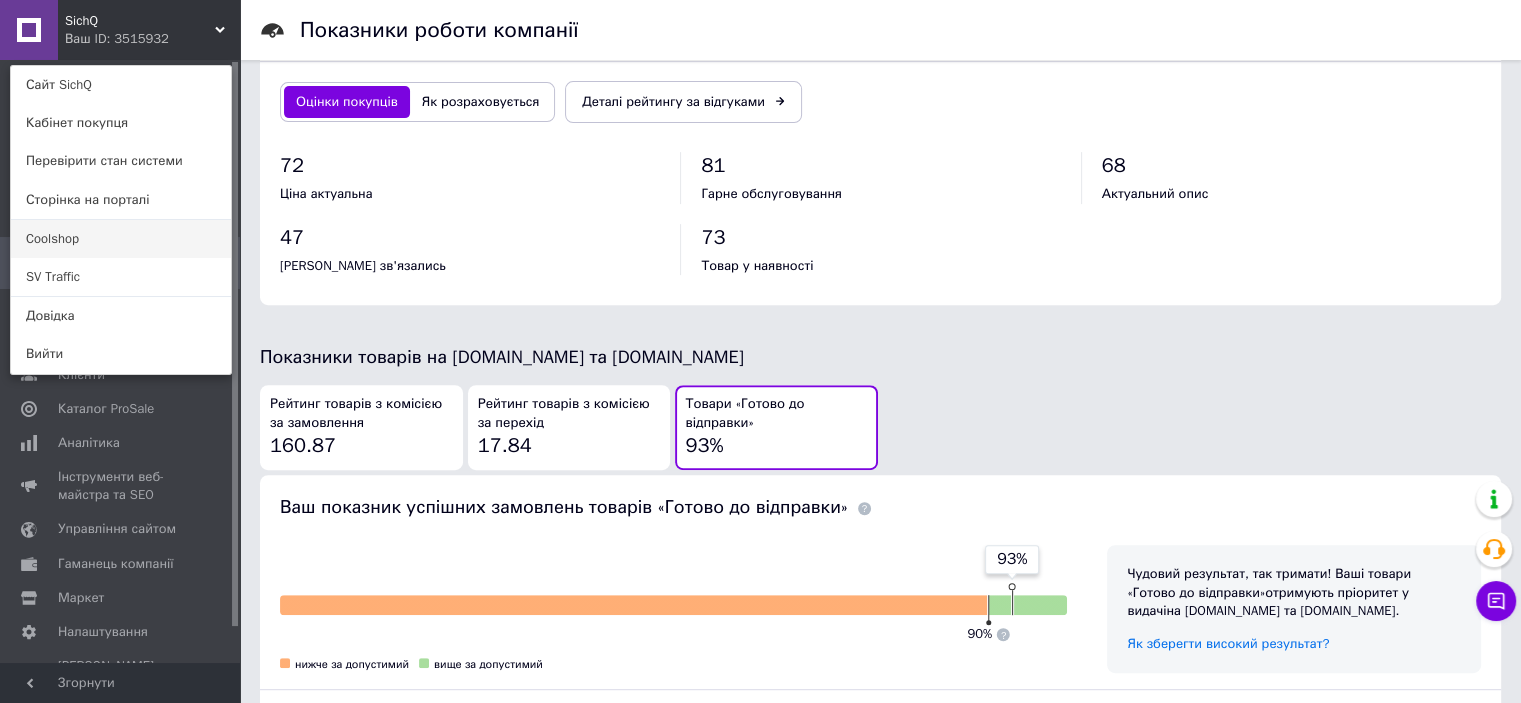 click on "Coolshop" at bounding box center [121, 239] 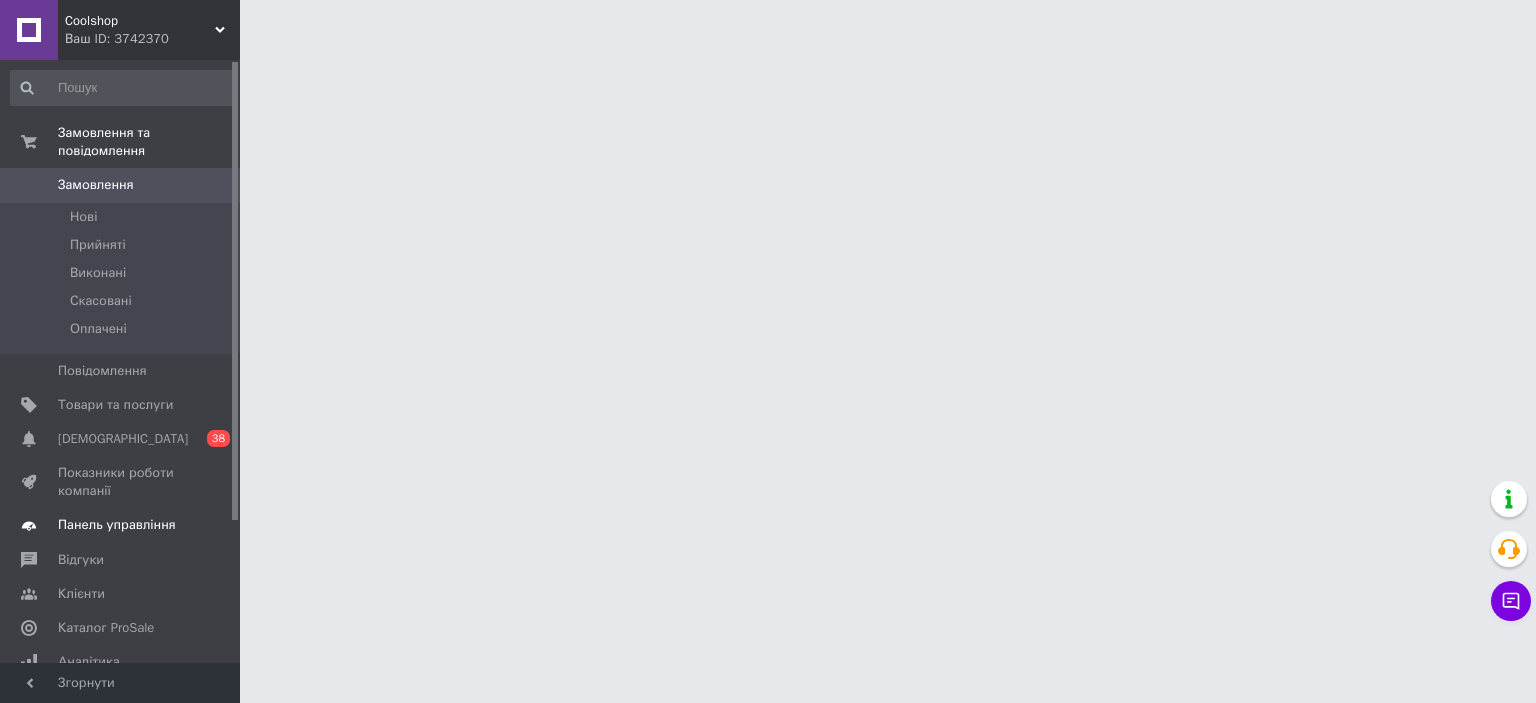 scroll, scrollTop: 0, scrollLeft: 0, axis: both 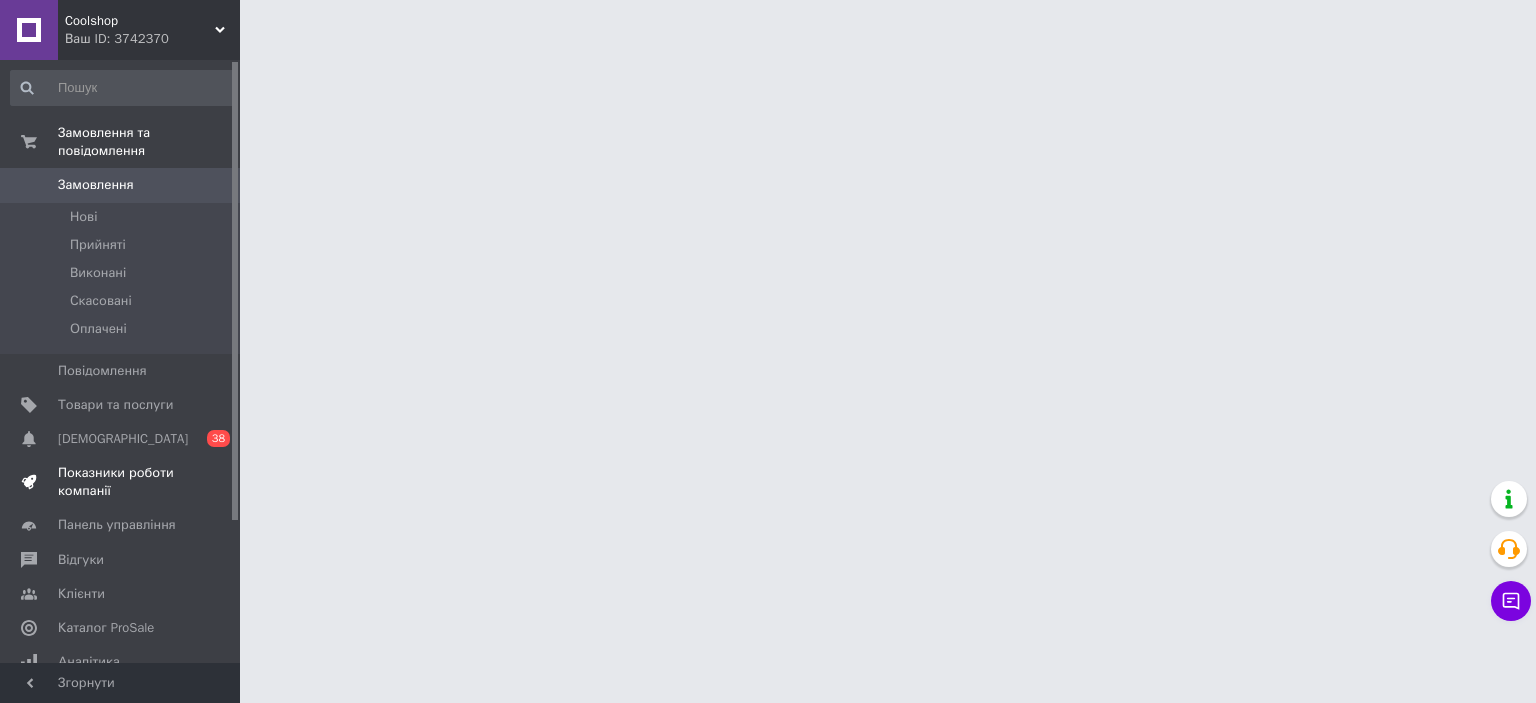 click on "Показники роботи компанії" at bounding box center (121, 482) 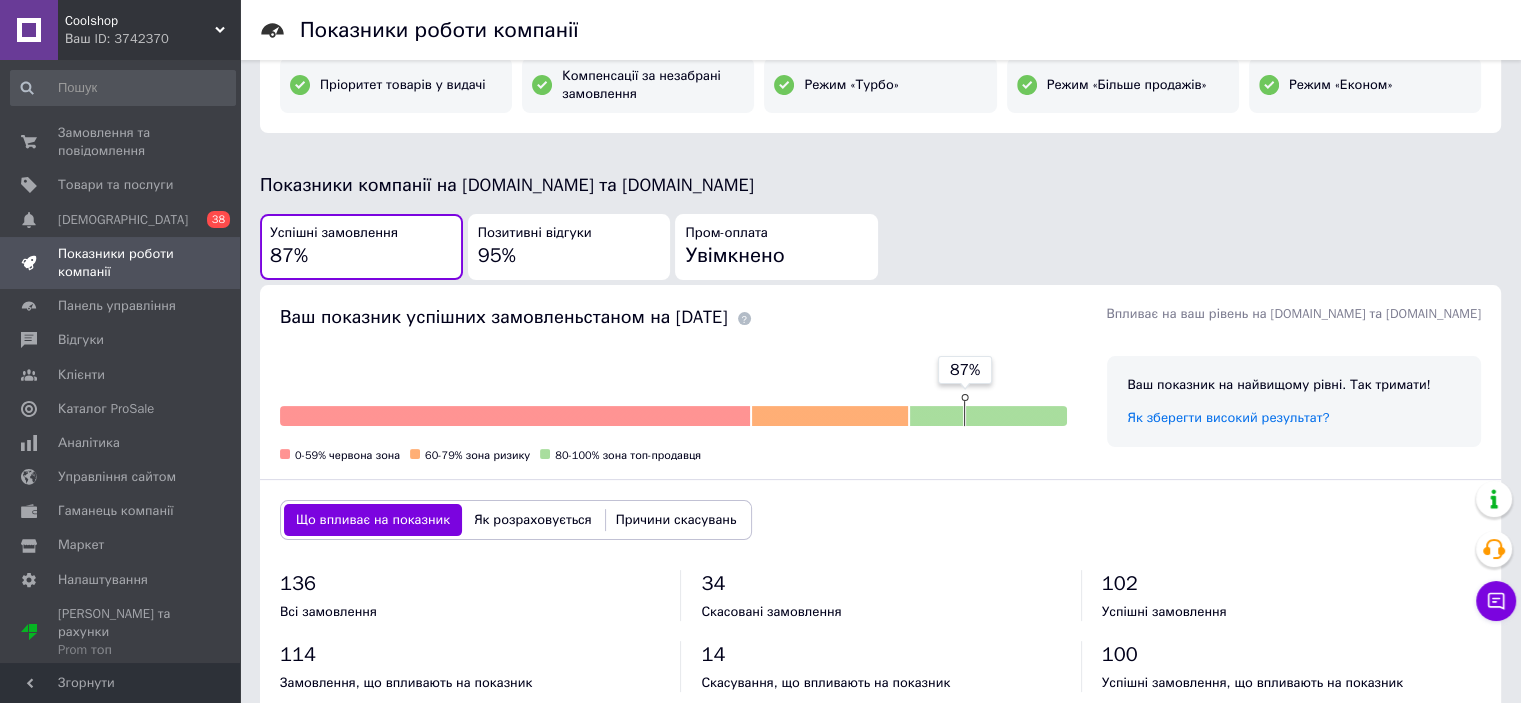 scroll, scrollTop: 400, scrollLeft: 0, axis: vertical 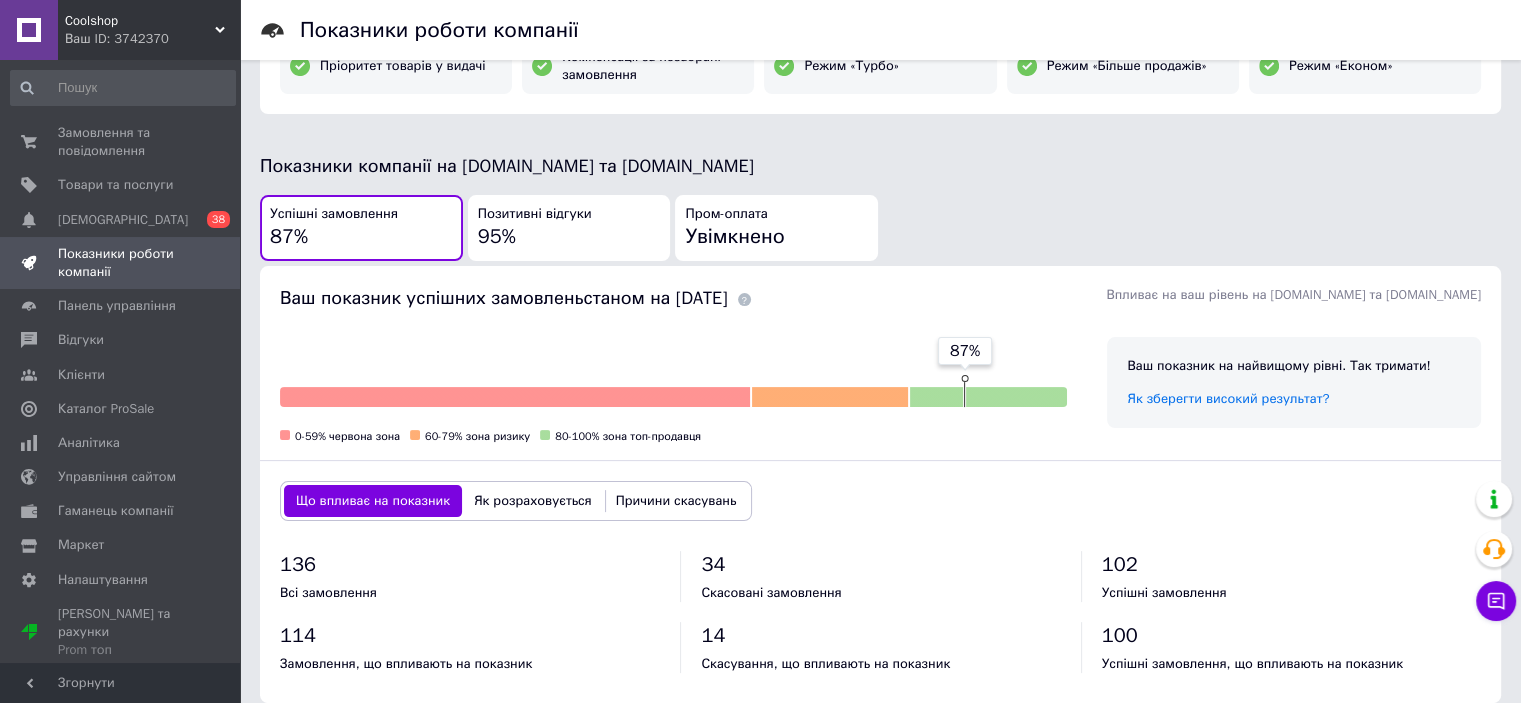 click on "Позитивні відгуки 95%" at bounding box center [569, 228] 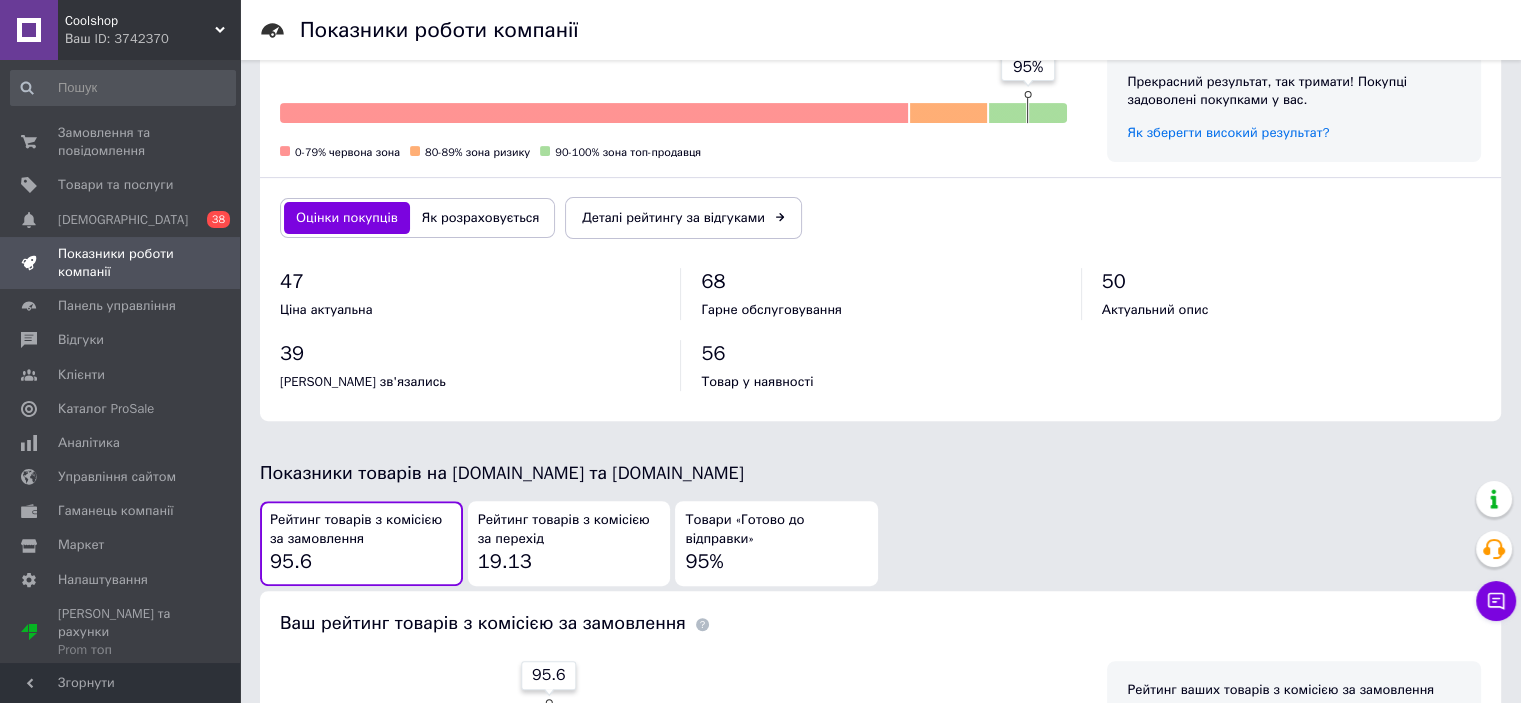 scroll, scrollTop: 900, scrollLeft: 0, axis: vertical 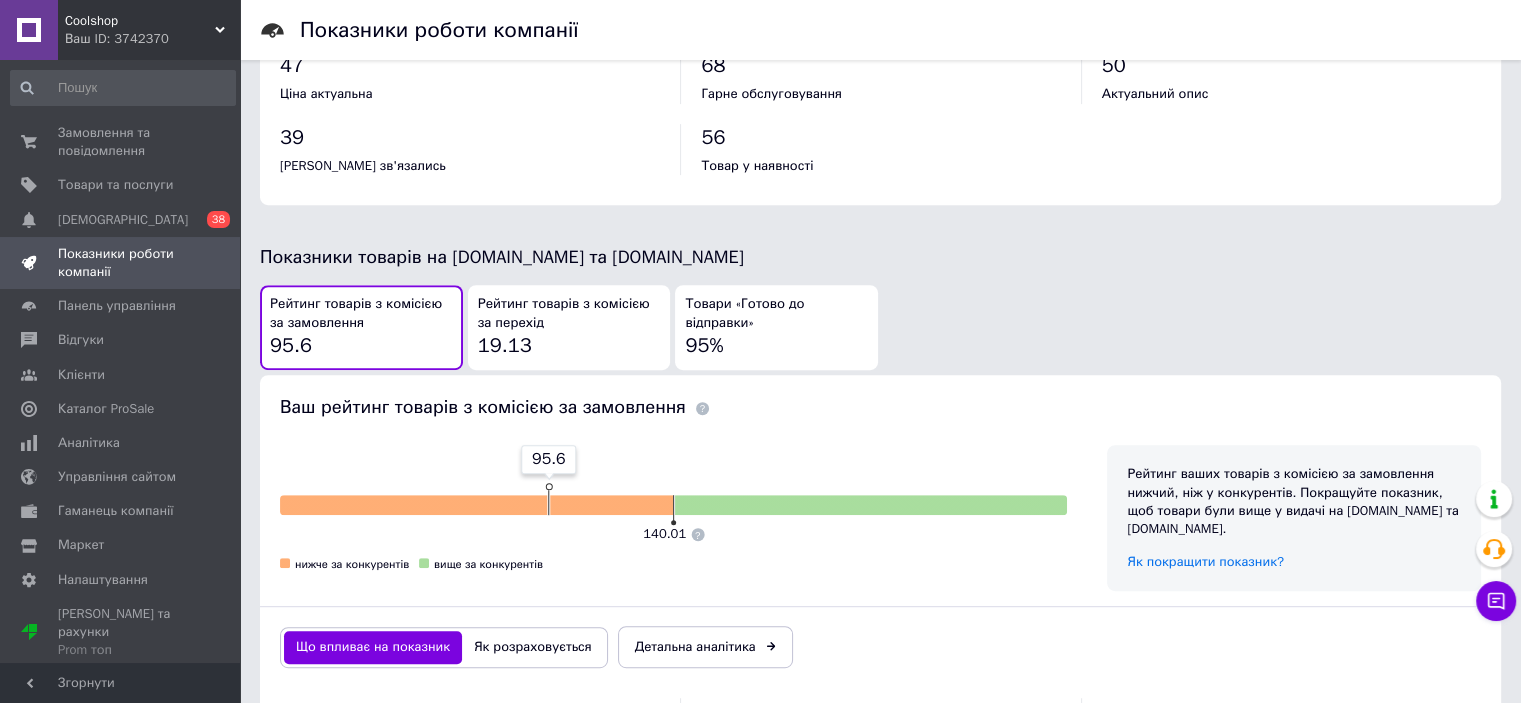 click on "Рейтинг товарів з комісією за перехід" at bounding box center [569, 313] 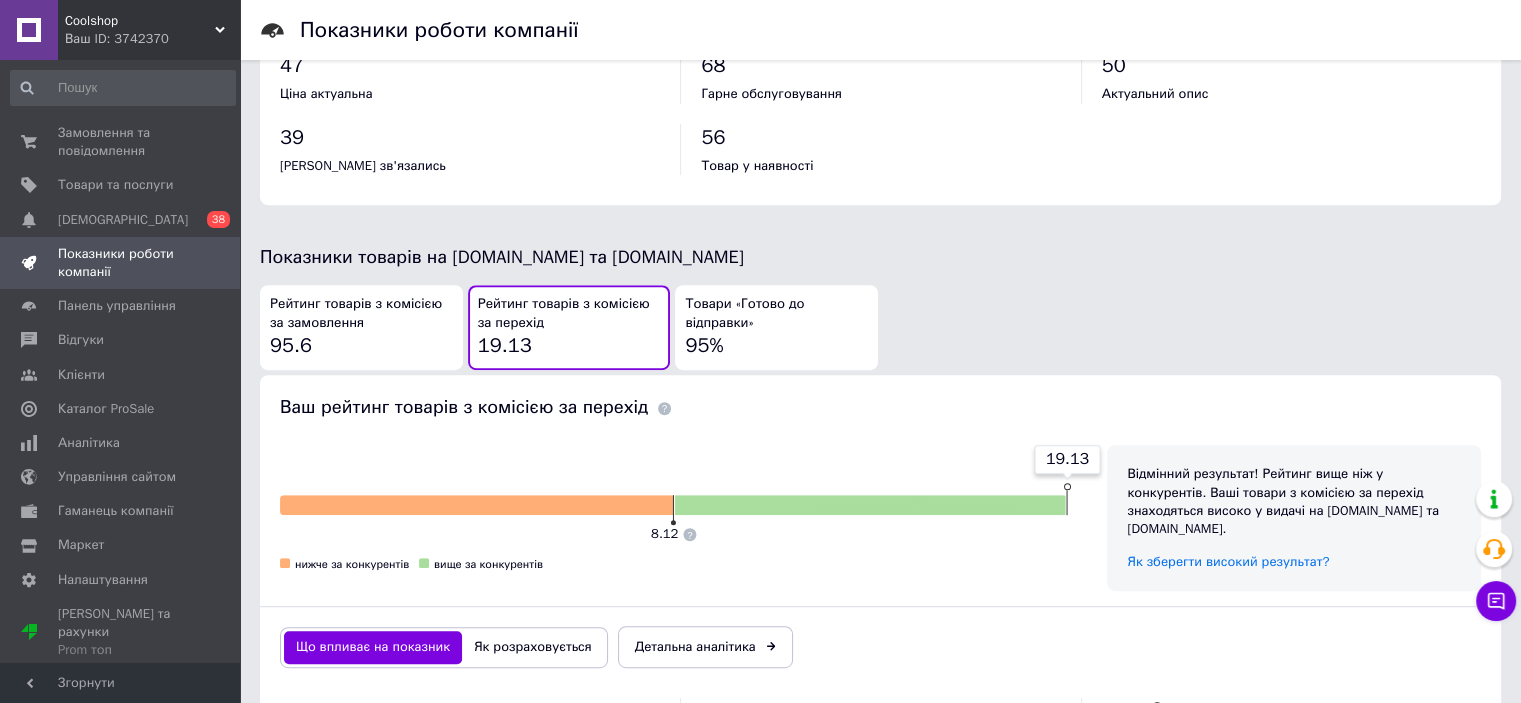 click on "Товари «Готово до відправки»" at bounding box center (776, 313) 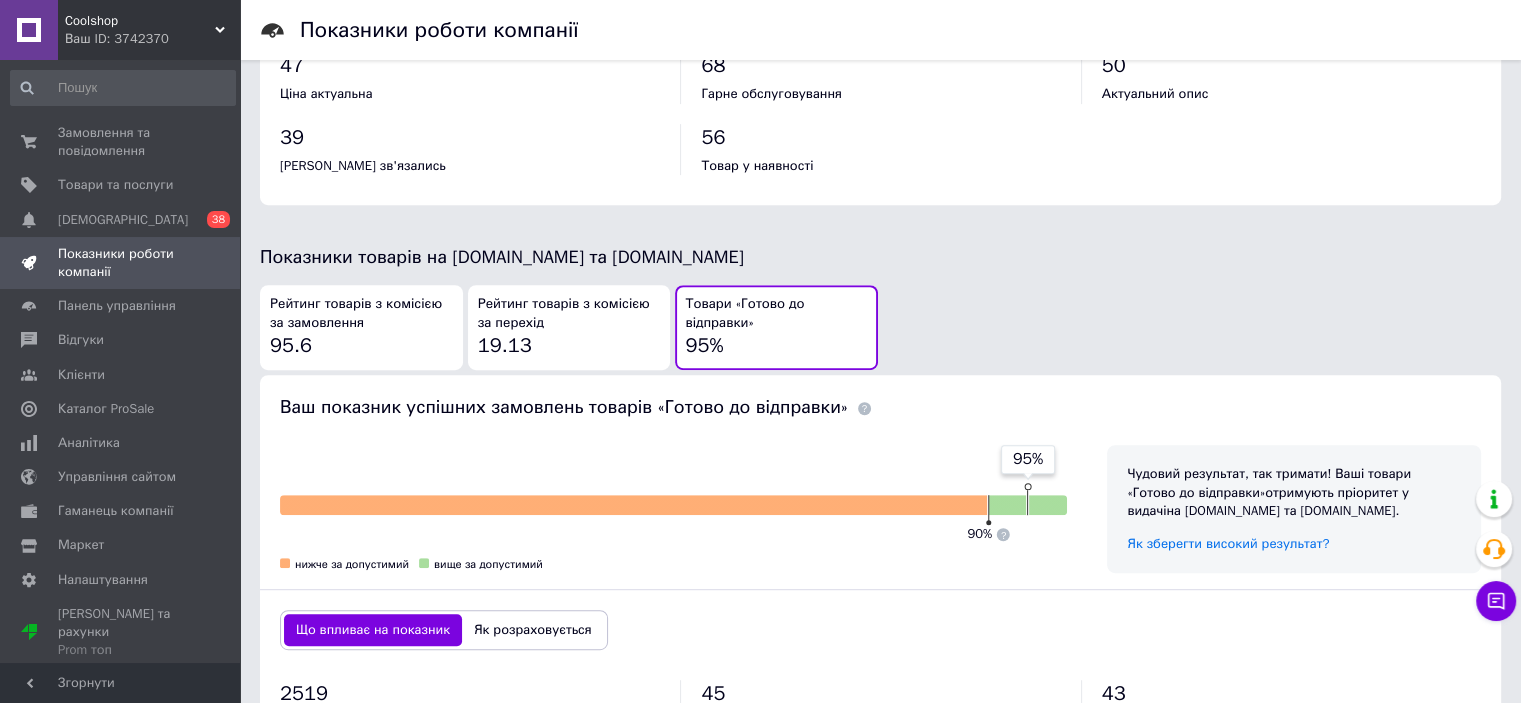 click on "Рейтинг товарів з комісією за замовлення" at bounding box center (361, 313) 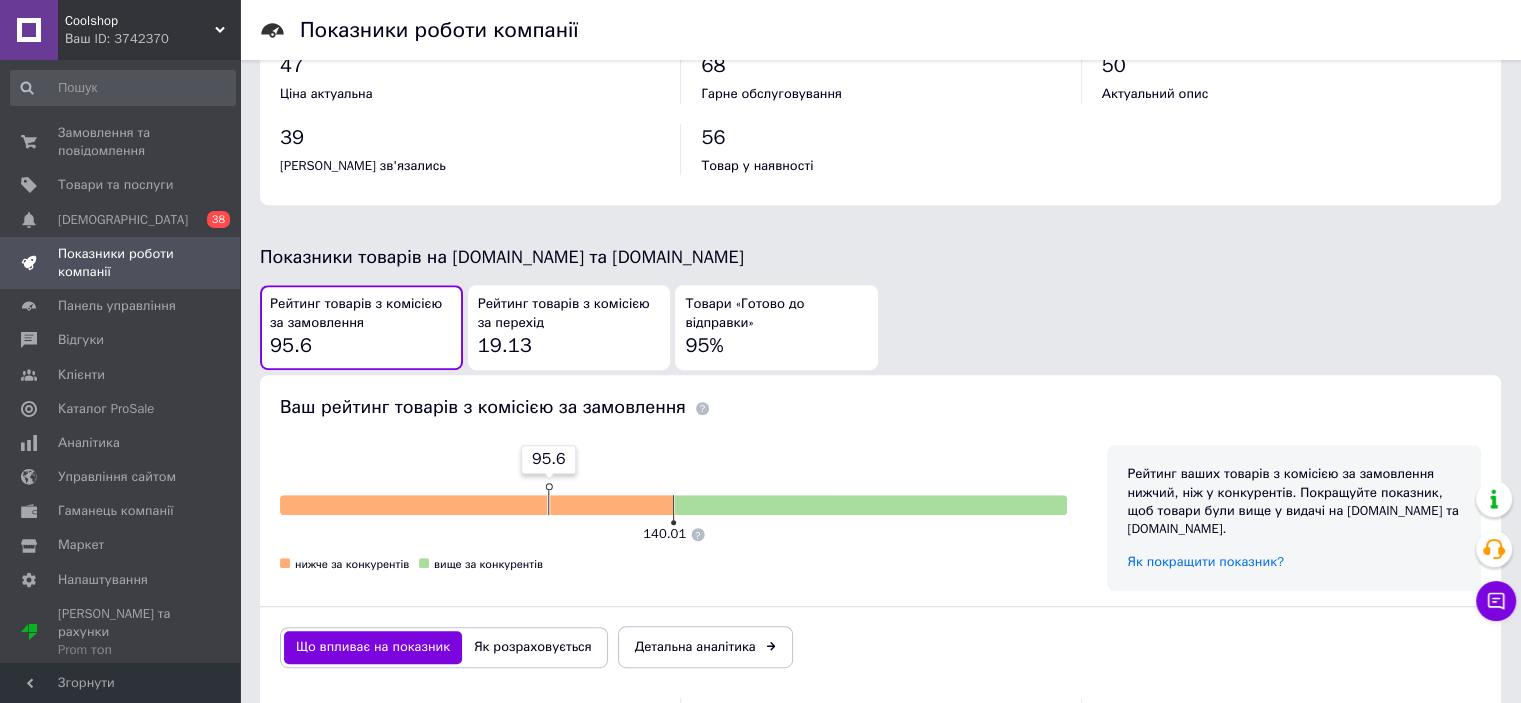 click on "Ваш ID: 3742370" at bounding box center (152, 39) 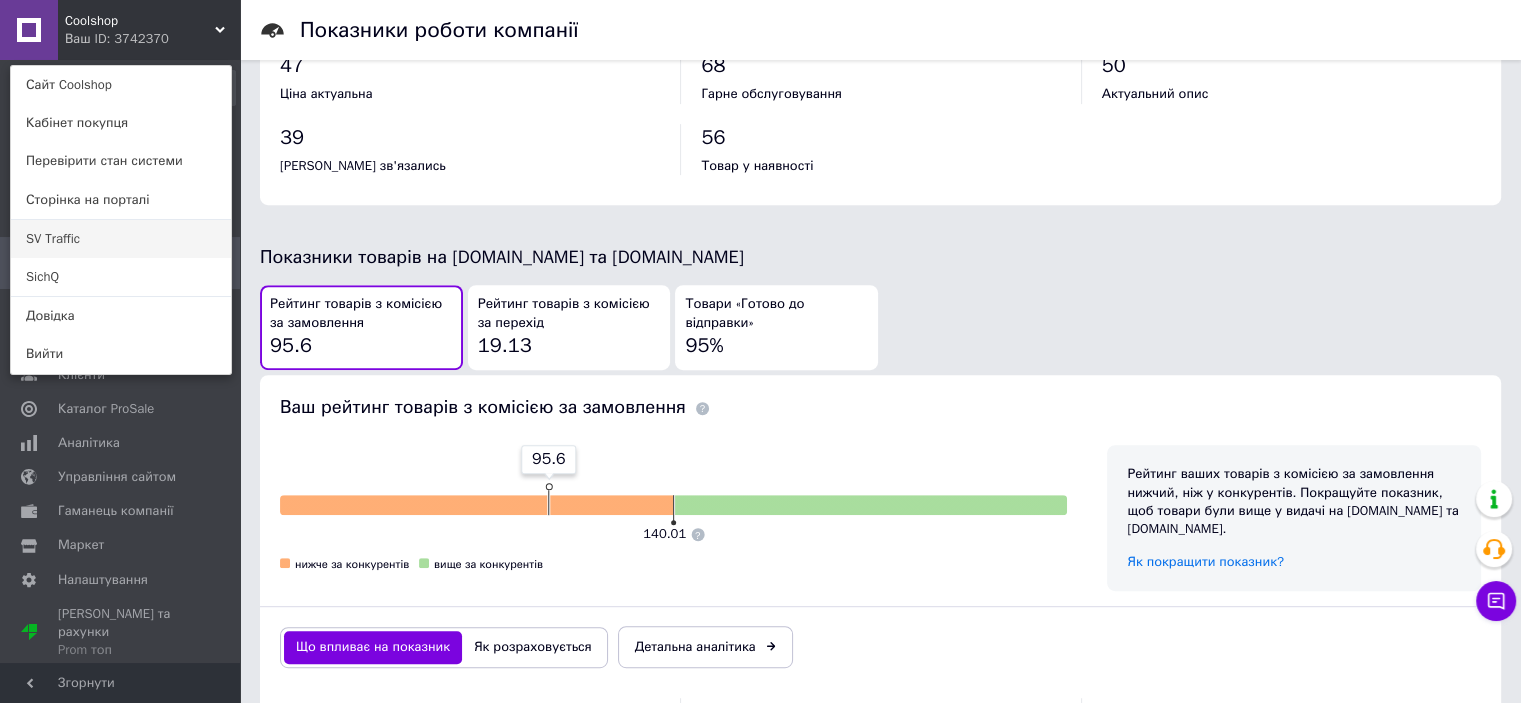 click on "SV Traffic" at bounding box center (121, 239) 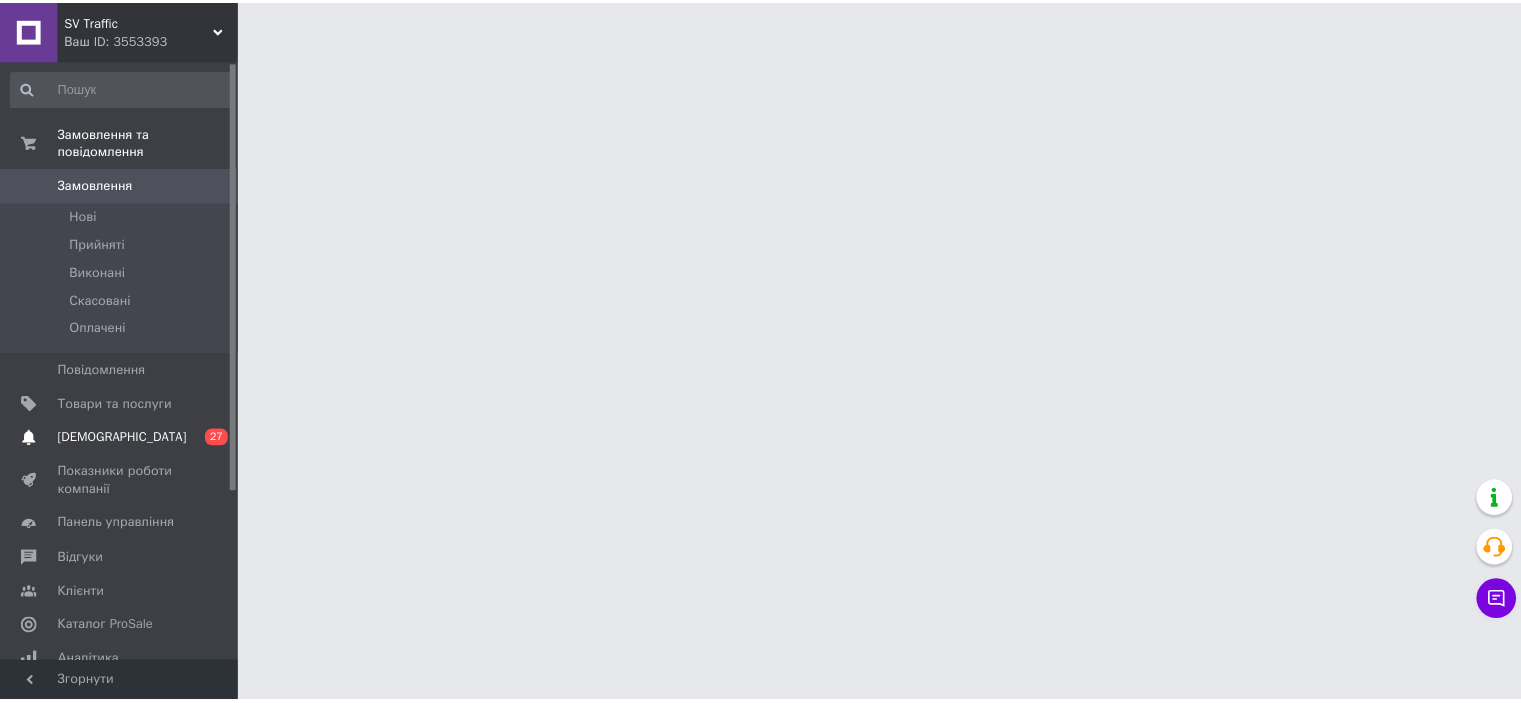 scroll, scrollTop: 0, scrollLeft: 0, axis: both 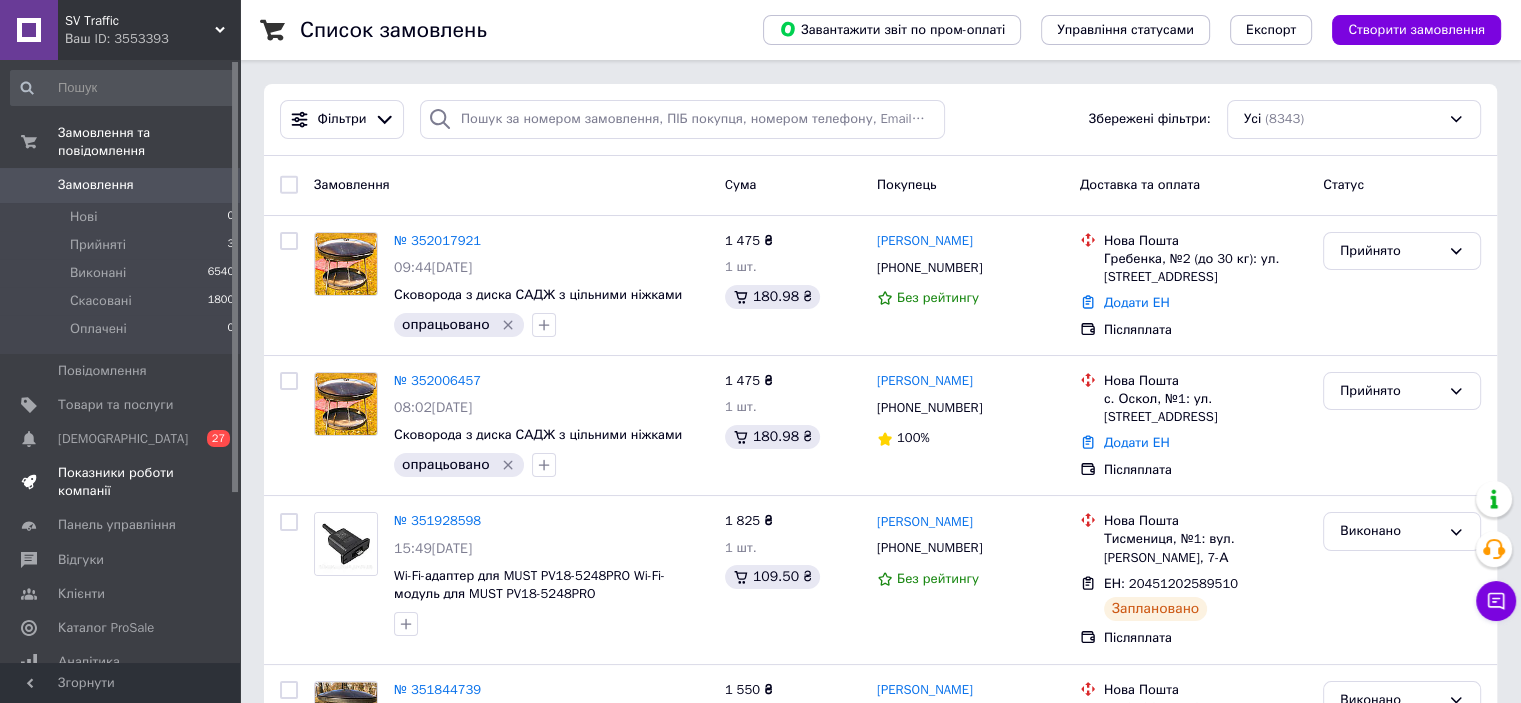 click on "Показники роботи компанії" at bounding box center (121, 482) 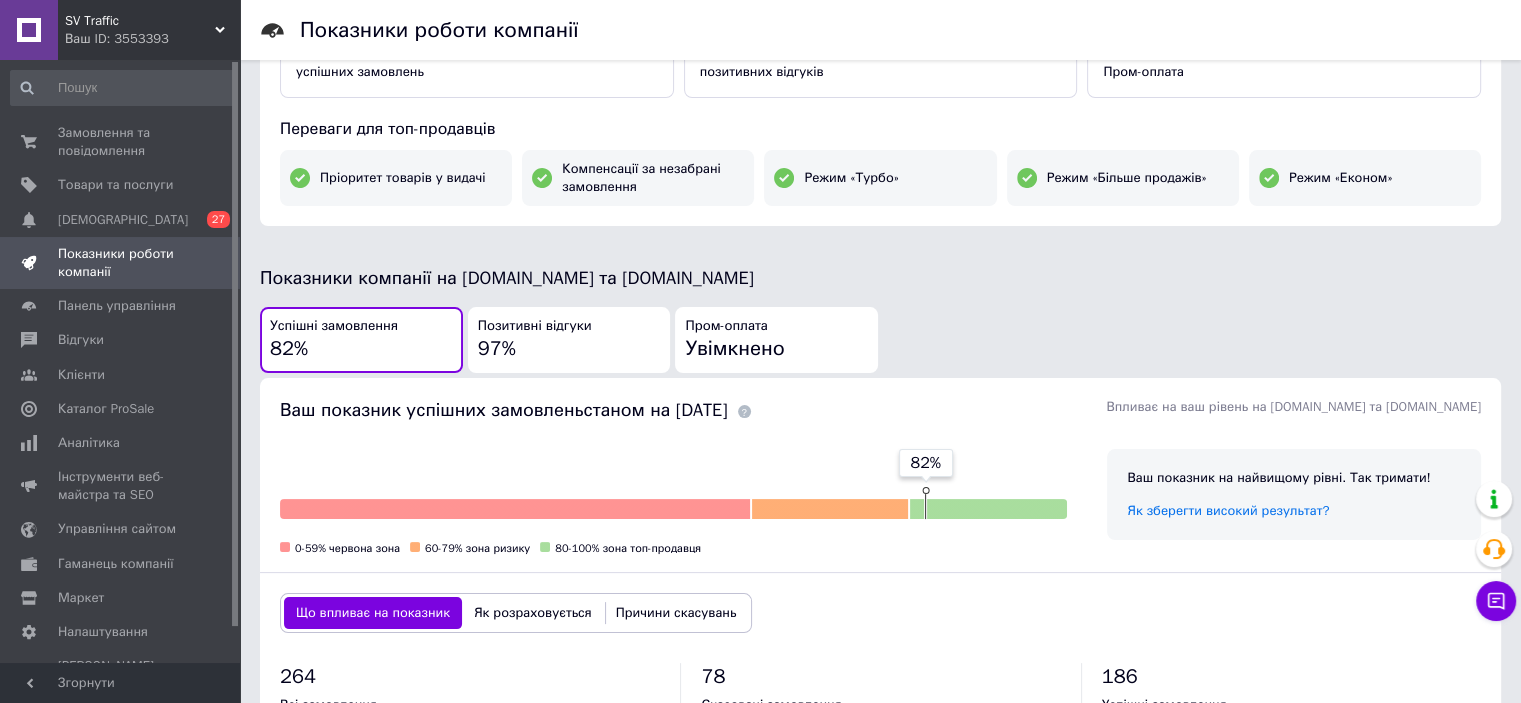 scroll, scrollTop: 300, scrollLeft: 0, axis: vertical 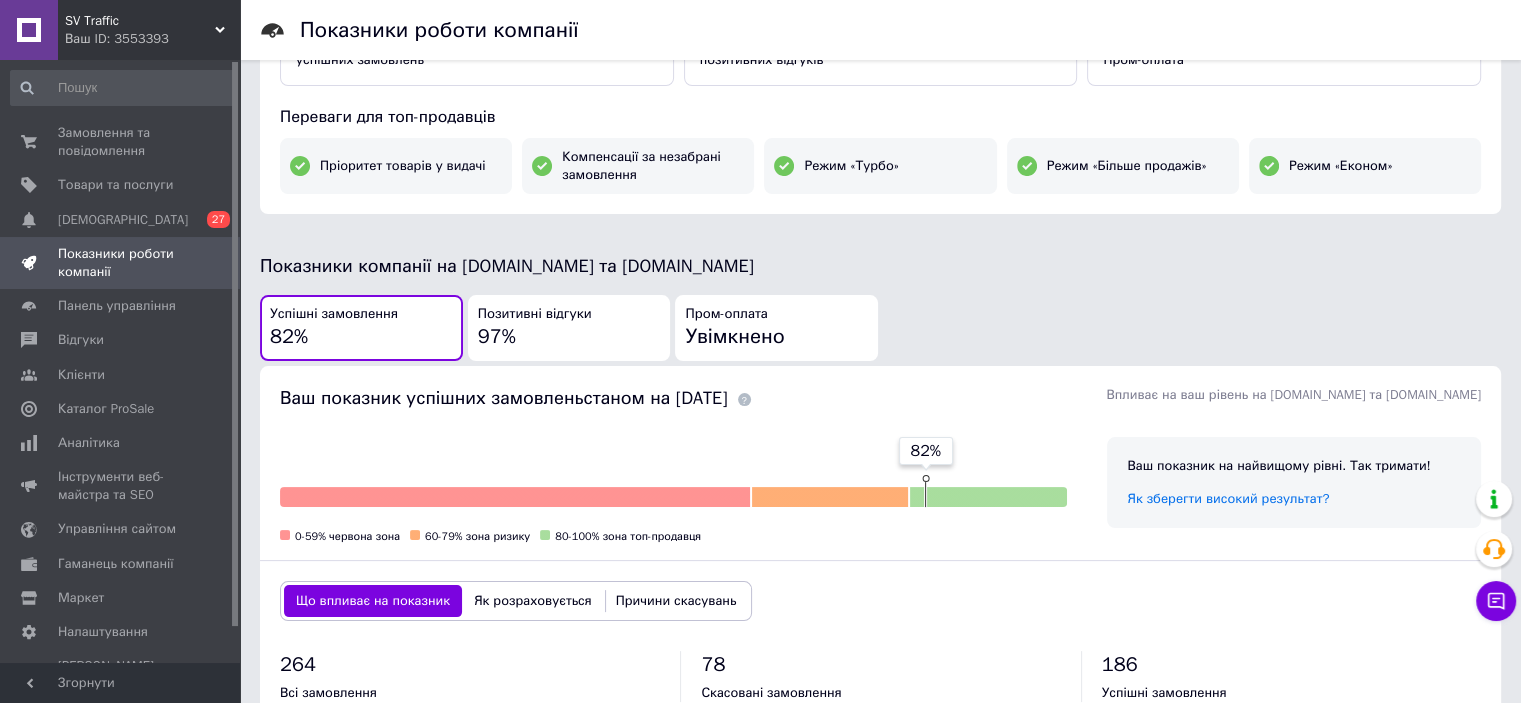 click on "Позитивні відгуки 97%" at bounding box center (569, 328) 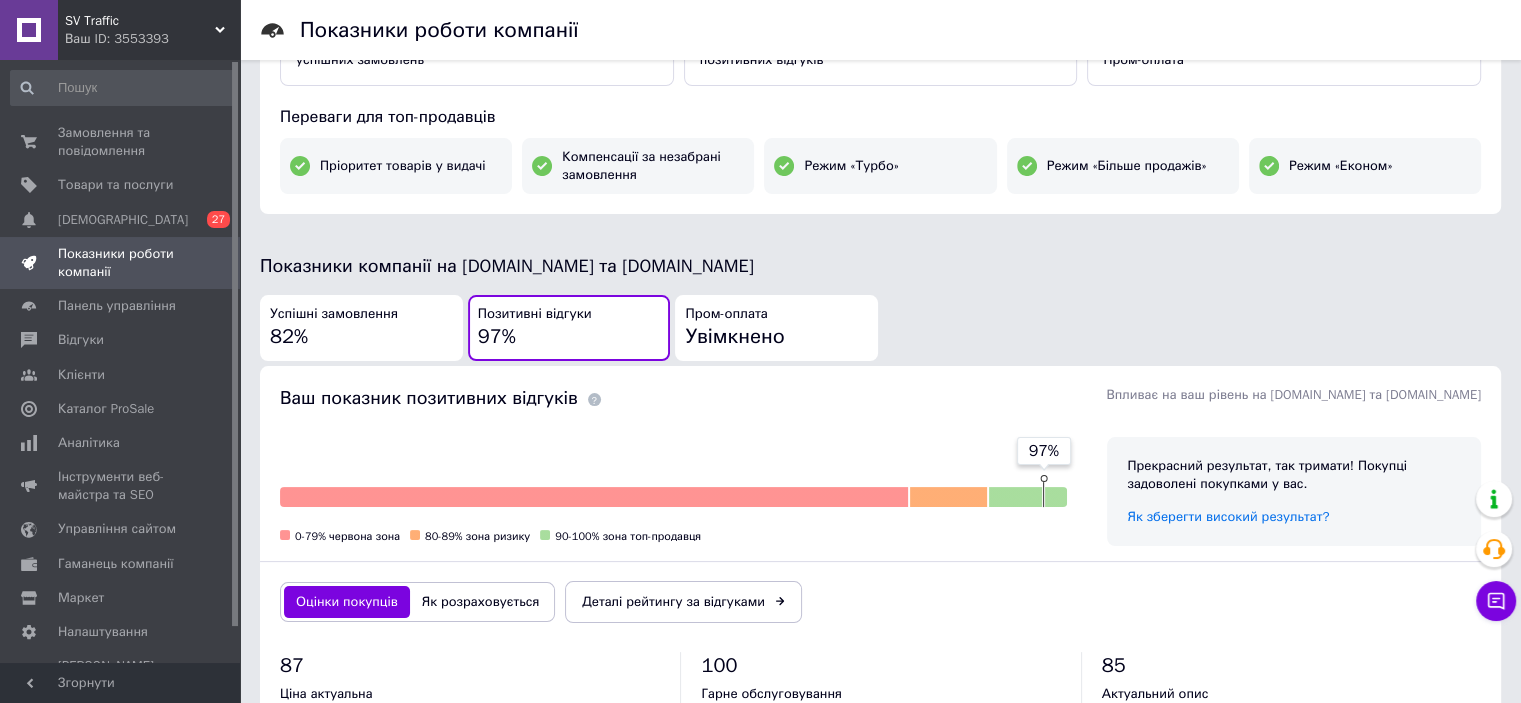 click on "Успішні замовлення 82%" at bounding box center [361, 328] 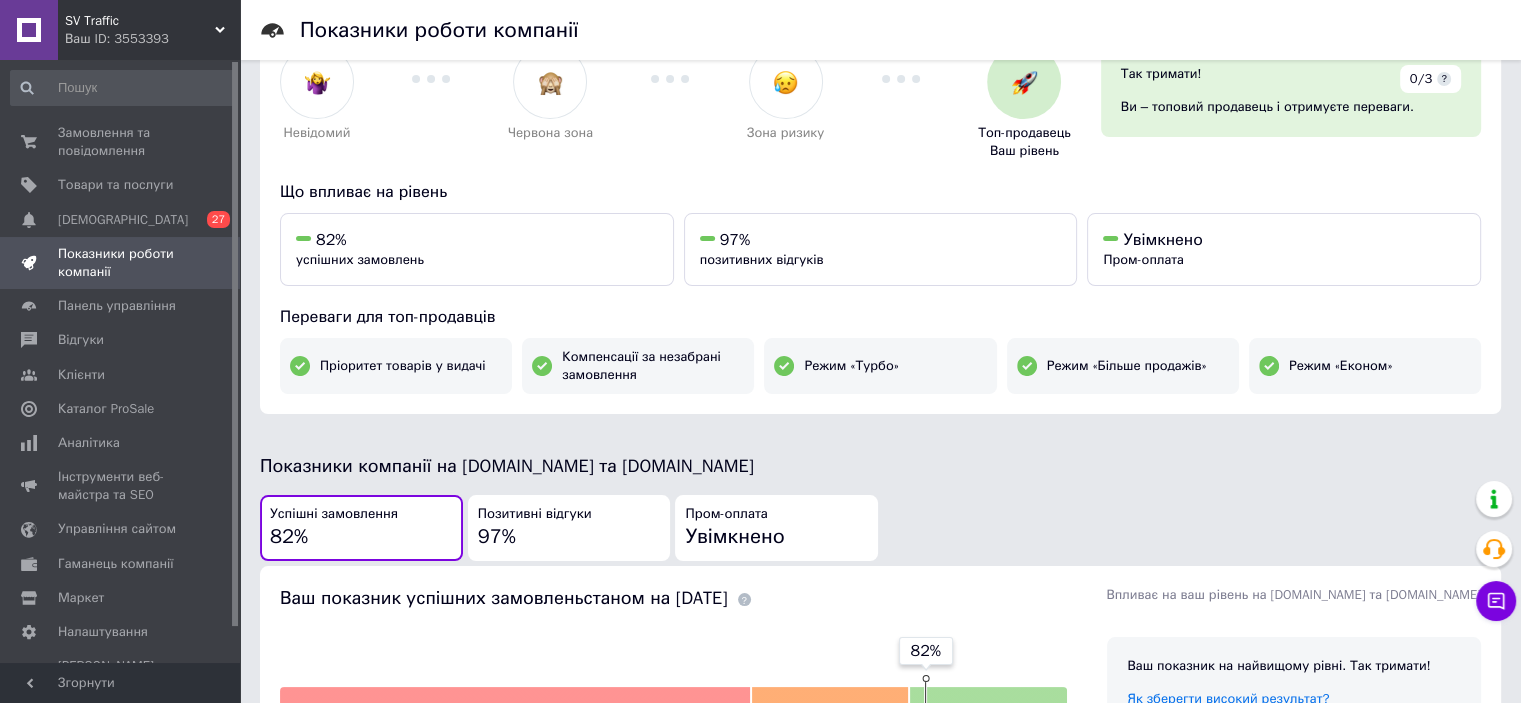 scroll, scrollTop: 400, scrollLeft: 0, axis: vertical 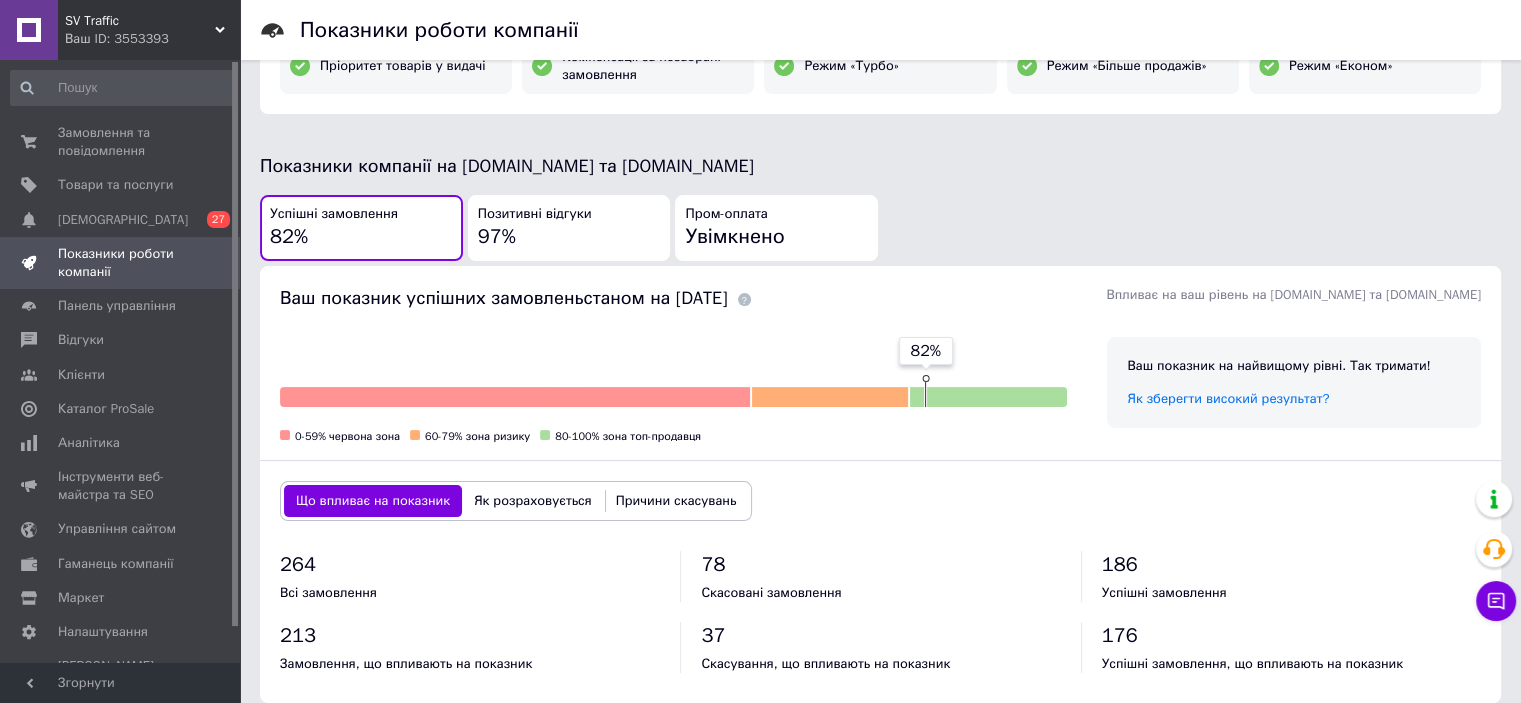 click on "Позитивні відгуки 97%" at bounding box center [569, 228] 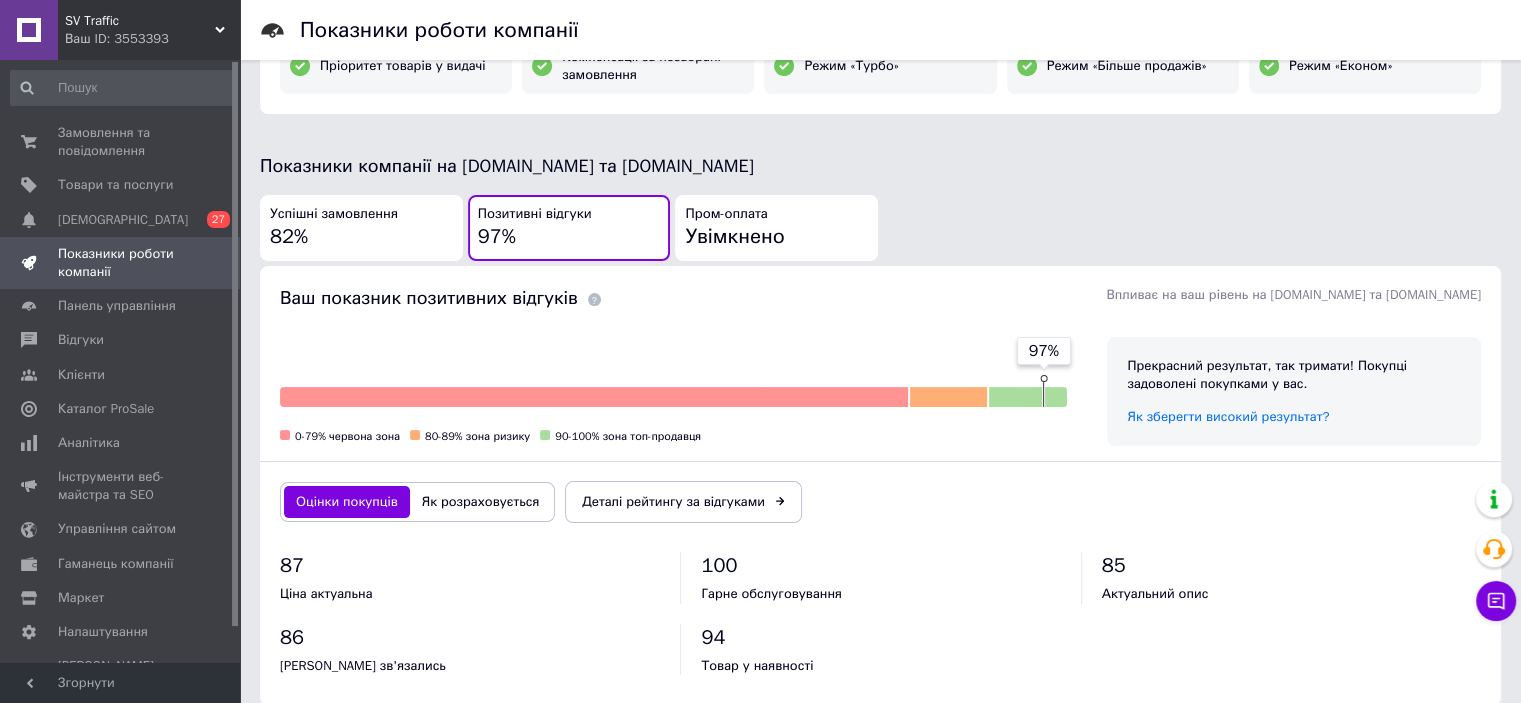 click on "Ваш показник позитивних відгуків Впливає на ваш рівень на Prom.ua та Bigl.ua" at bounding box center (880, 291) 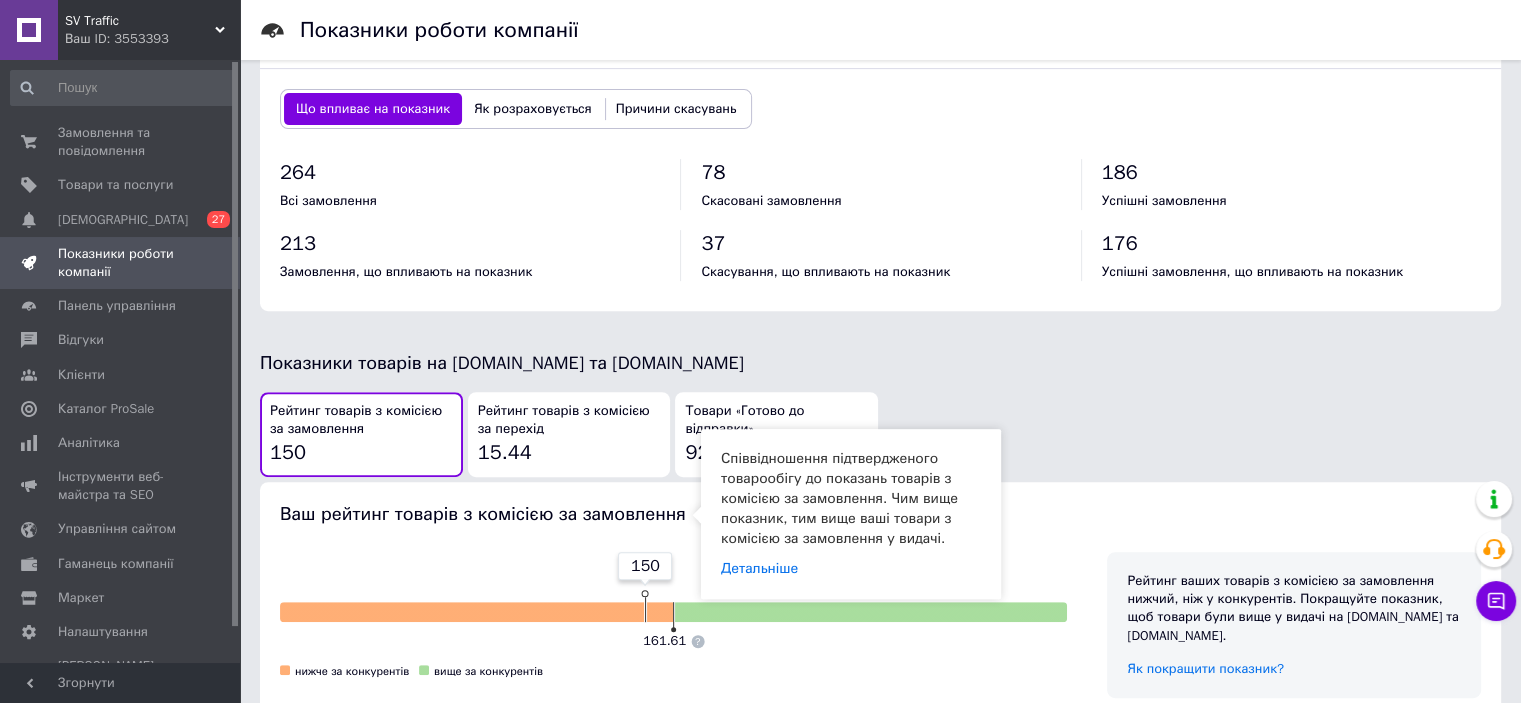 scroll, scrollTop: 900, scrollLeft: 0, axis: vertical 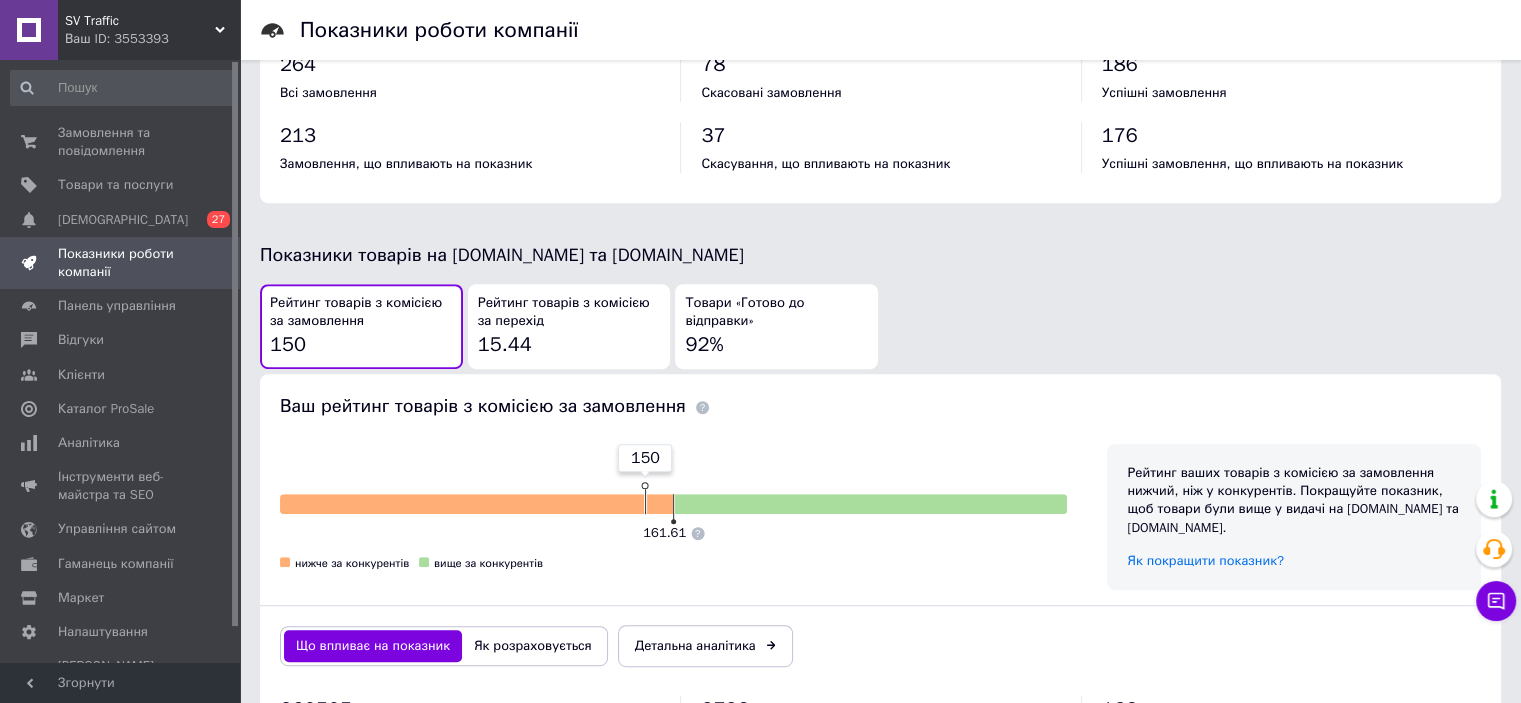 click on "Рейтинг товарів з комісією за перехід 15.44" at bounding box center [569, 326] 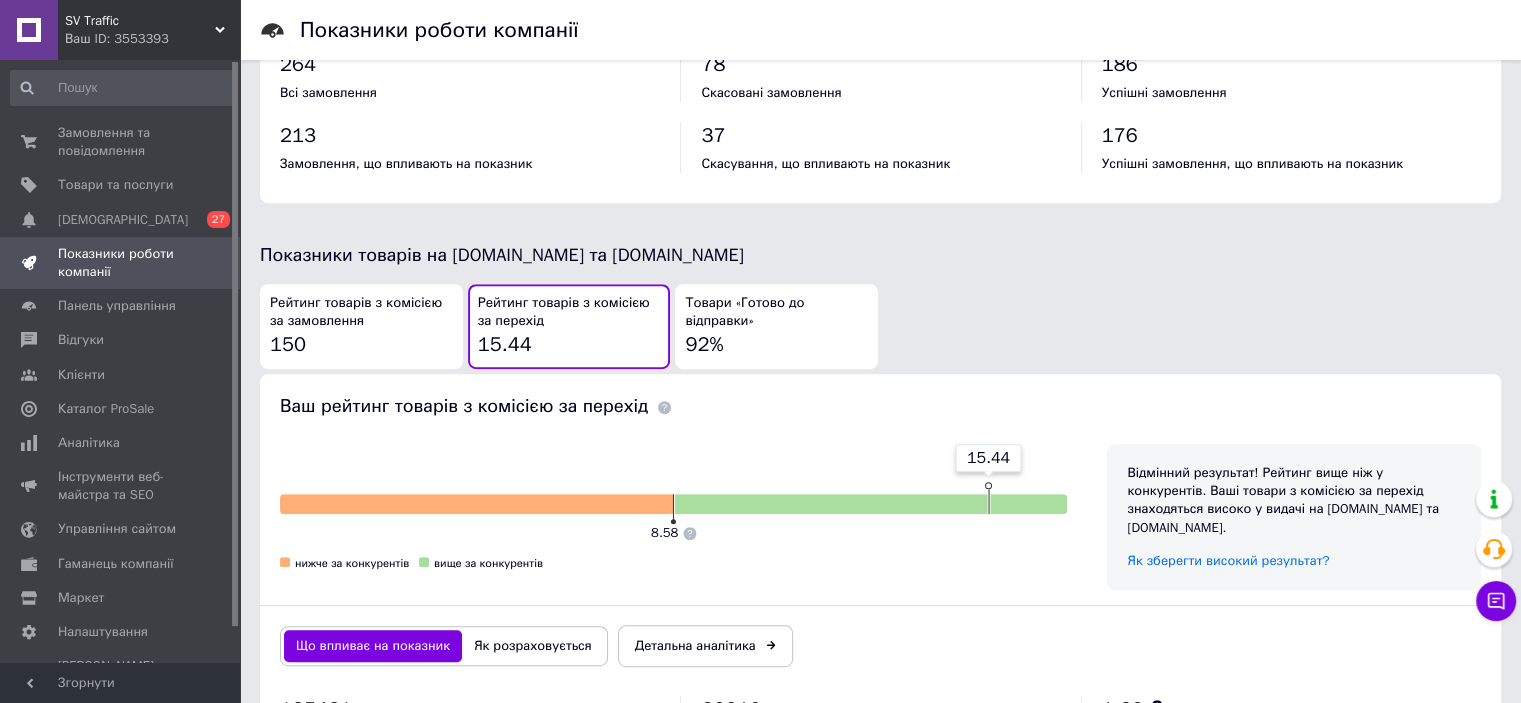 click on "Товари «Готово до відправки» 92%" at bounding box center (776, 326) 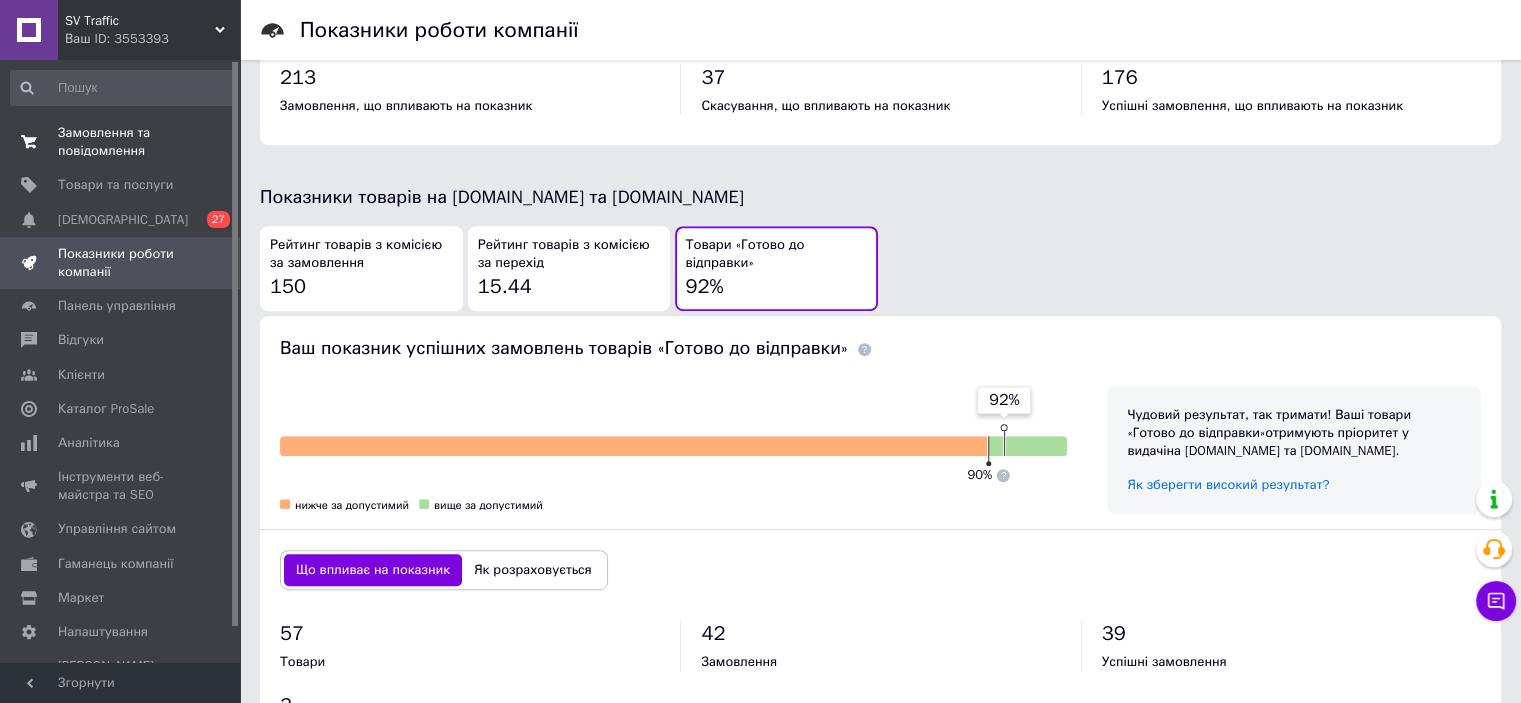 scroll, scrollTop: 765, scrollLeft: 0, axis: vertical 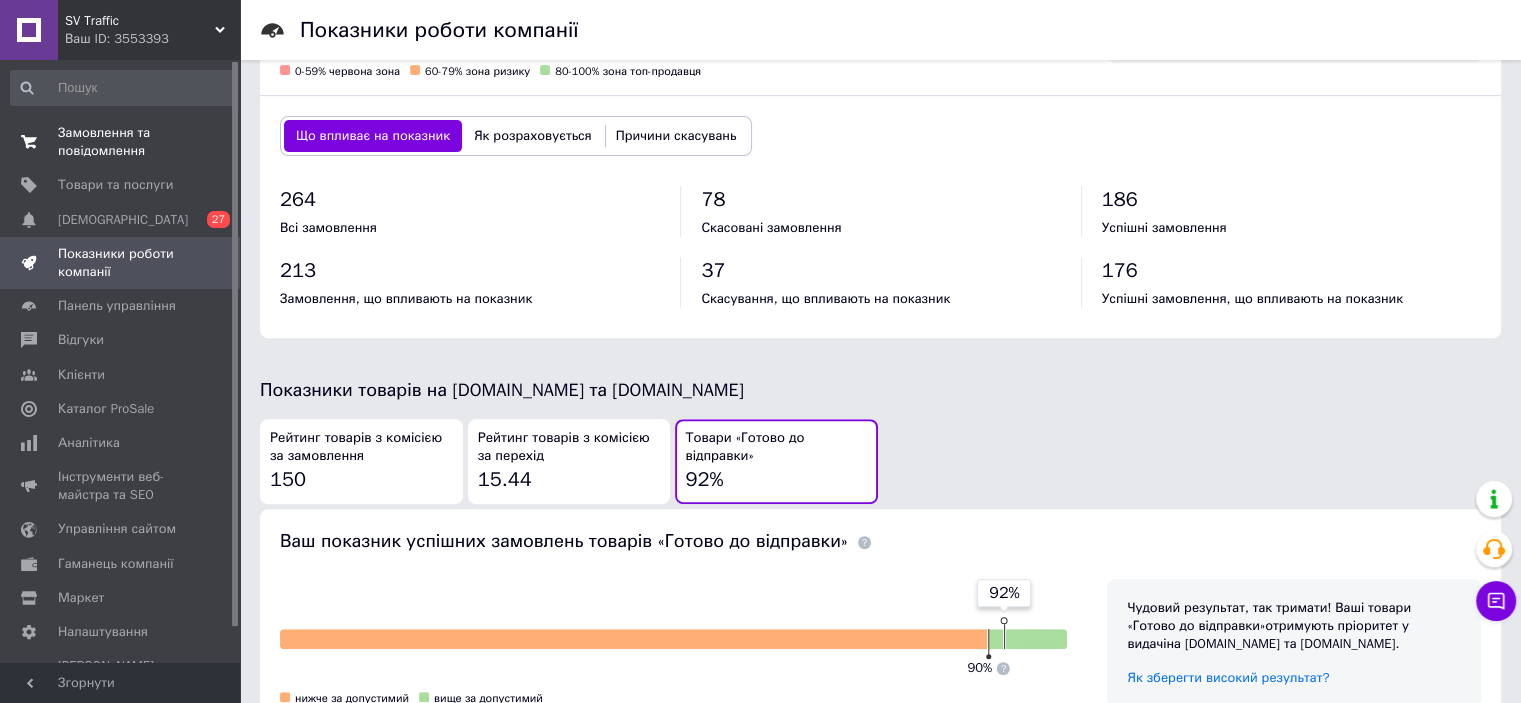 click on "Замовлення та повідомлення" at bounding box center [121, 142] 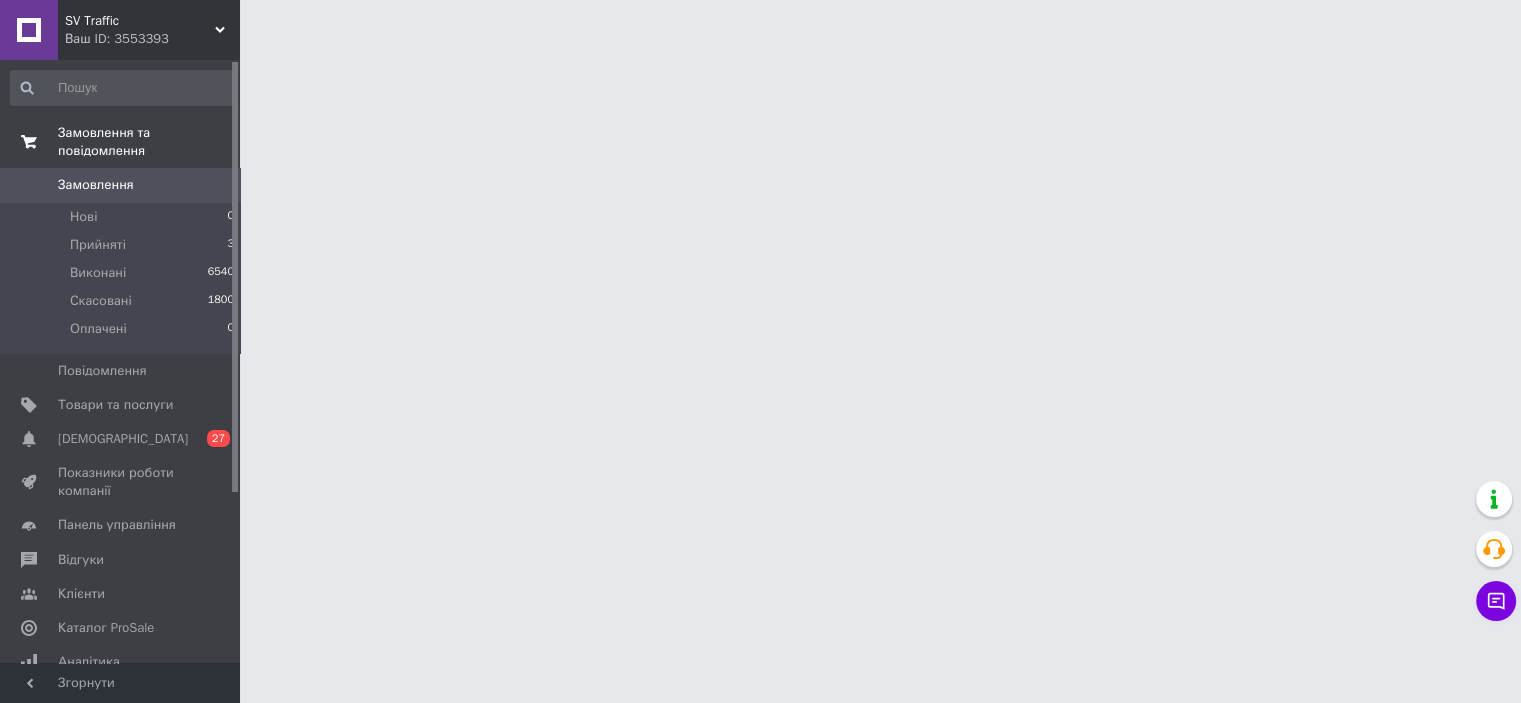 scroll, scrollTop: 0, scrollLeft: 0, axis: both 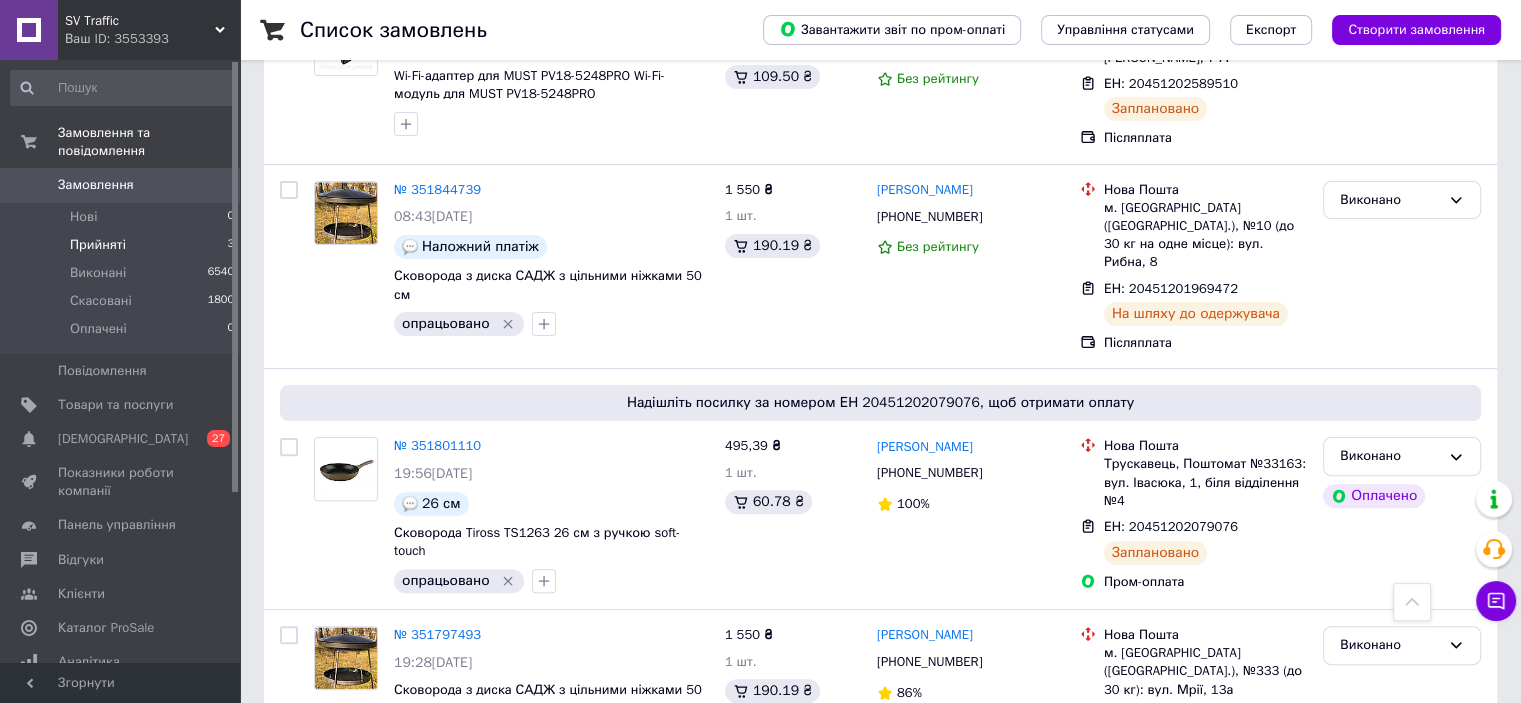 click on "Прийняті 3" at bounding box center [123, 245] 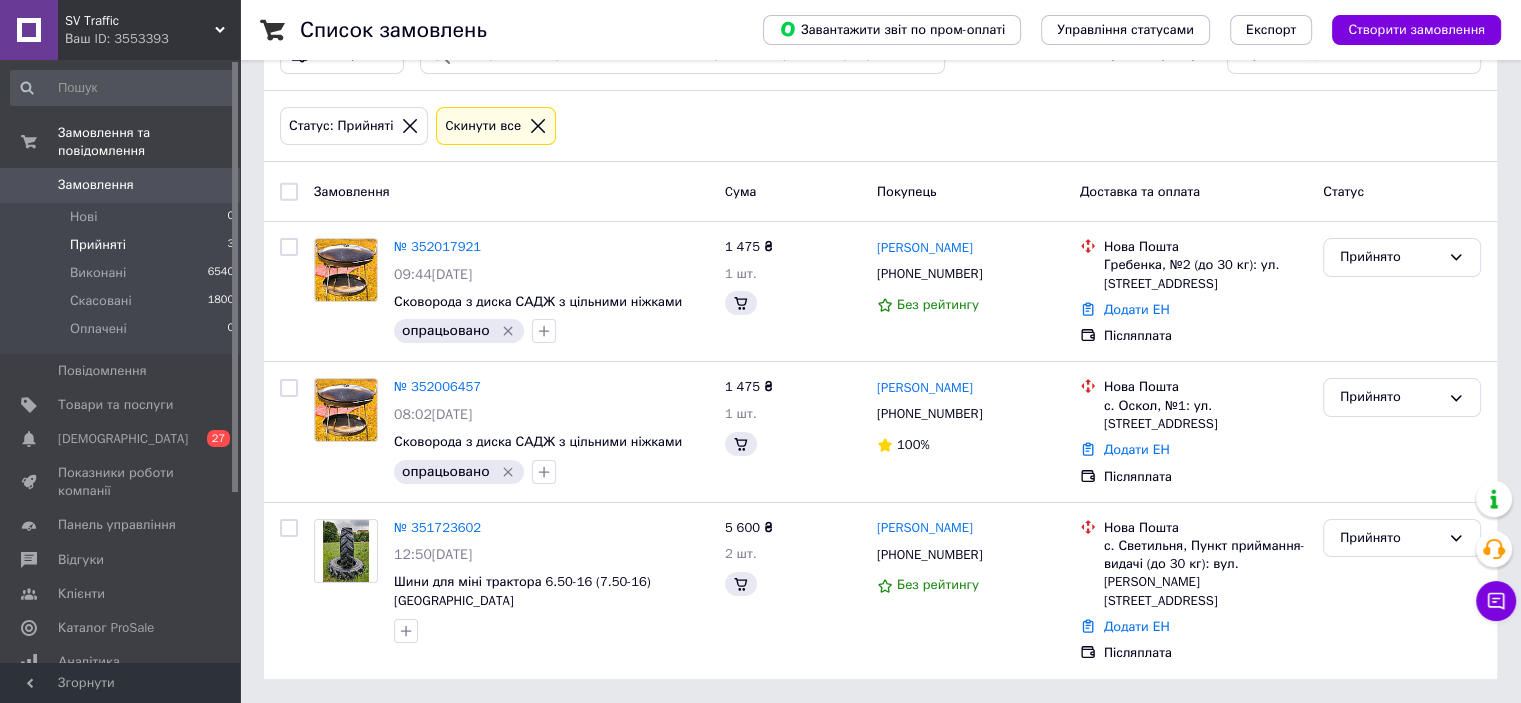 scroll, scrollTop: 0, scrollLeft: 0, axis: both 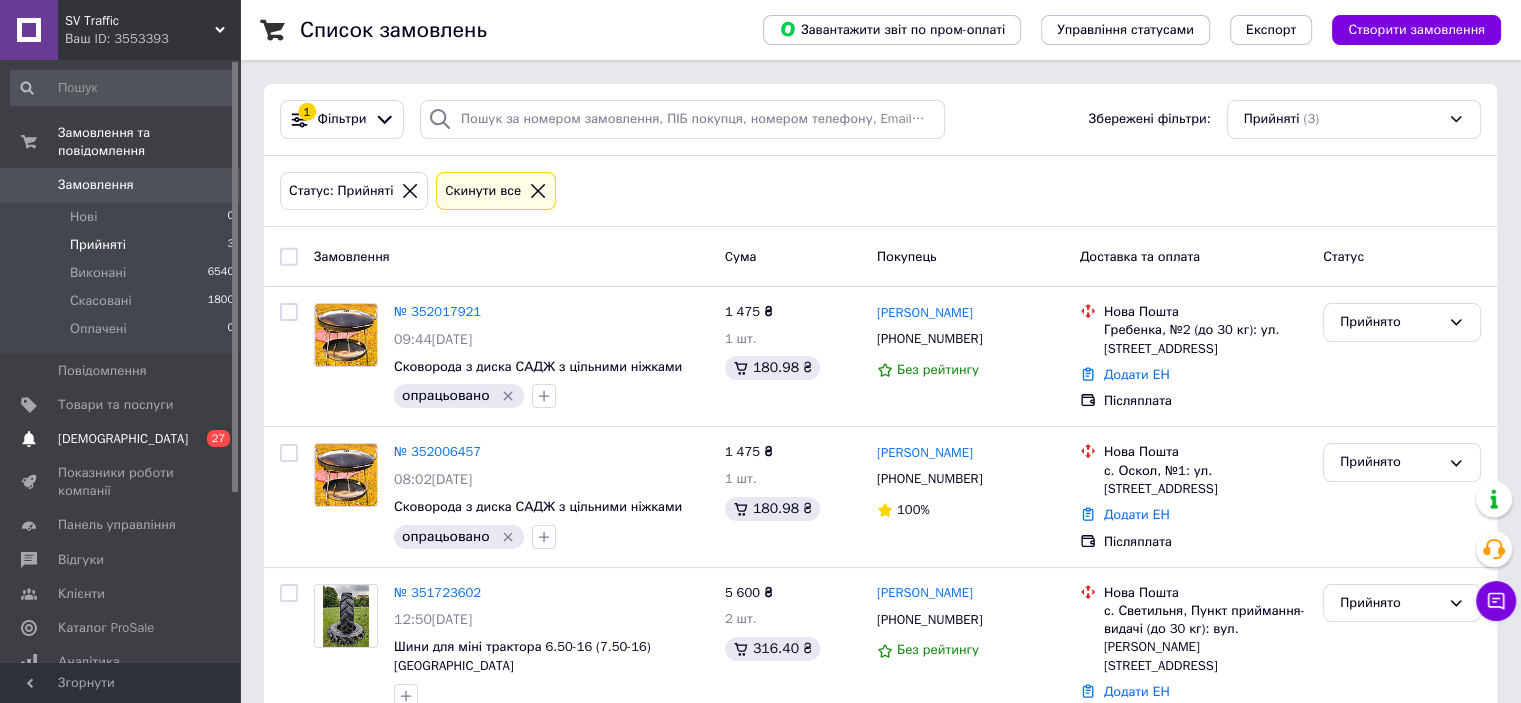 click on "[DEMOGRAPHIC_DATA]" at bounding box center [123, 439] 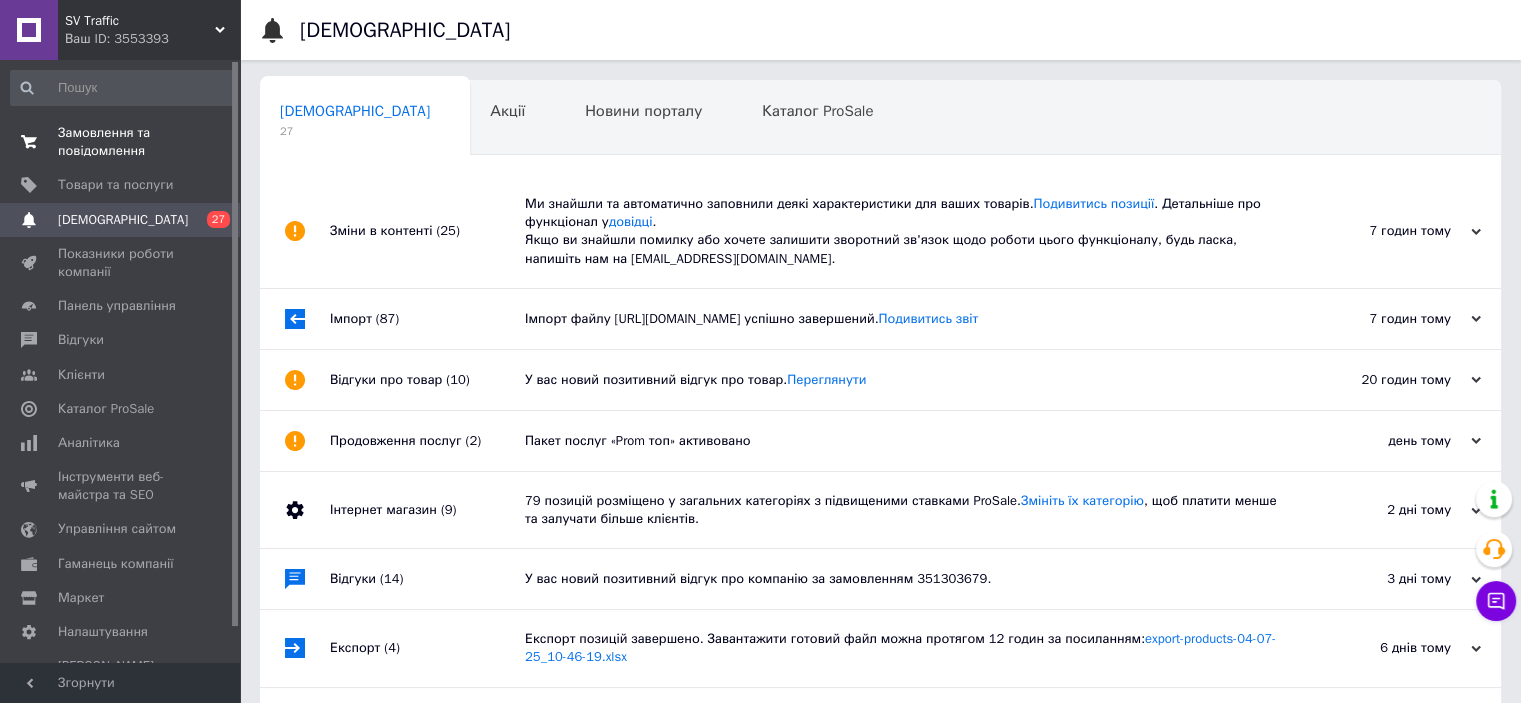 click on "Замовлення та повідомлення" at bounding box center [121, 142] 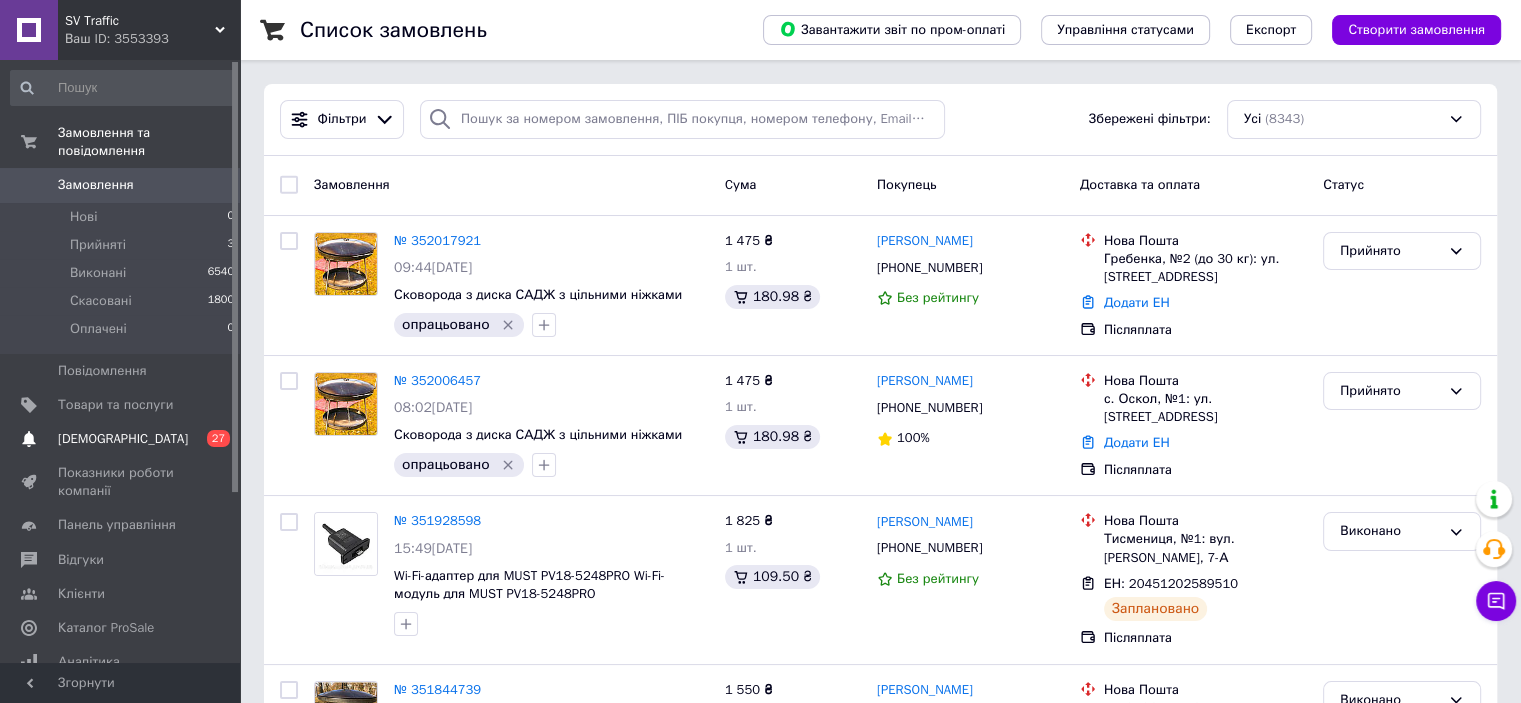 click on "Сповіщення 0 27" at bounding box center [123, 439] 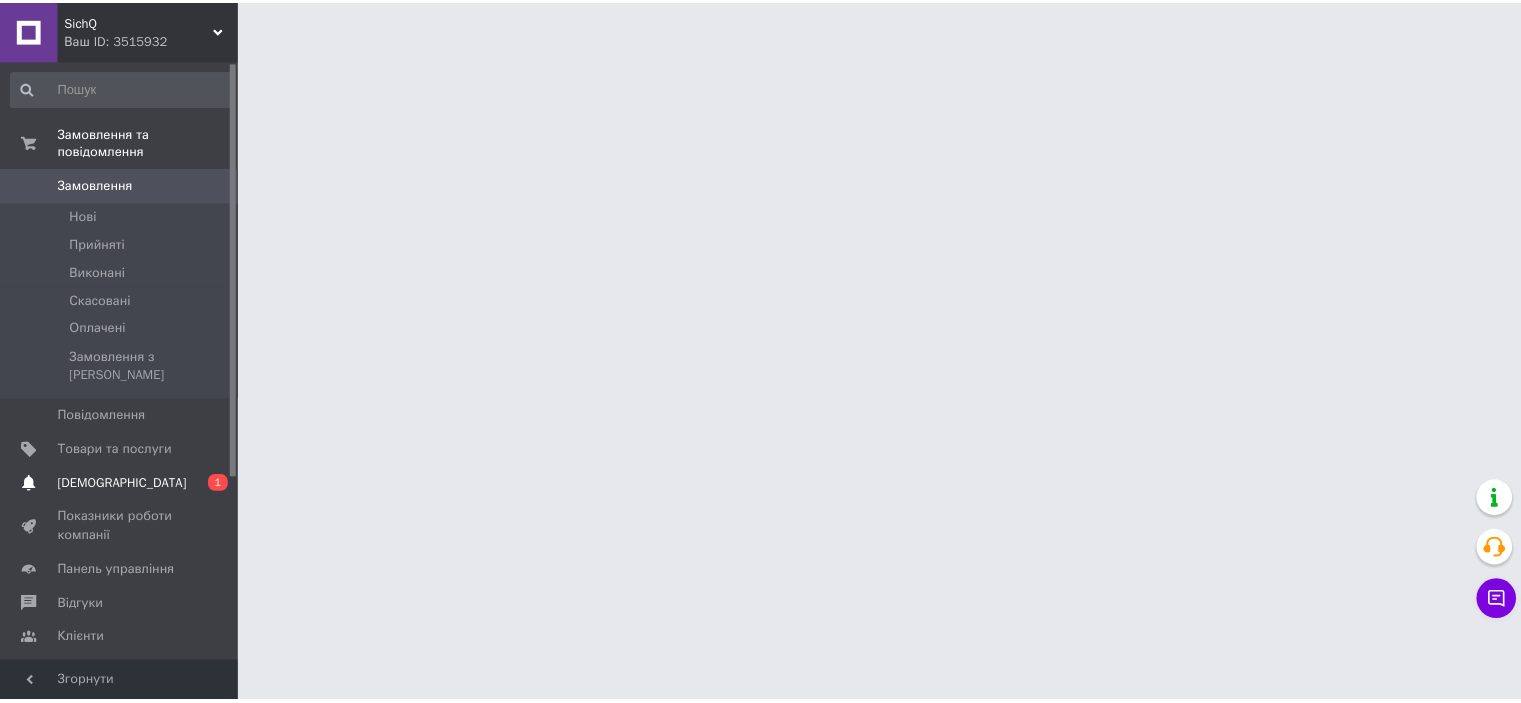 scroll, scrollTop: 0, scrollLeft: 0, axis: both 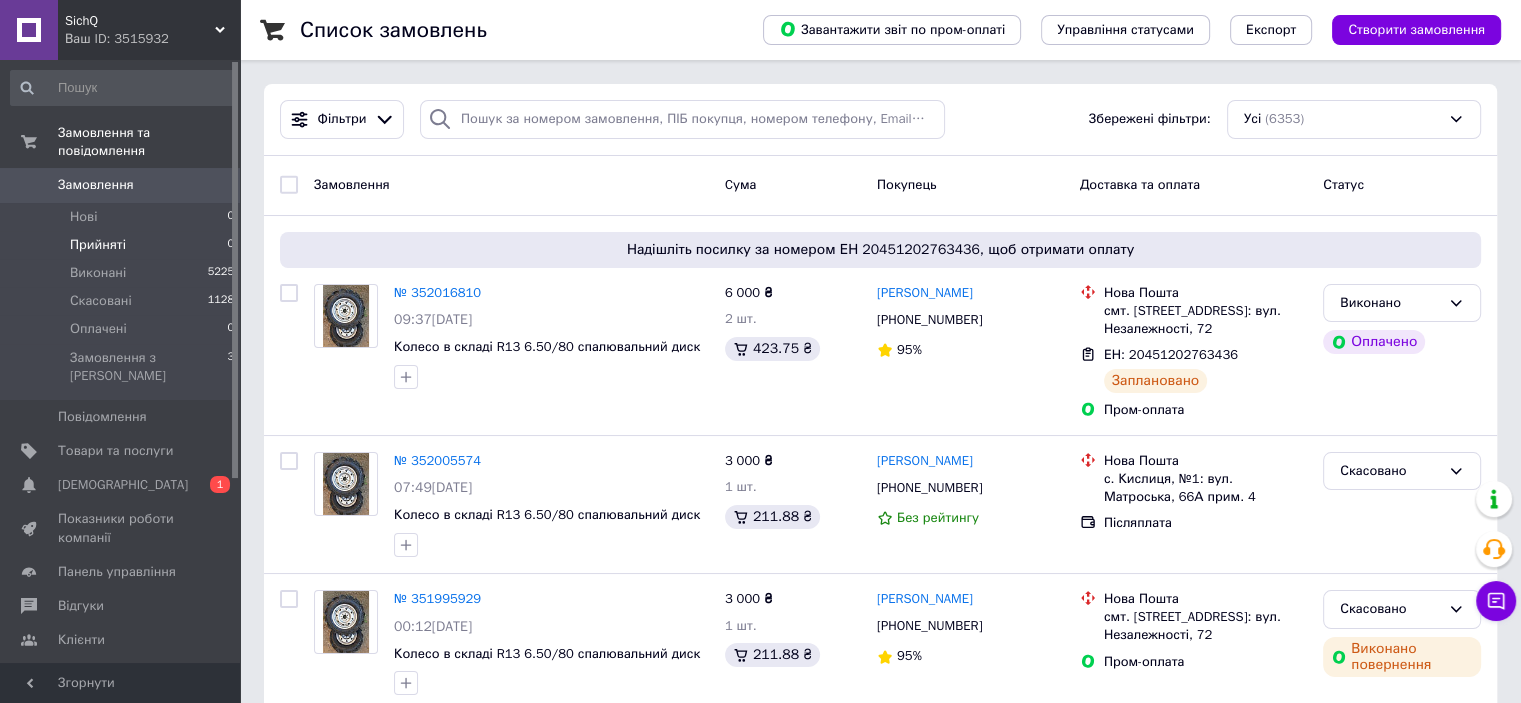 click on "Прийняті 0" at bounding box center (123, 245) 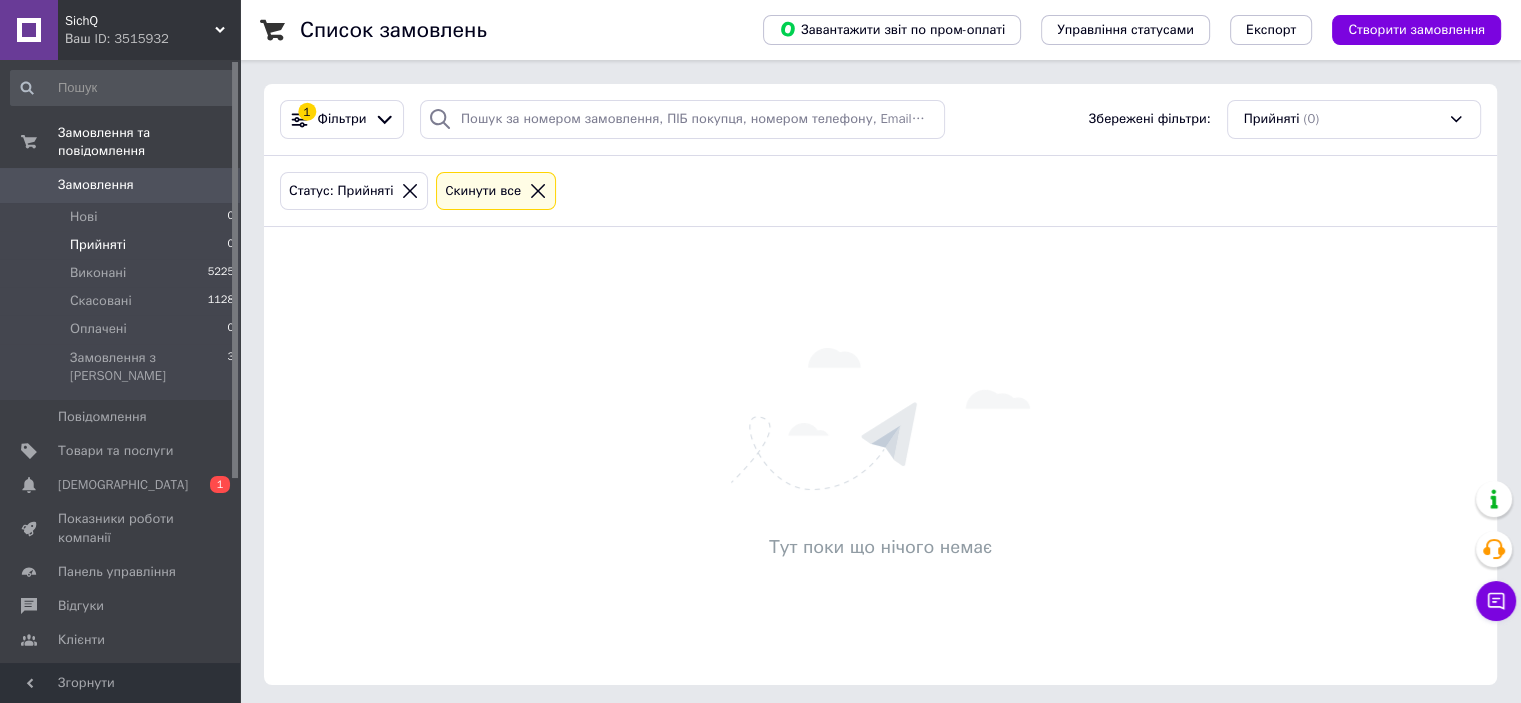 click on "Ваш ID: 3515932" at bounding box center (152, 39) 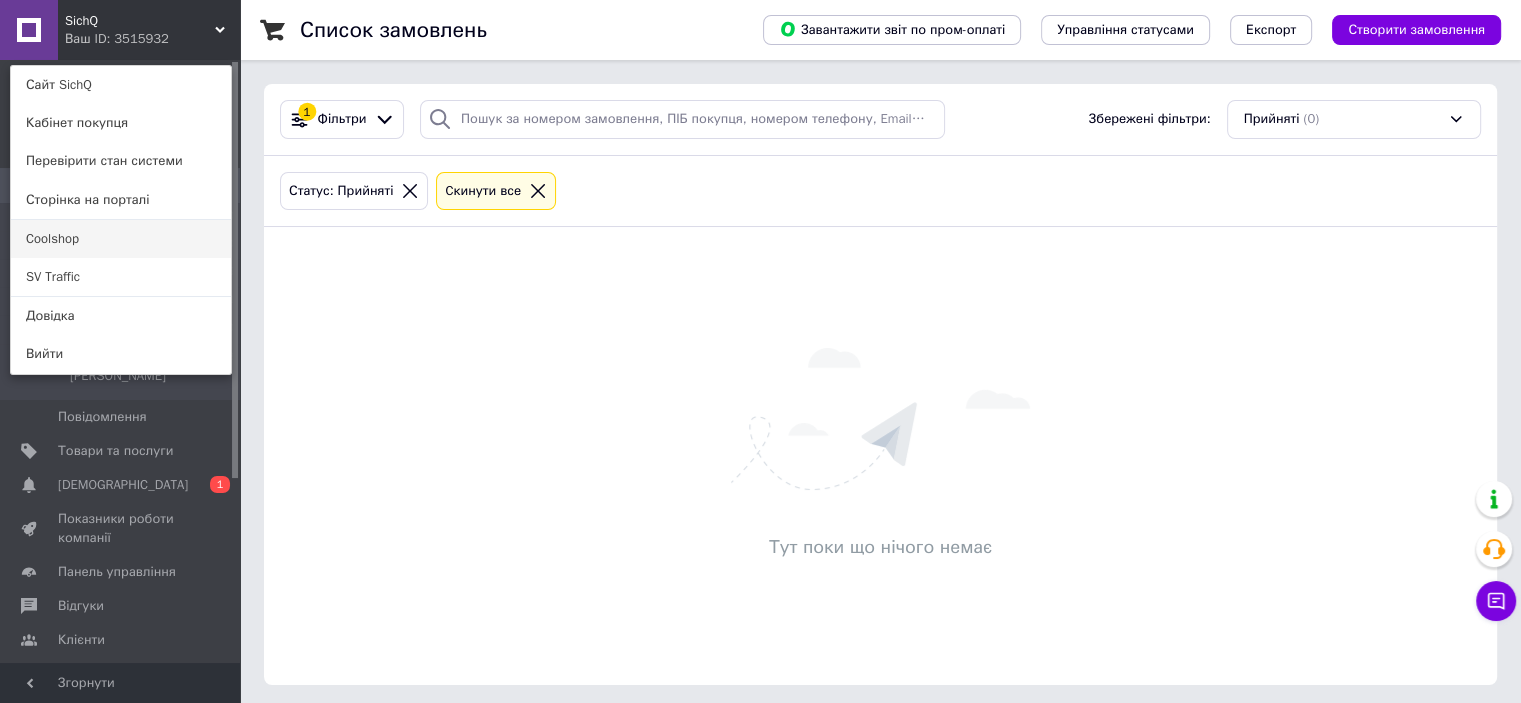 click on "Coolshop" at bounding box center [121, 239] 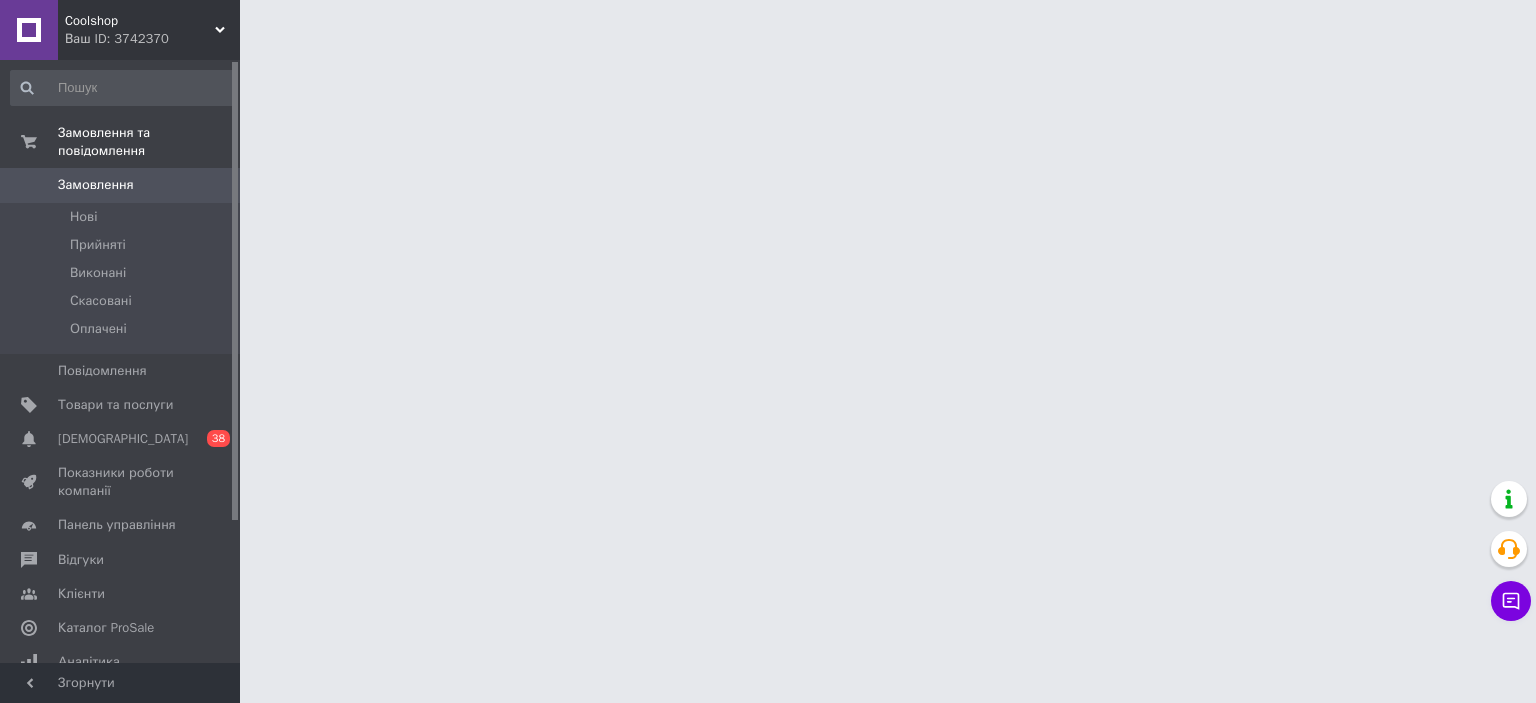 scroll, scrollTop: 0, scrollLeft: 0, axis: both 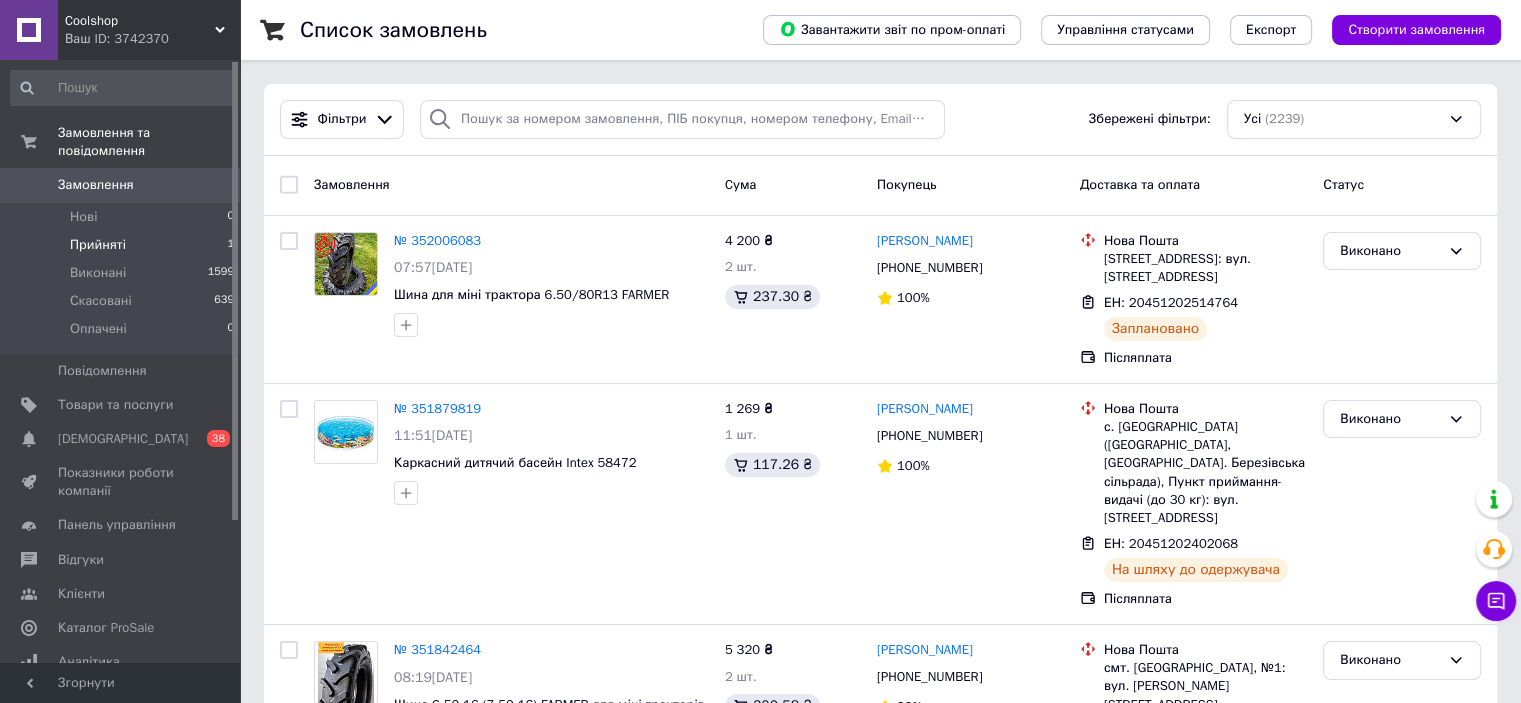 click on "Прийняті 1" at bounding box center (123, 245) 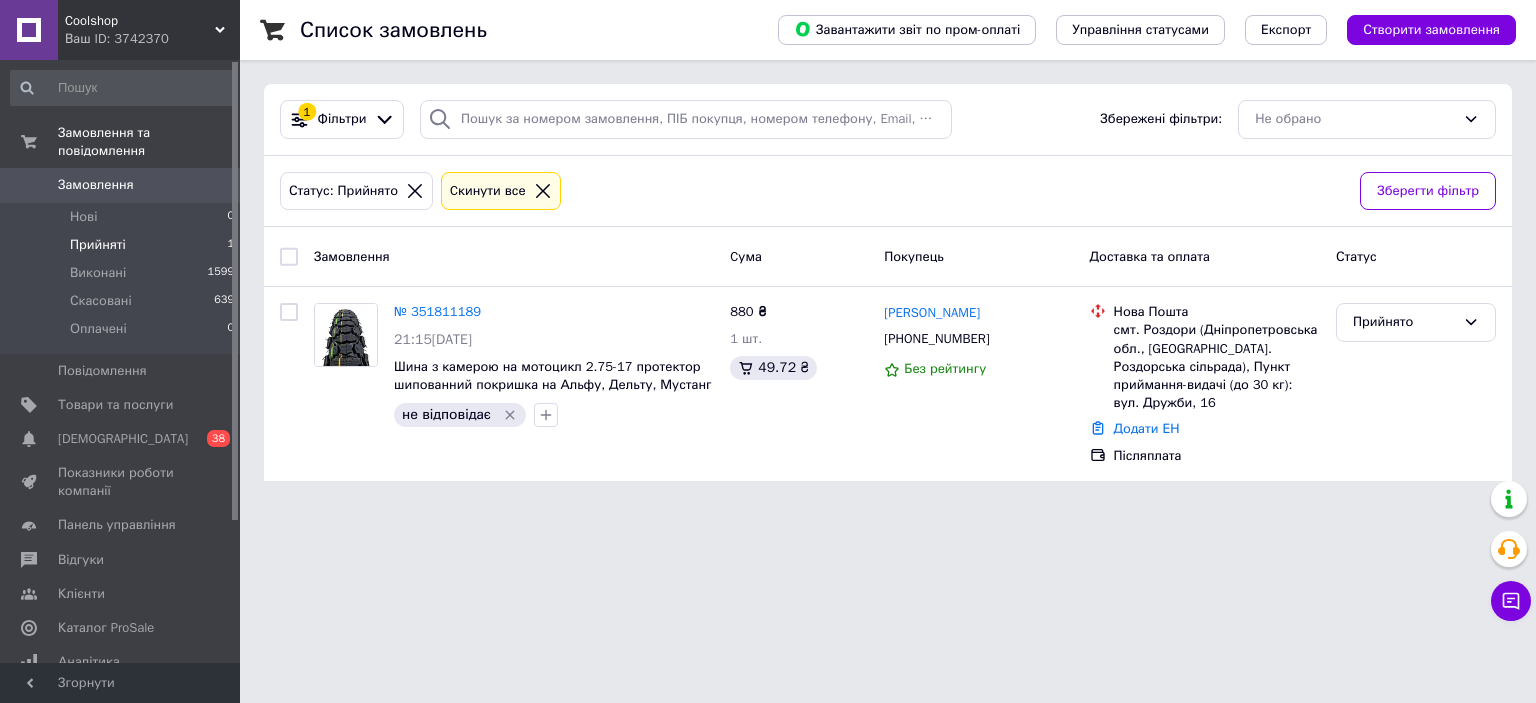 click on "Coolshop Ваш ID: 3742370" at bounding box center (149, 30) 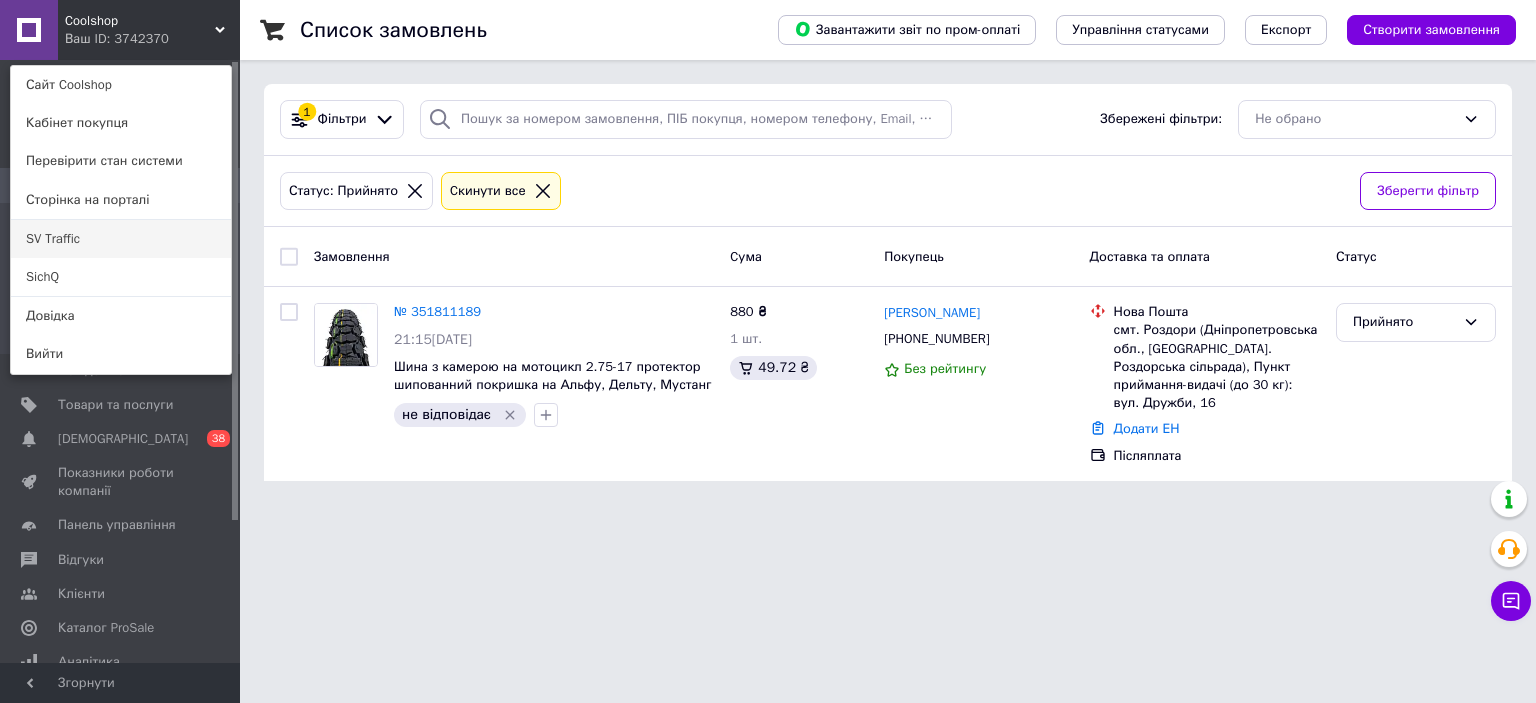 click on "SV Traffic" at bounding box center (121, 239) 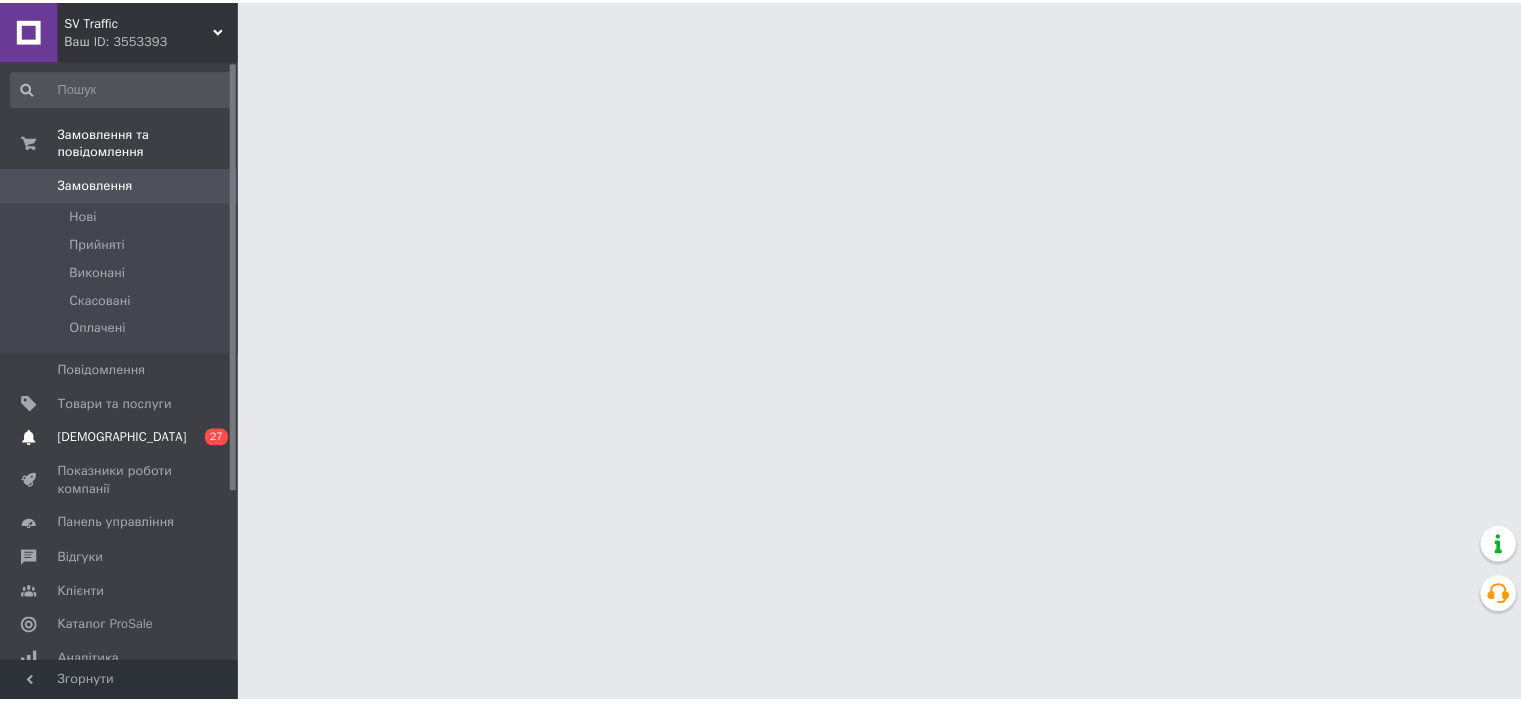 scroll, scrollTop: 0, scrollLeft: 0, axis: both 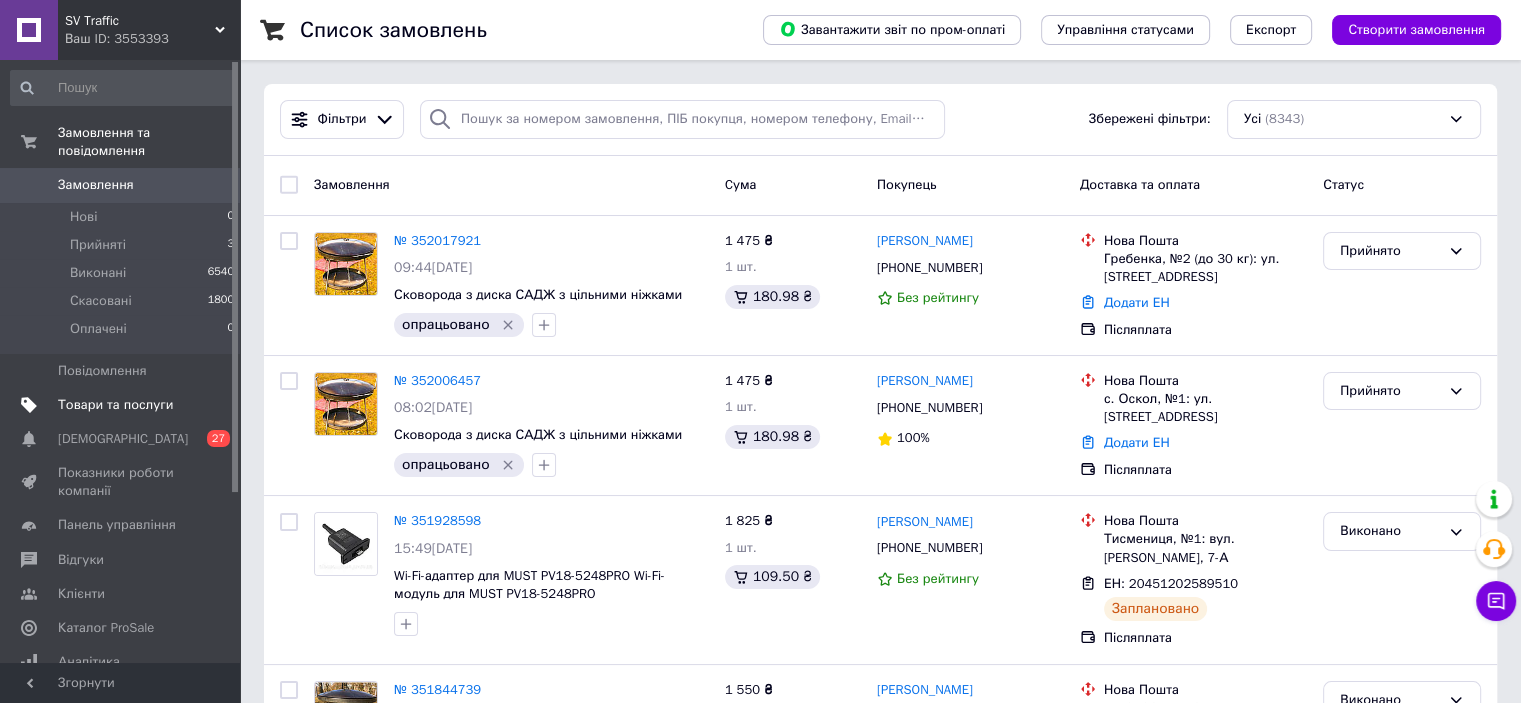 click on "Товари та послуги" at bounding box center (115, 405) 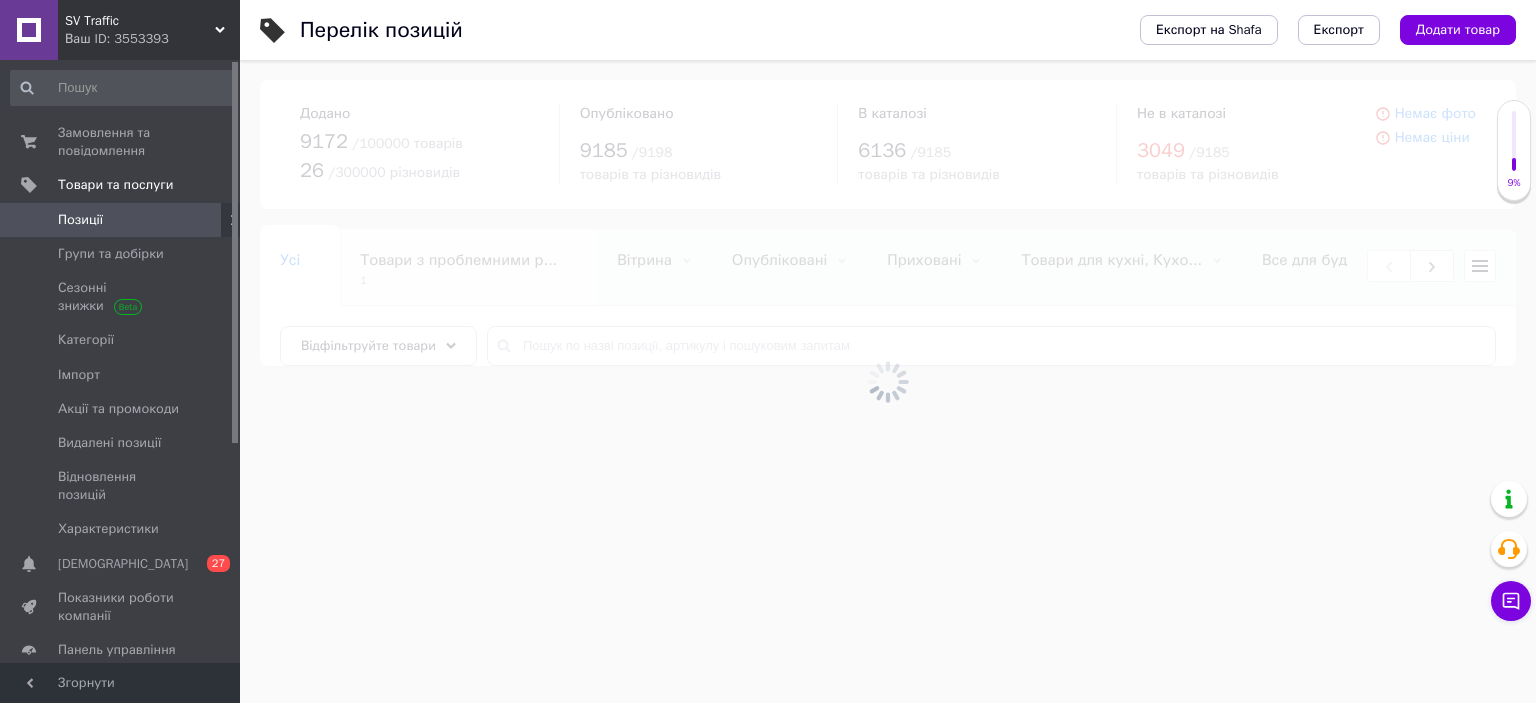 click on "Перелік позицій Експорт на Shafa Експорт Додати товар Додано 9172   / 100000   товарів 26   / 300000   різновидів Опубліковано 9185   / 9198 товарів та різновидів В каталозі 6136   / 9185 товарів та різновидів Не в каталозі 3049   / 9185 товарів та різновидів Немає фото Немає ціни Усі 0 Товари з проблемними р... 1 Вітрина 0 Видалити Редагувати Опубліковані 0 Видалити Редагувати Приховані 0 Видалити Редагувати Товари для кухні, [GEOGRAPHIC_DATA]... 0 Видалити Редагувати Все для будівництва, Б... 0 Видалити Редагувати Зі знижкою 0 Видалити Редагувати Ok Відфільтровано...  Зберегти Нічого не знайдено Усі 0 1 0 0 0 0 0" at bounding box center [888, 193] 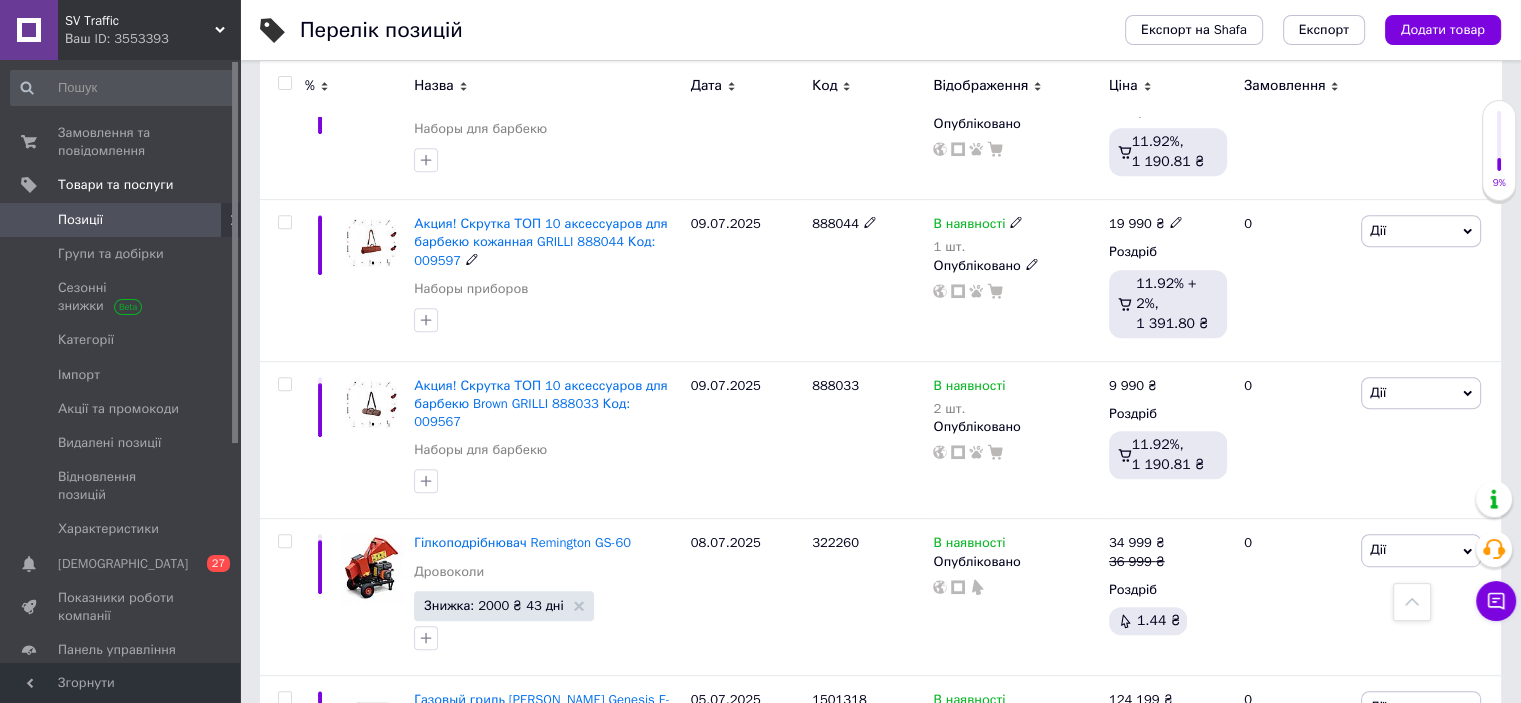 scroll, scrollTop: 1000, scrollLeft: 0, axis: vertical 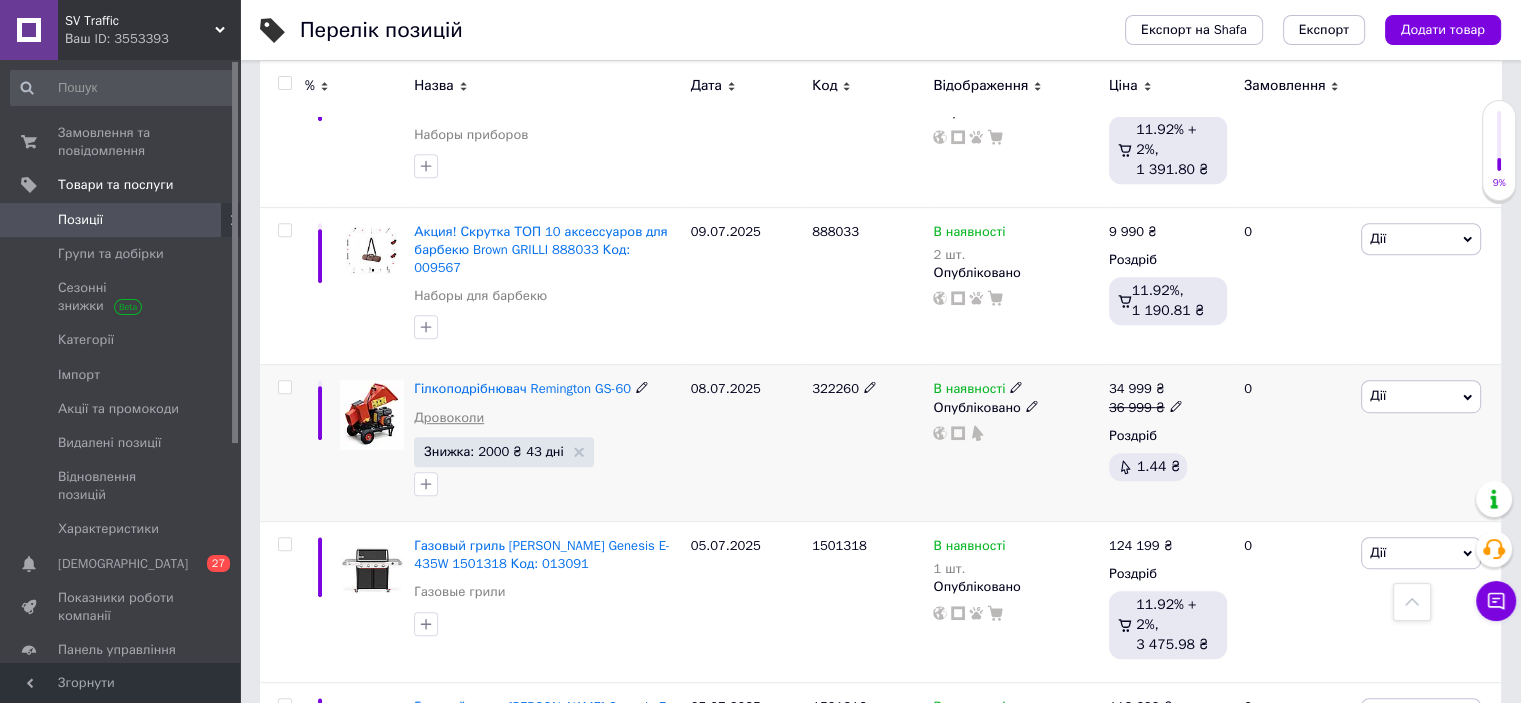 click on "Дровоколи" at bounding box center [449, 418] 